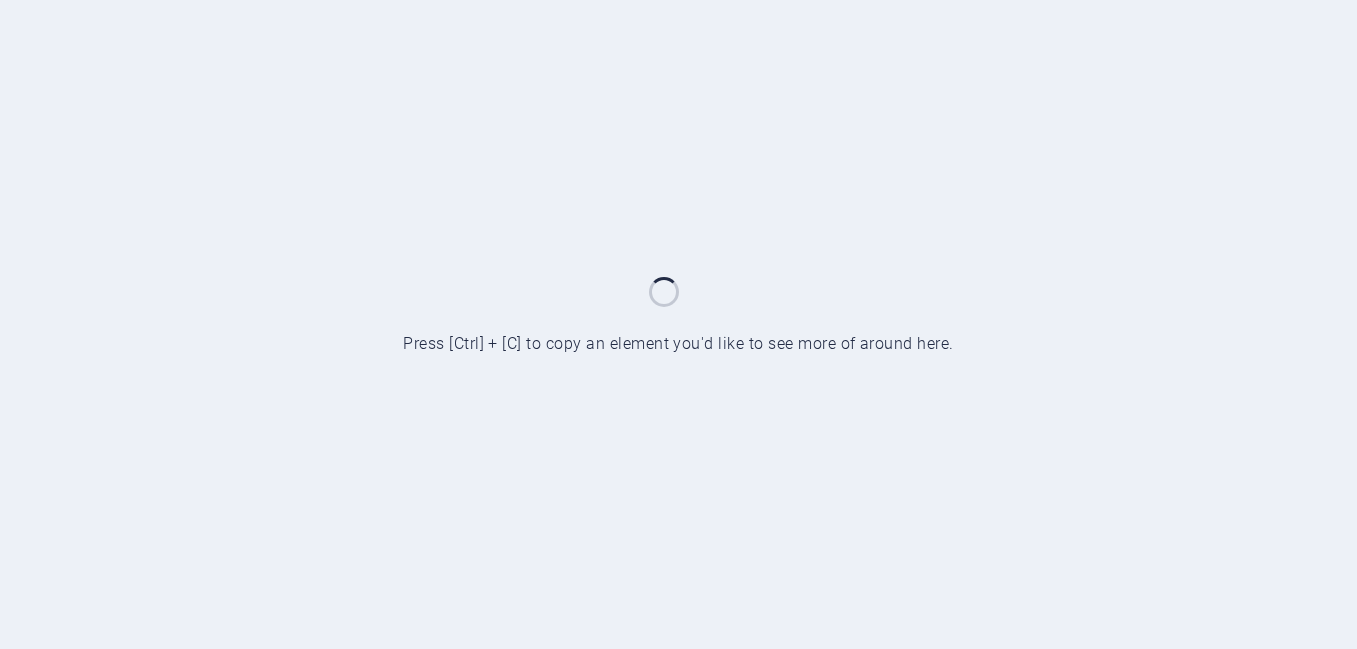 scroll, scrollTop: 0, scrollLeft: 0, axis: both 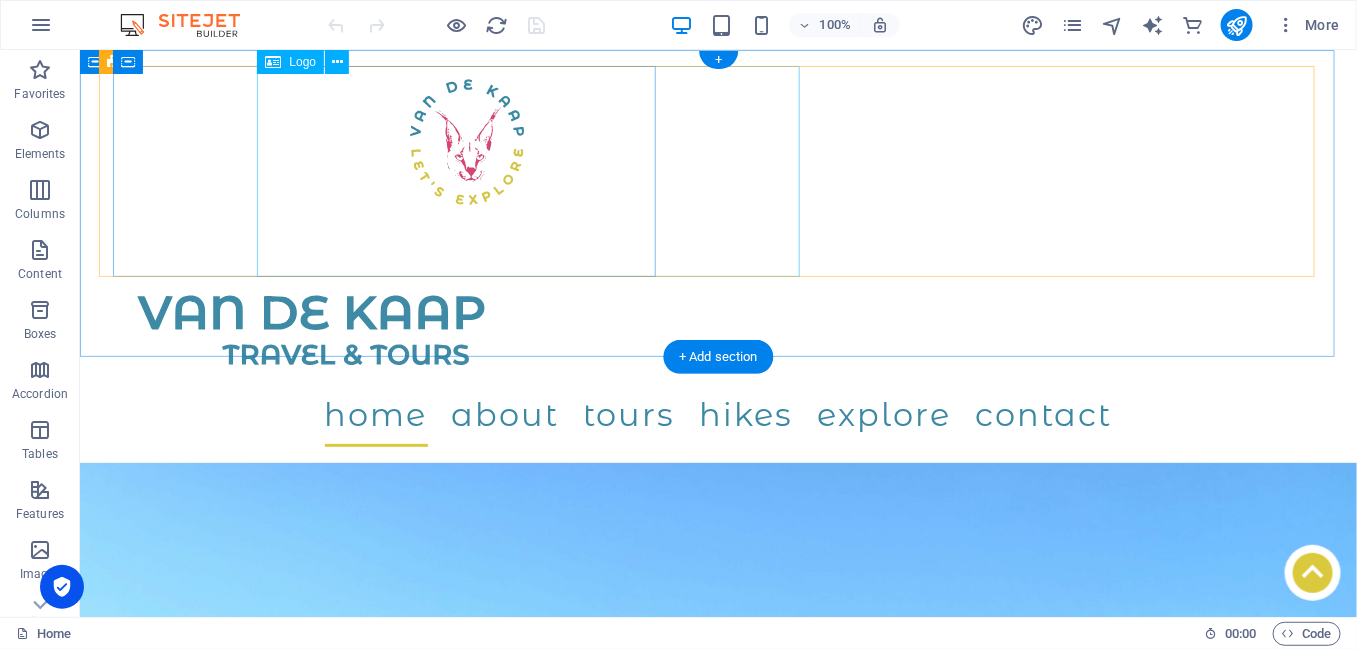 click at bounding box center (467, 142) 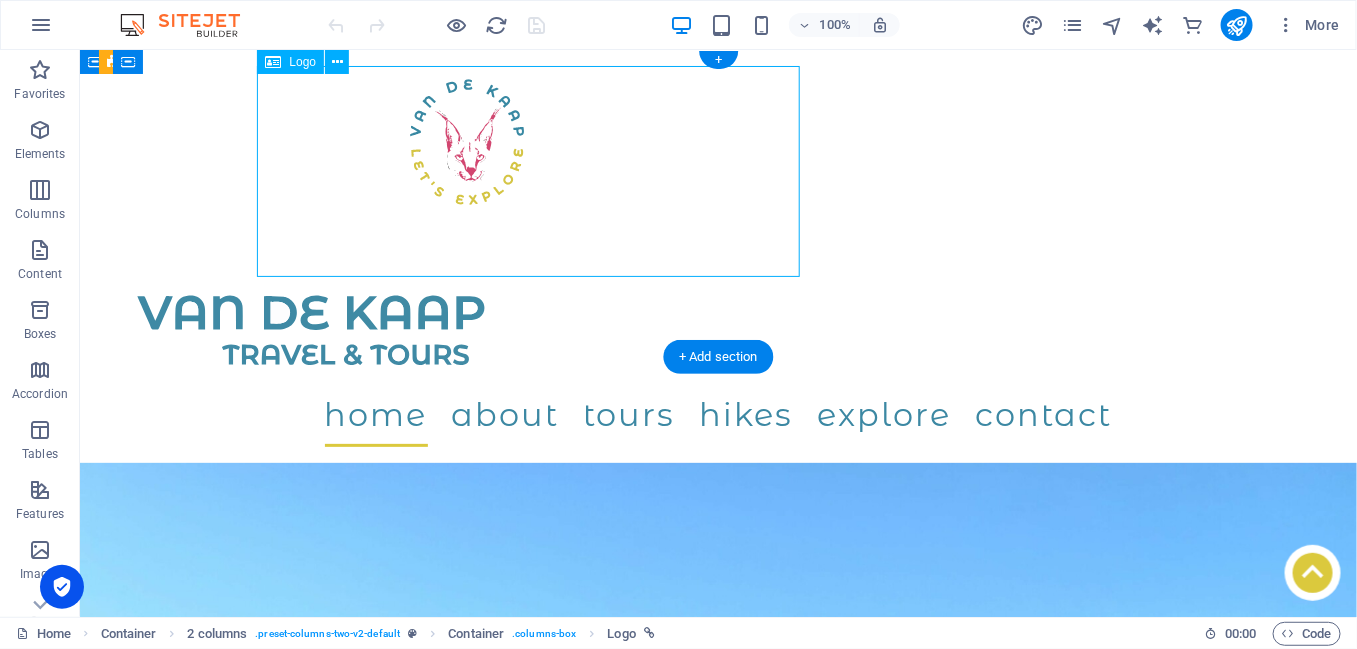 click at bounding box center (467, 142) 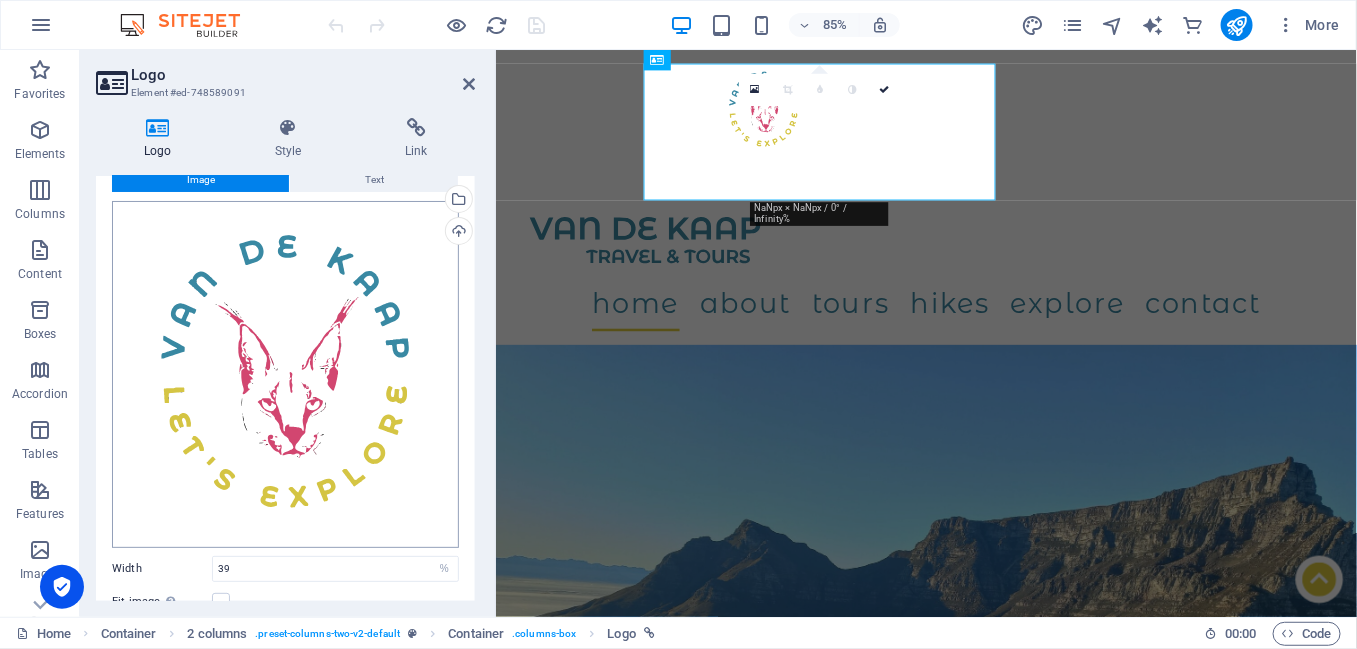 scroll, scrollTop: 265, scrollLeft: 0, axis: vertical 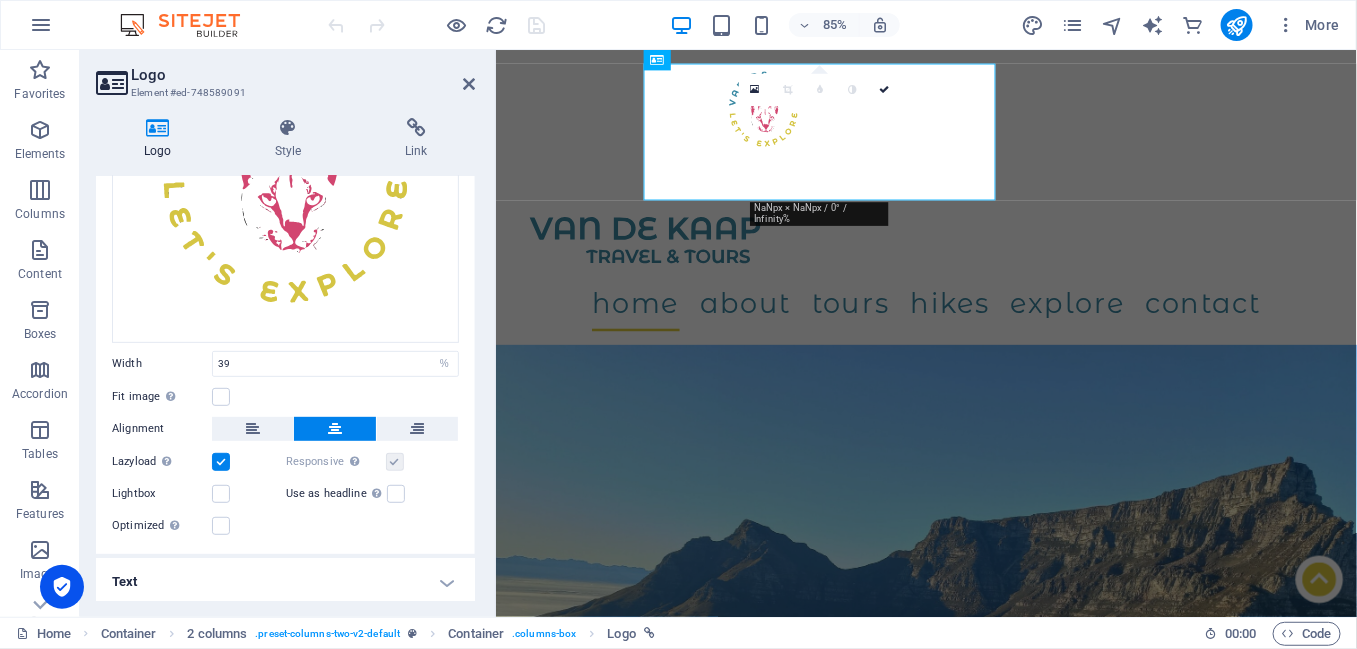 click on "Text" at bounding box center [285, 582] 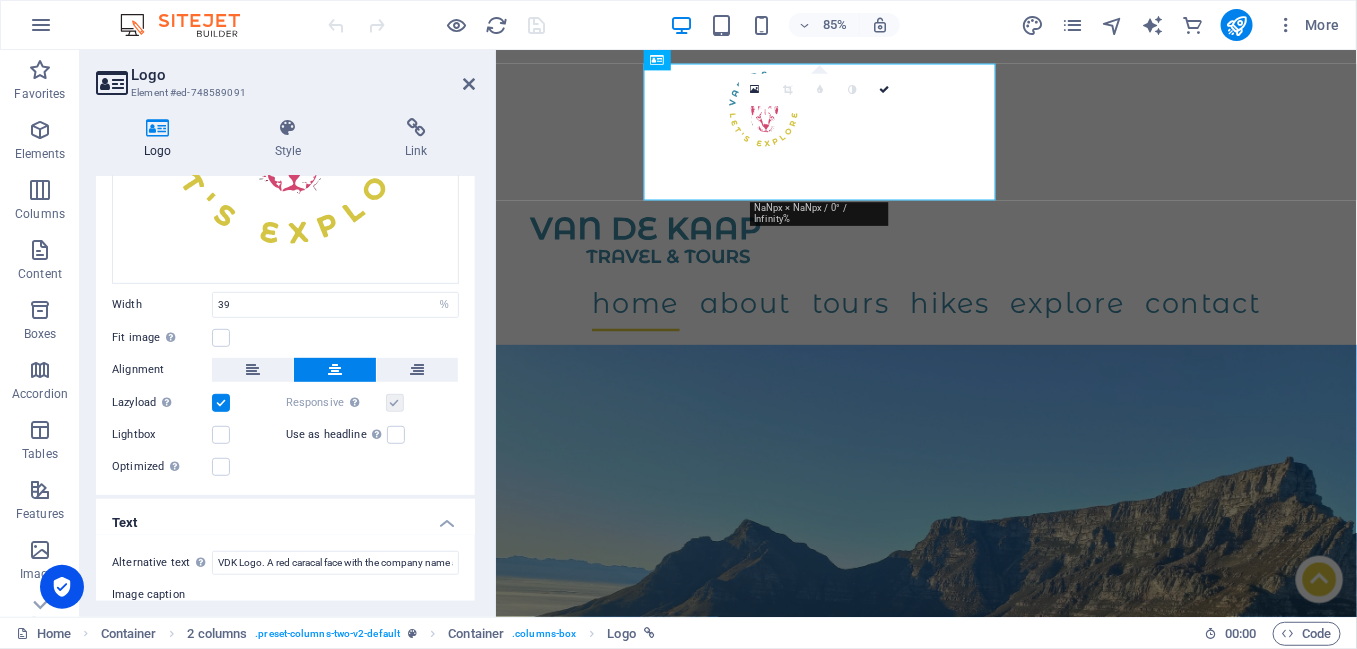 scroll, scrollTop: 453, scrollLeft: 0, axis: vertical 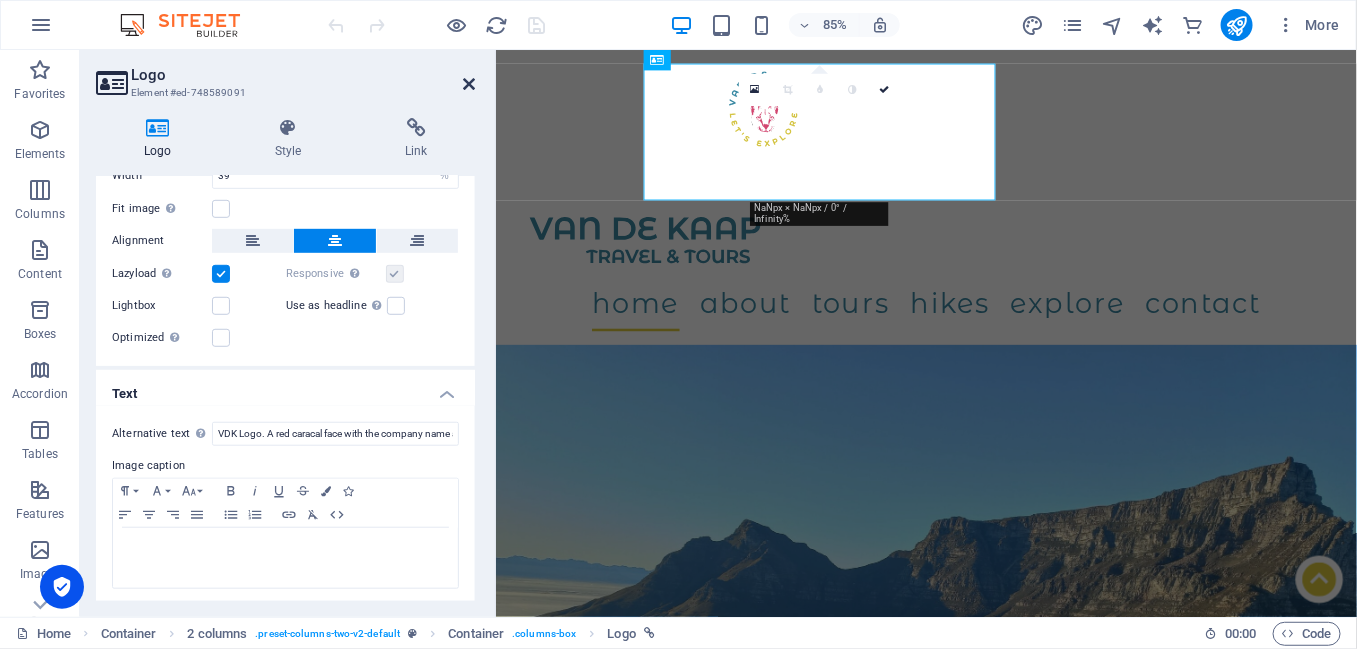 click at bounding box center [469, 84] 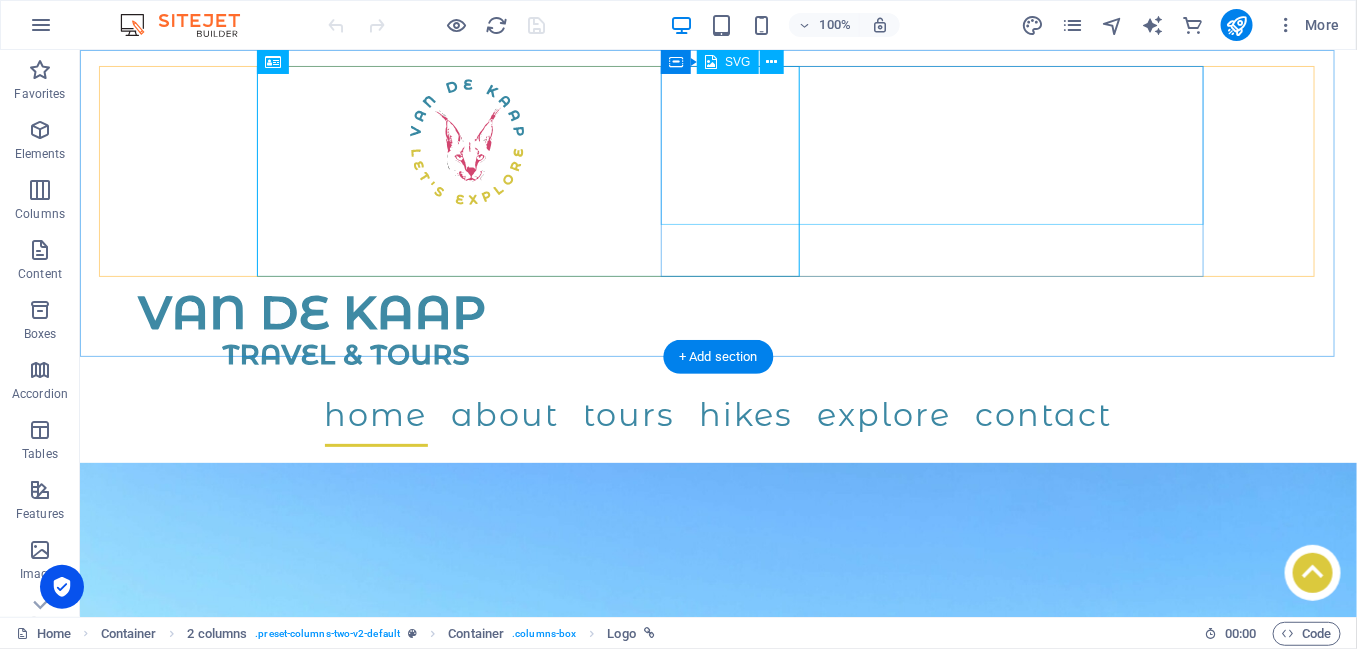 click at bounding box center [395, 303] 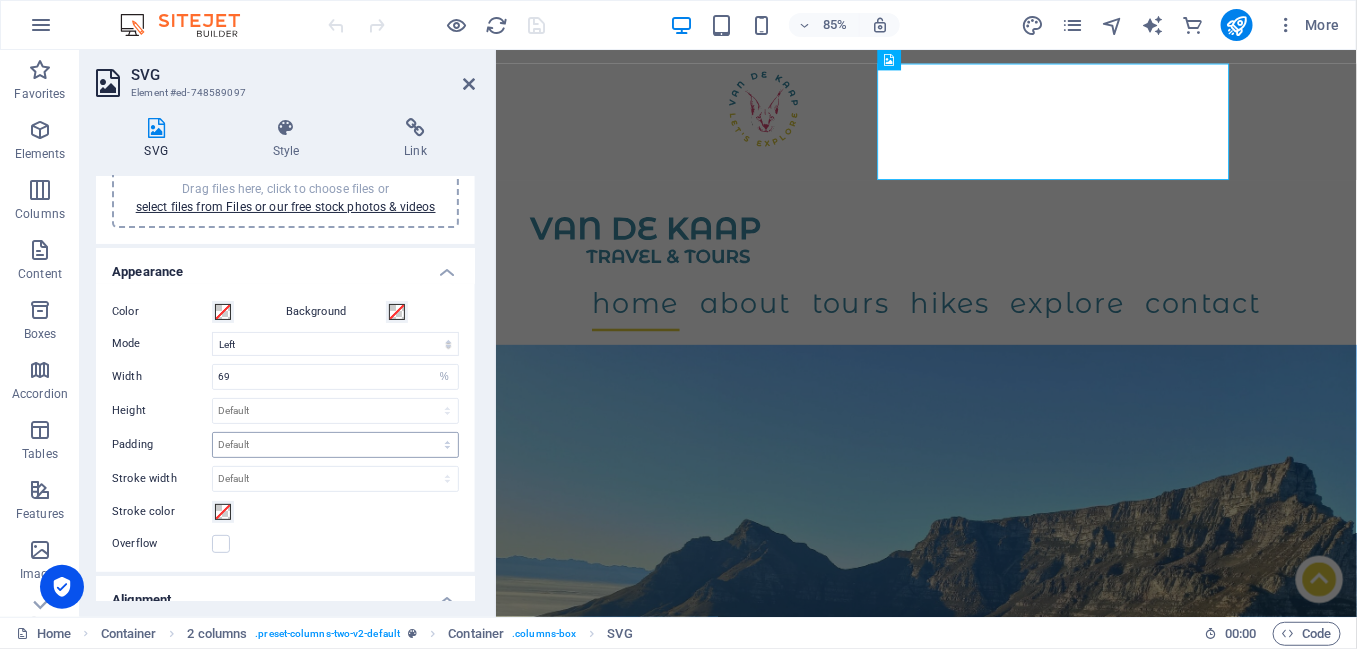 scroll, scrollTop: 219, scrollLeft: 0, axis: vertical 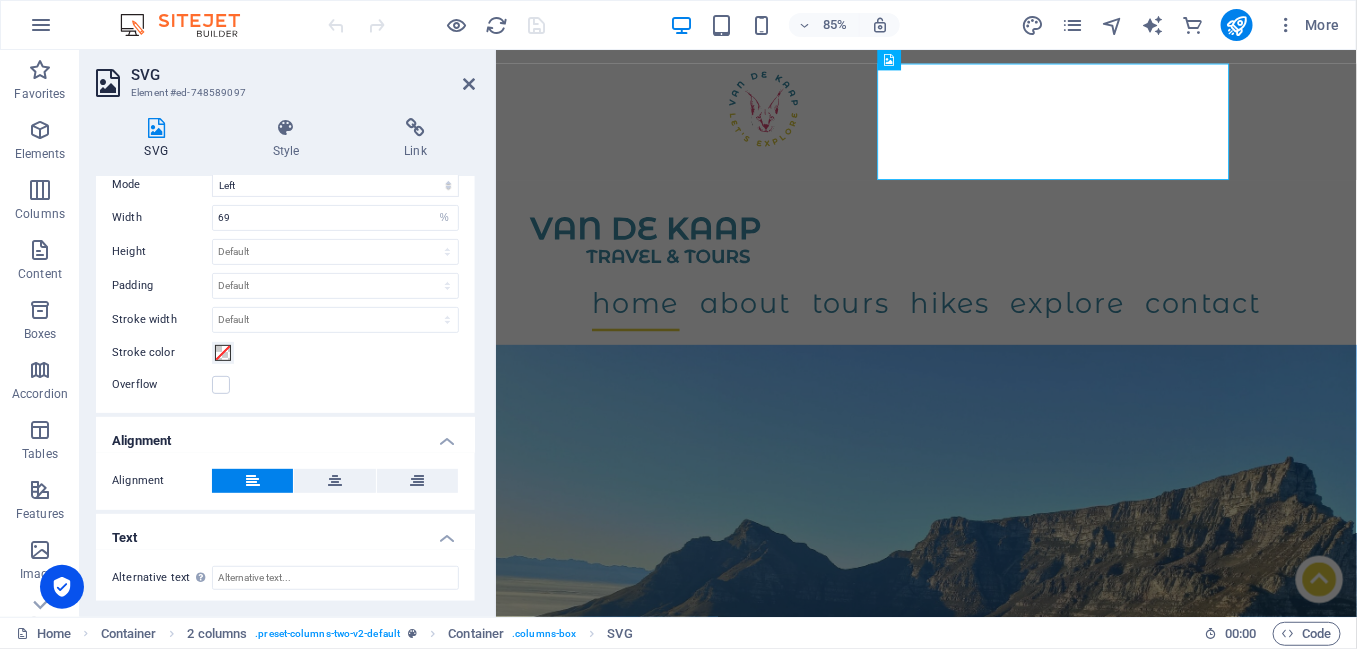 click on "Alternative text The alternative text is used by devices that cannot display images (e.g. image search engines) and should be added to every image to improve website accessibility." at bounding box center [285, 578] 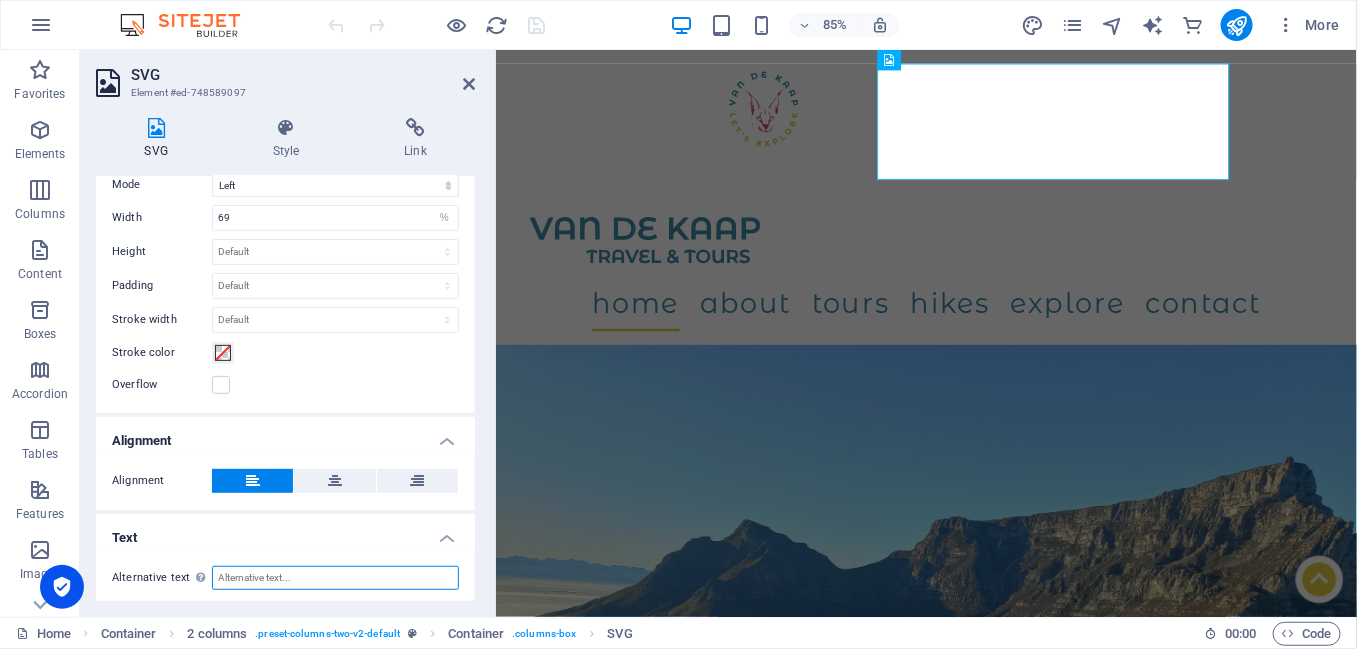 click on "Alternative text The alternative text is used by devices that cannot display images (e.g. image search engines) and should be added to every image to improve website accessibility." at bounding box center (335, 578) 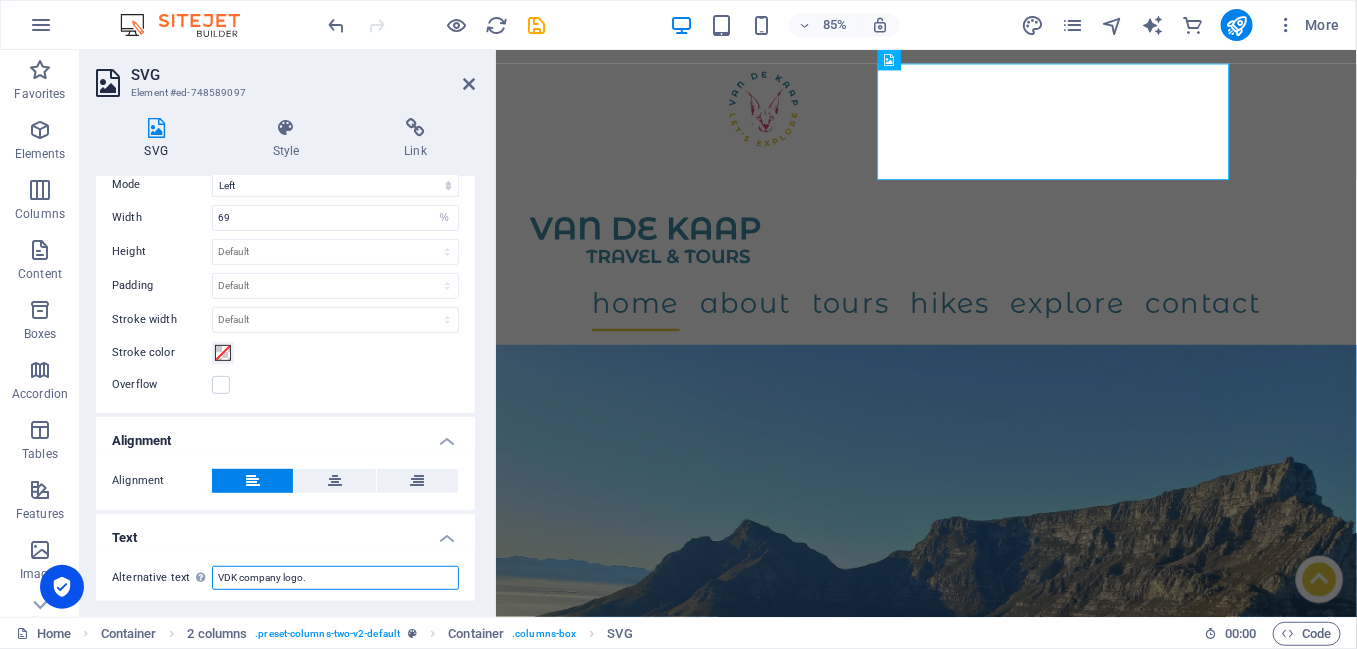 click on "VDK company logo." at bounding box center (335, 578) 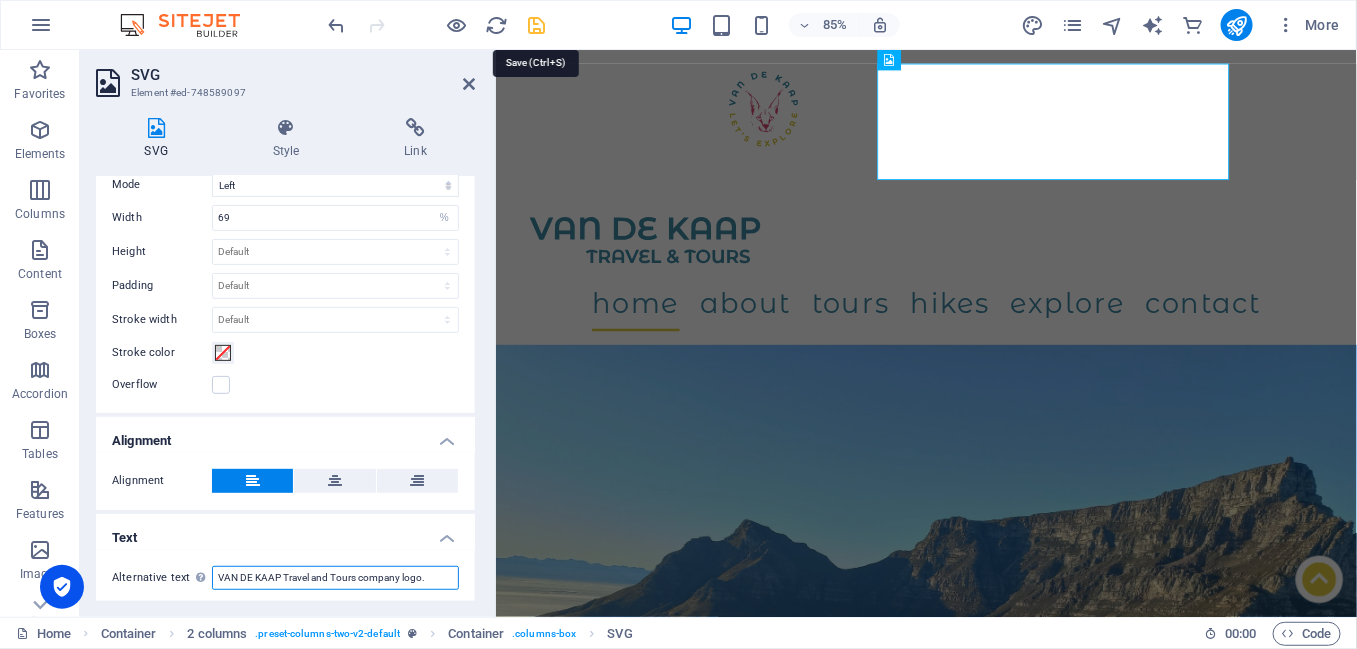 type on "VAN DE KAAP Travel and Tours company logo." 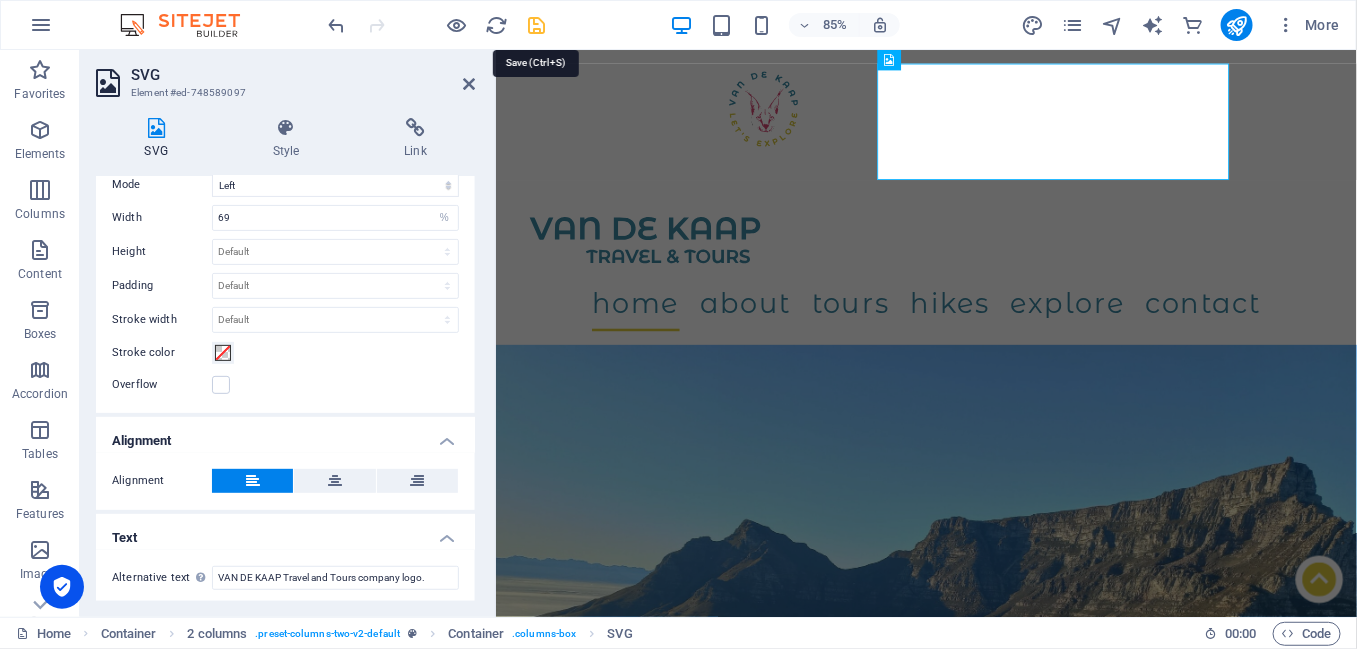 click at bounding box center [537, 25] 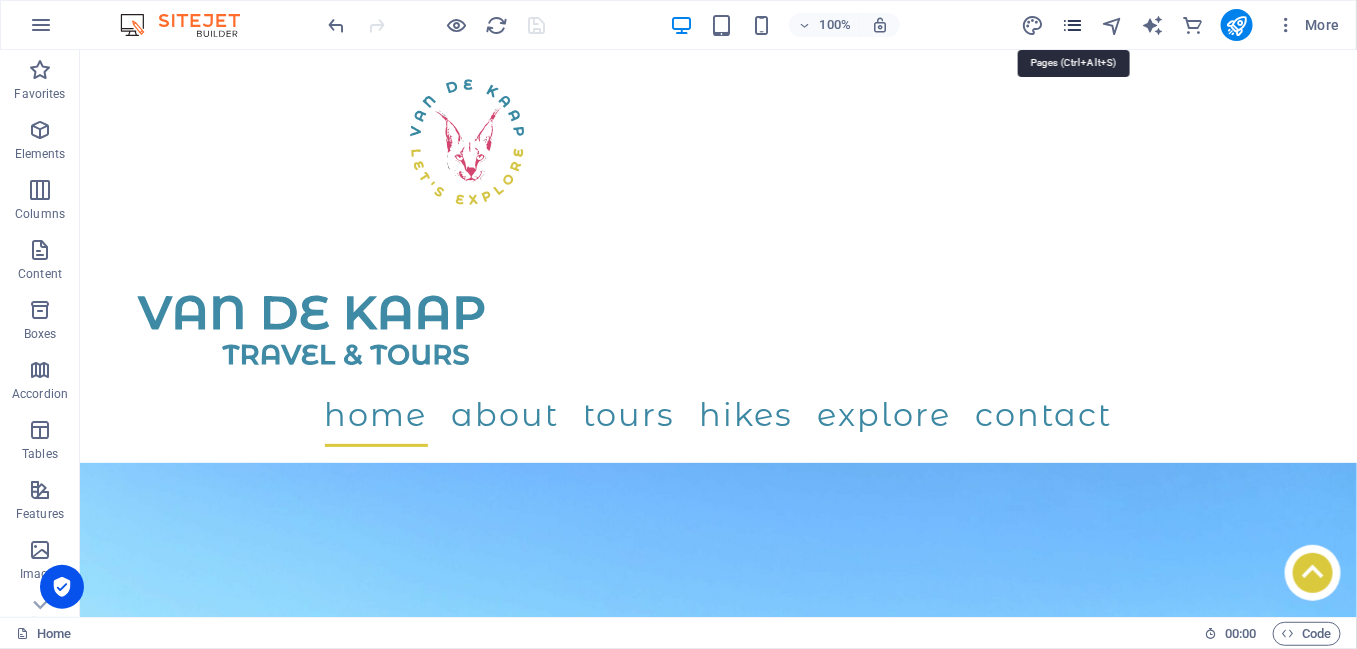 click at bounding box center [1072, 25] 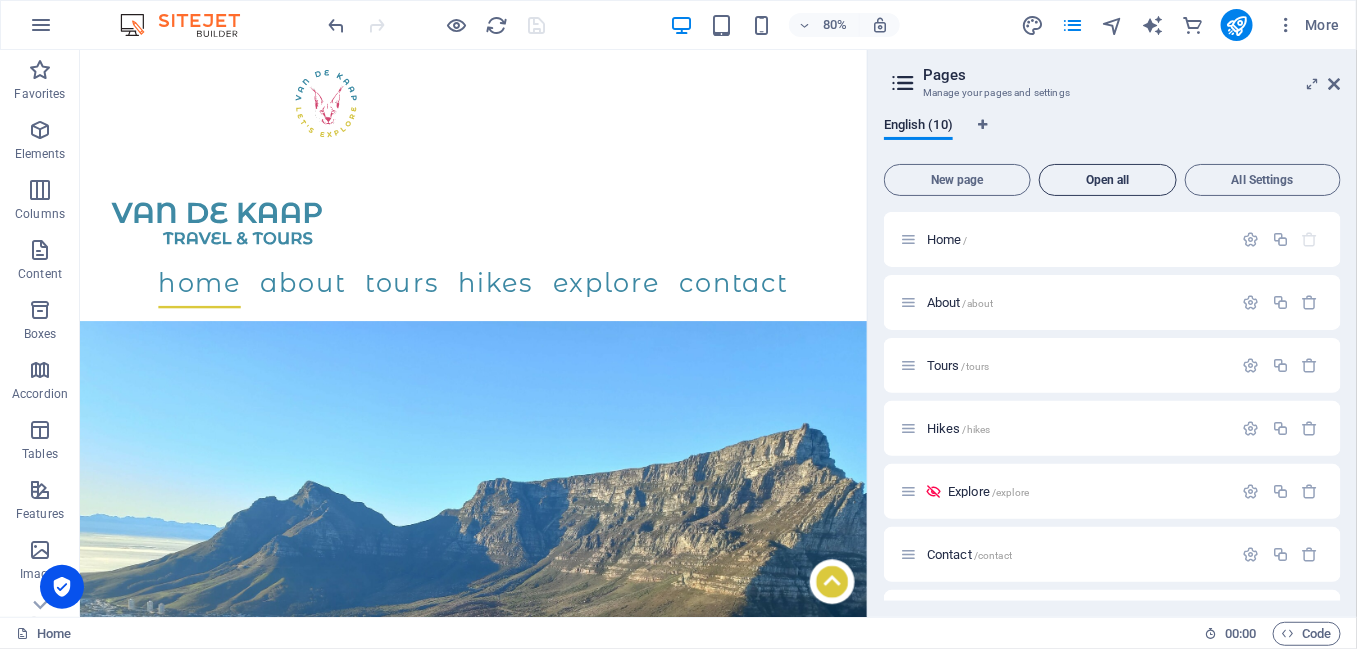 click on "Open all" at bounding box center (1108, 180) 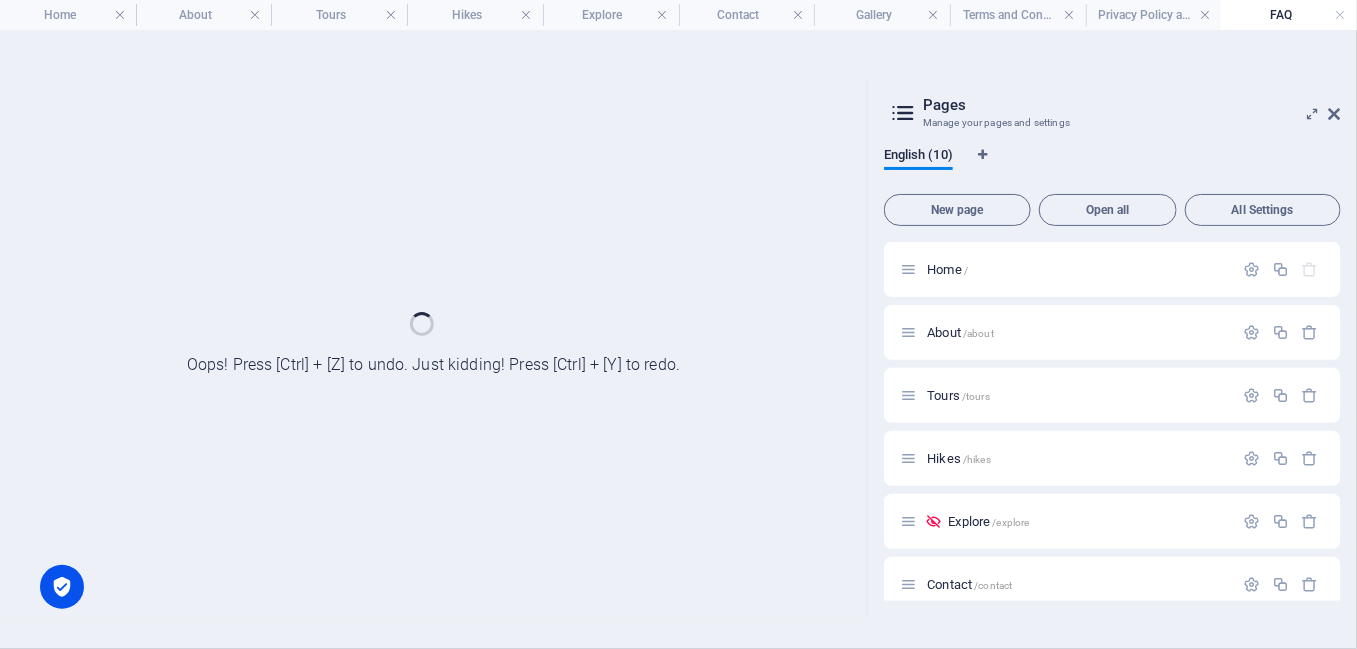 scroll, scrollTop: 0, scrollLeft: 0, axis: both 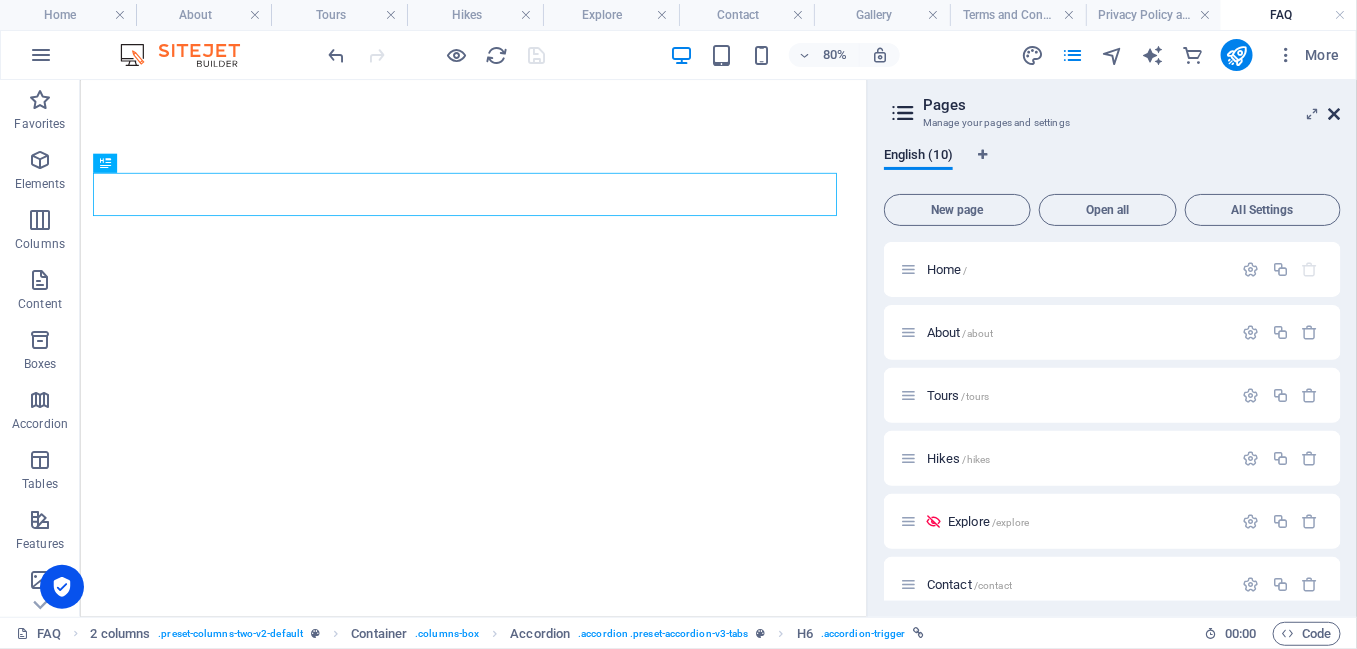 click at bounding box center [1335, 114] 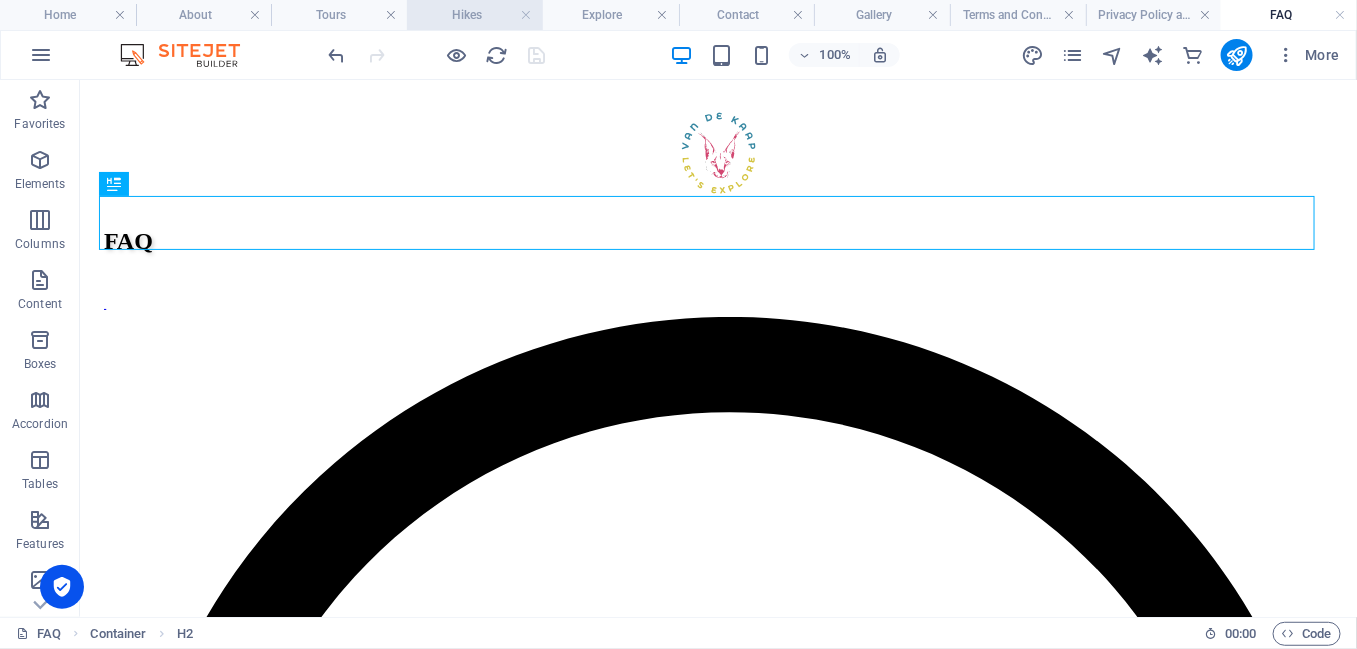 scroll, scrollTop: 0, scrollLeft: 0, axis: both 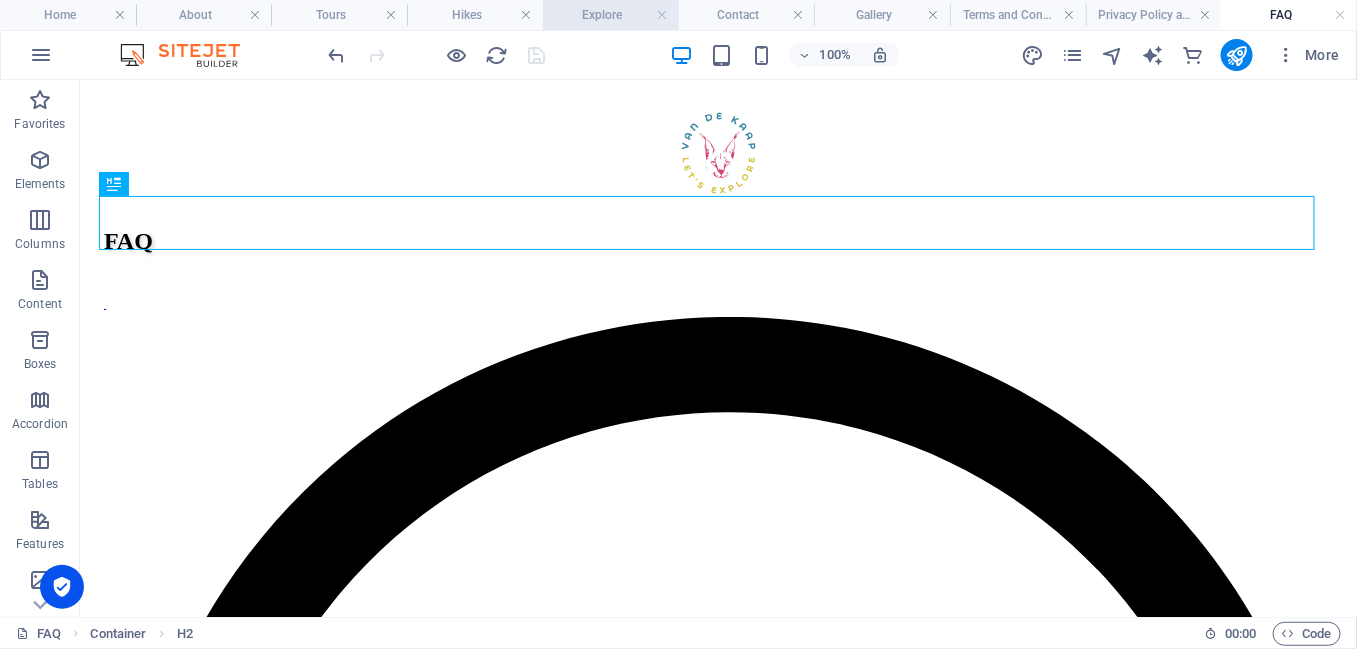 click on "Explore" at bounding box center [611, 15] 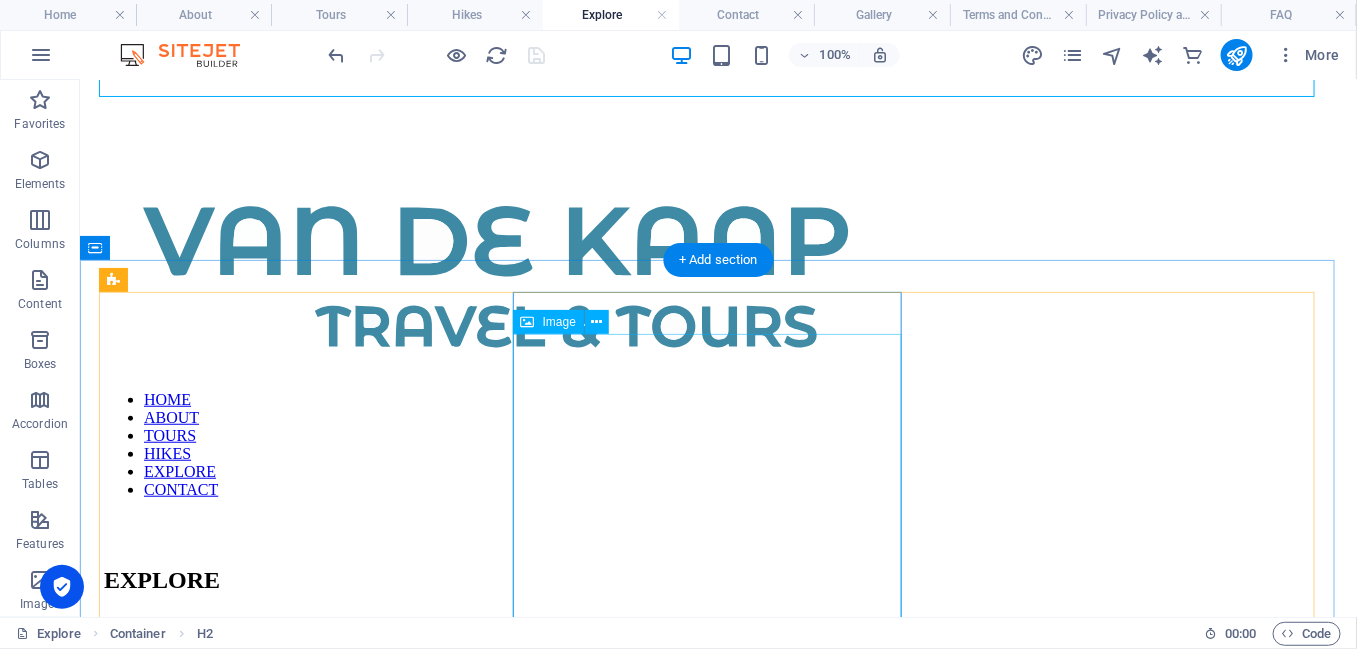 scroll, scrollTop: 450, scrollLeft: 0, axis: vertical 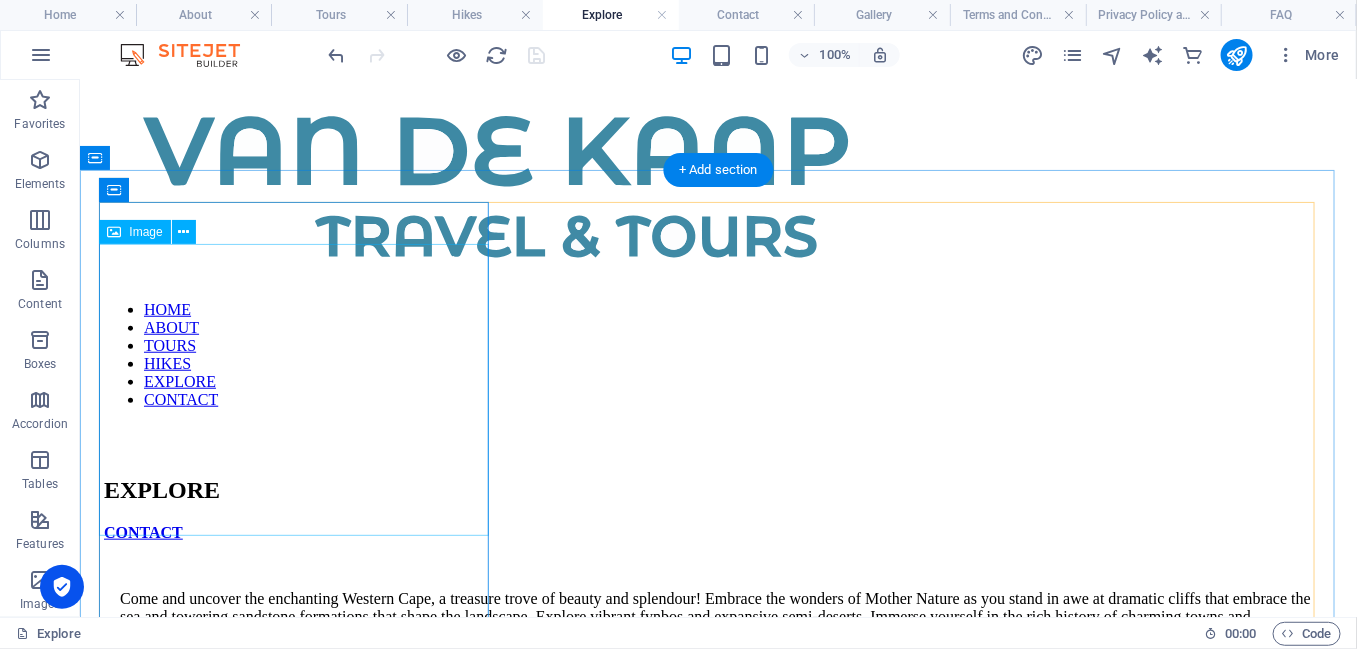 click at bounding box center [717, 1167] 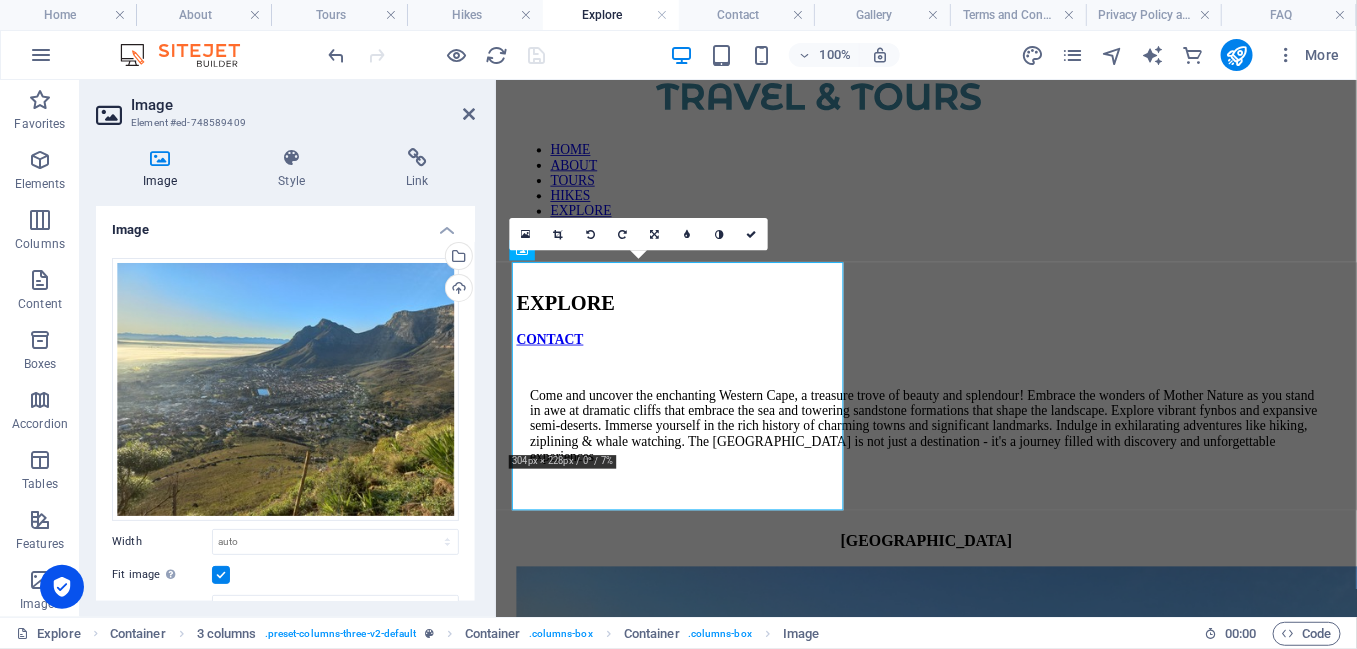 scroll, scrollTop: 400, scrollLeft: 0, axis: vertical 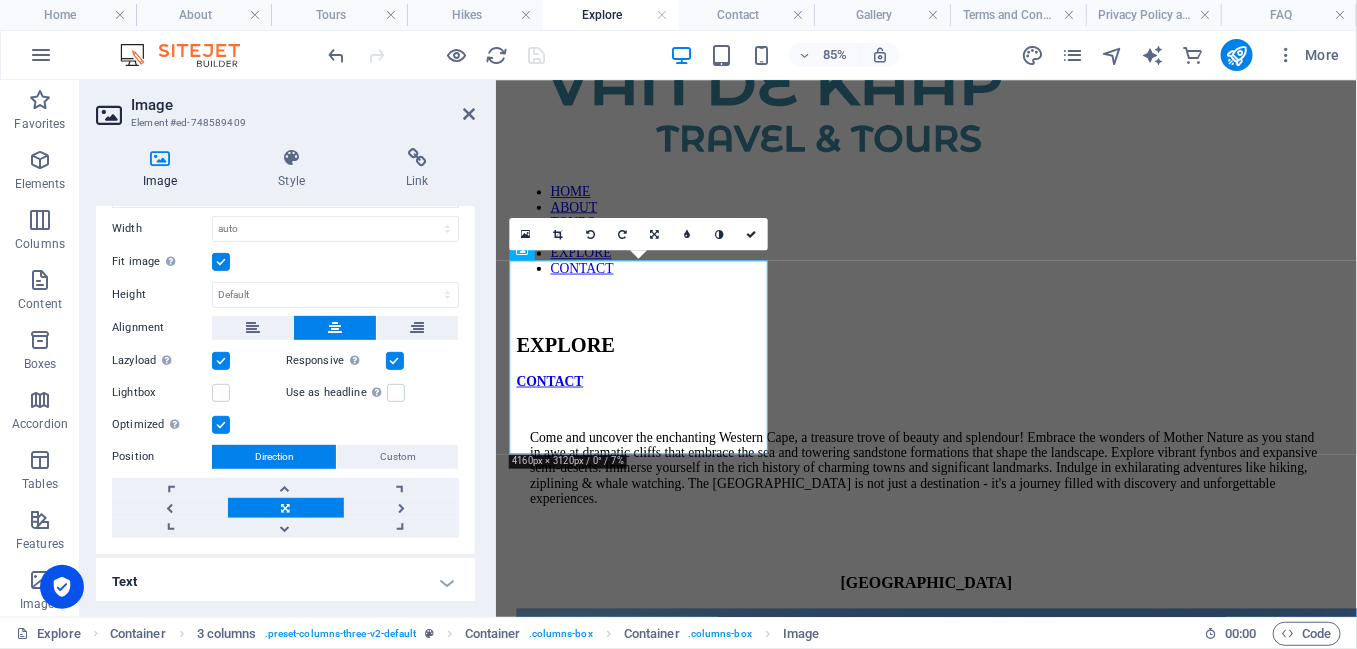 click on "Text" at bounding box center [285, 582] 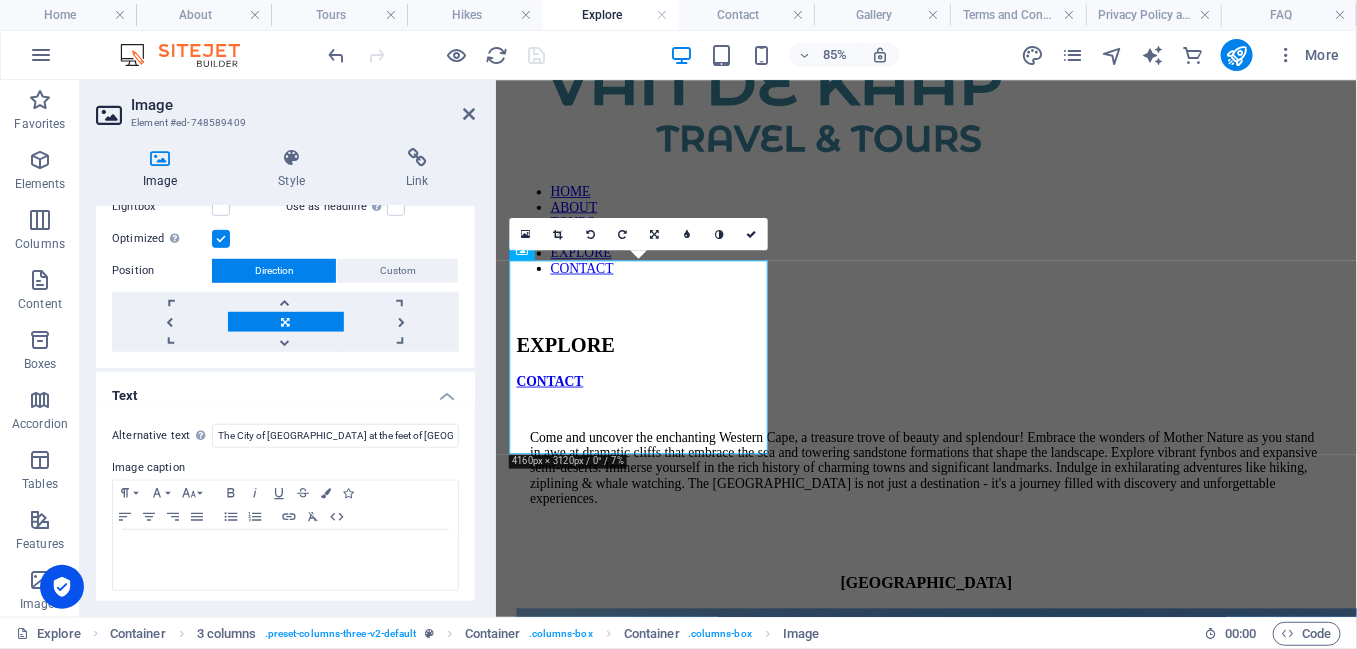 scroll, scrollTop: 501, scrollLeft: 0, axis: vertical 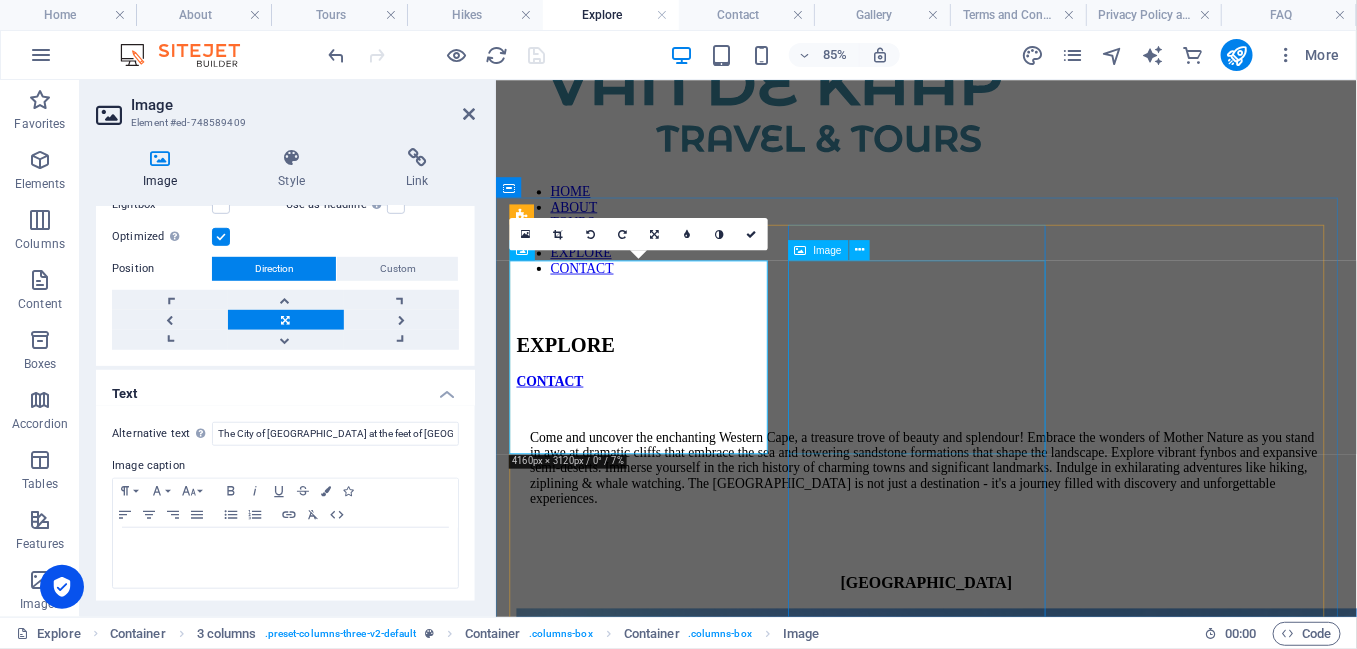 click at bounding box center [1002, 2705] 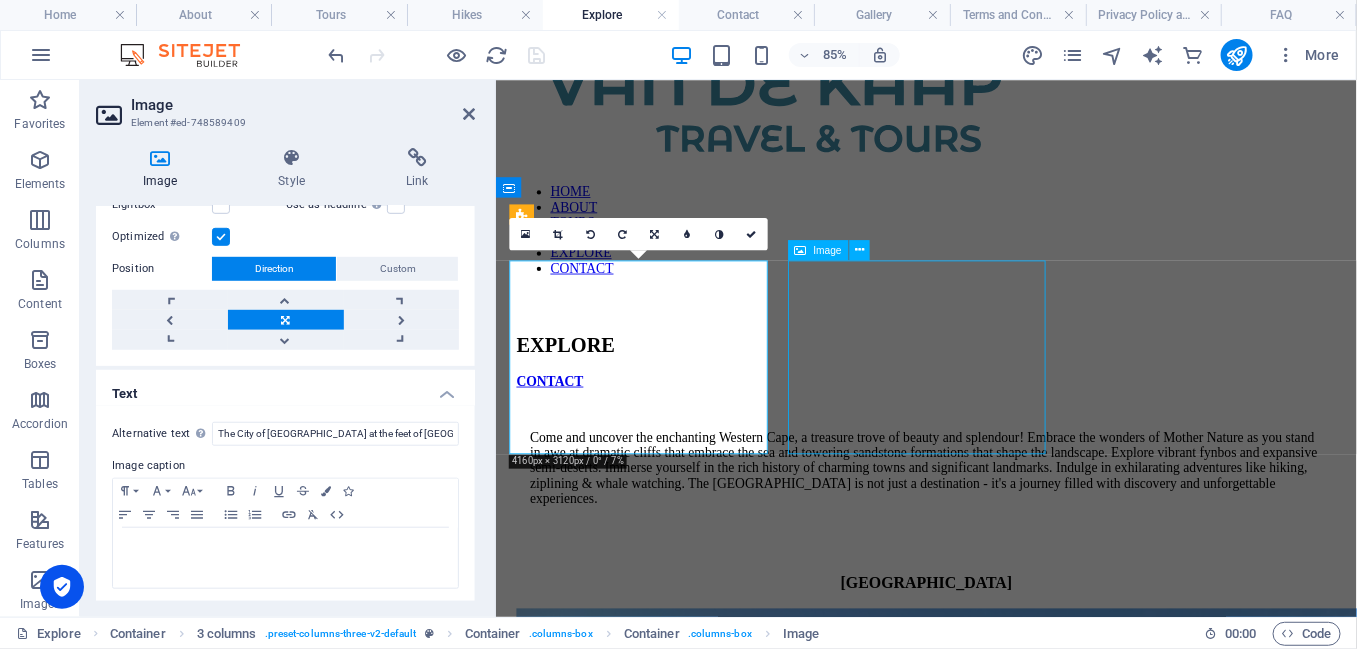 click at bounding box center [1002, 2705] 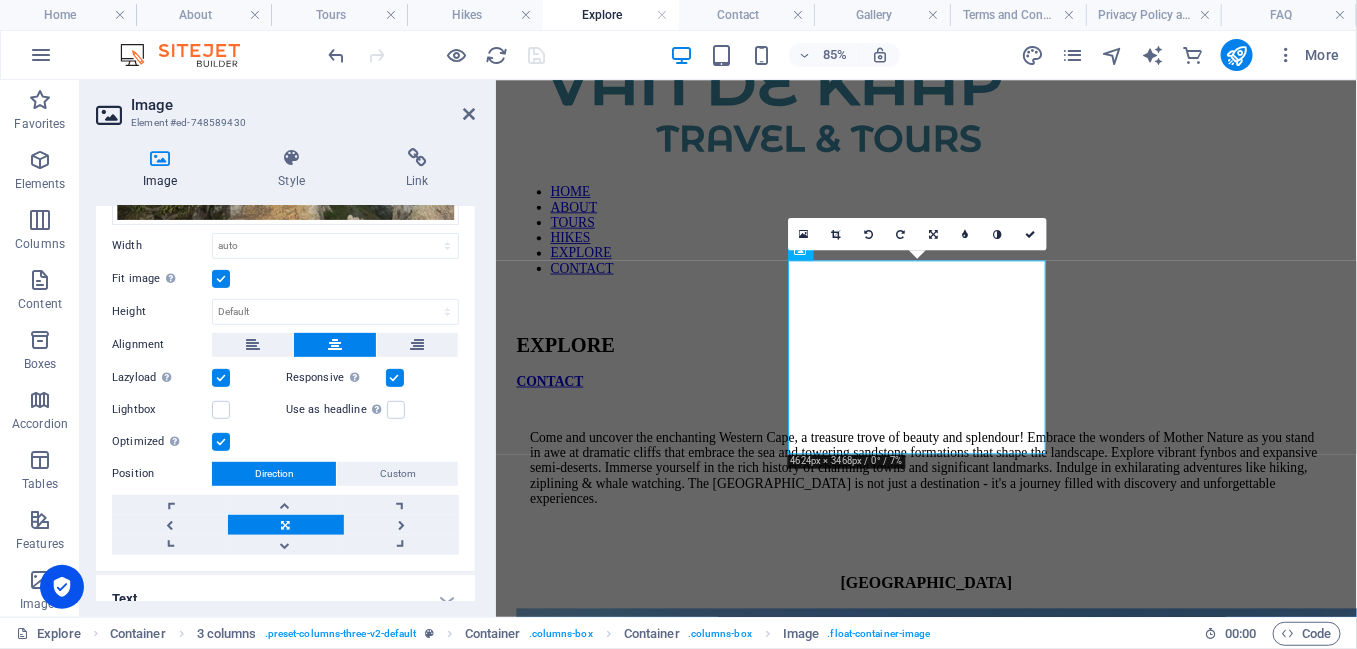 scroll, scrollTop: 313, scrollLeft: 0, axis: vertical 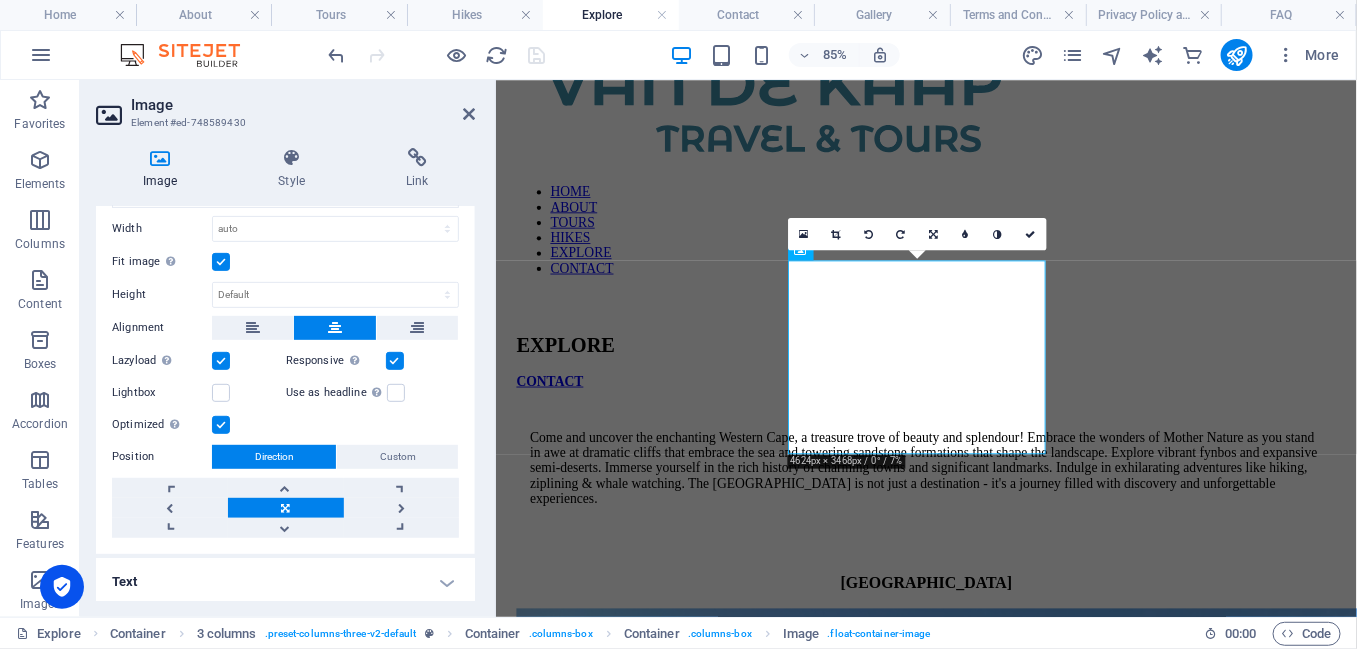click on "Text" at bounding box center [285, 582] 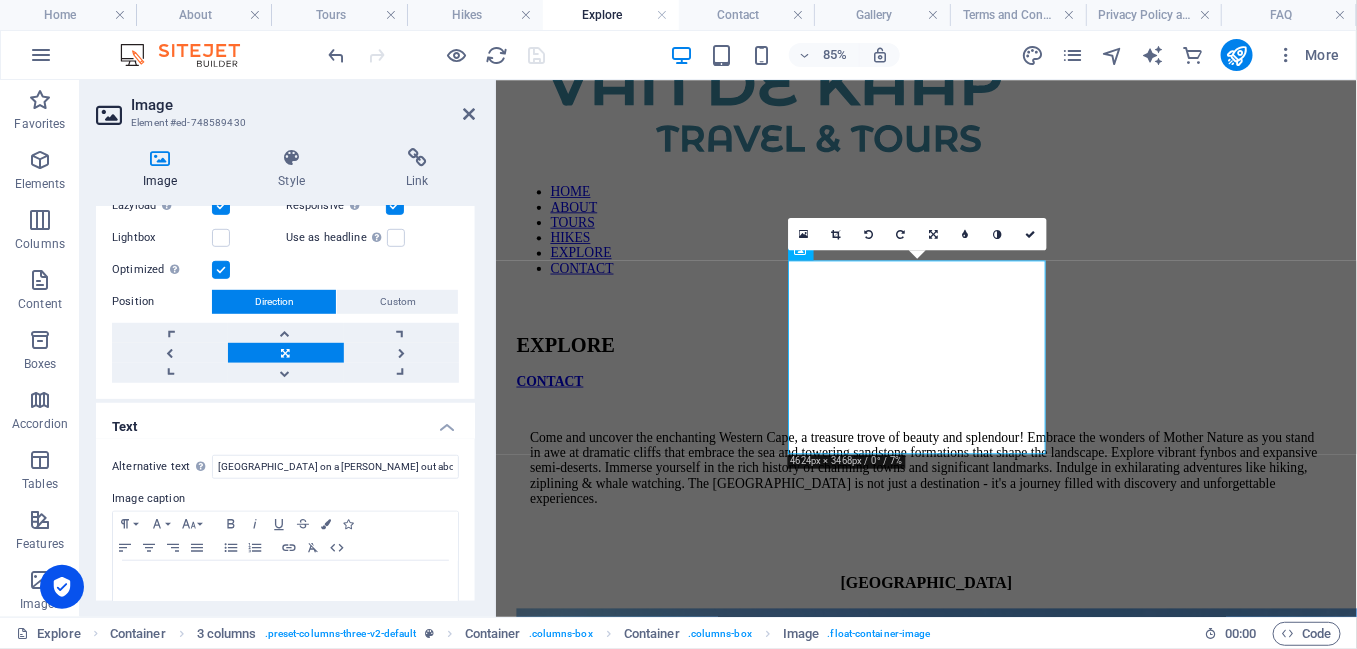 scroll, scrollTop: 501, scrollLeft: 0, axis: vertical 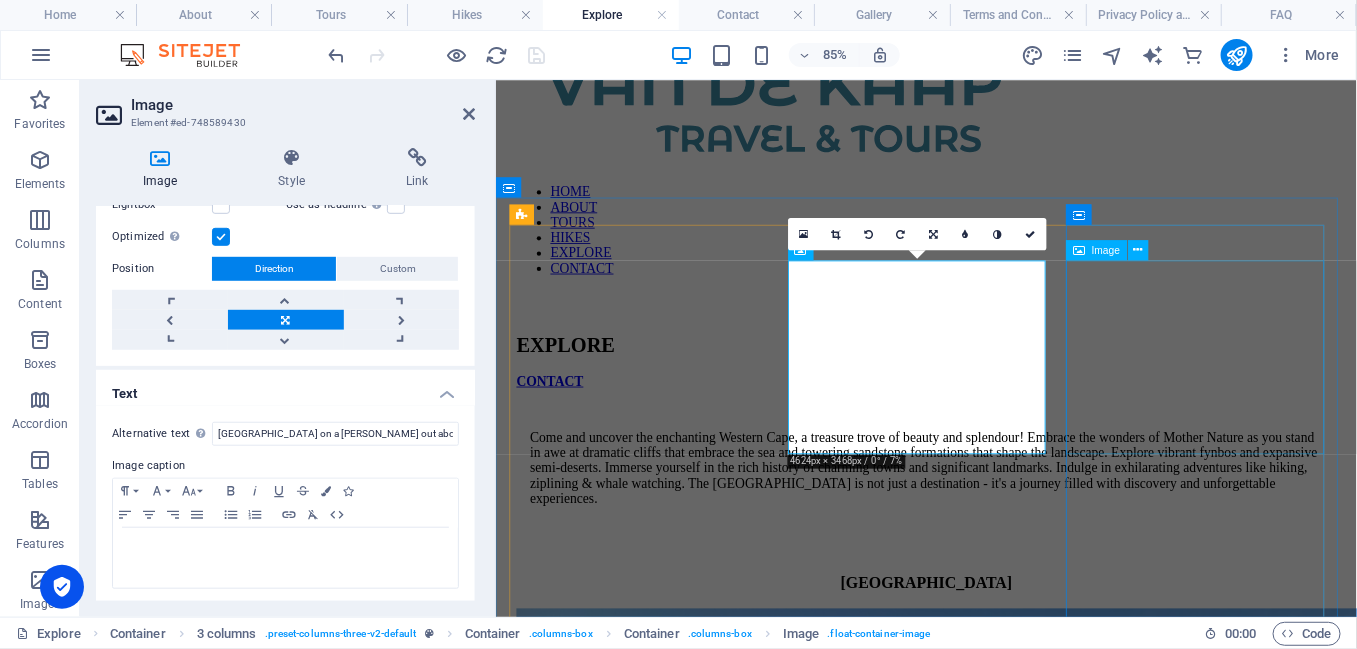 click at bounding box center (1002, 4322) 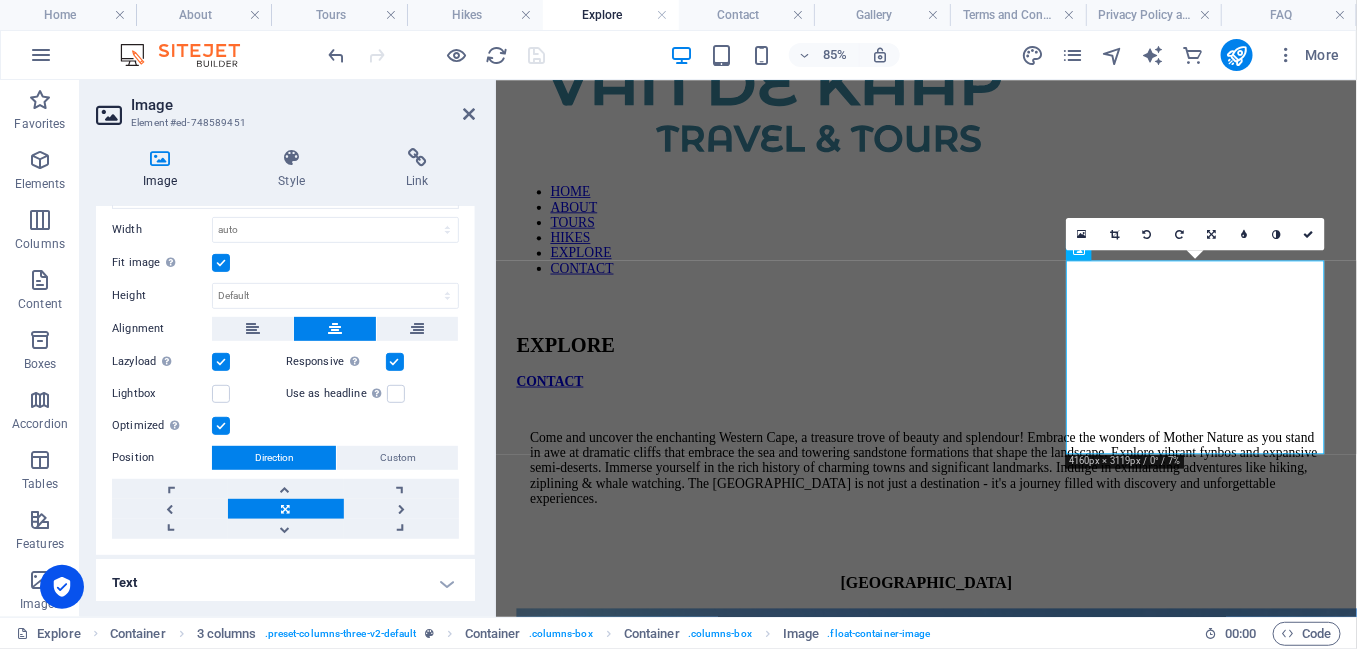 click on "Text" at bounding box center (285, 583) 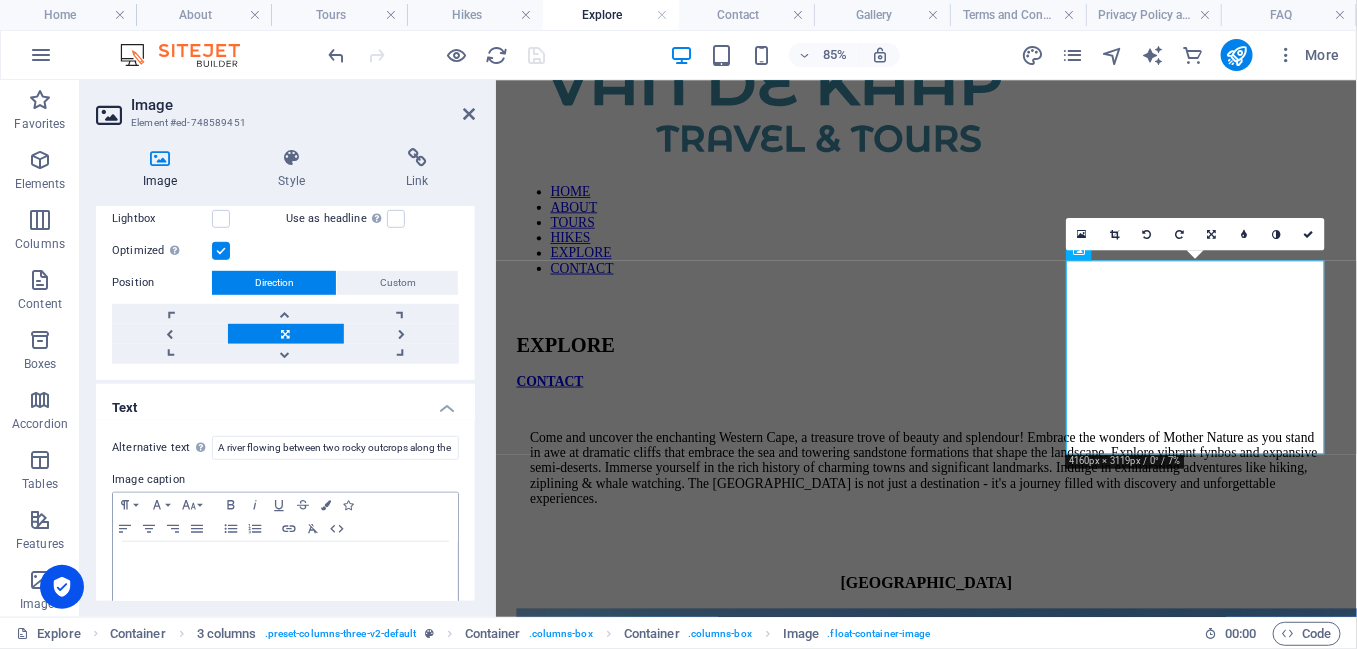 scroll, scrollTop: 501, scrollLeft: 0, axis: vertical 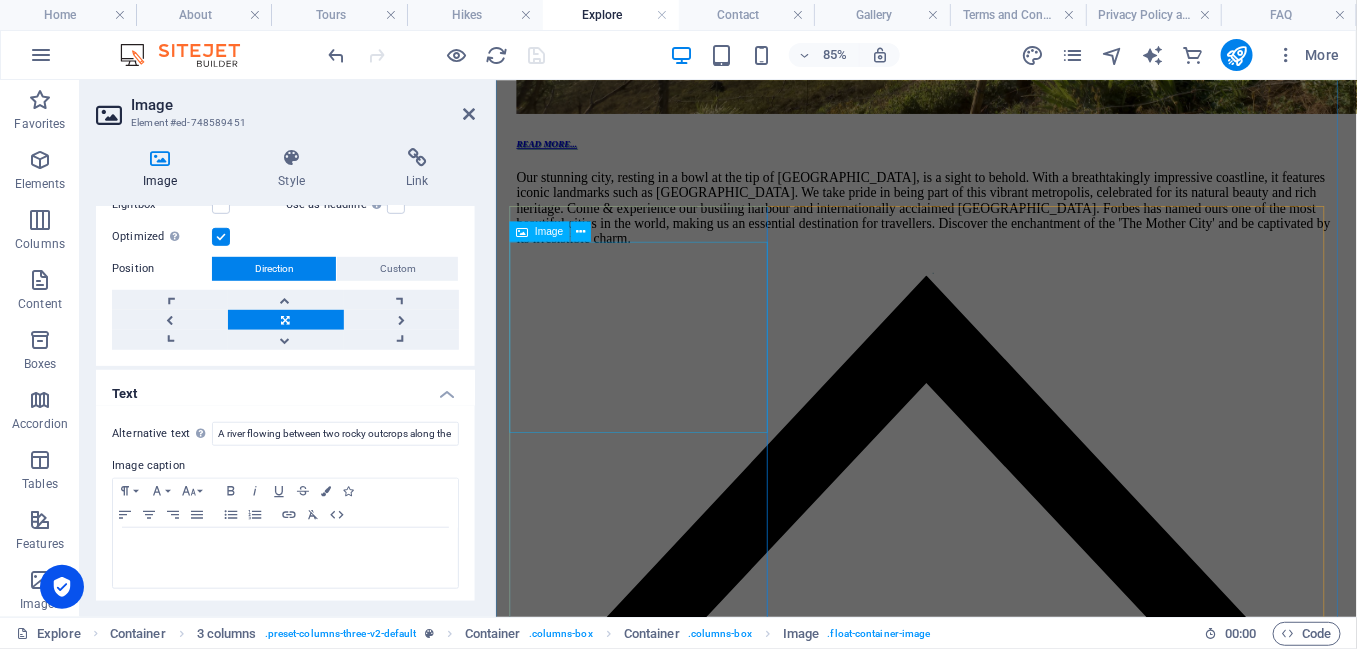 click at bounding box center (1002, 4336) 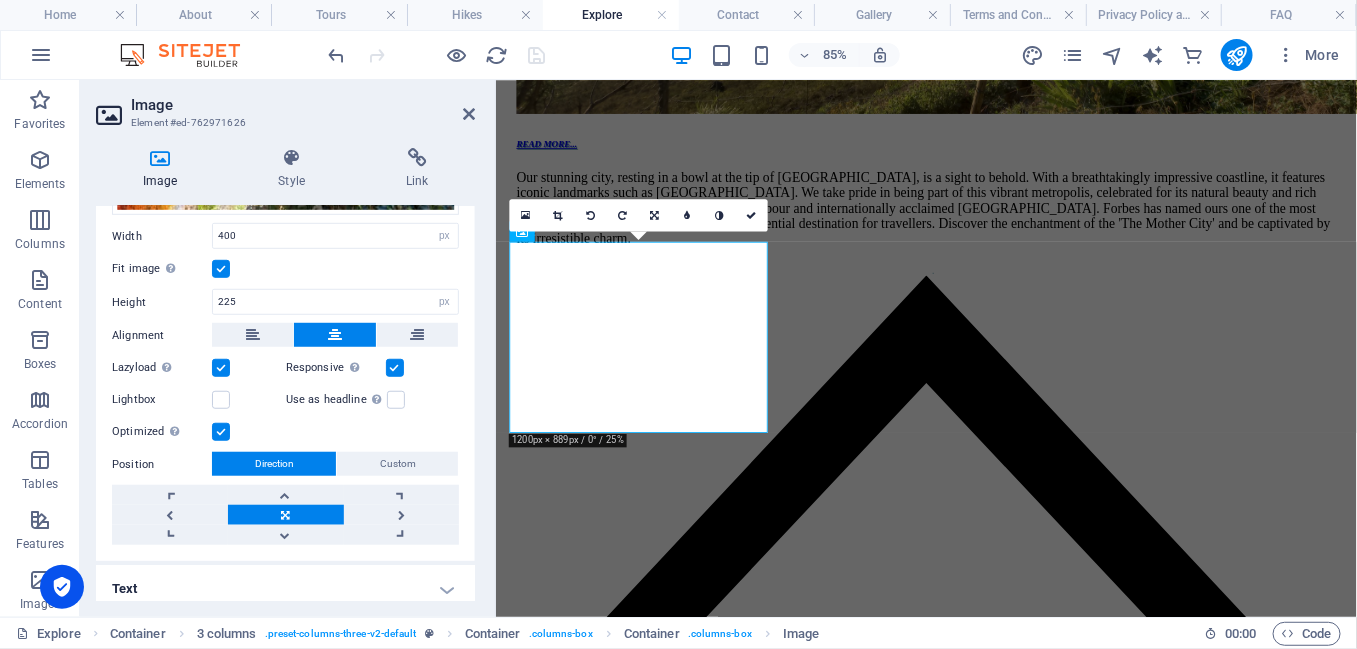 scroll, scrollTop: 507, scrollLeft: 0, axis: vertical 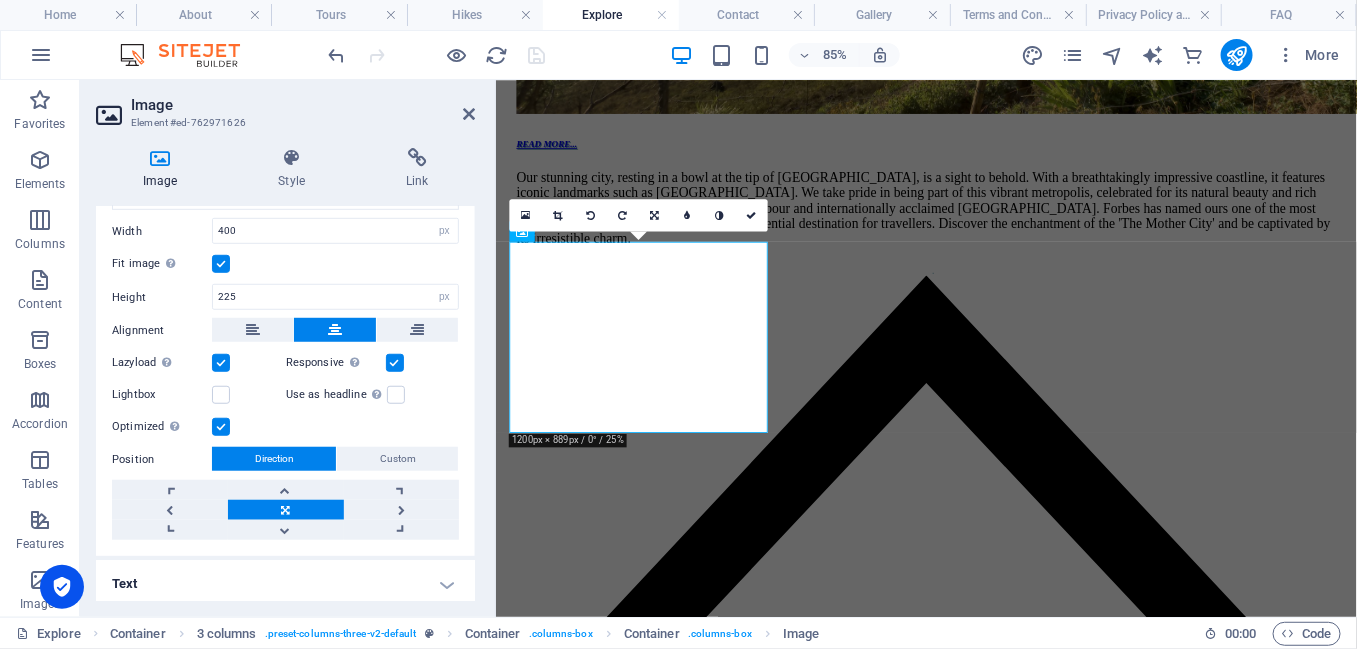 click on "Text" at bounding box center (285, 584) 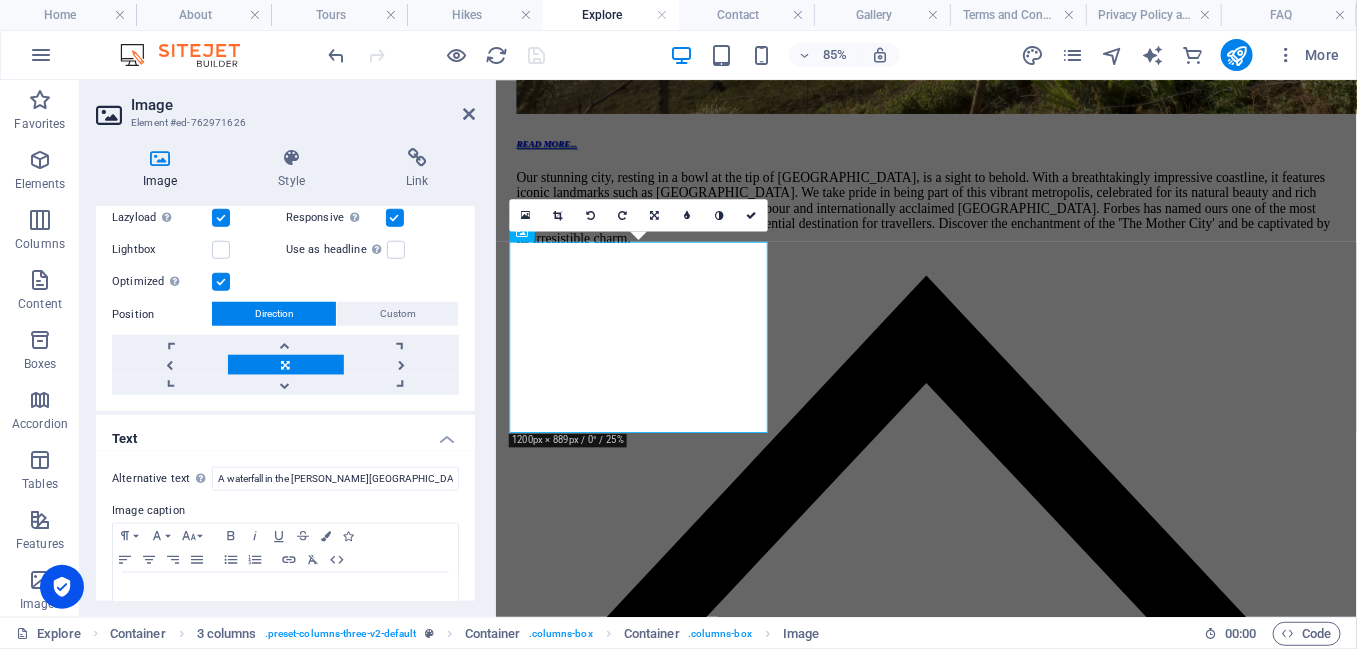 scroll, scrollTop: 657, scrollLeft: 0, axis: vertical 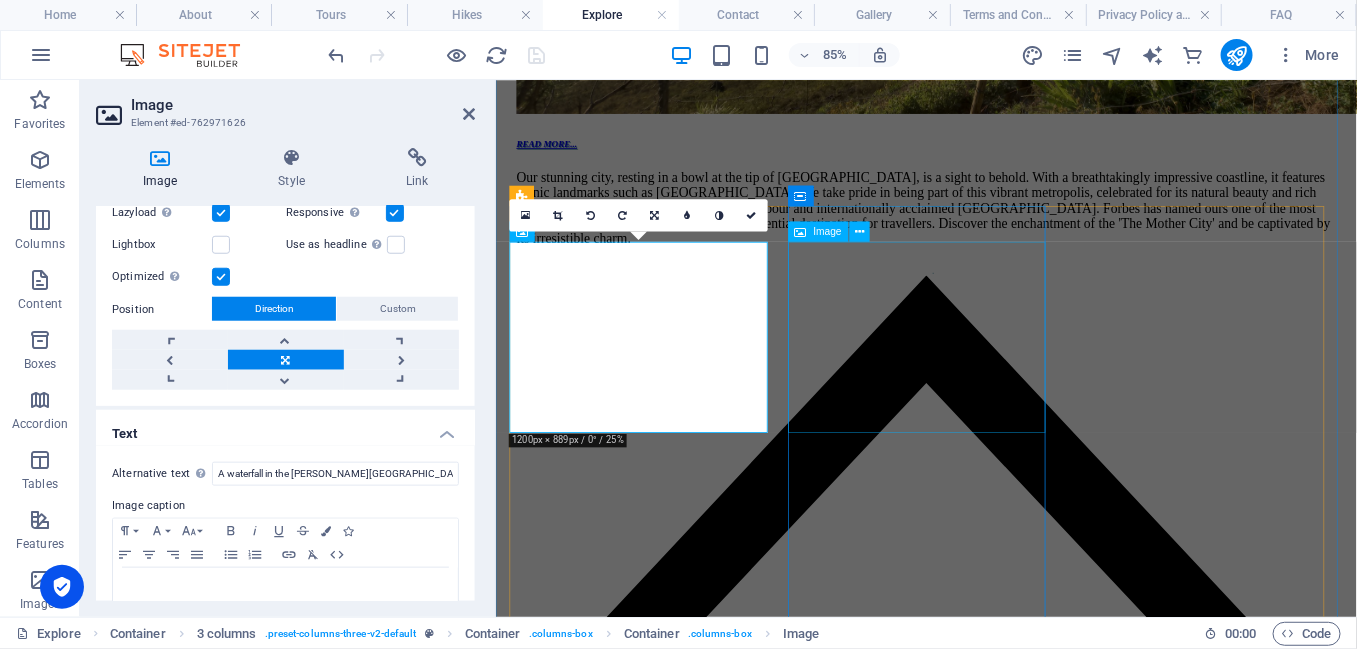 click at bounding box center (1002, 5411) 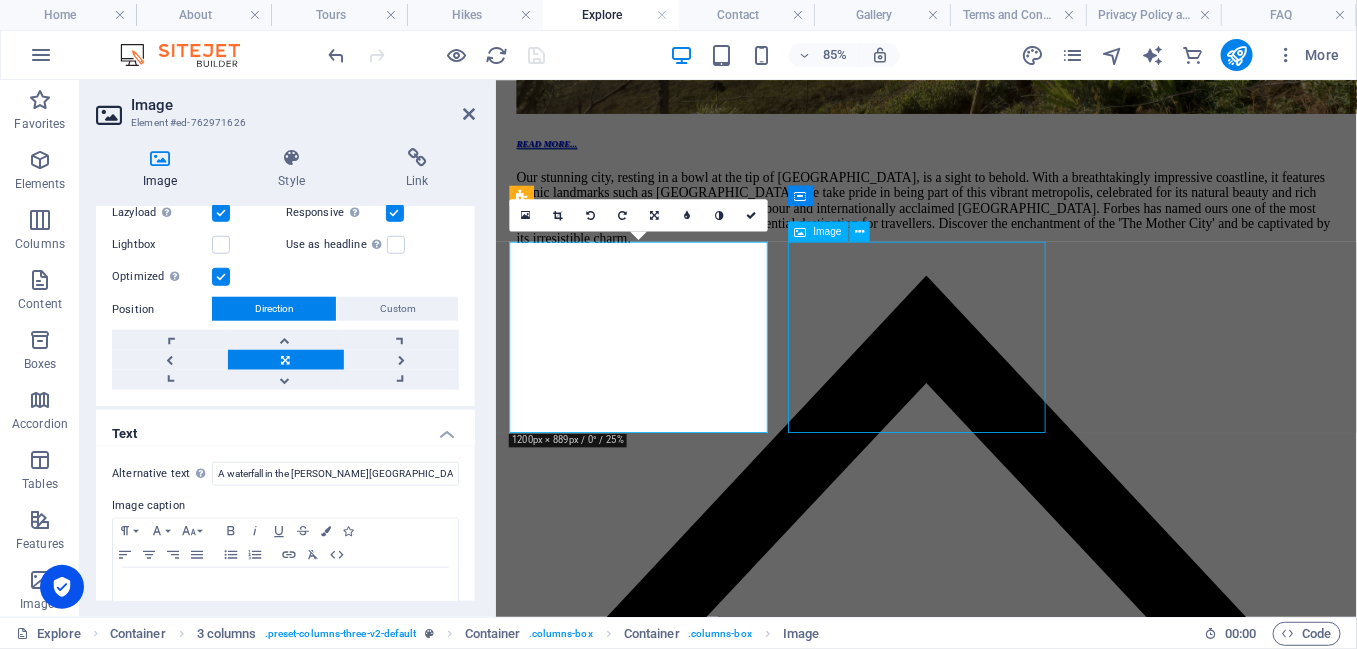 click at bounding box center (1002, 5411) 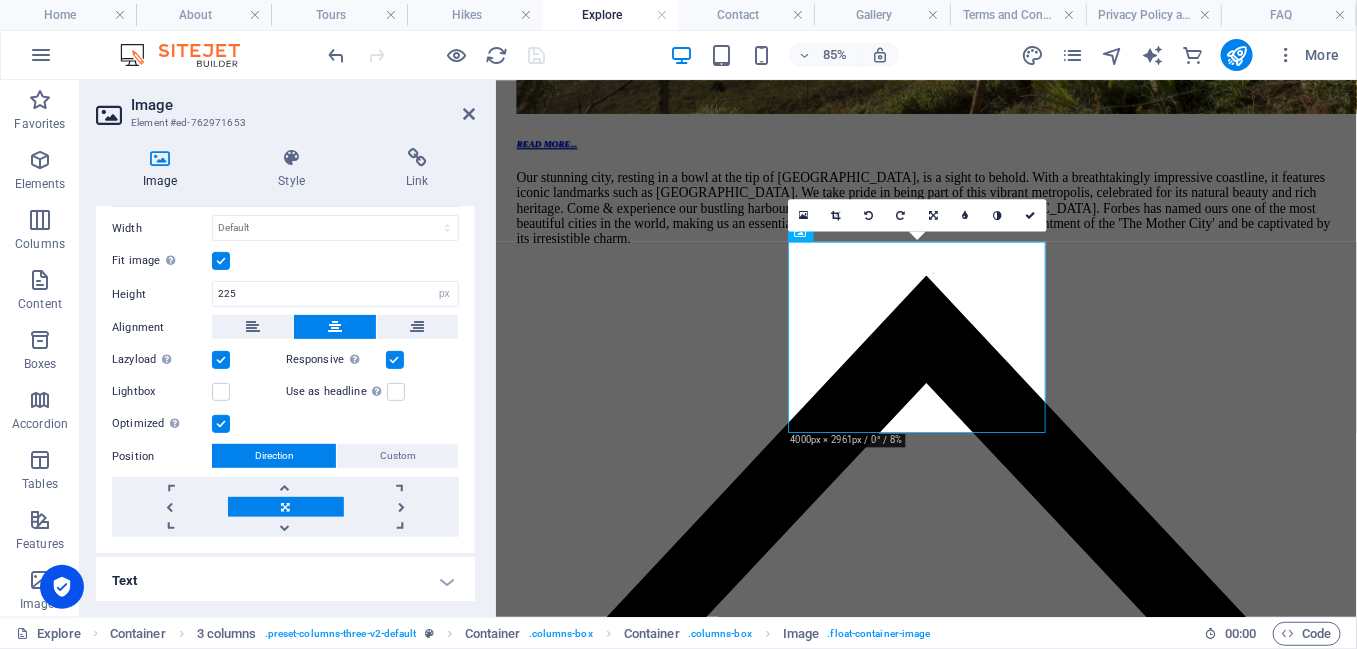 click on "Text" at bounding box center (285, 581) 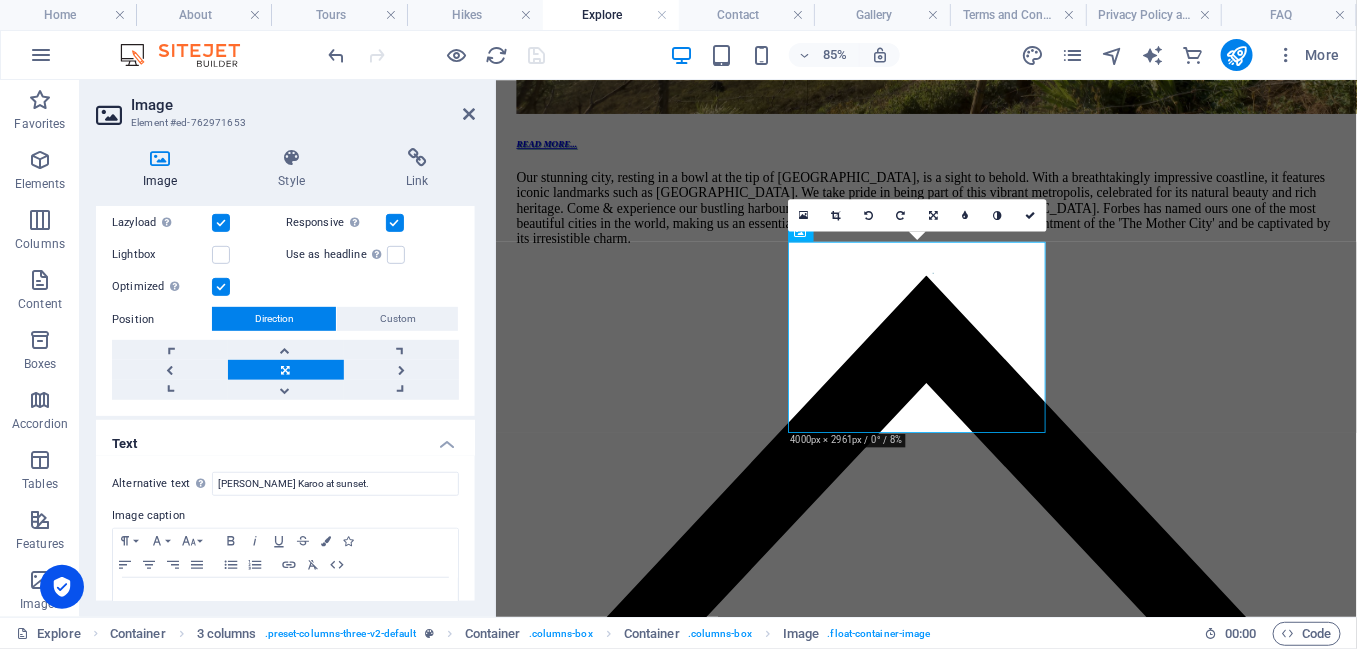 scroll, scrollTop: 438, scrollLeft: 0, axis: vertical 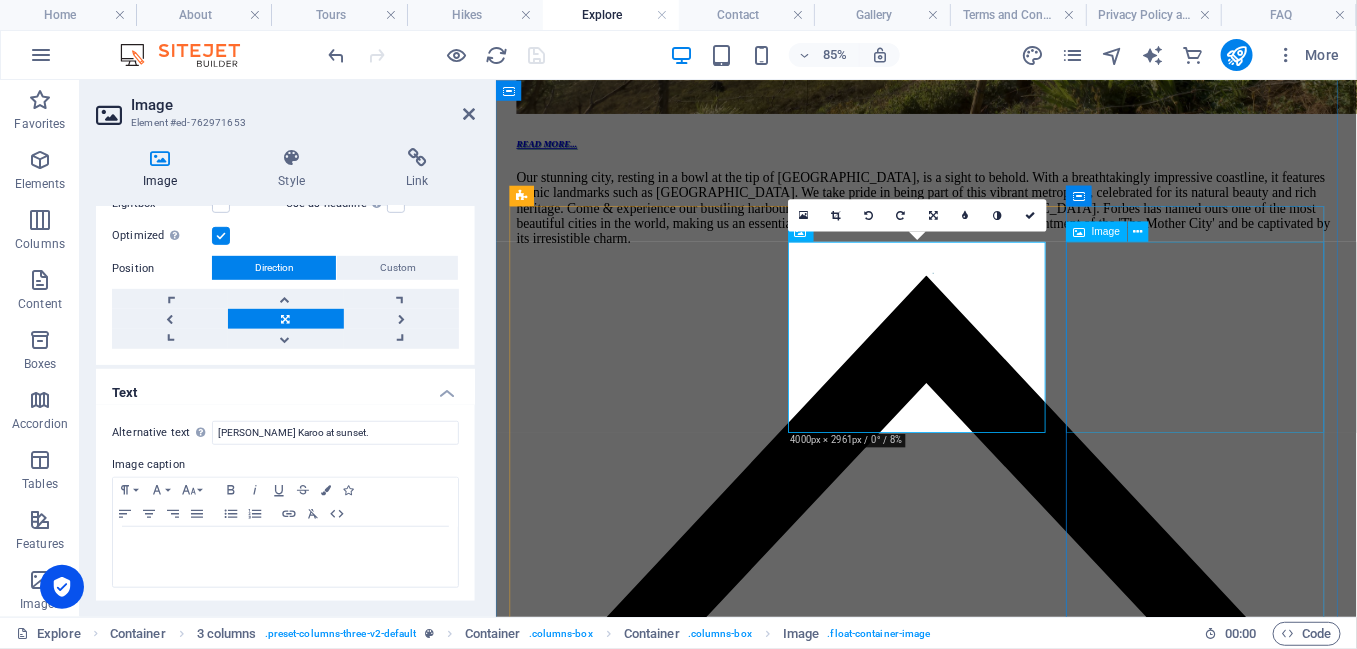 click at bounding box center [1002, 6485] 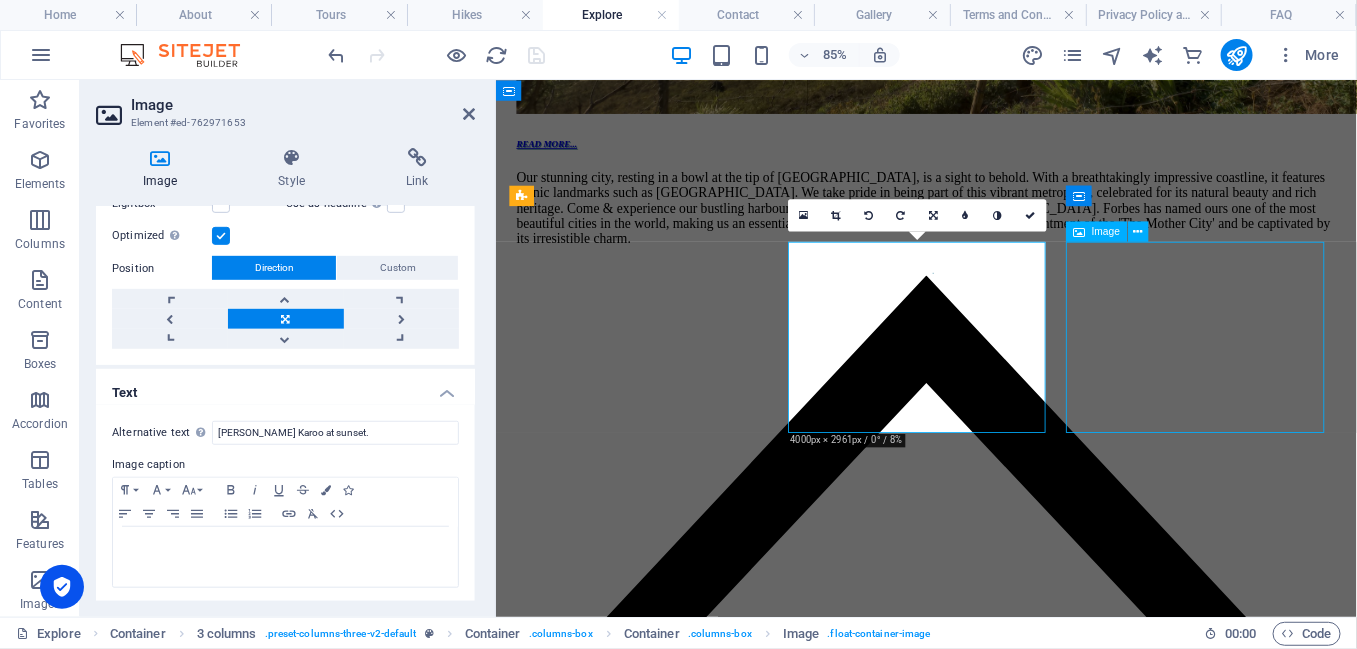click at bounding box center [1002, 6485] 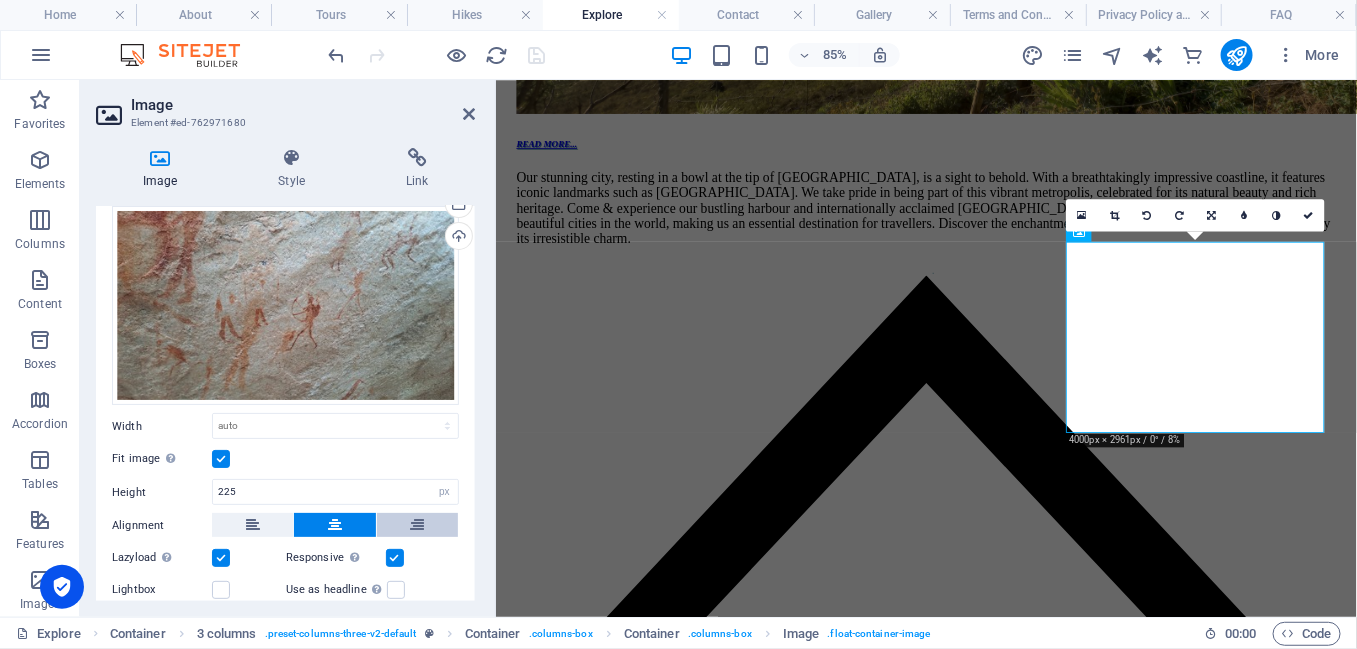 scroll, scrollTop: 250, scrollLeft: 0, axis: vertical 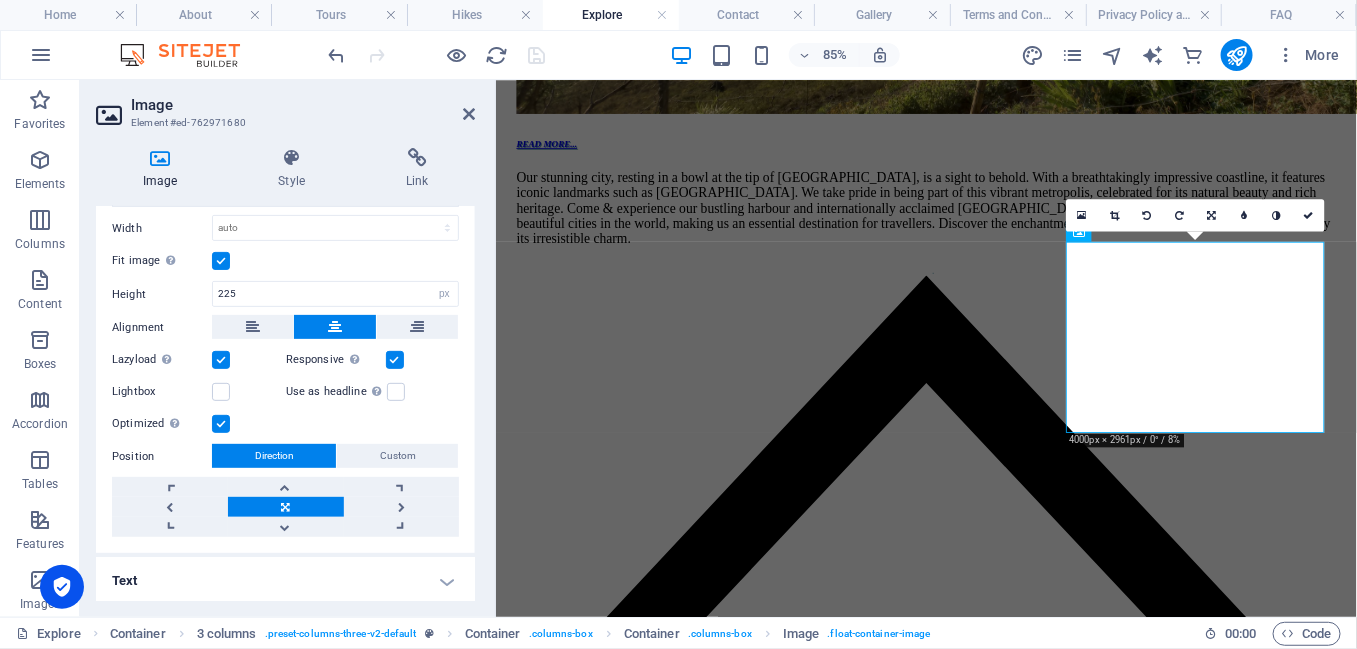 click on "Text" at bounding box center (285, 581) 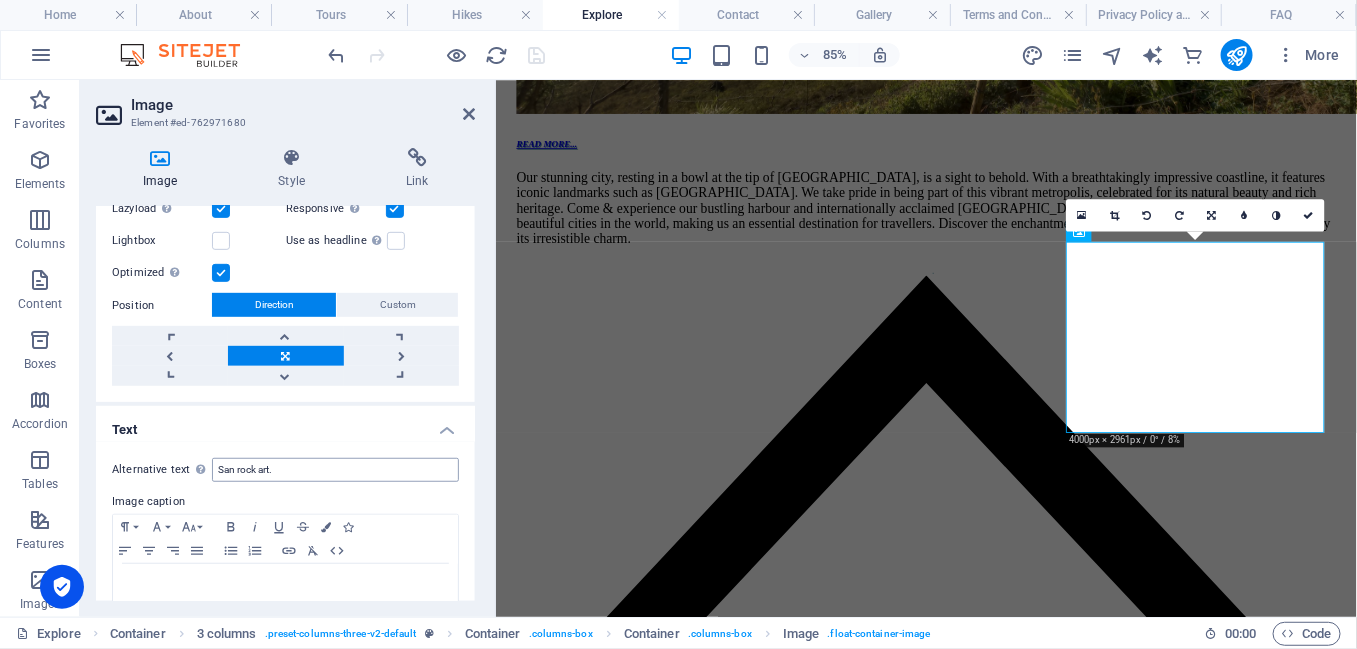 scroll, scrollTop: 438, scrollLeft: 0, axis: vertical 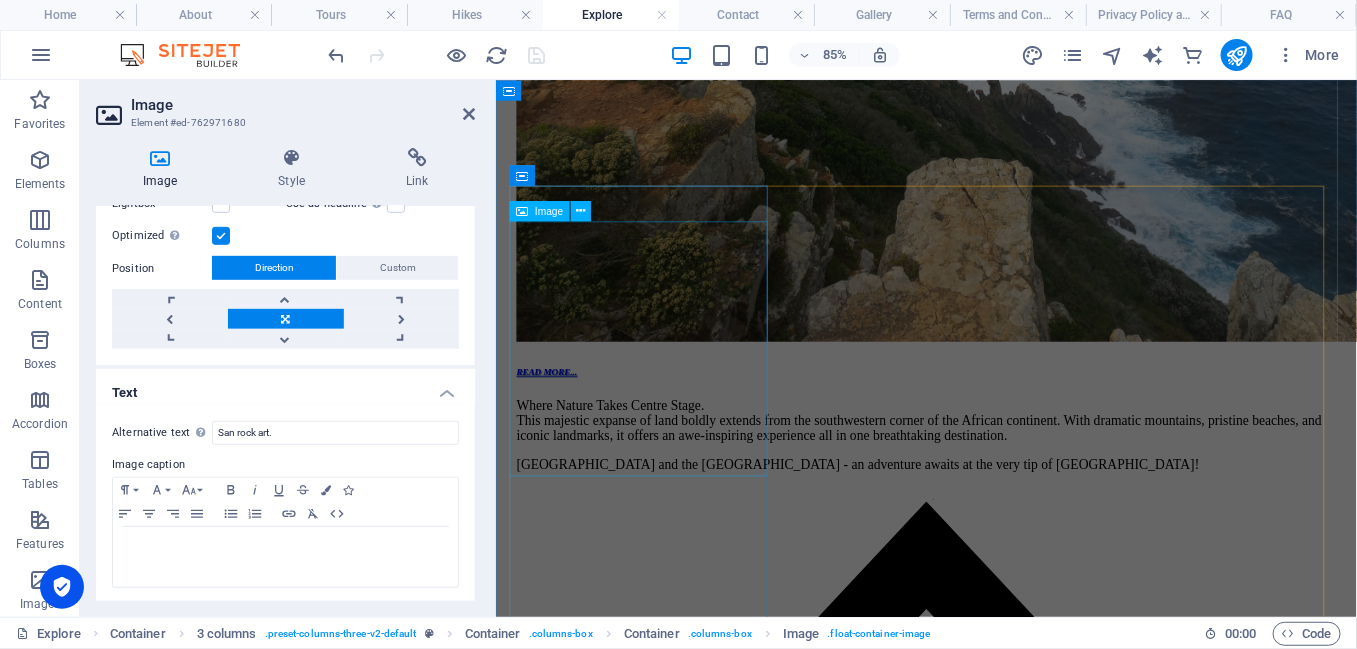 click at bounding box center [1002, 6266] 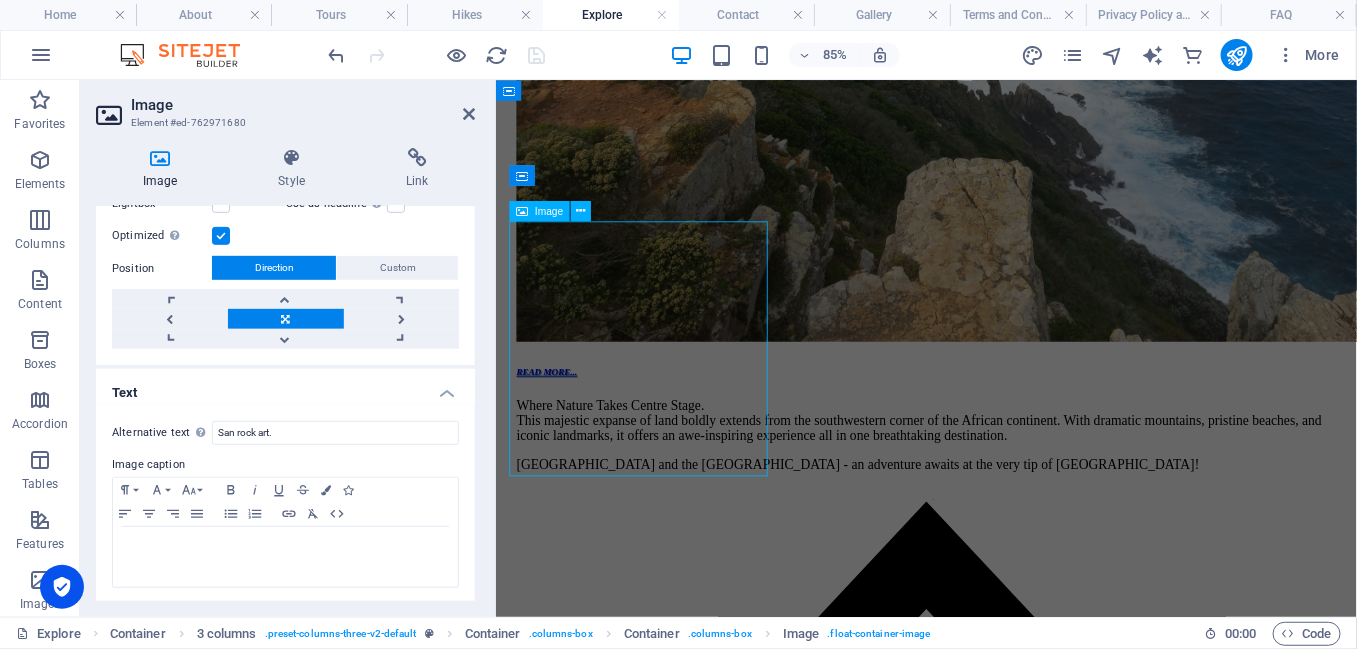 click at bounding box center (1002, 6266) 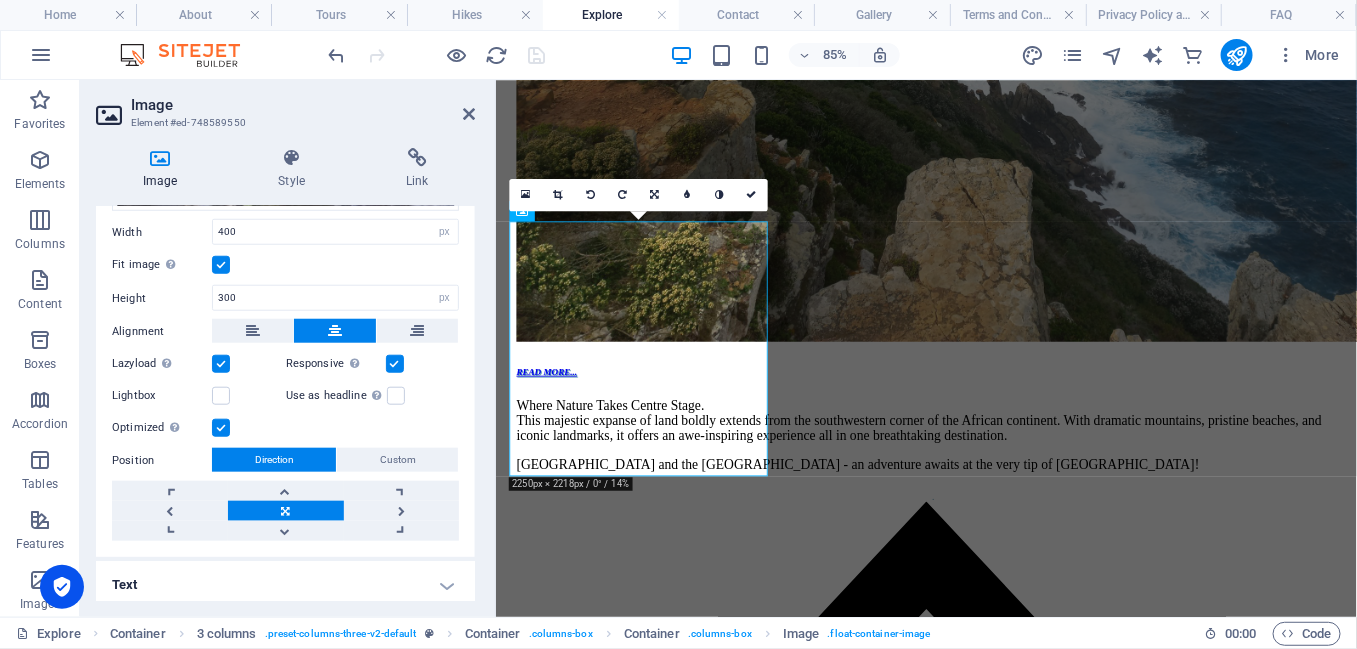 click on "Text" at bounding box center (285, 585) 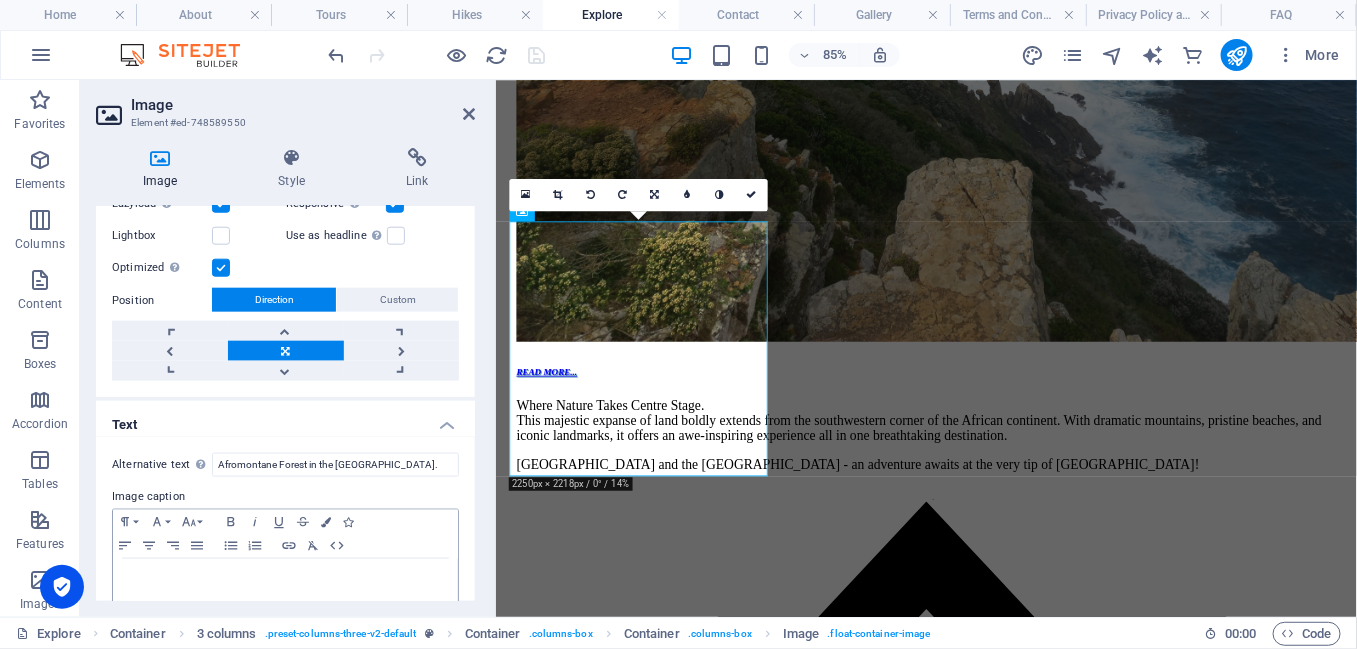 scroll, scrollTop: 843, scrollLeft: 0, axis: vertical 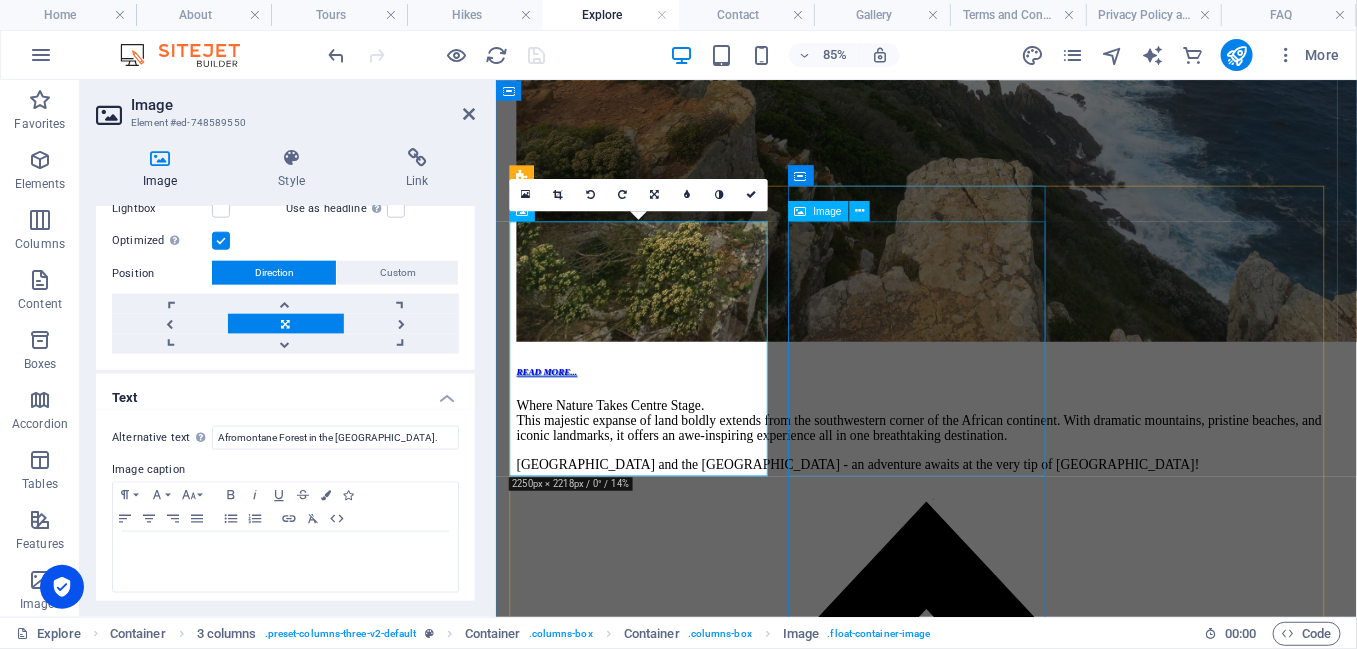 click at bounding box center [1002, 8305] 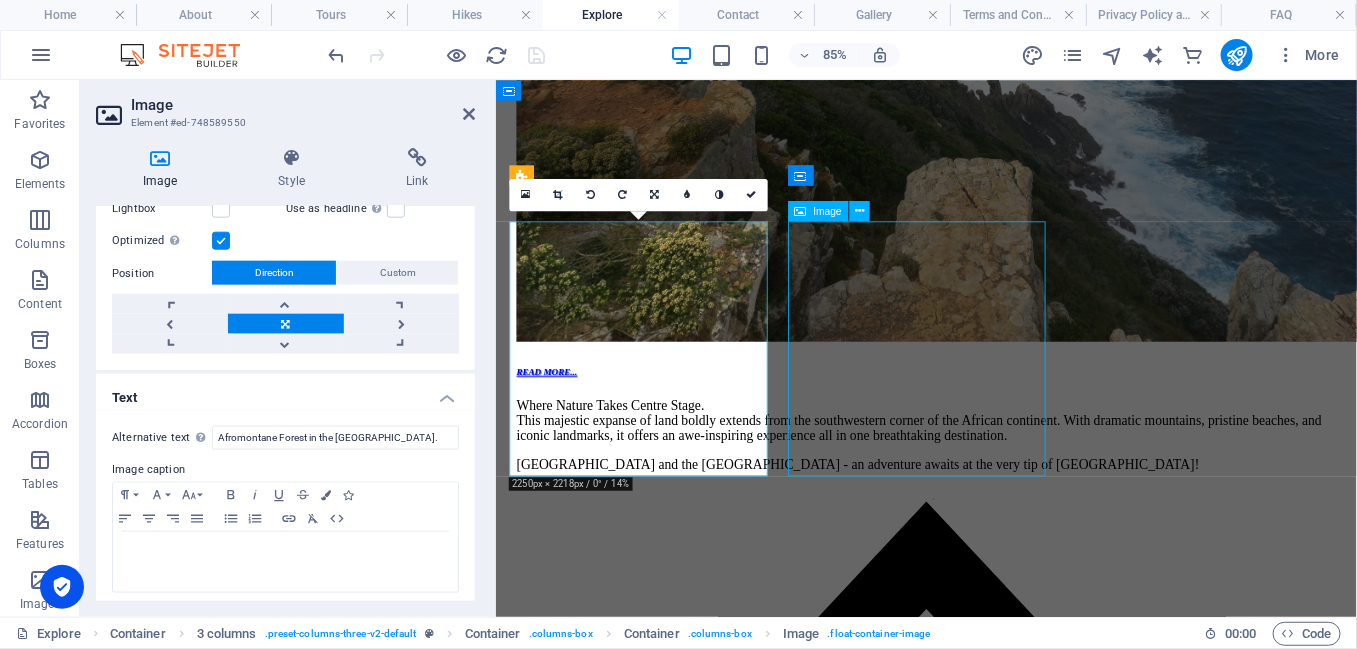 click at bounding box center (1002, 8305) 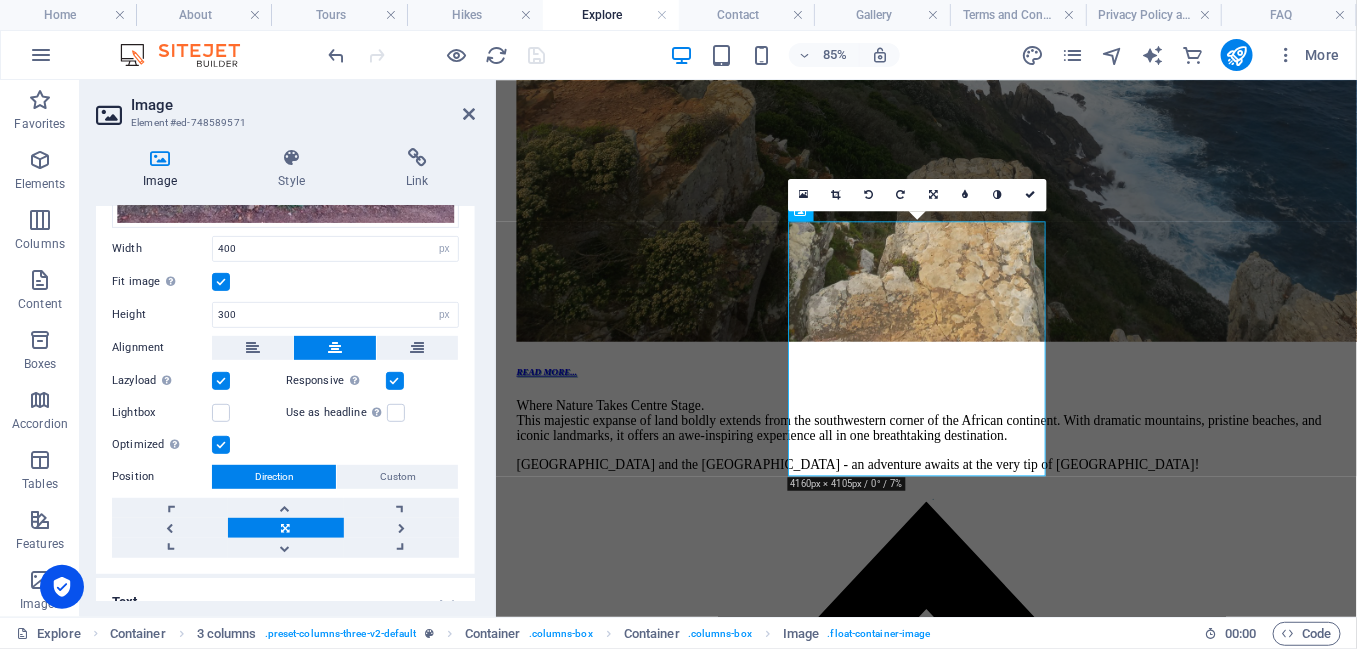 scroll, scrollTop: 313, scrollLeft: 0, axis: vertical 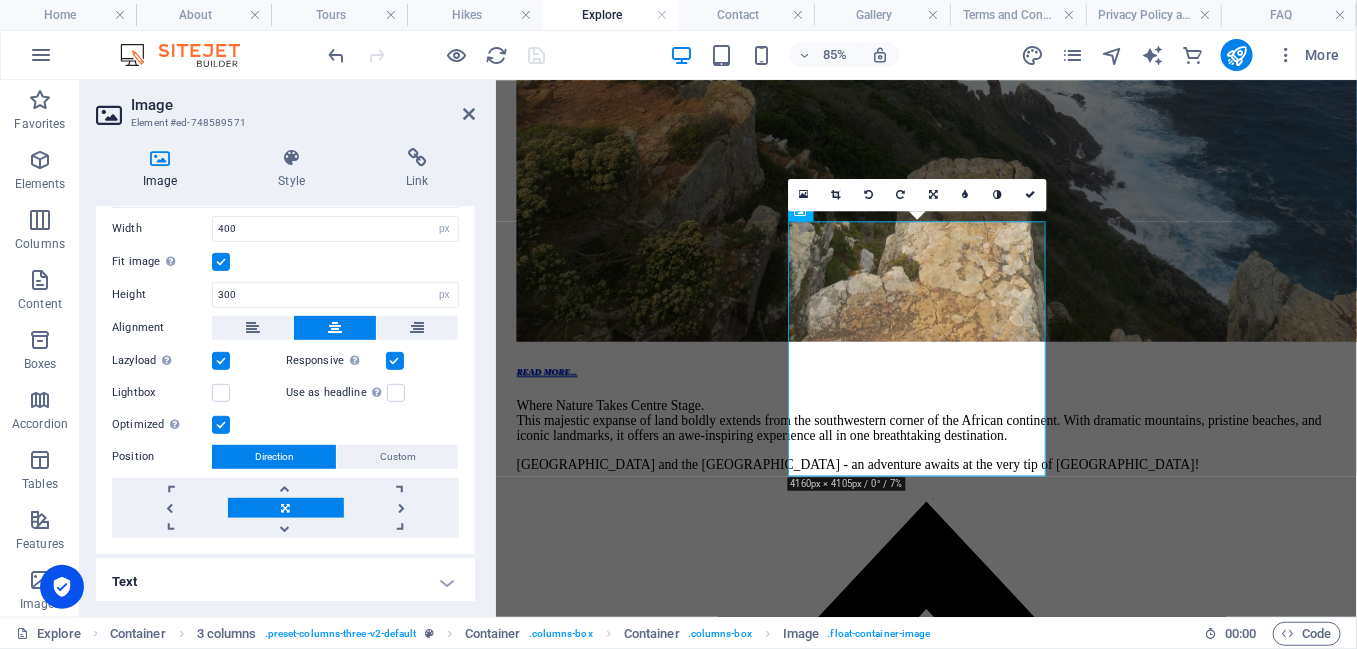 click on "Text" at bounding box center (285, 582) 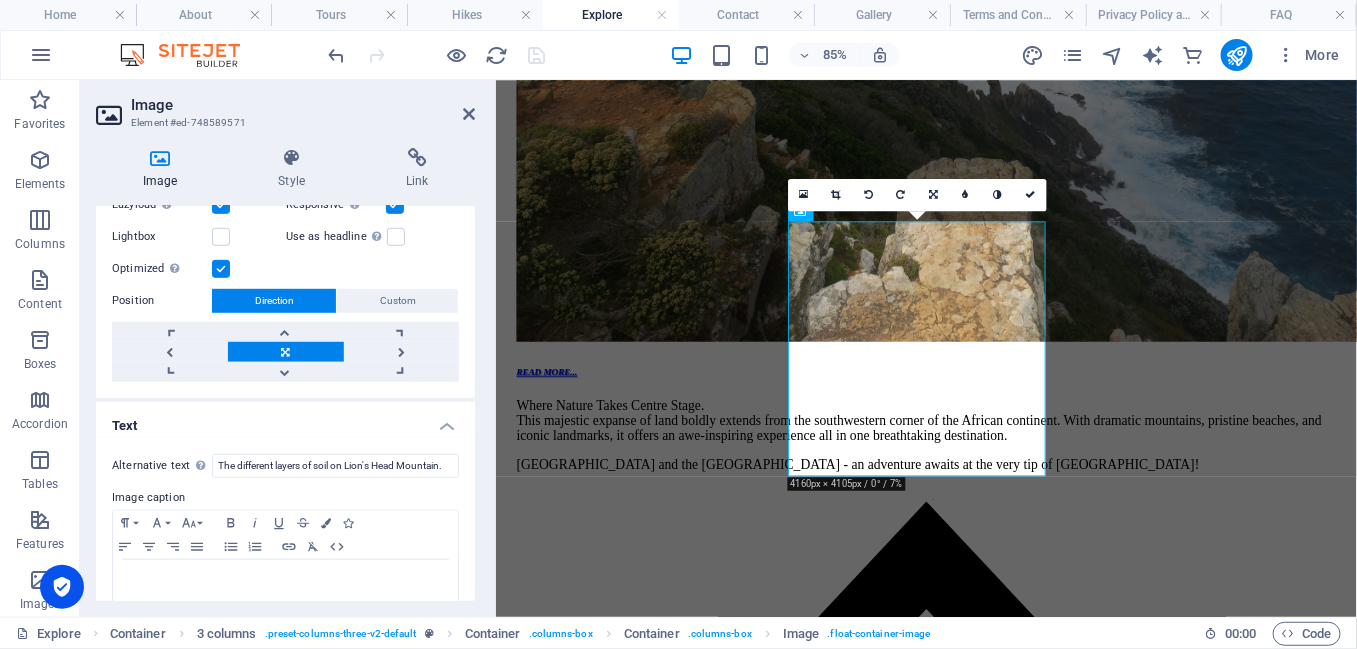 scroll, scrollTop: 501, scrollLeft: 0, axis: vertical 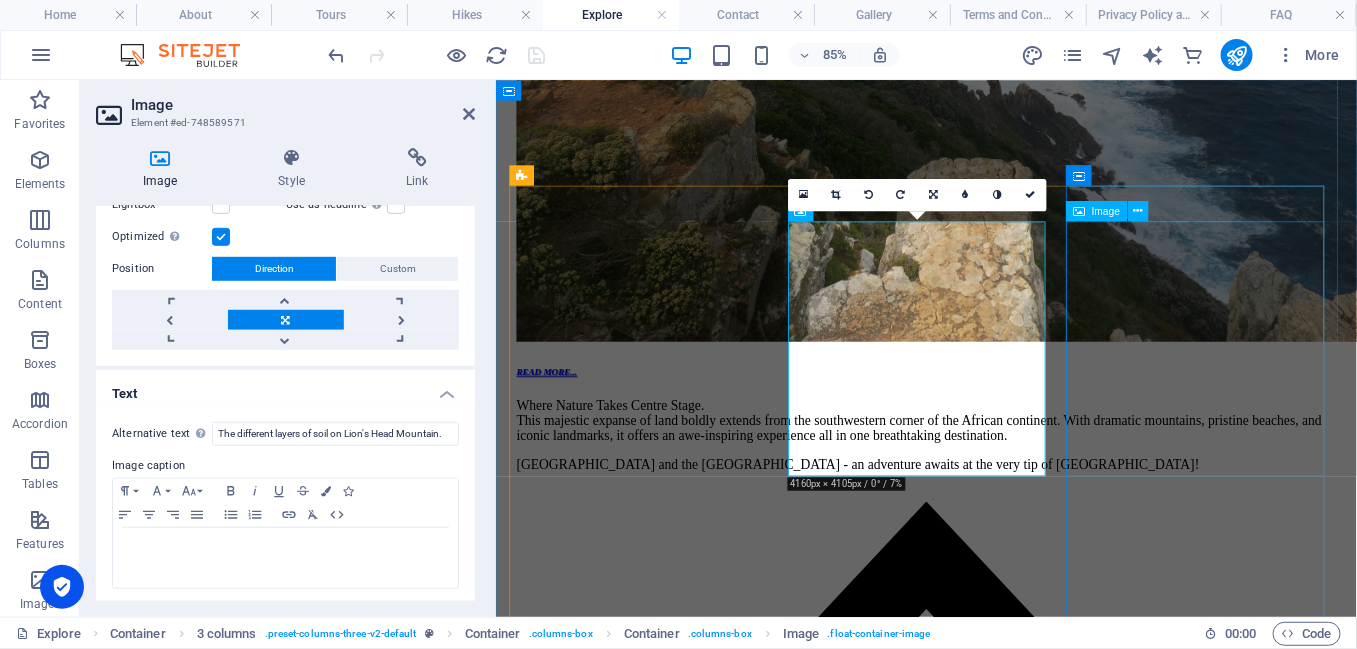 click at bounding box center [1002, 9664] 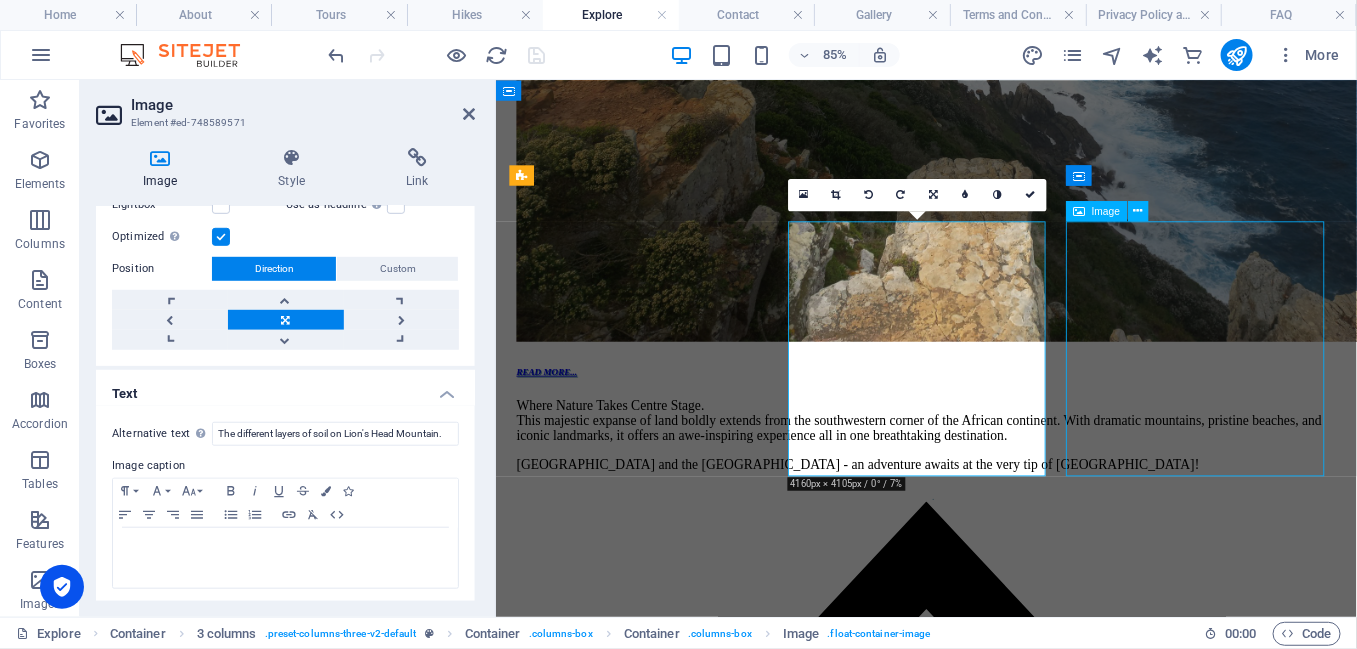 click at bounding box center [1002, 9664] 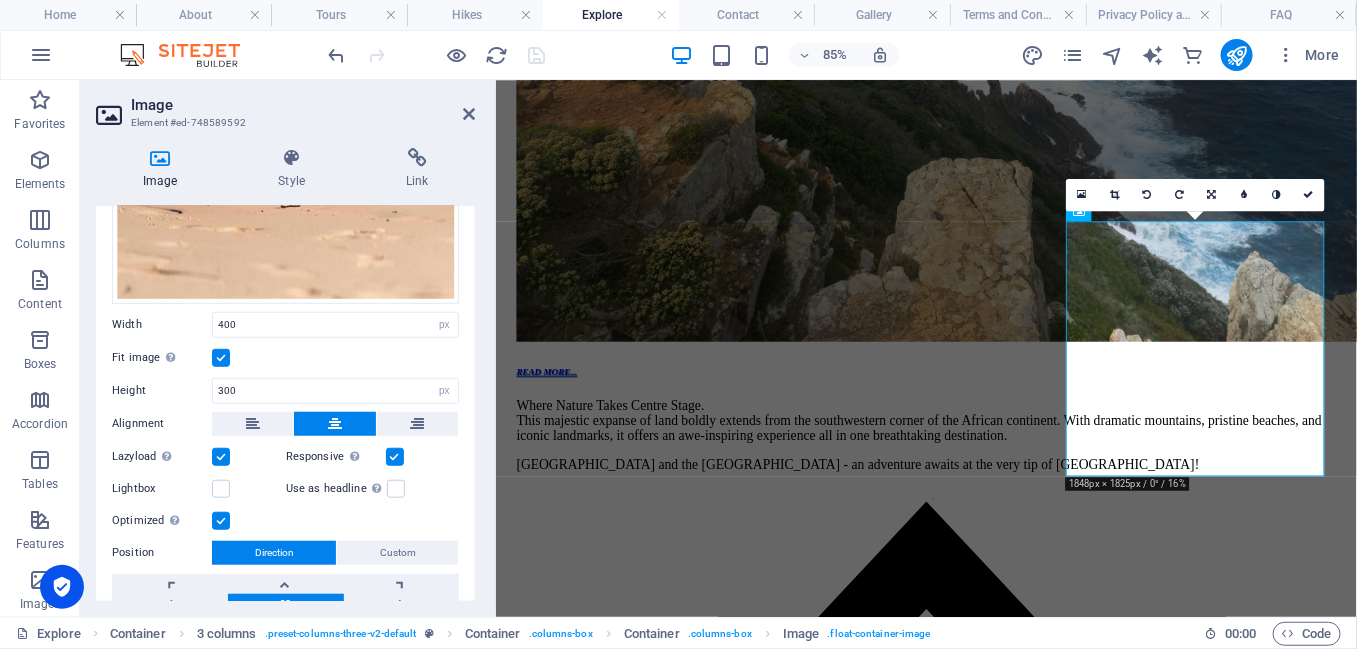 scroll, scrollTop: 562, scrollLeft: 0, axis: vertical 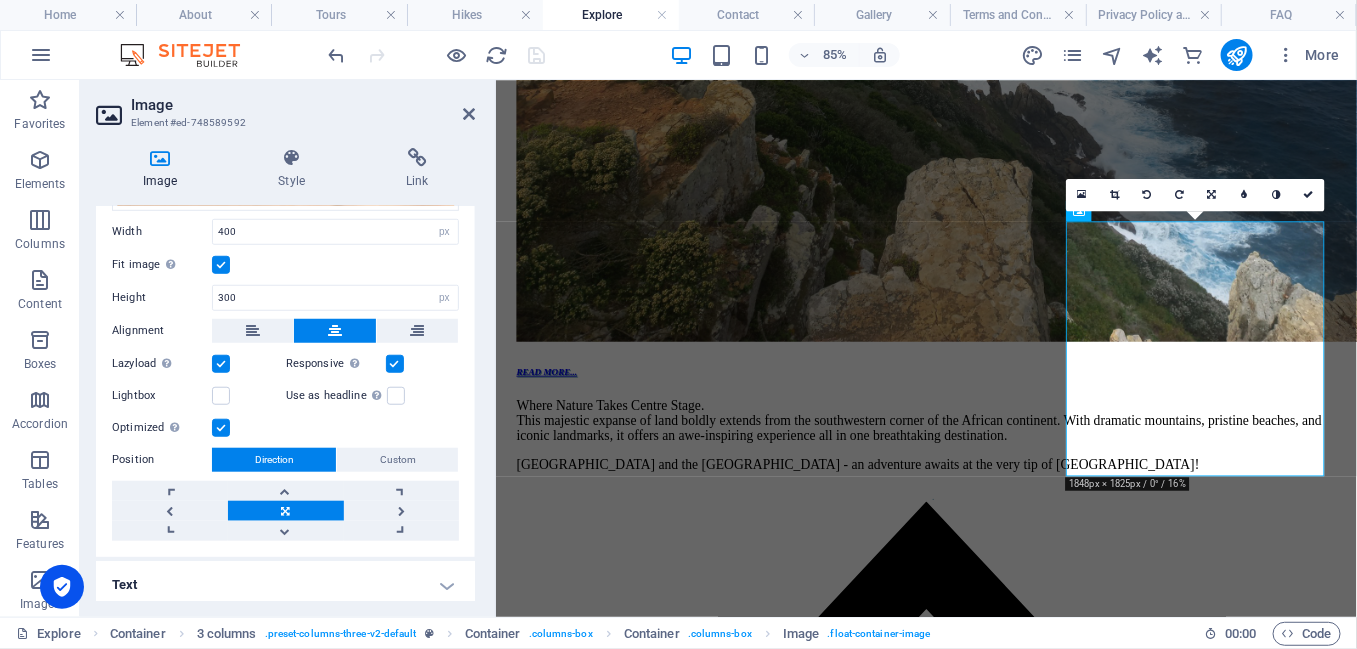 click on "Text" at bounding box center [285, 585] 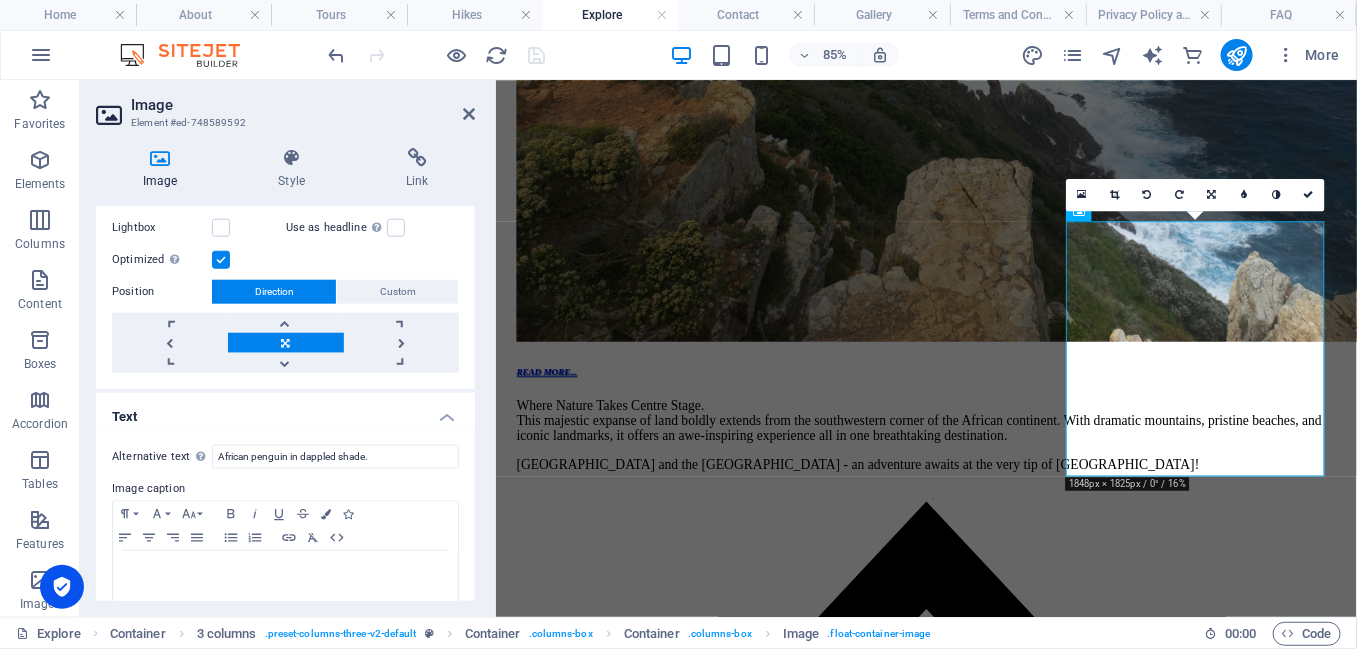 scroll, scrollTop: 750, scrollLeft: 0, axis: vertical 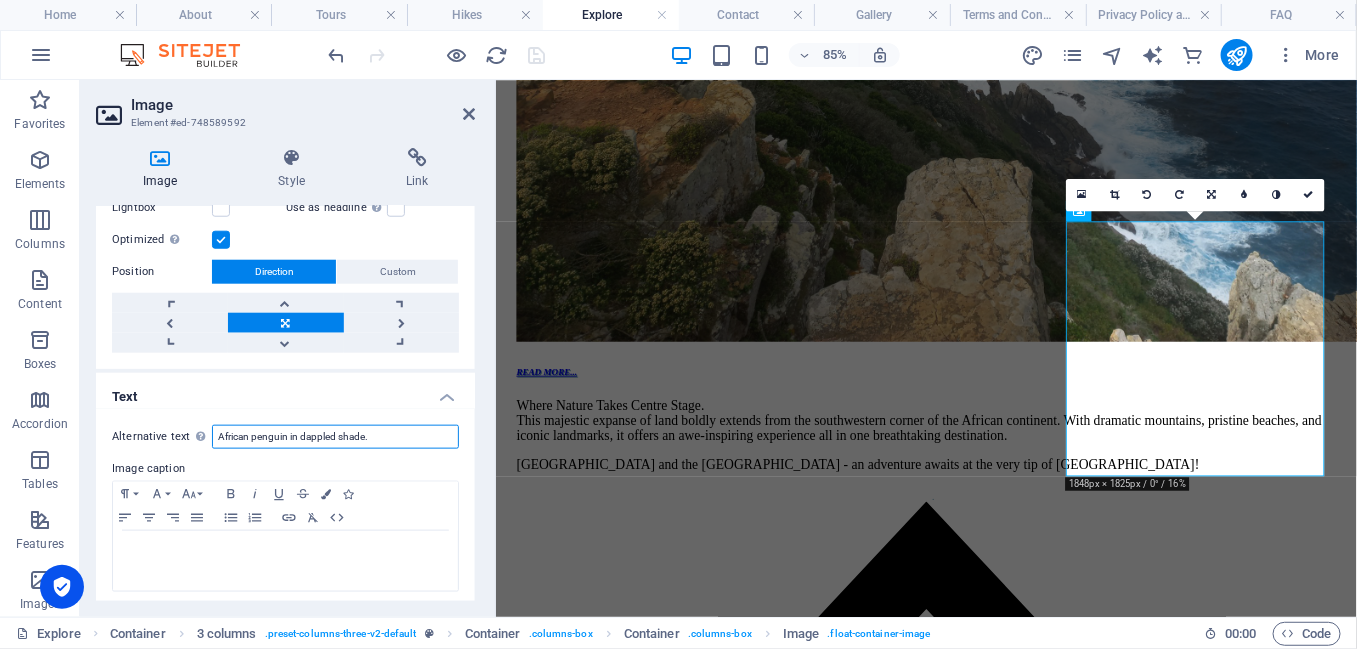 drag, startPoint x: 285, startPoint y: 432, endPoint x: 295, endPoint y: 430, distance: 10.198039 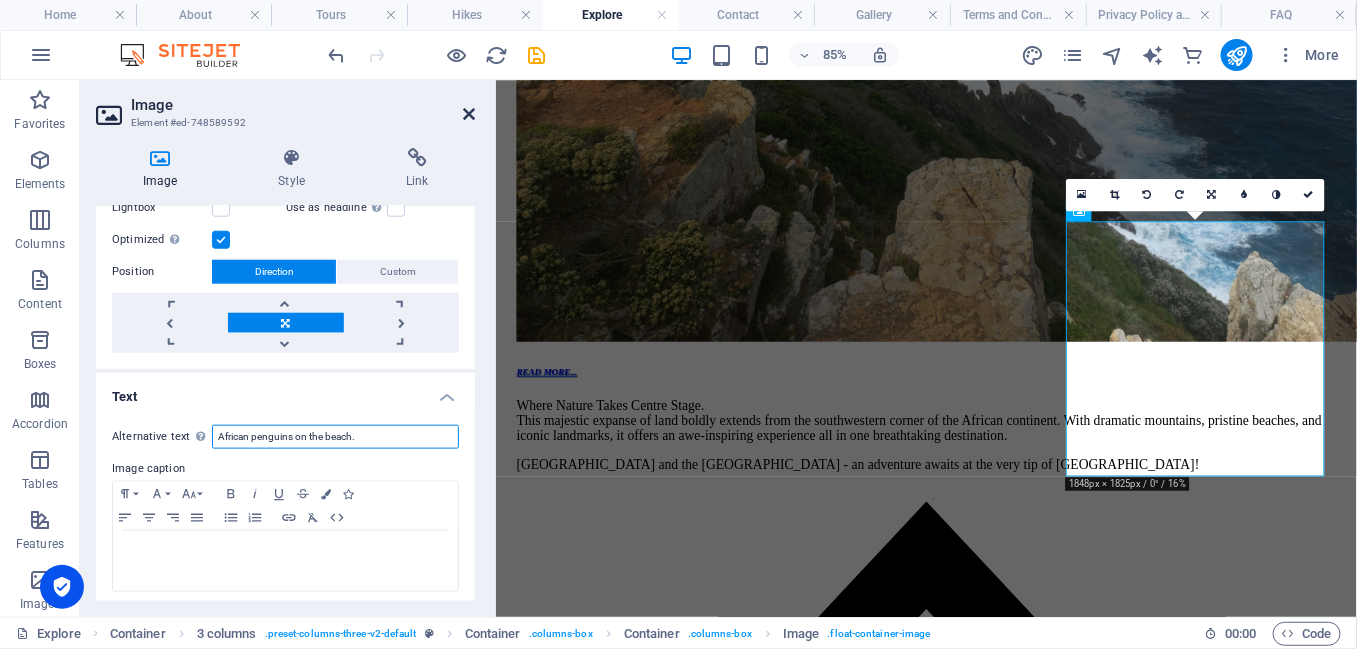 type on "African penguins on the beach." 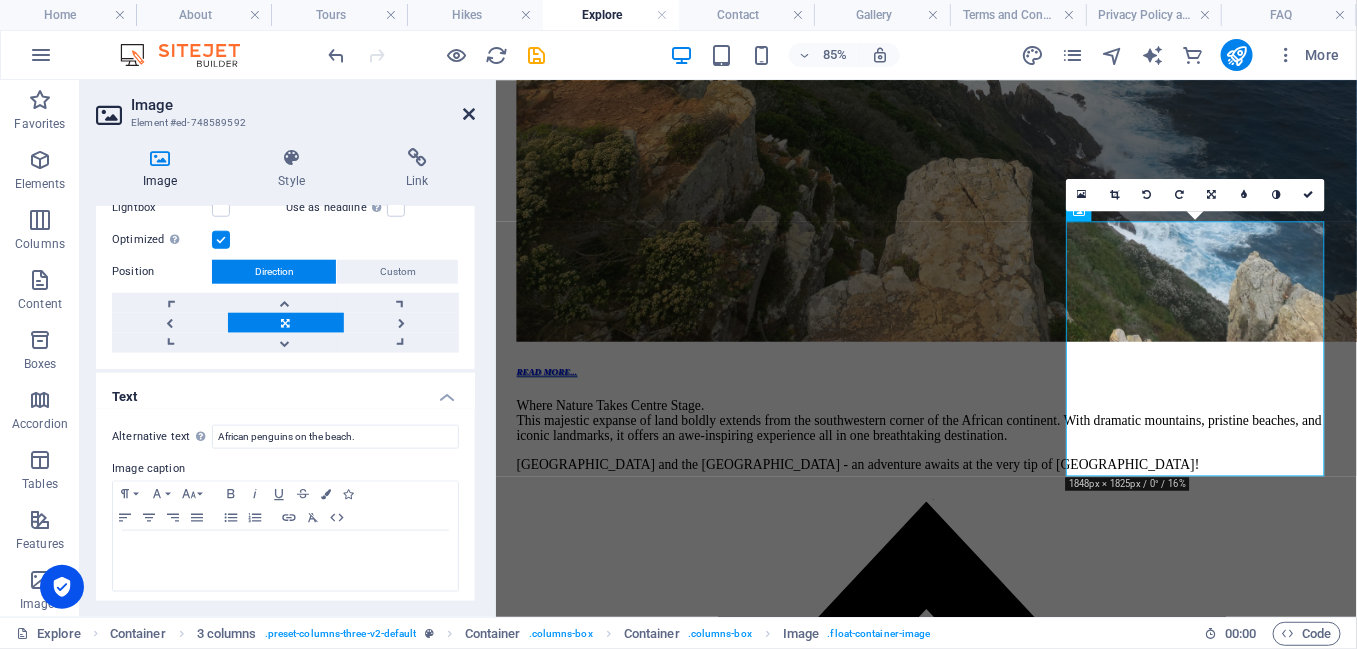click at bounding box center (469, 114) 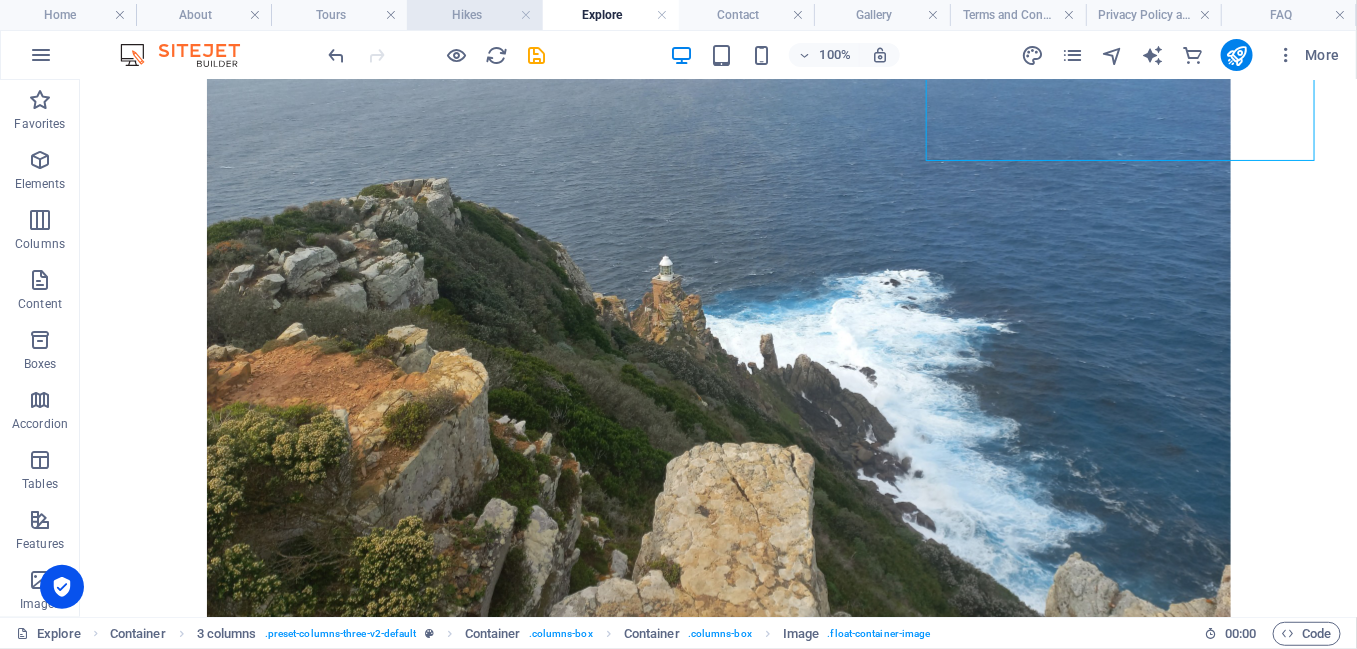 scroll, scrollTop: 2783, scrollLeft: 0, axis: vertical 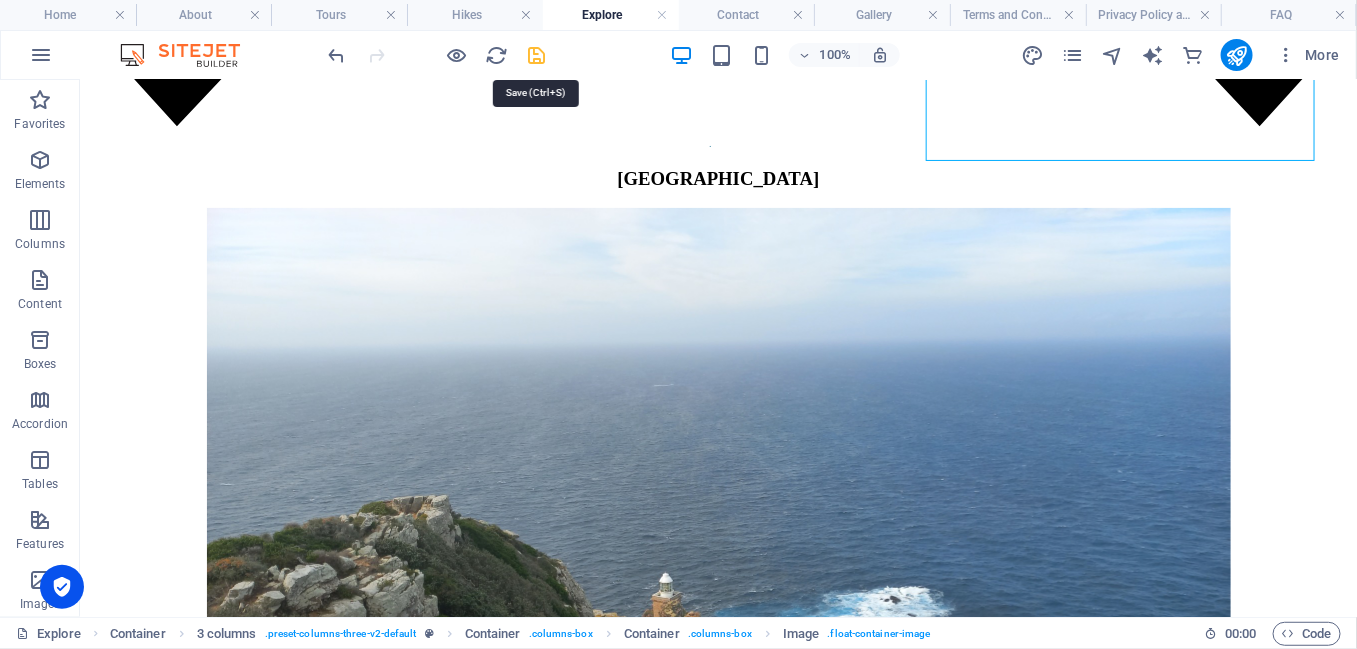 click at bounding box center (537, 55) 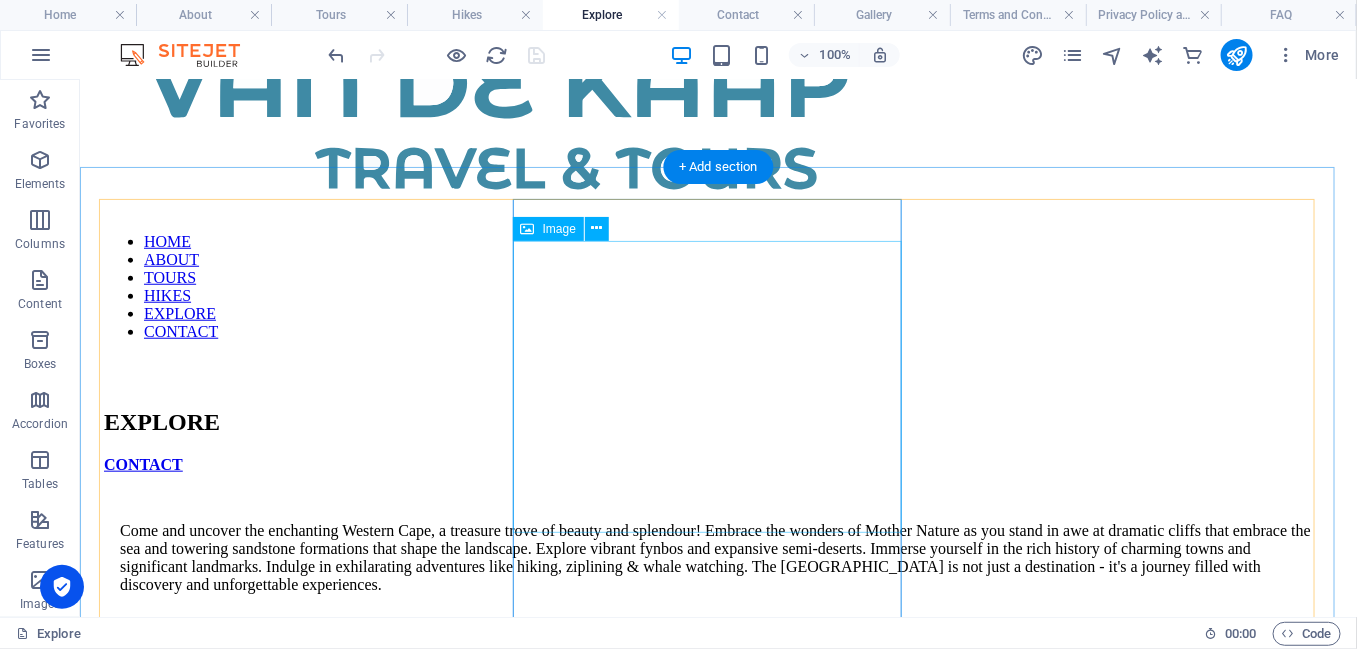scroll, scrollTop: 0, scrollLeft: 0, axis: both 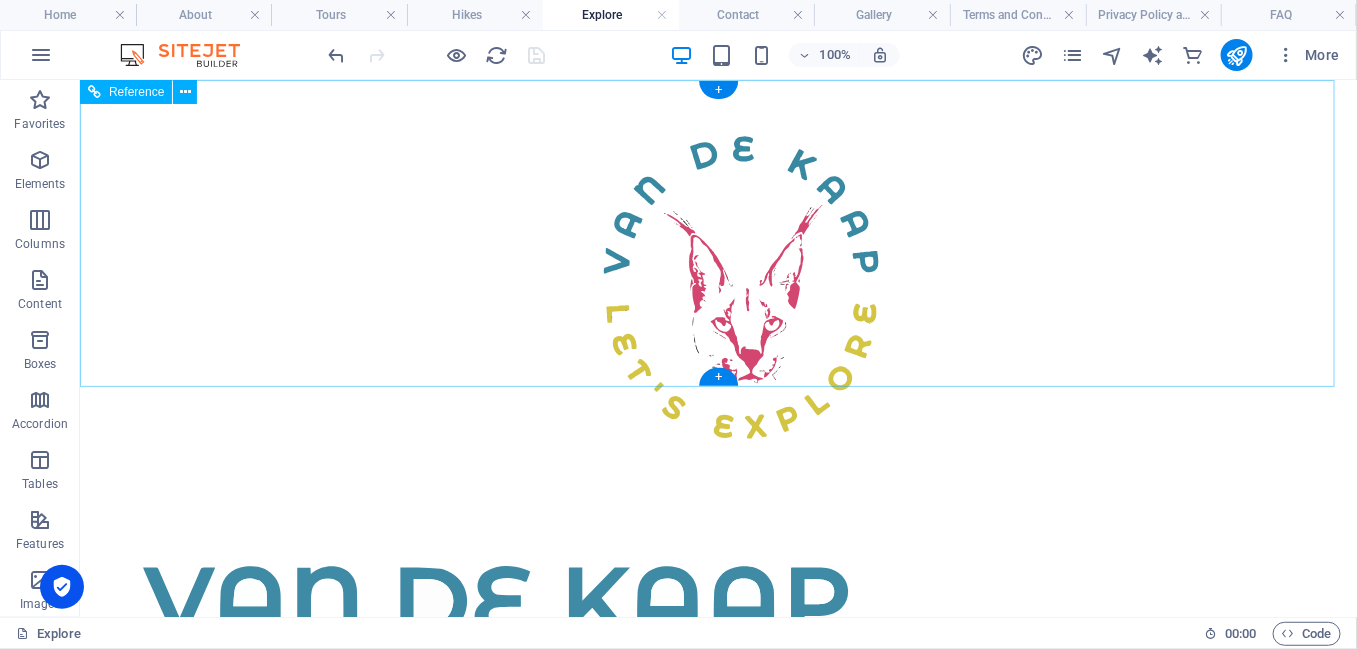 click on "VAN DE KAAP Travel and Tours company logo." at bounding box center (668, 607) 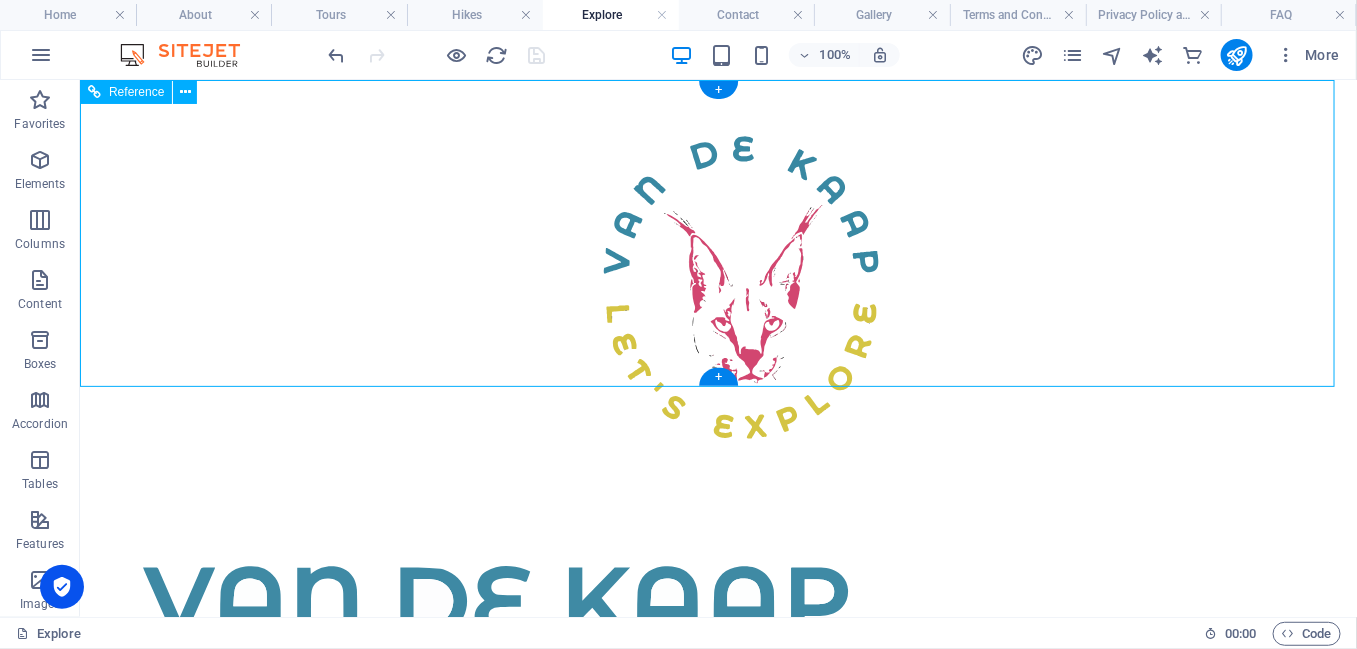 click on "VAN DE KAAP Travel and Tours company logo." at bounding box center [668, 607] 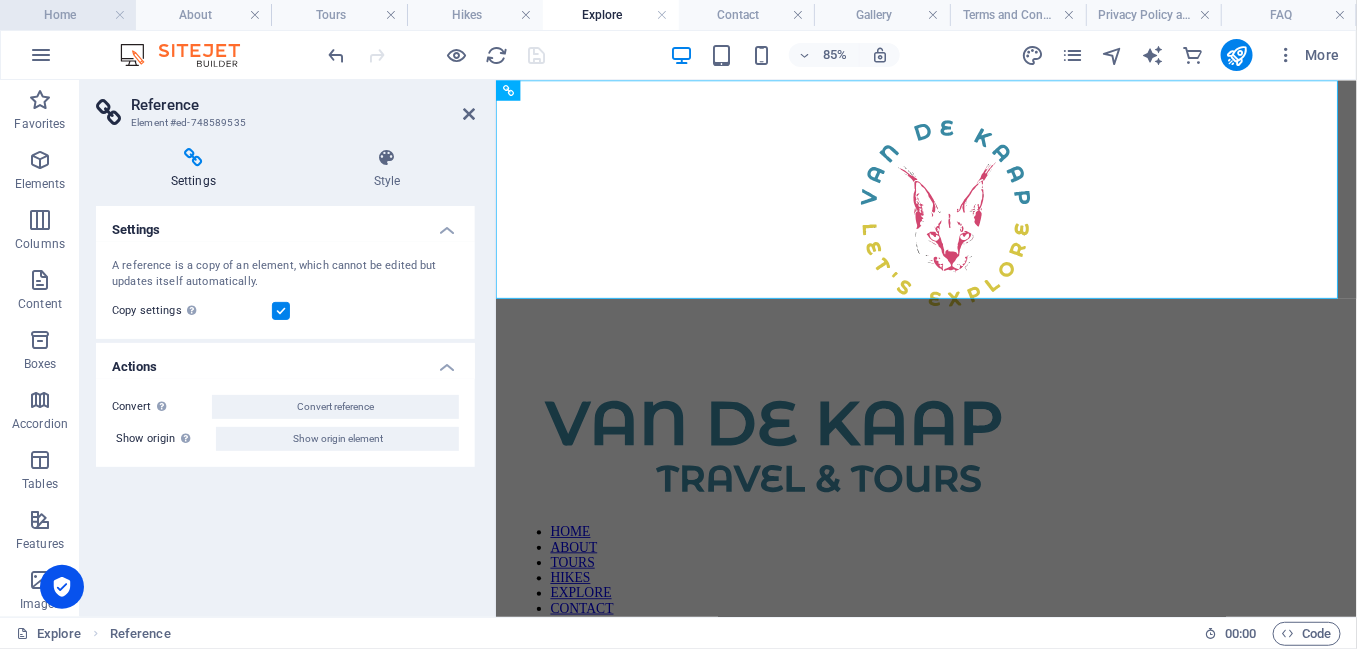 click on "Home" at bounding box center [68, 15] 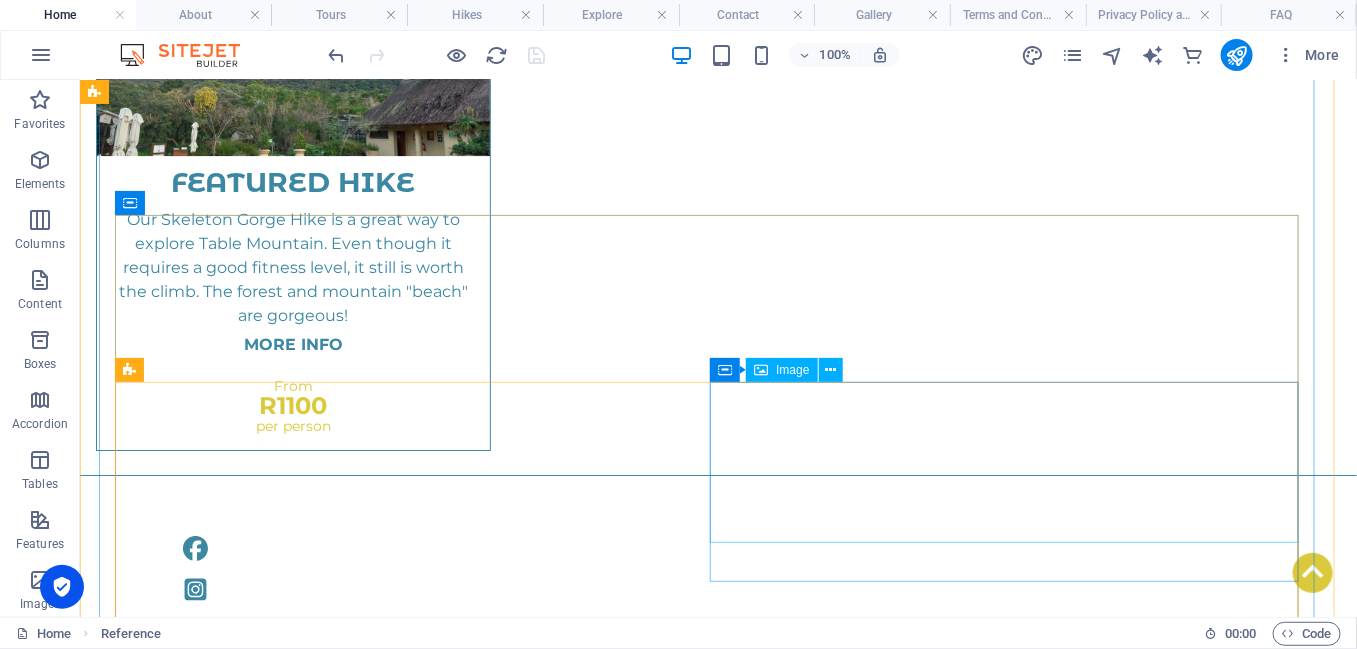scroll, scrollTop: 2486, scrollLeft: 0, axis: vertical 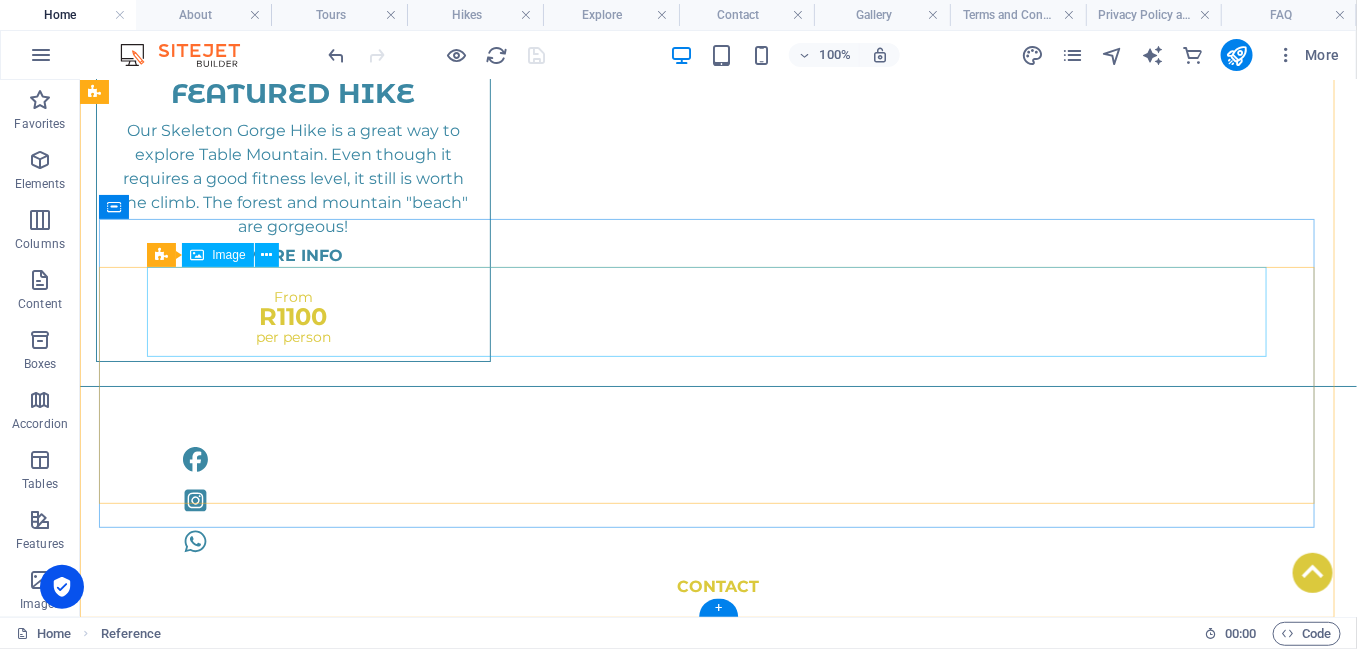 click at bounding box center [718, 3806] 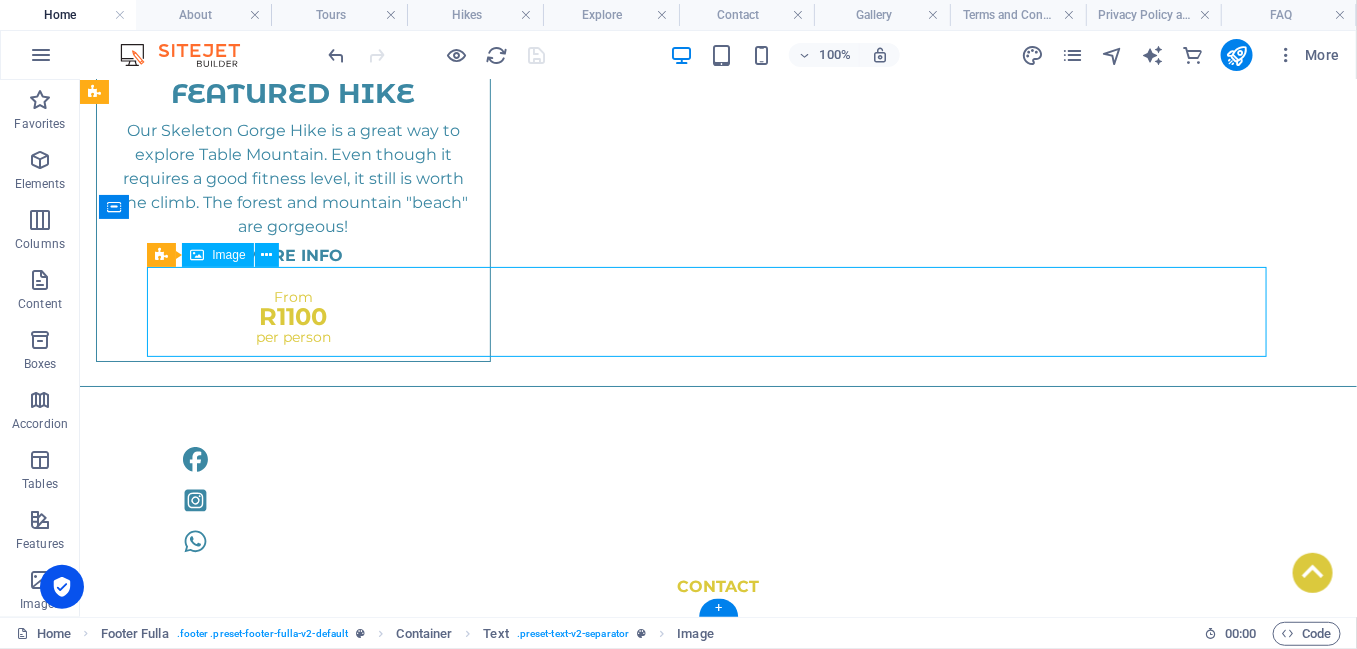 click at bounding box center [718, 3806] 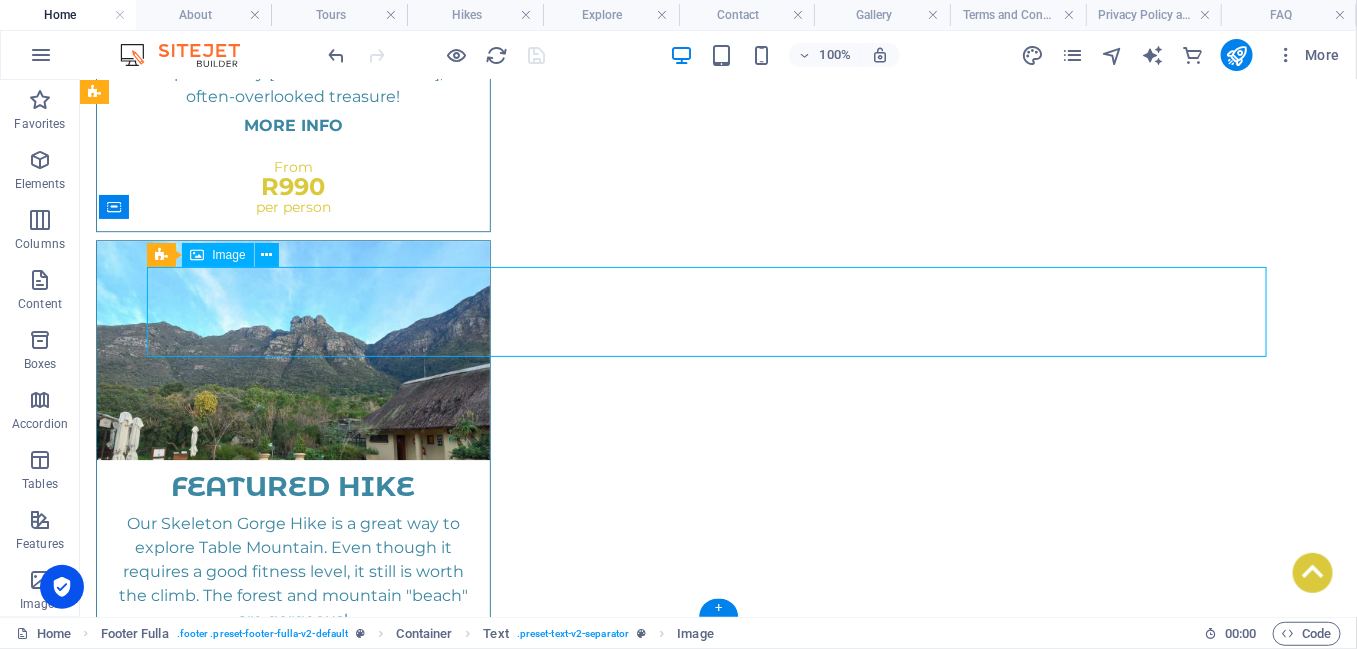 select on "rem" 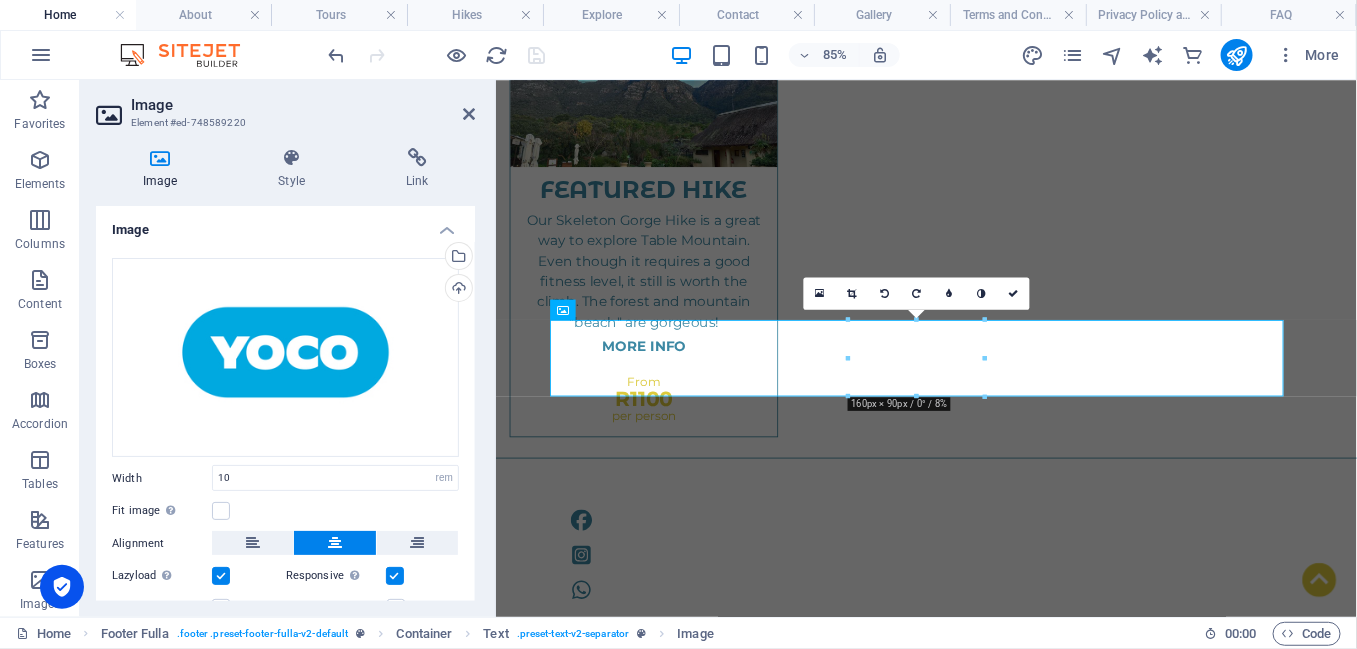 click on "Lazyload Loading images after the page loads improves page speed." at bounding box center [199, 576] 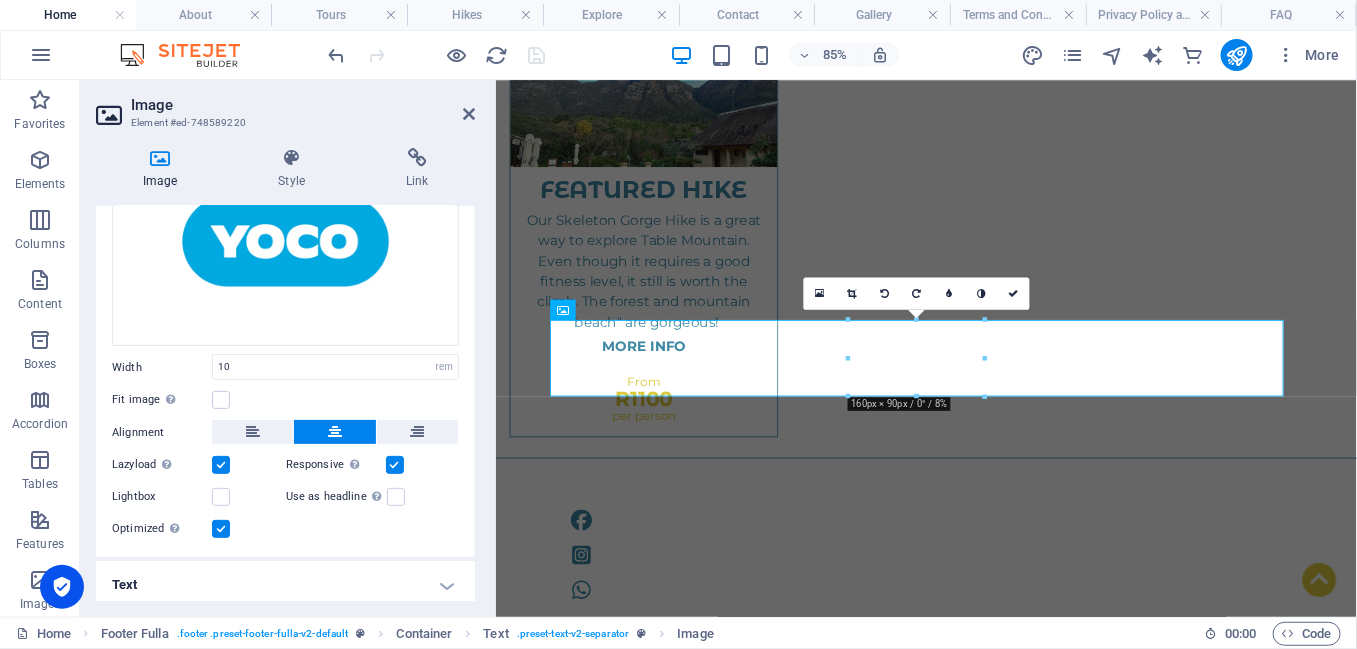 scroll, scrollTop: 116, scrollLeft: 0, axis: vertical 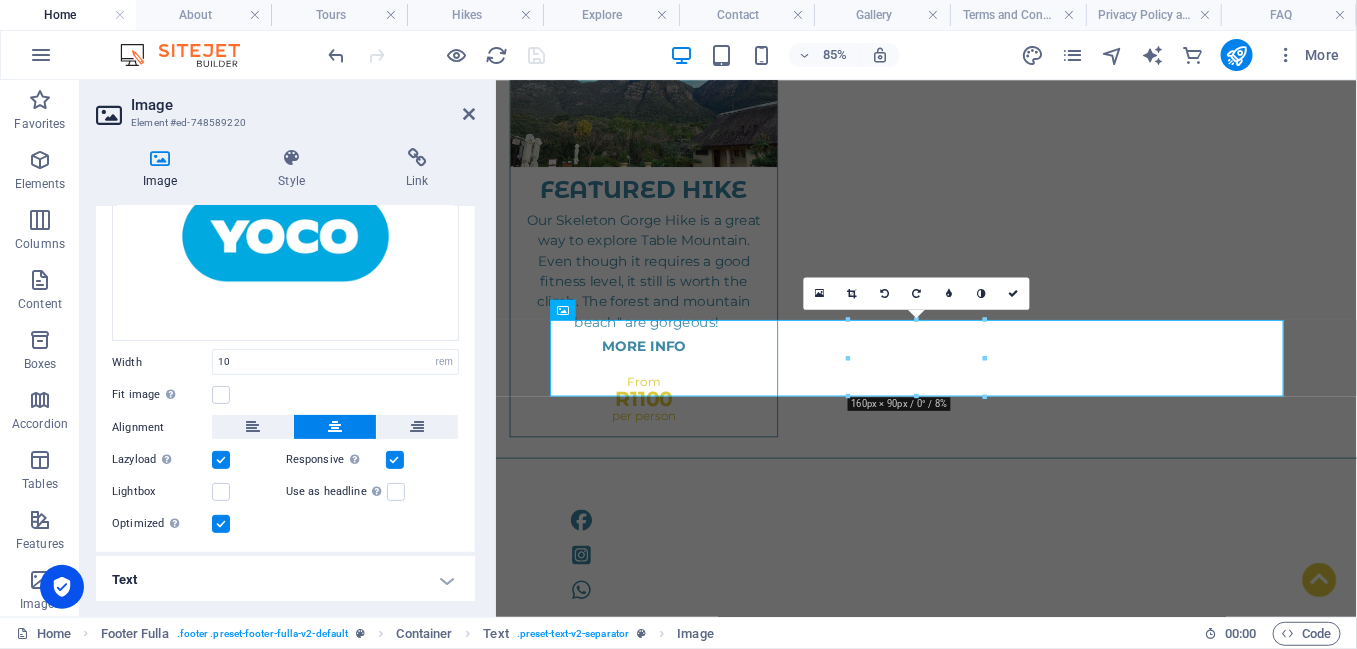 click on "Text" at bounding box center [285, 580] 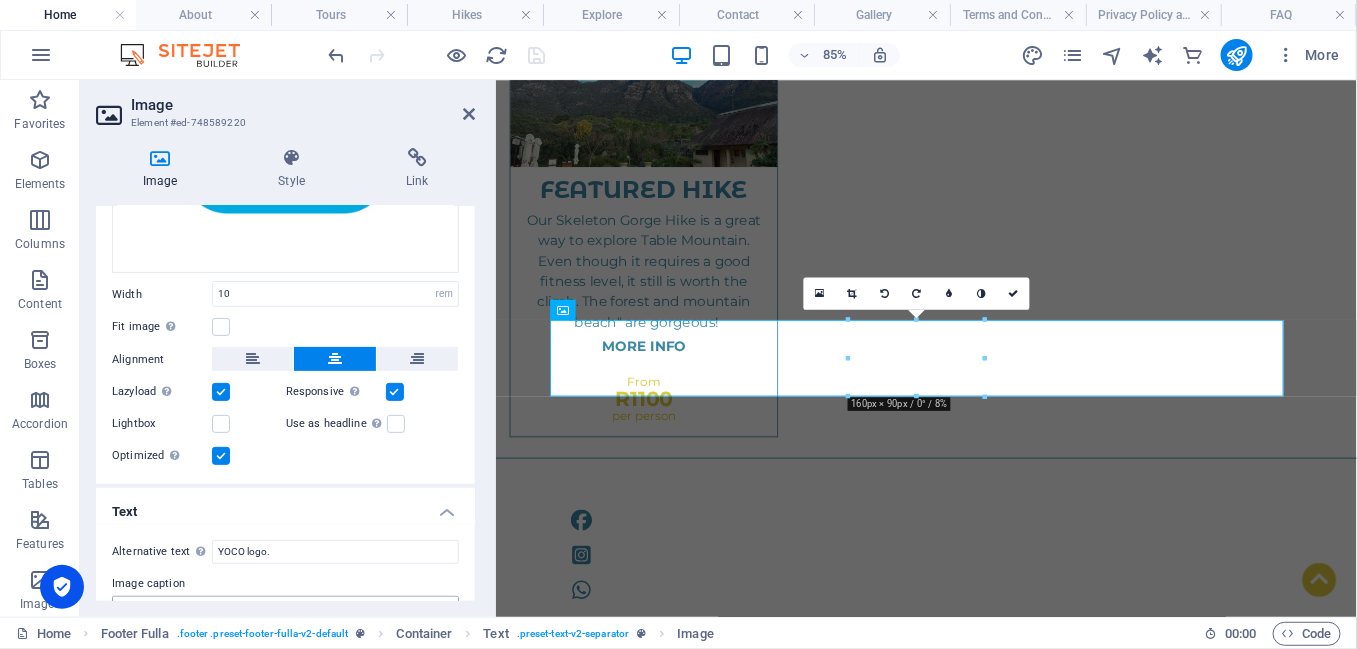 scroll, scrollTop: 303, scrollLeft: 0, axis: vertical 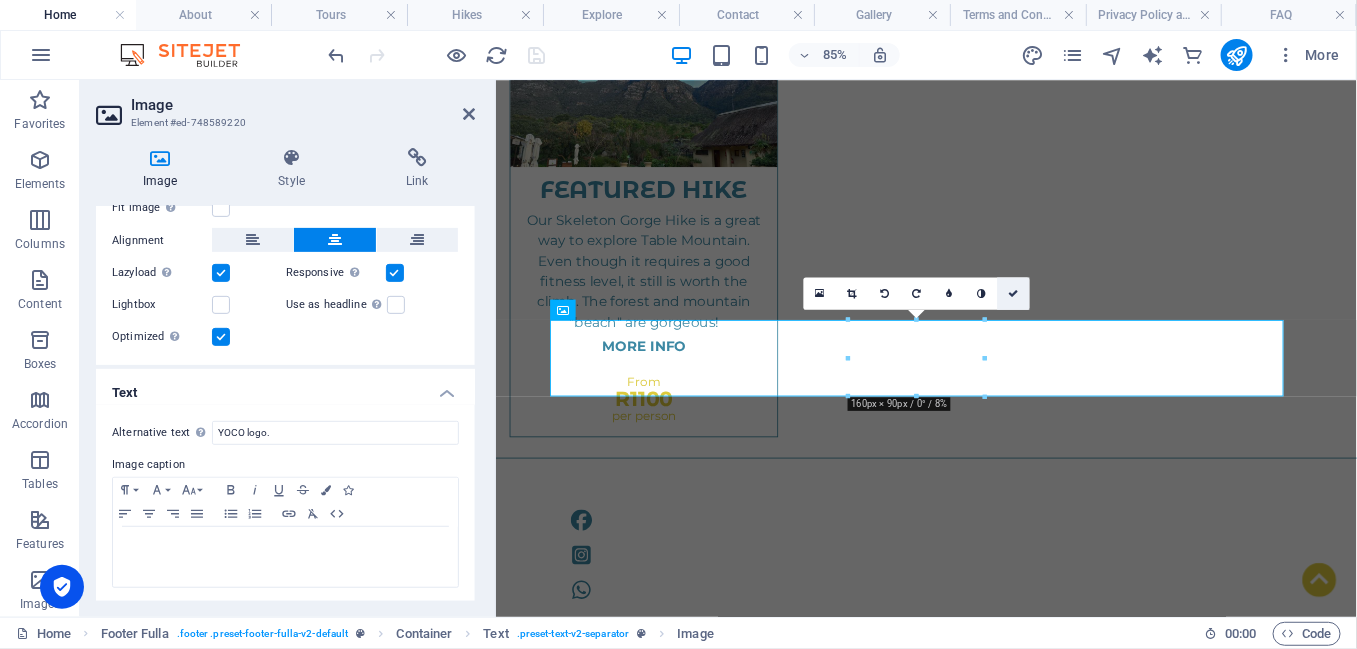 drag, startPoint x: 937, startPoint y: 207, endPoint x: 1022, endPoint y: 285, distance: 115.36464 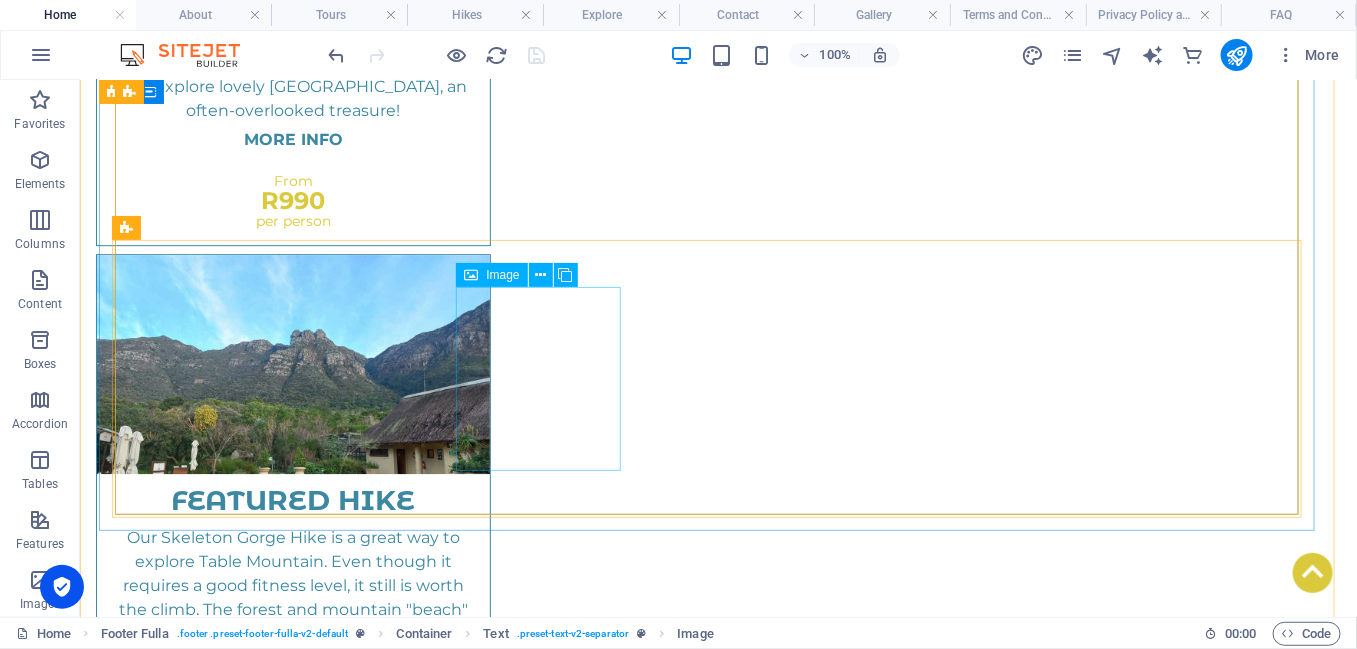 scroll, scrollTop: 2036, scrollLeft: 0, axis: vertical 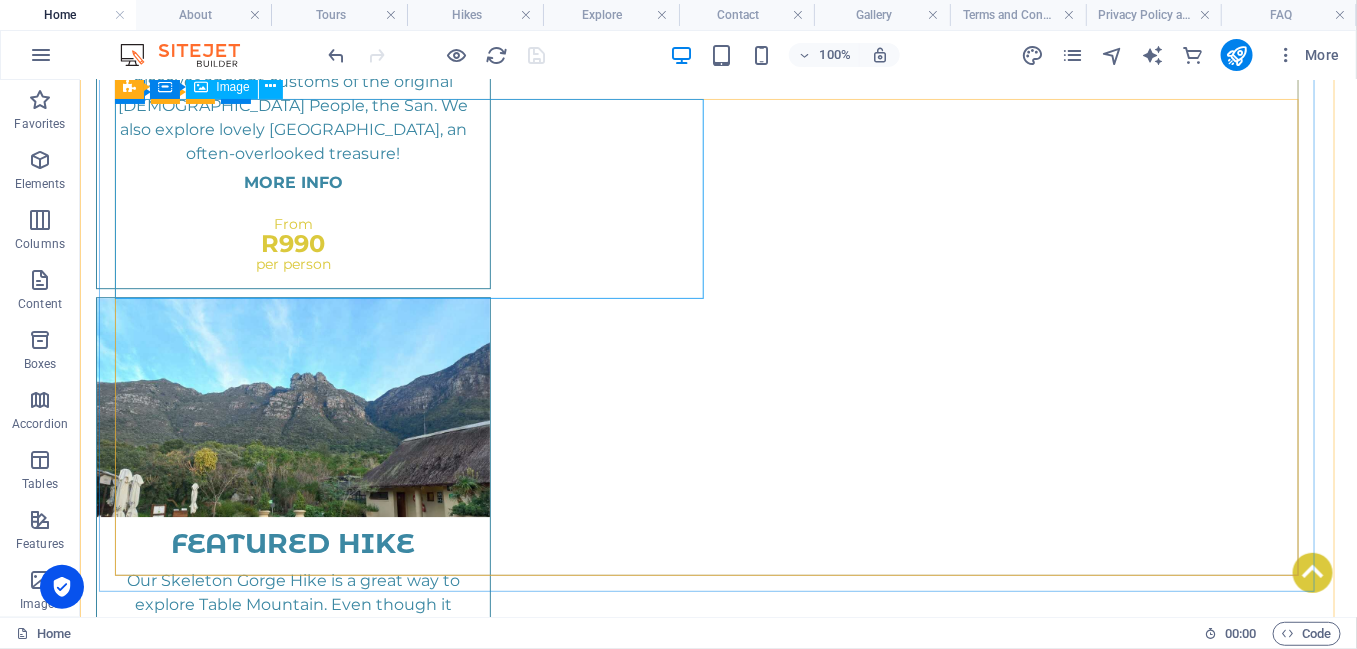 click at bounding box center [420, 1822] 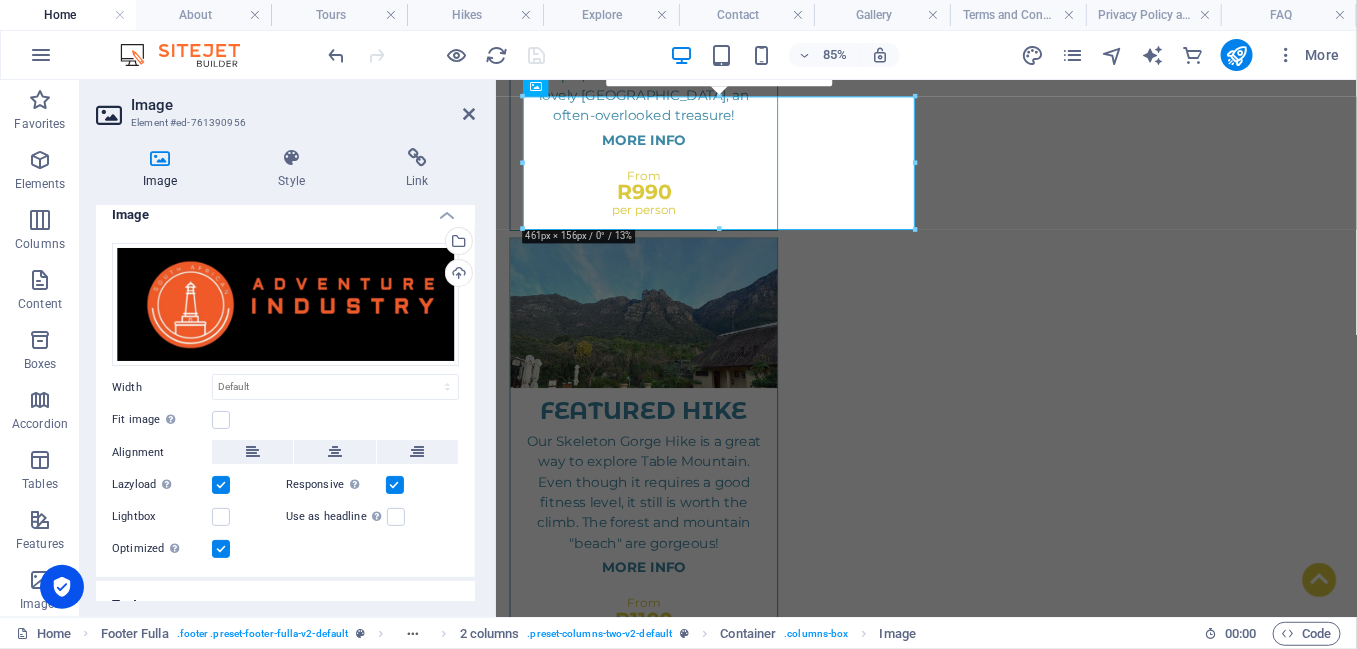 scroll, scrollTop: 41, scrollLeft: 0, axis: vertical 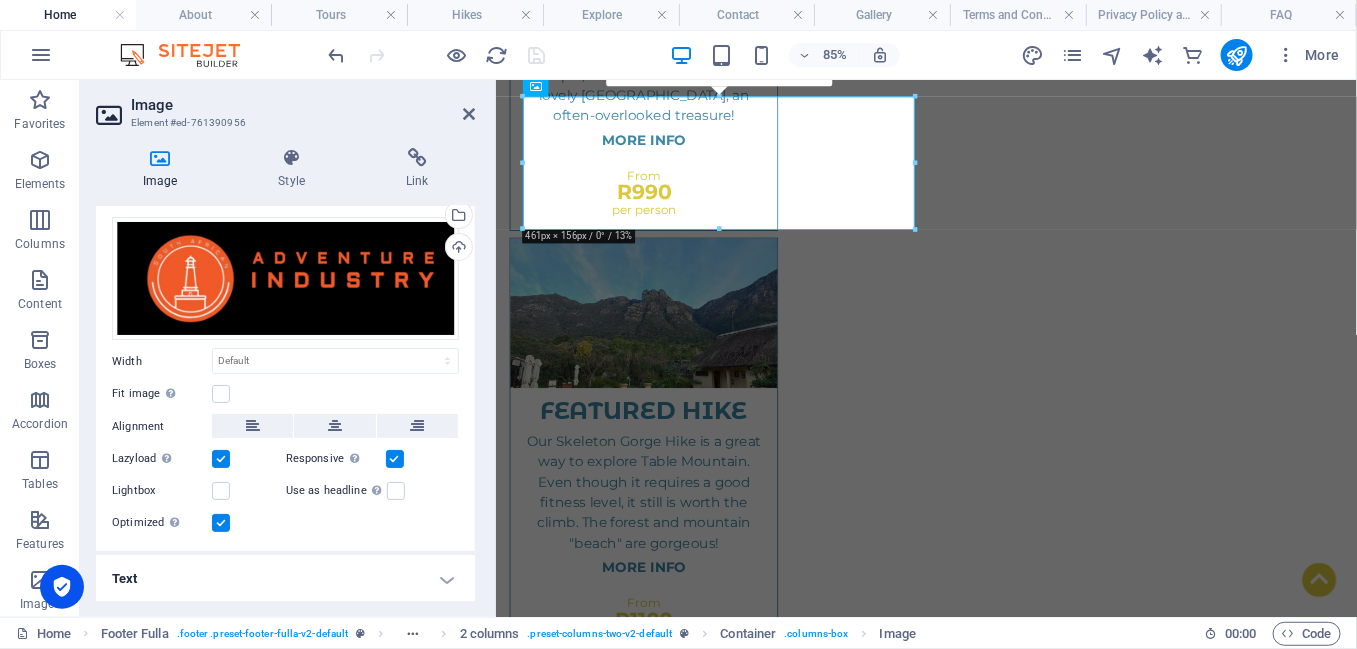 click on "Text" at bounding box center (285, 579) 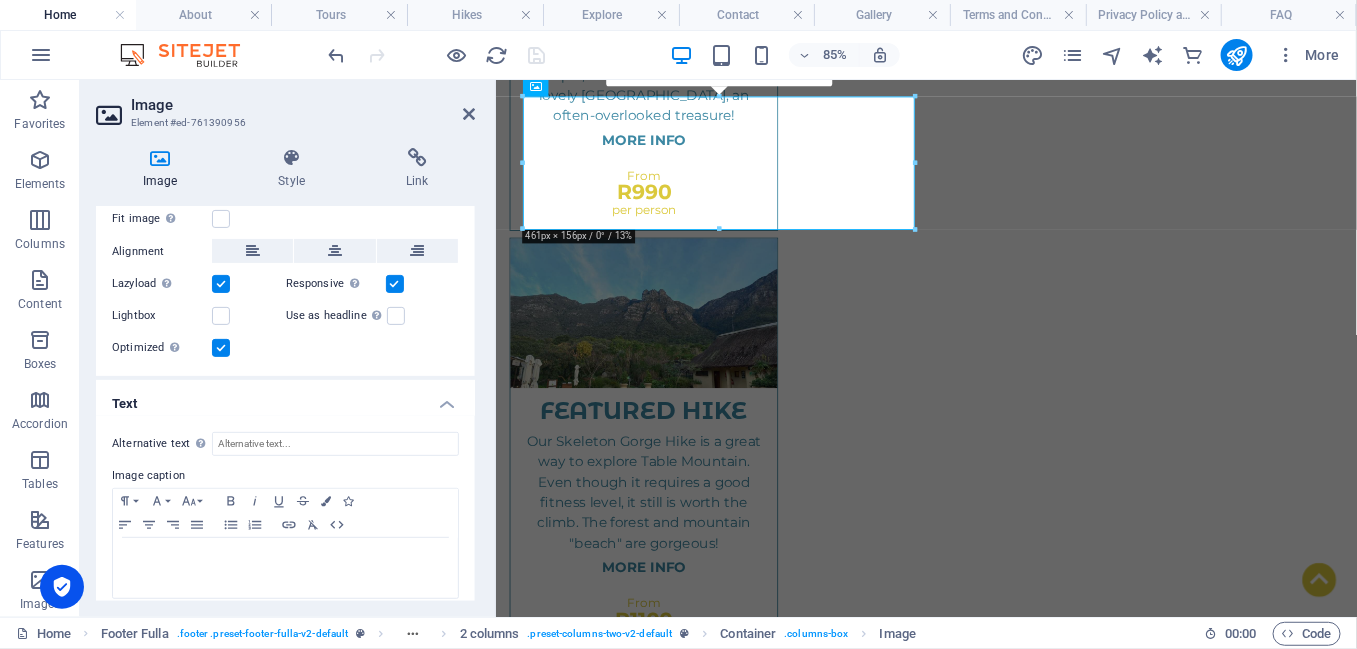 scroll, scrollTop: 228, scrollLeft: 0, axis: vertical 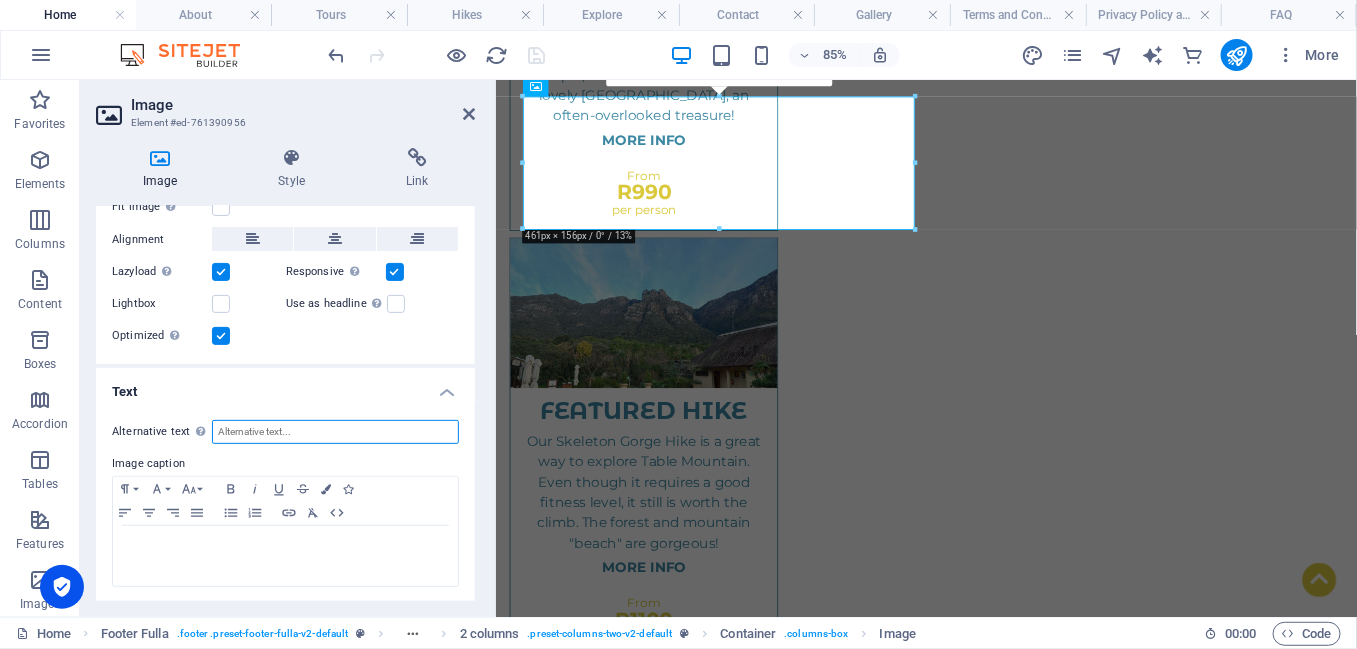 click on "Alternative text The alternative text is used by devices that cannot display images (e.g. image search engines) and should be added to every image to improve website accessibility." at bounding box center [335, 432] 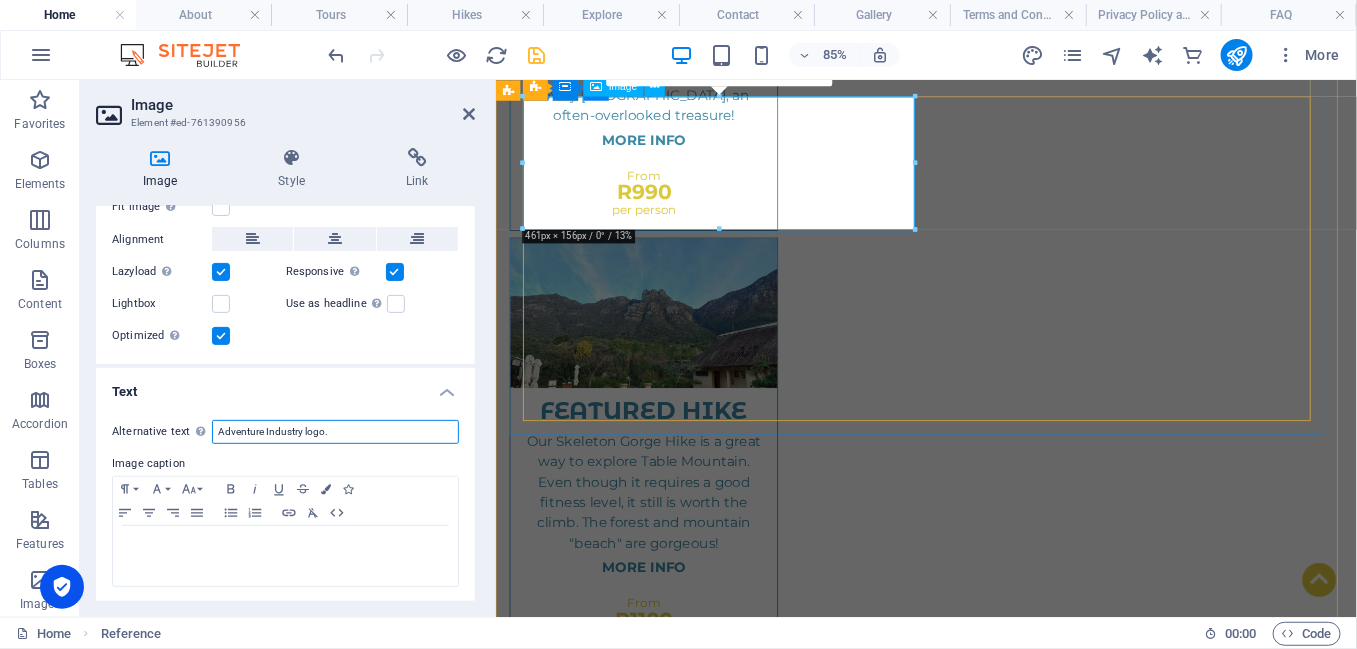 type on "Adventure Industry logo." 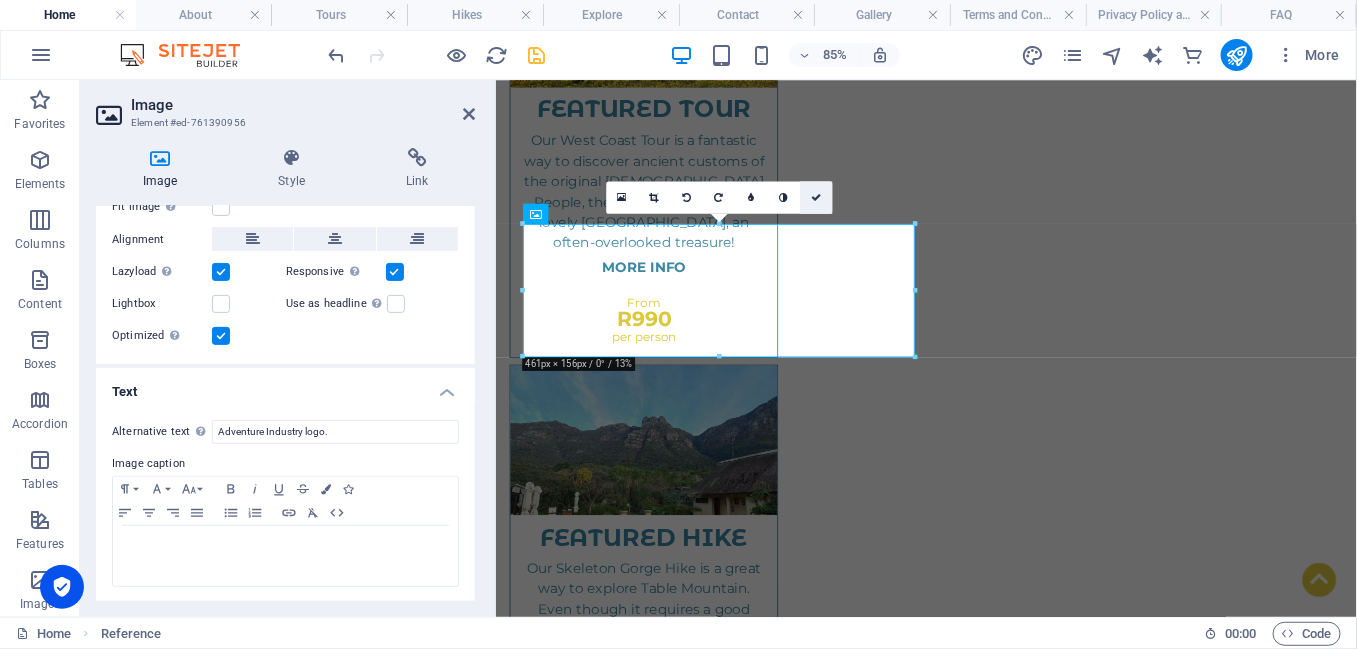 drag, startPoint x: 742, startPoint y: 112, endPoint x: 821, endPoint y: 192, distance: 112.432205 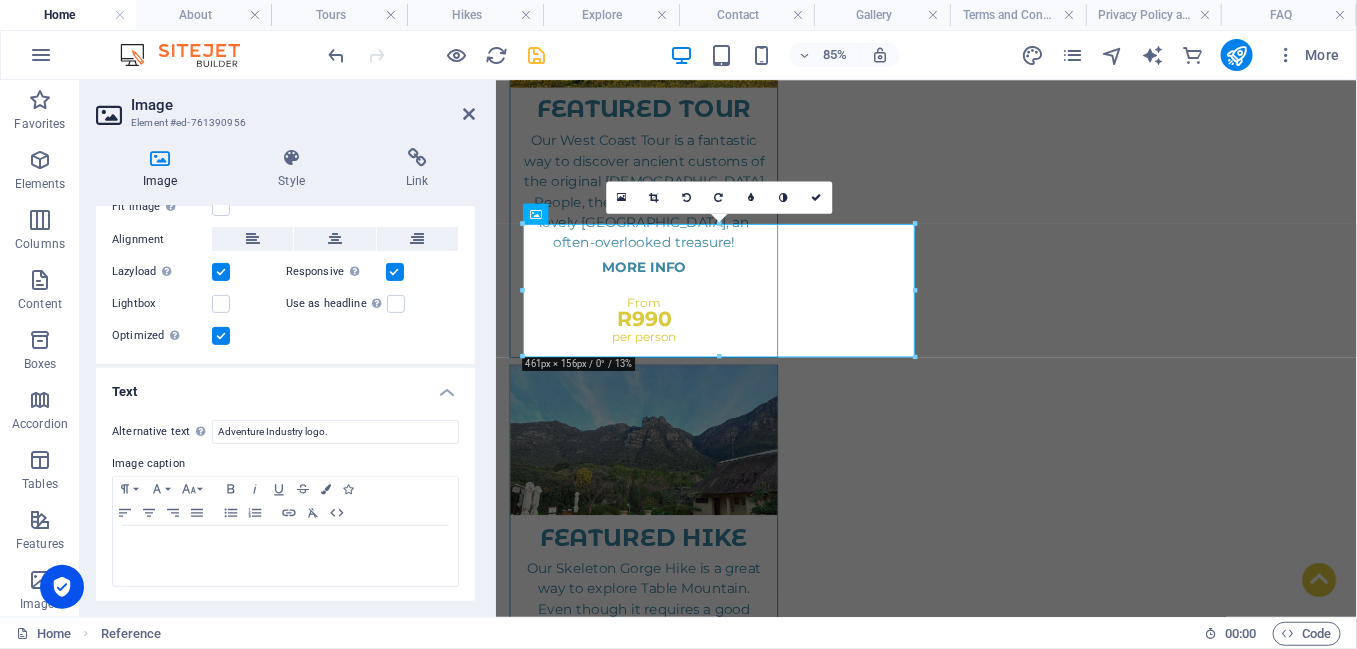 scroll, scrollTop: 1886, scrollLeft: 0, axis: vertical 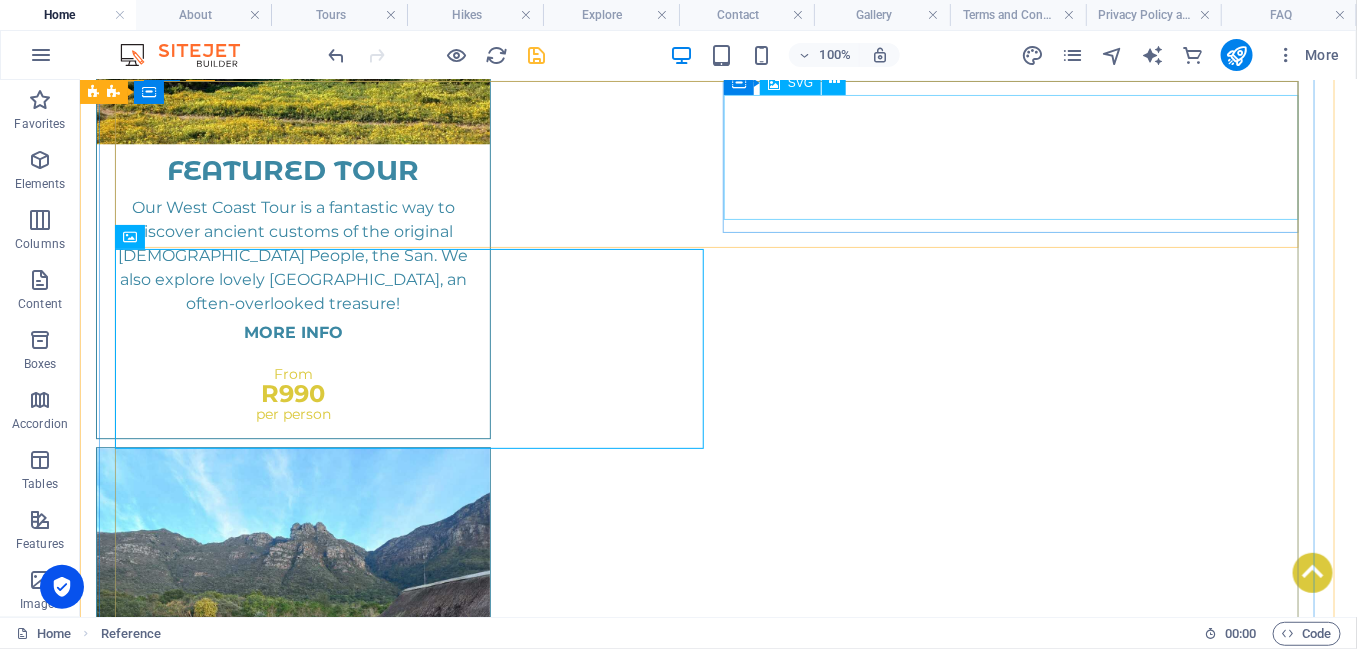 click at bounding box center (718, 1719) 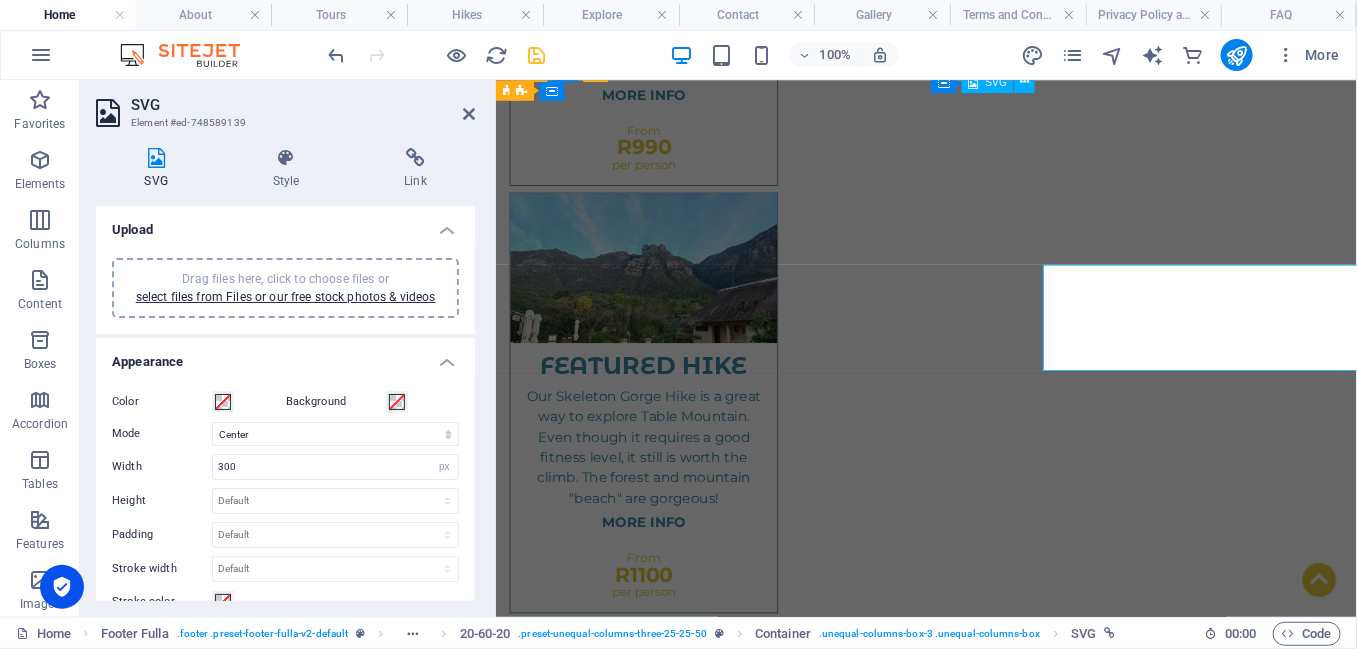 scroll, scrollTop: 1683, scrollLeft: 0, axis: vertical 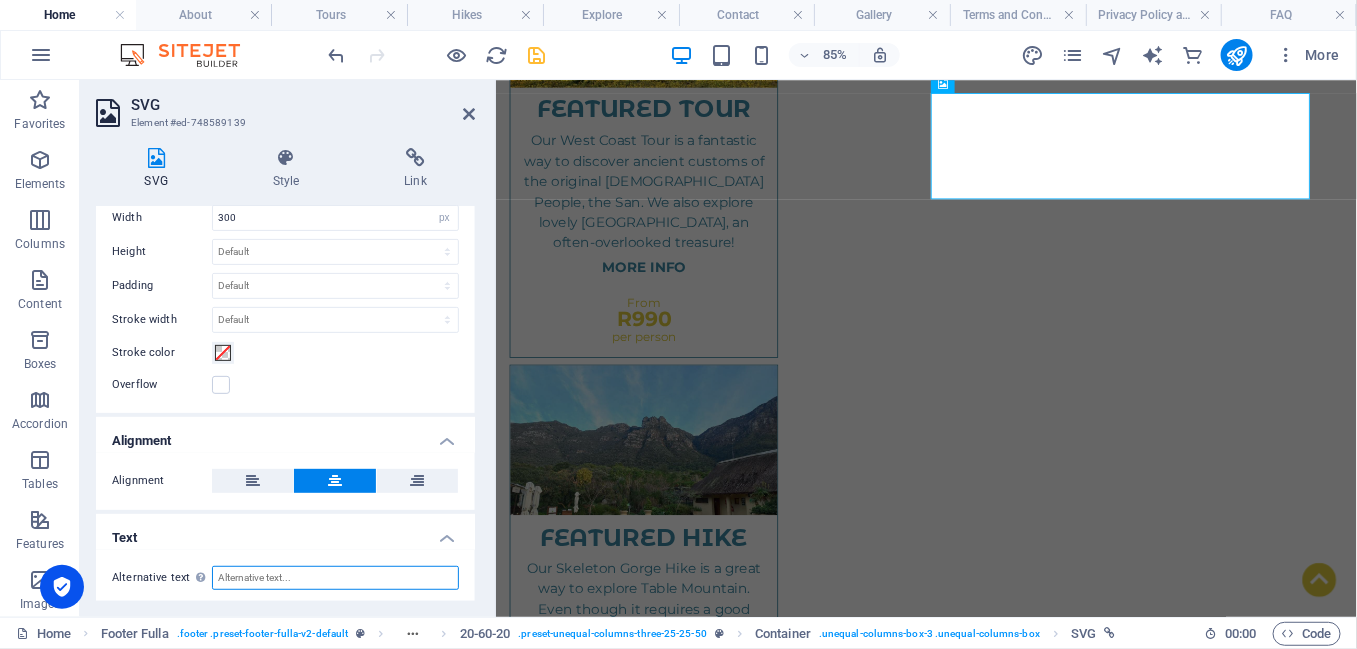 click on "Alternative text The alternative text is used by devices that cannot display images (e.g. image search engines) and should be added to every image to improve website accessibility." at bounding box center [335, 578] 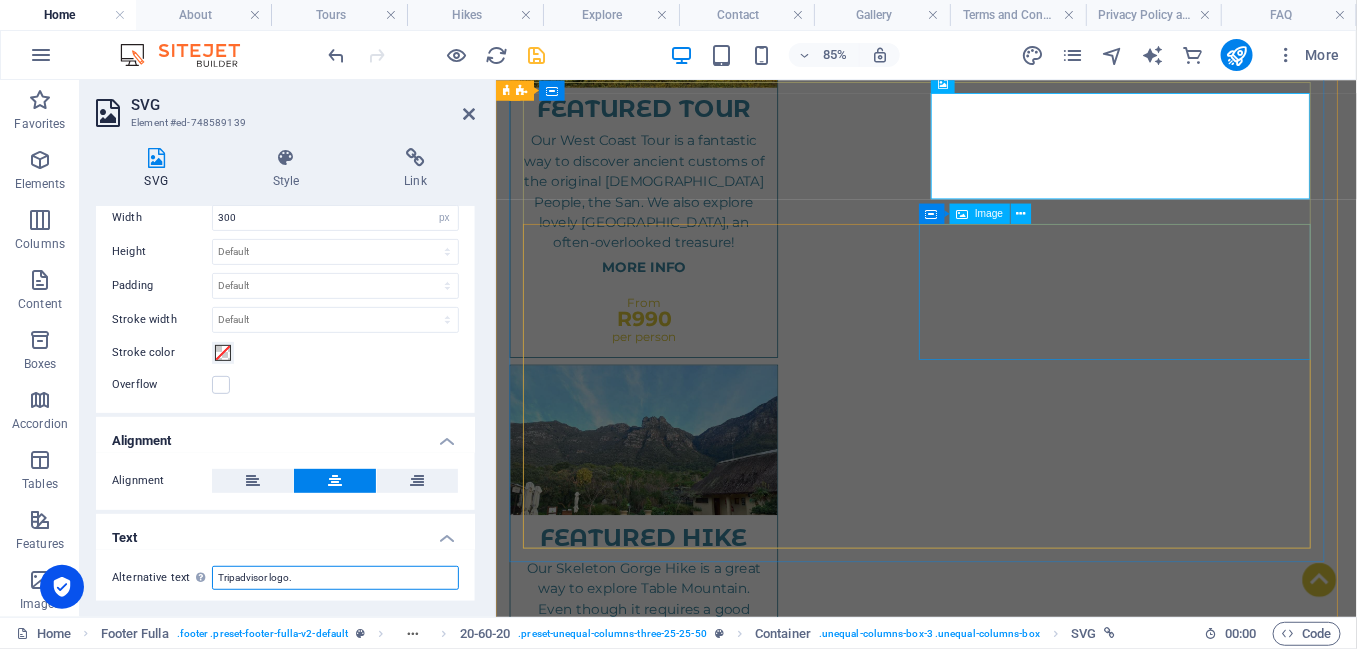 type on "Tripadvisor logo." 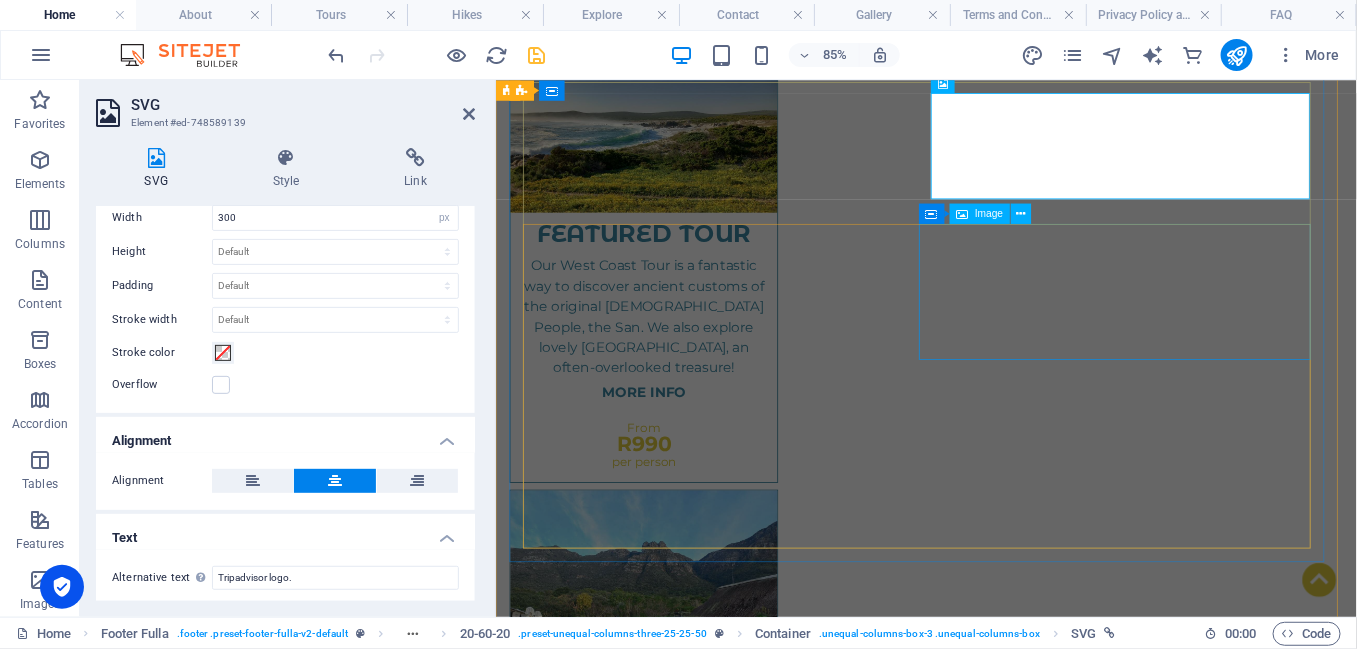 scroll, scrollTop: 1533, scrollLeft: 0, axis: vertical 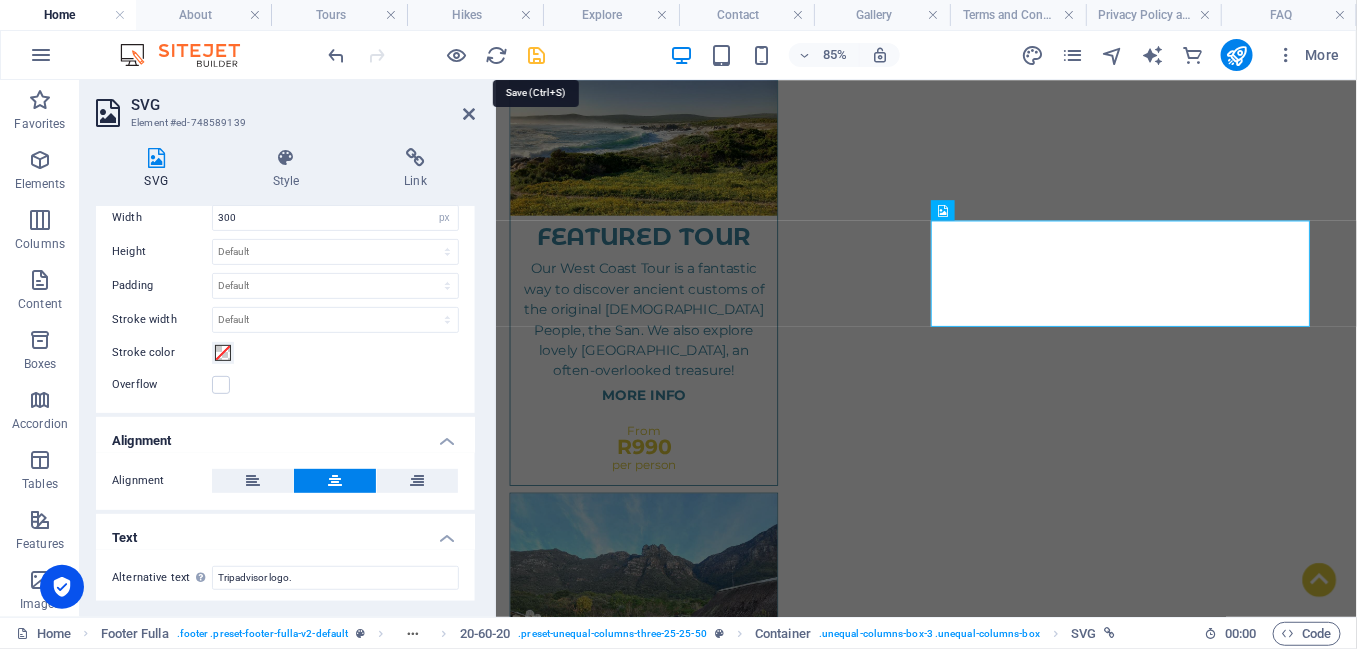 click at bounding box center [537, 55] 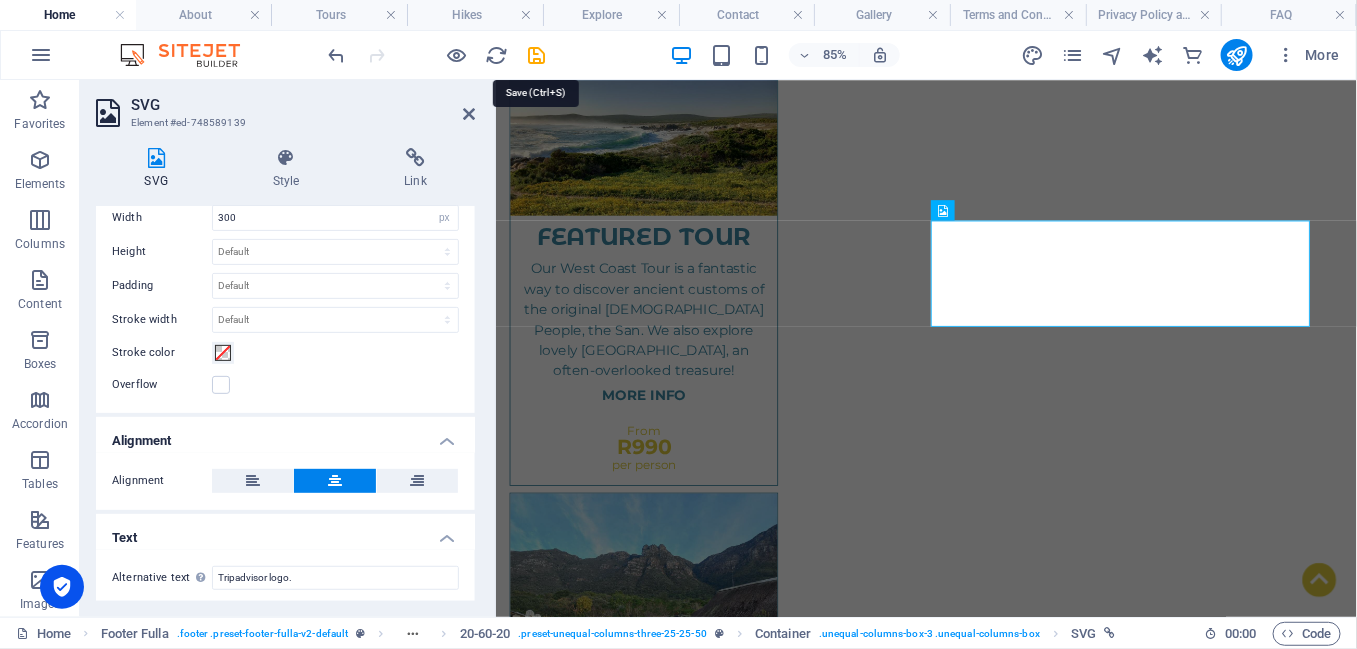 scroll, scrollTop: 1736, scrollLeft: 0, axis: vertical 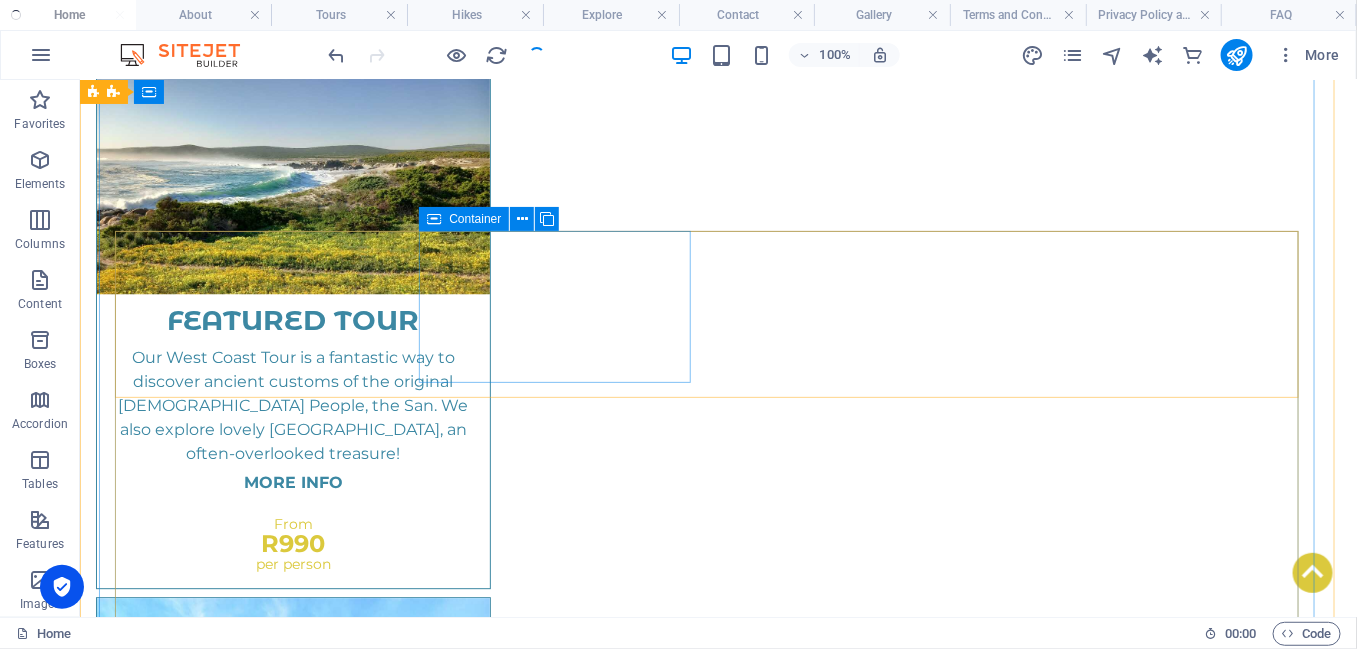 click on "VAN DE KAAP TRAVEL & TOURS CC LOCATION:  [GEOGRAPHIC_DATA]" at bounding box center (718, 1762) 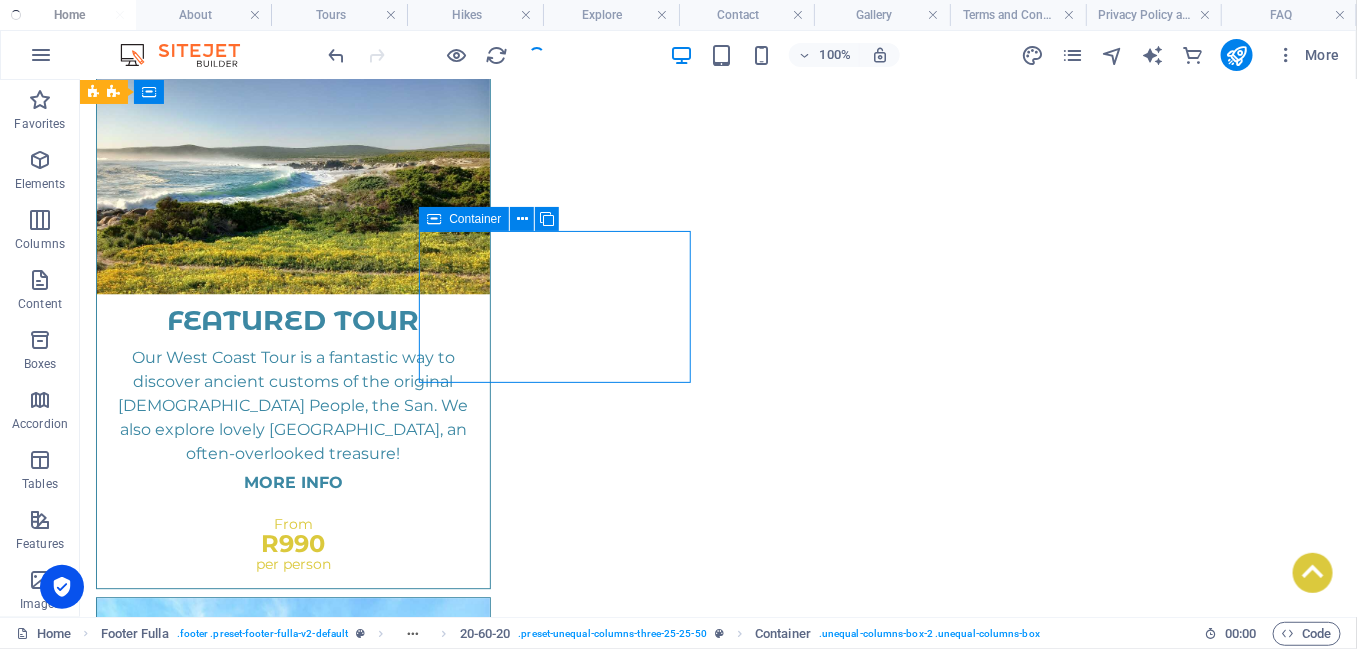 click on "VAN DE KAAP TRAVEL & TOURS CC LOCATION:  [GEOGRAPHIC_DATA]" at bounding box center (718, 1762) 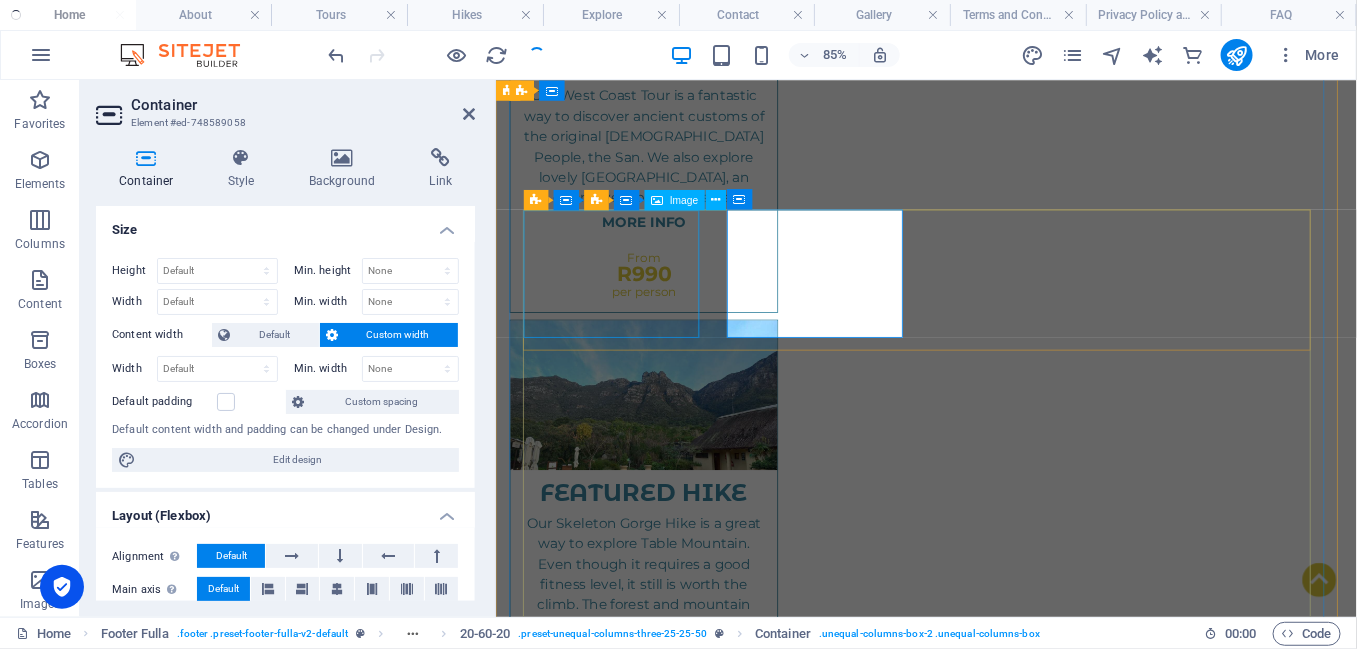 scroll, scrollTop: 1533, scrollLeft: 0, axis: vertical 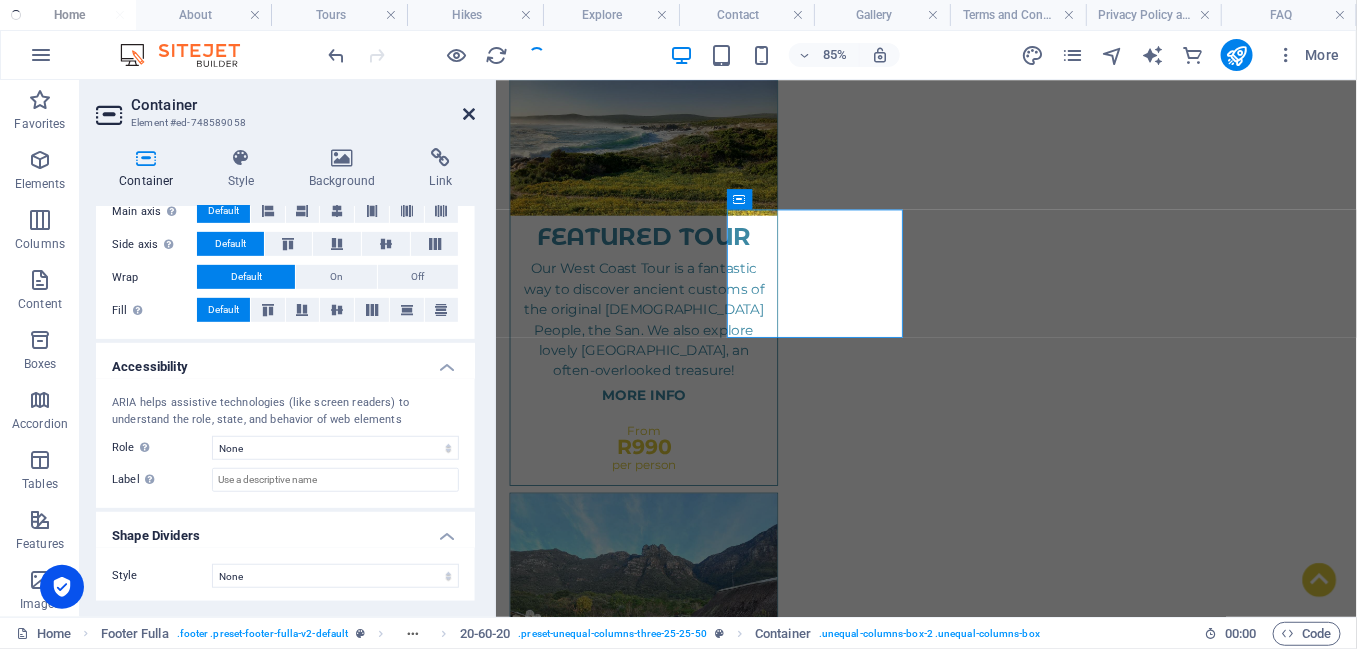 click at bounding box center [469, 114] 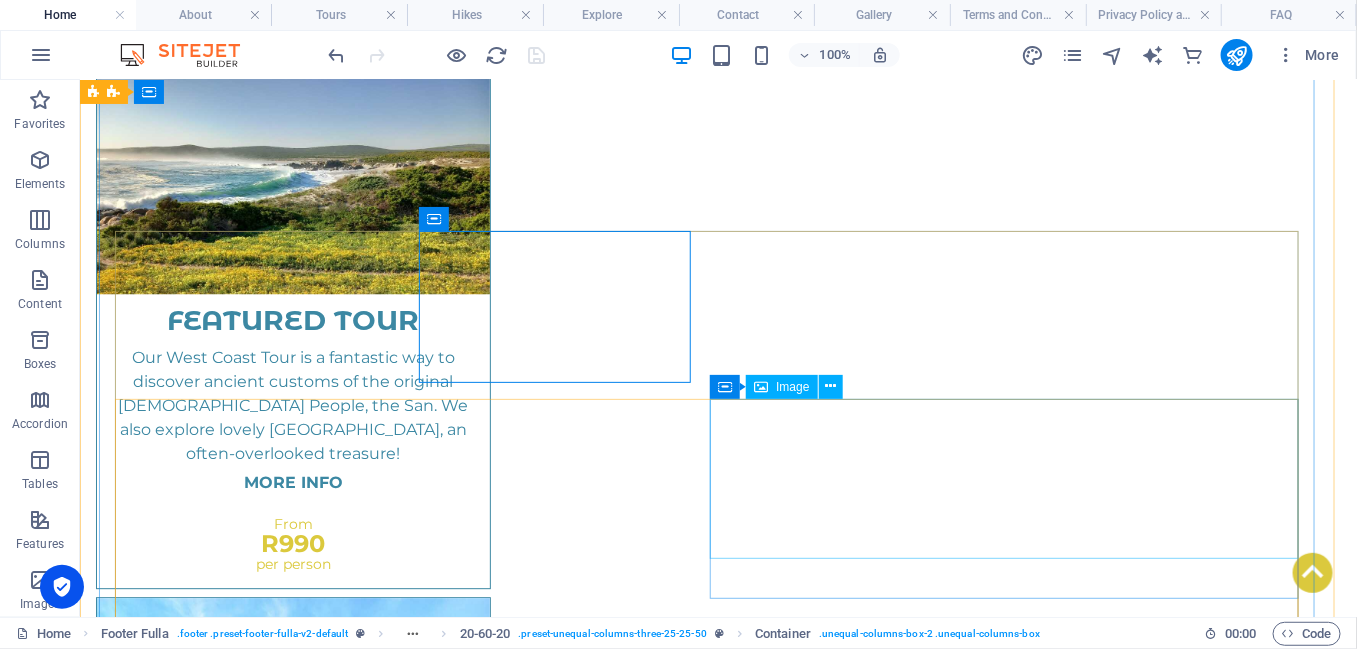 click at bounding box center [420, 2379] 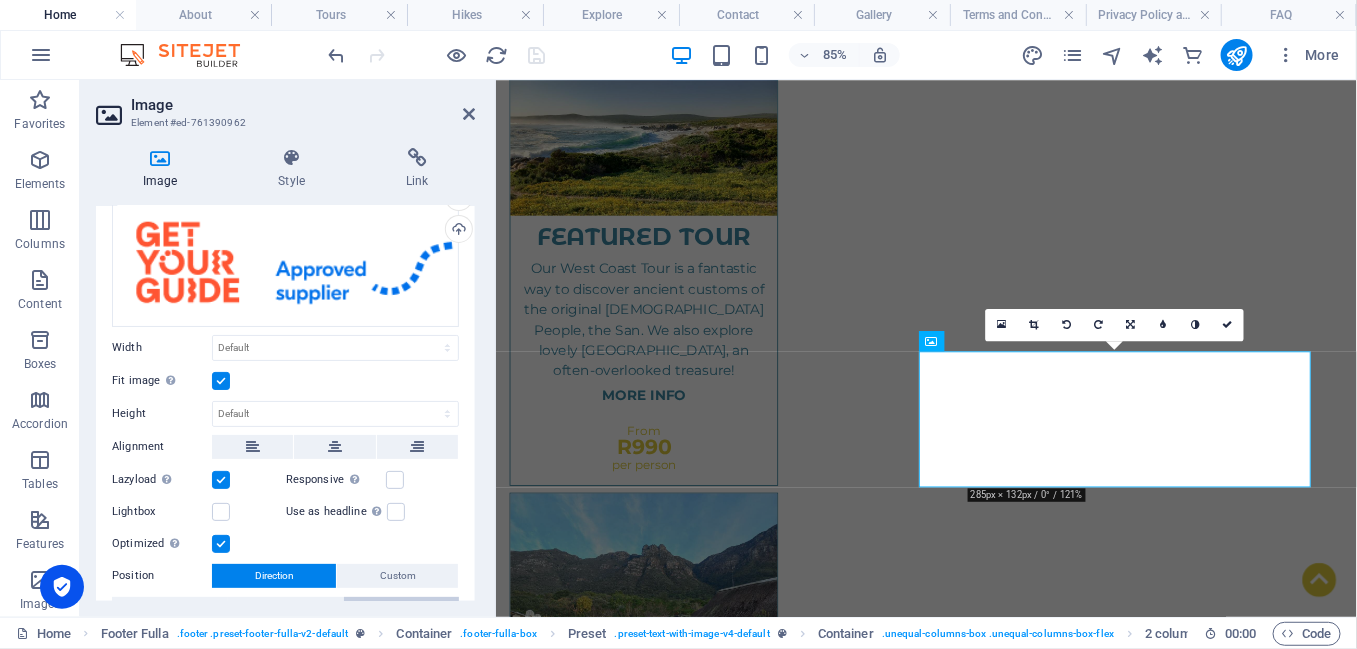 scroll, scrollTop: 180, scrollLeft: 0, axis: vertical 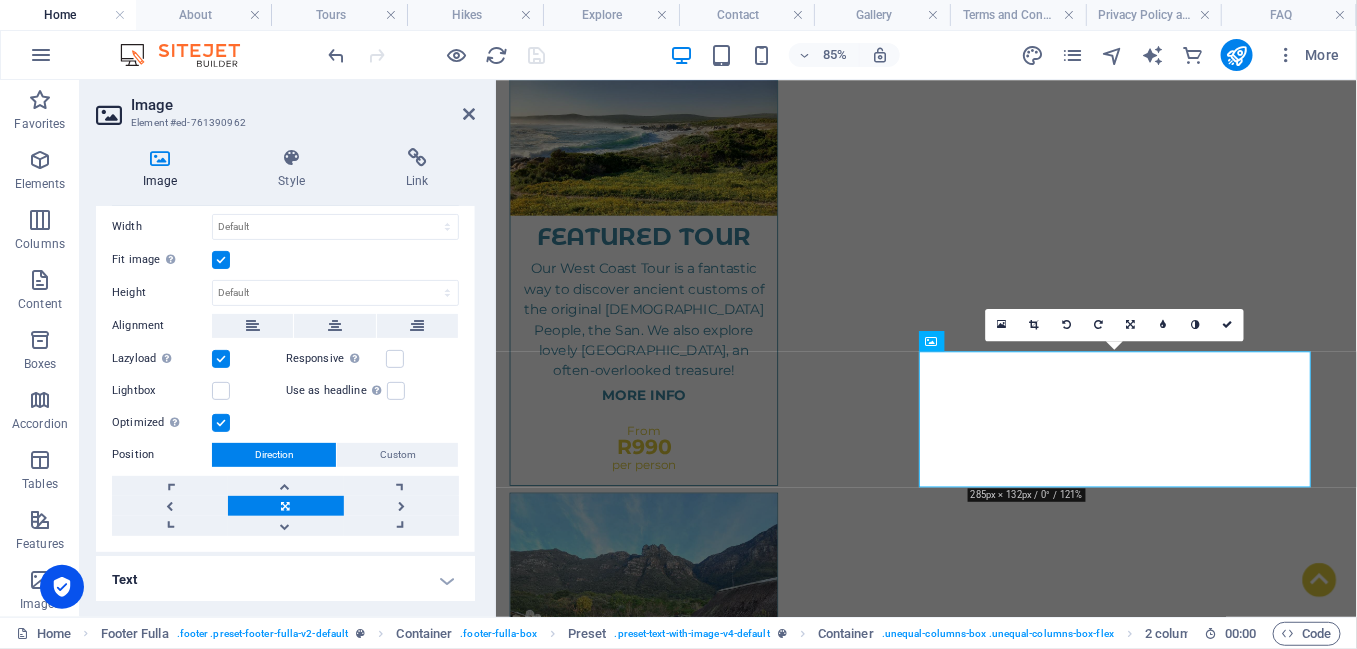 click on "Text" at bounding box center (285, 580) 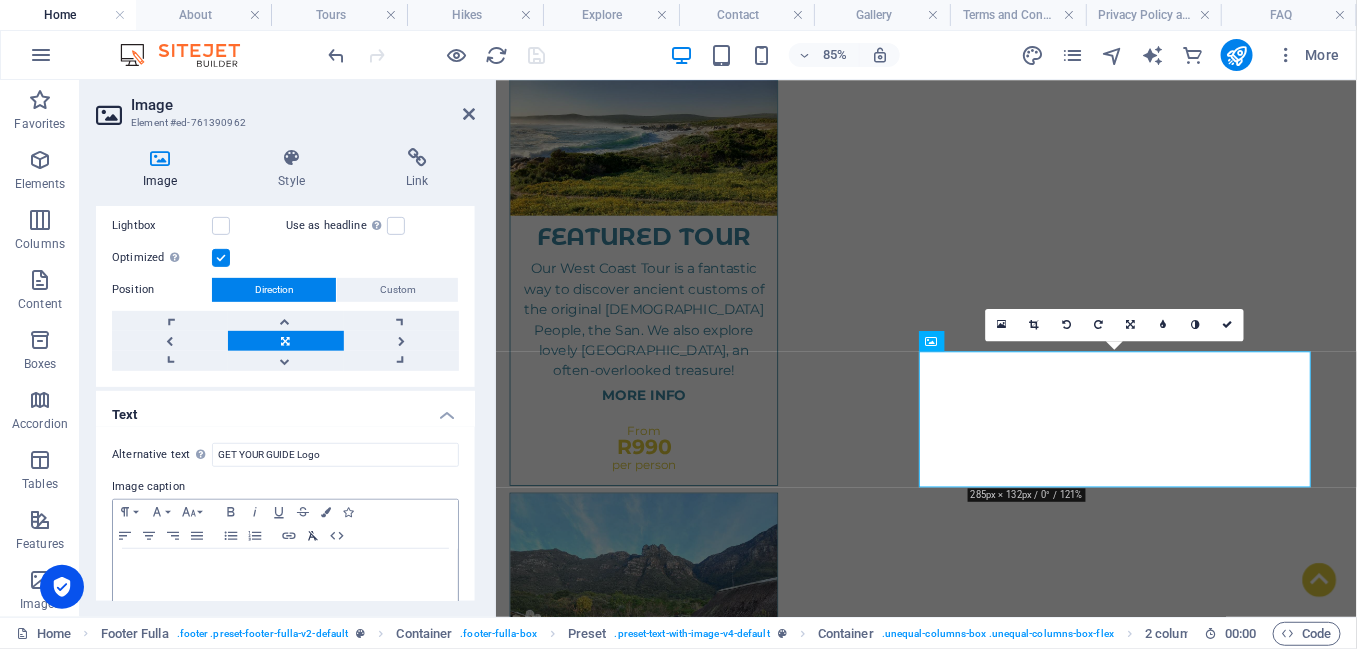 scroll, scrollTop: 367, scrollLeft: 0, axis: vertical 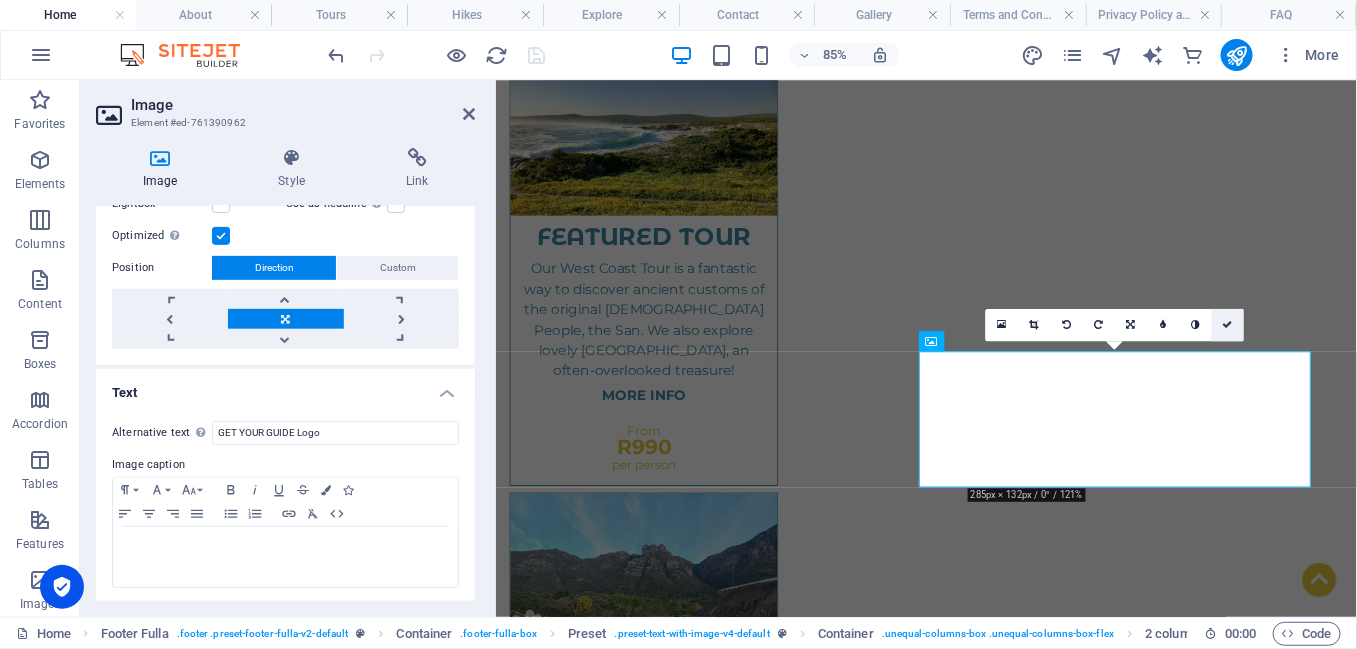 drag, startPoint x: 1229, startPoint y: 315, endPoint x: 1142, endPoint y: 236, distance: 117.51595 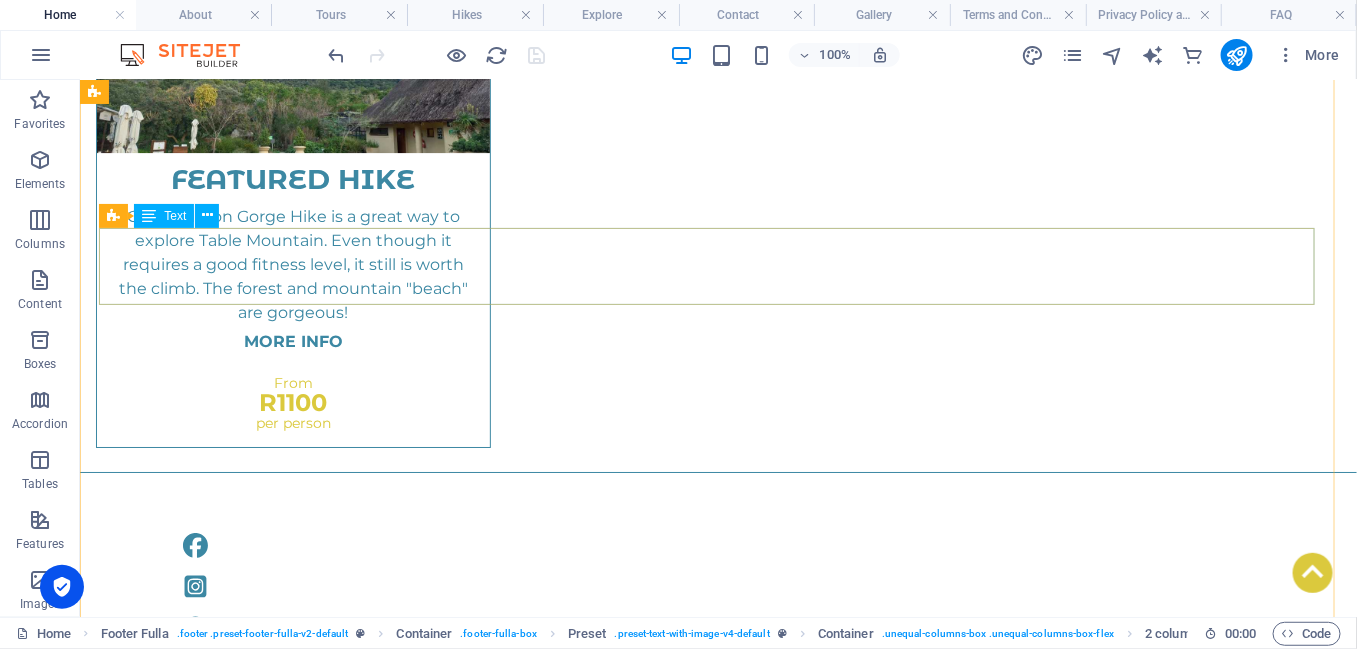 scroll, scrollTop: 2186, scrollLeft: 0, axis: vertical 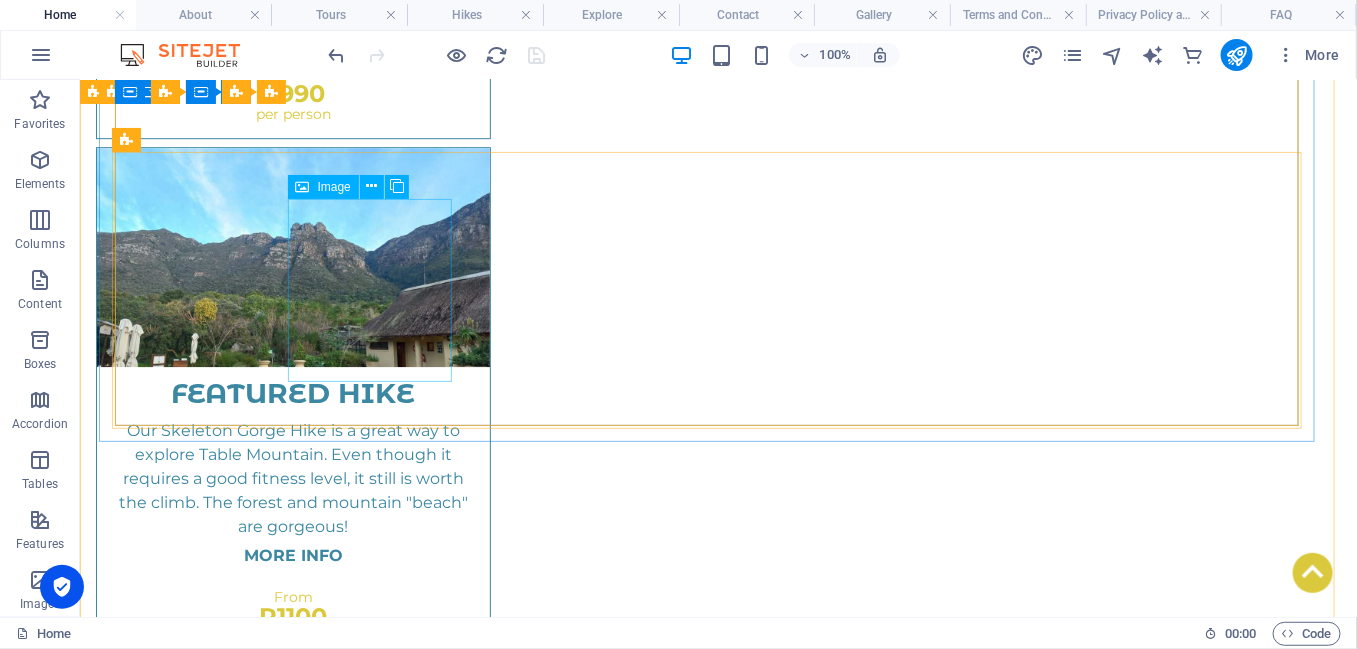 click at bounding box center [718, 2209] 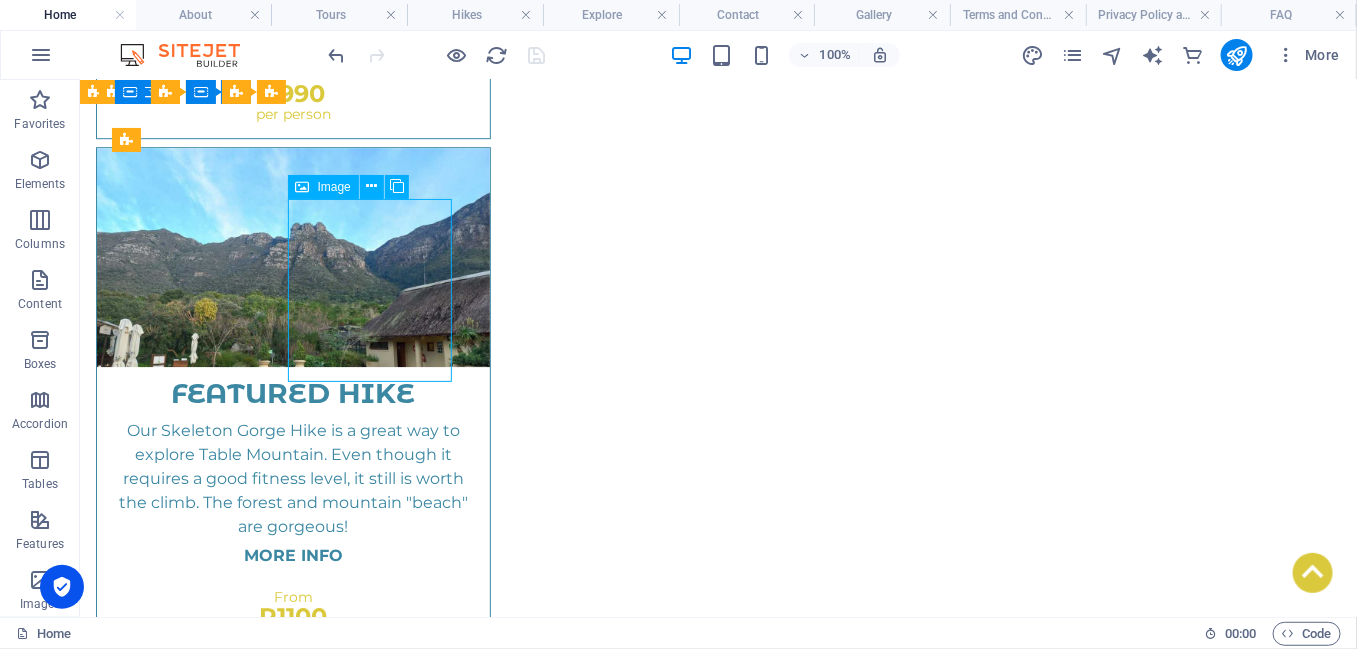 click at bounding box center [718, 2209] 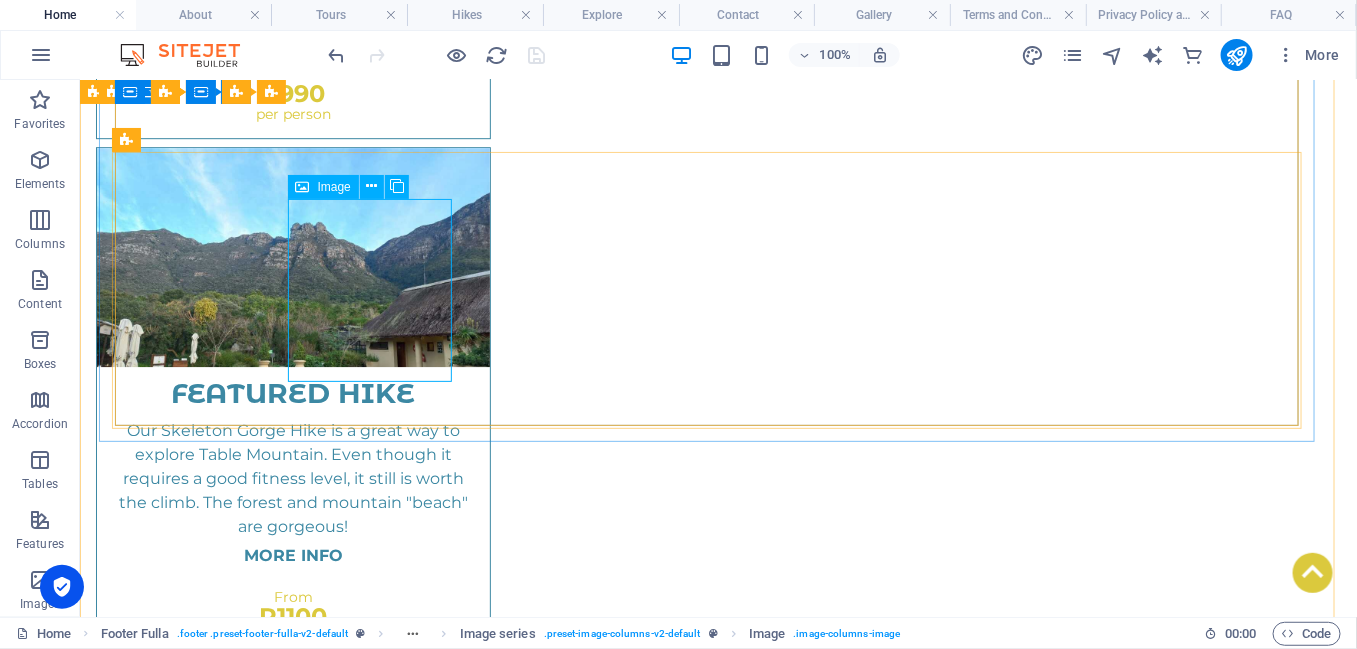 click at bounding box center (718, 2209) 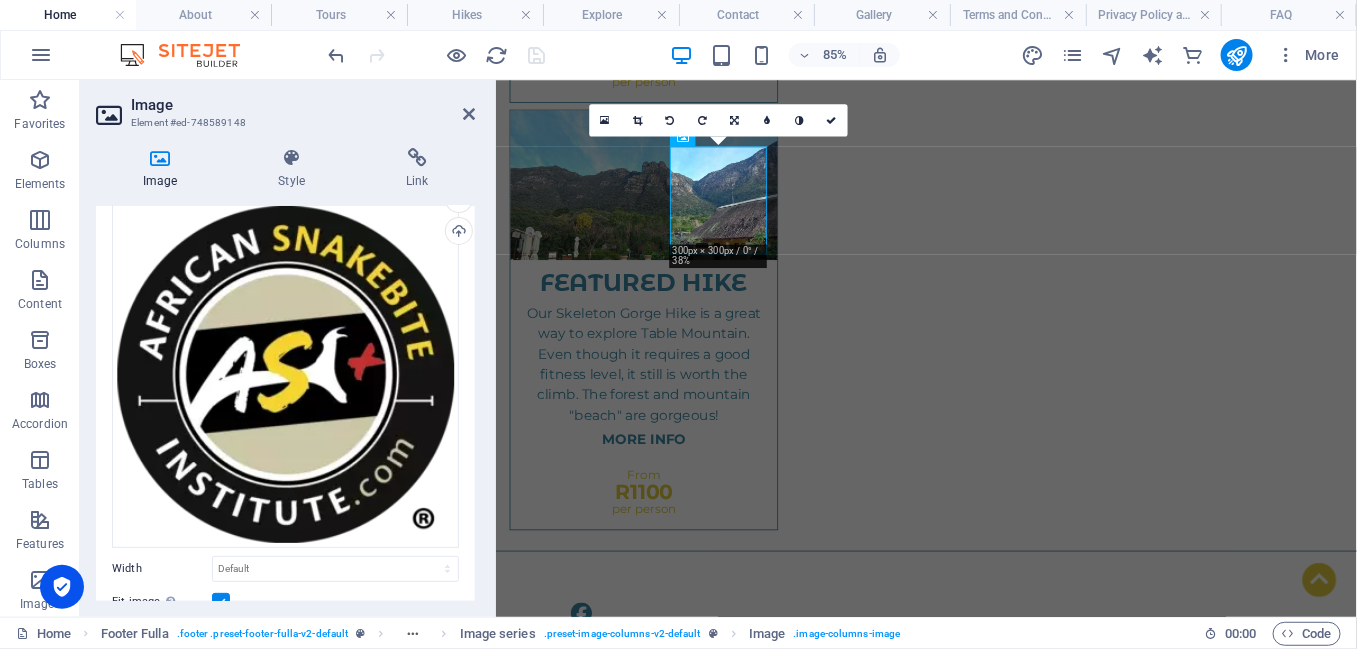 scroll, scrollTop: 132, scrollLeft: 0, axis: vertical 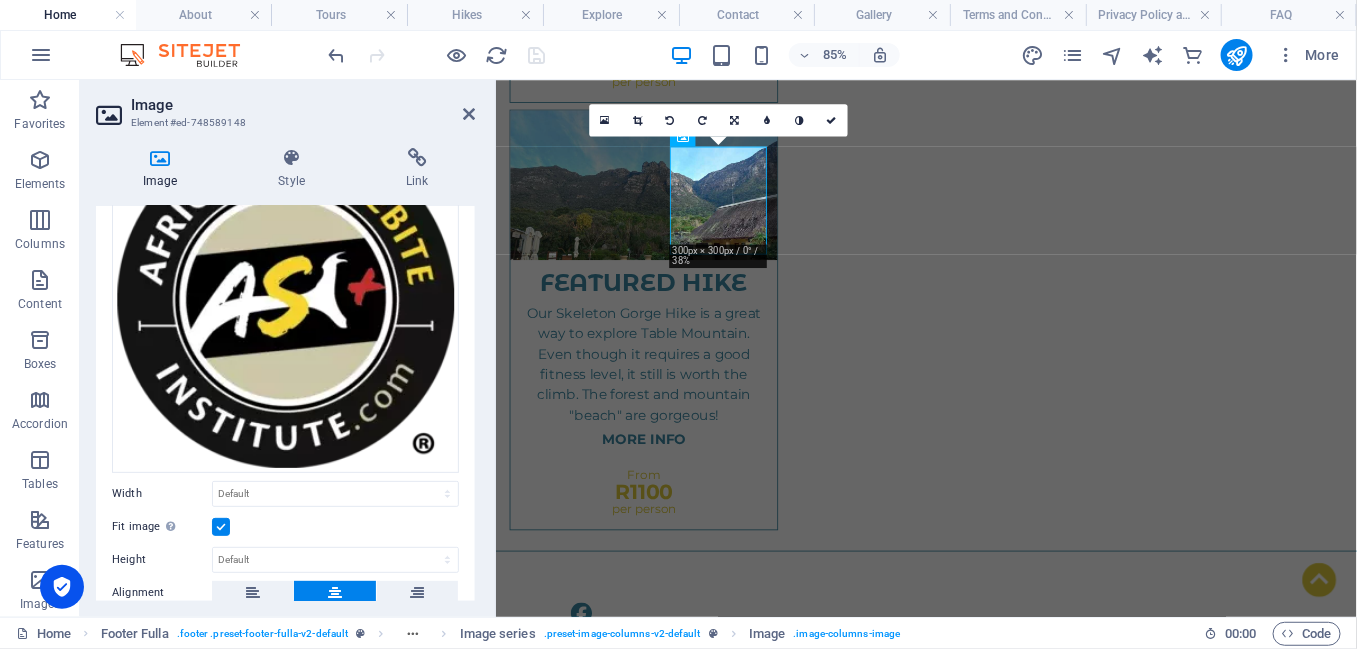 click on "Text" at bounding box center [285, 847] 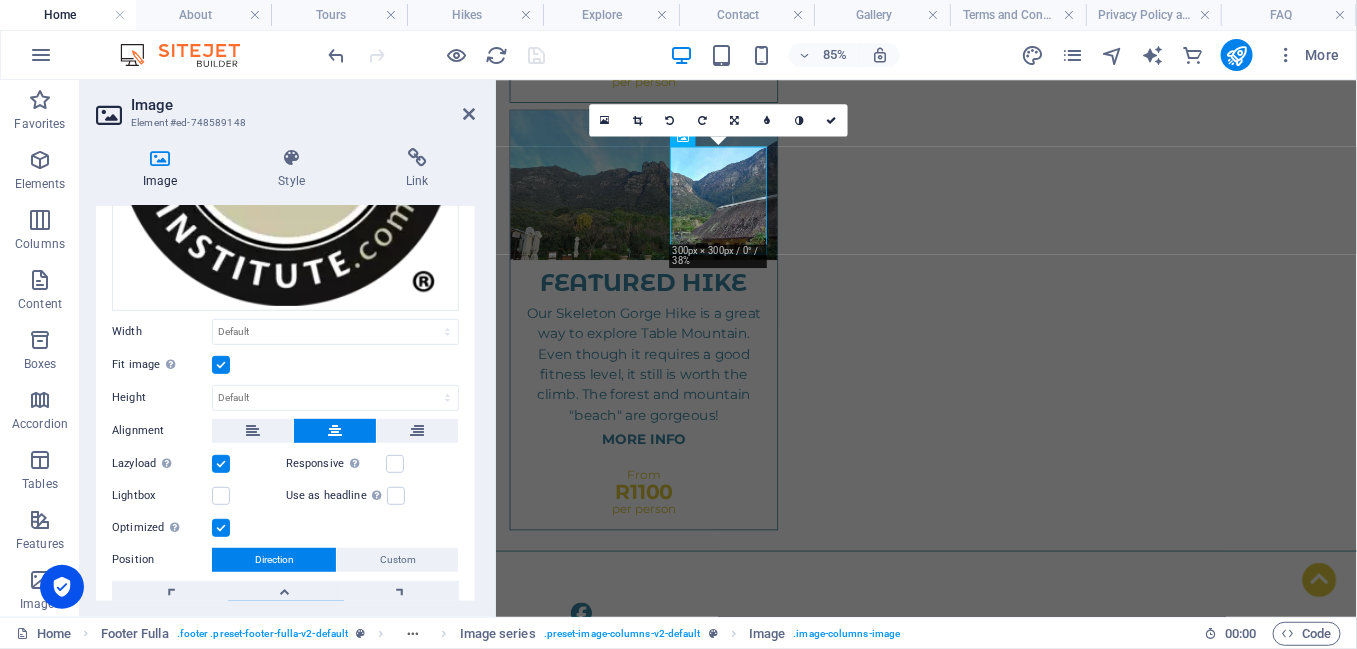 scroll, scrollTop: 320, scrollLeft: 0, axis: vertical 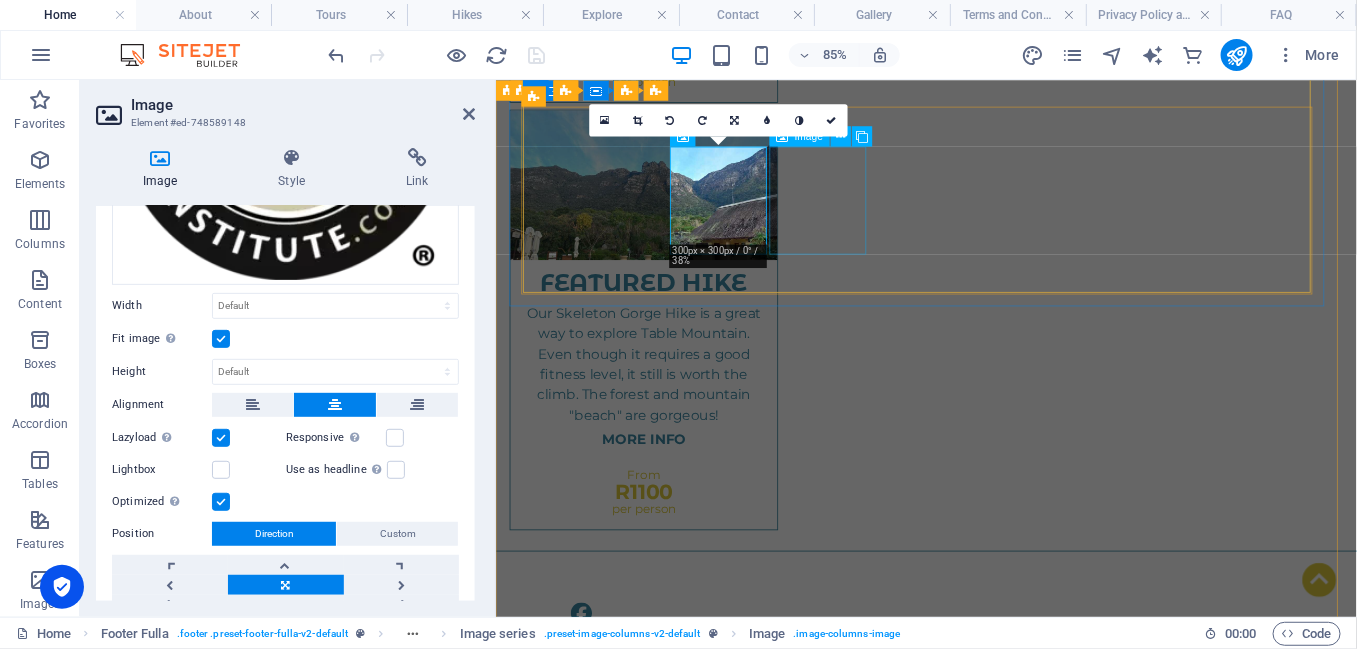 click at bounding box center [1002, 2560] 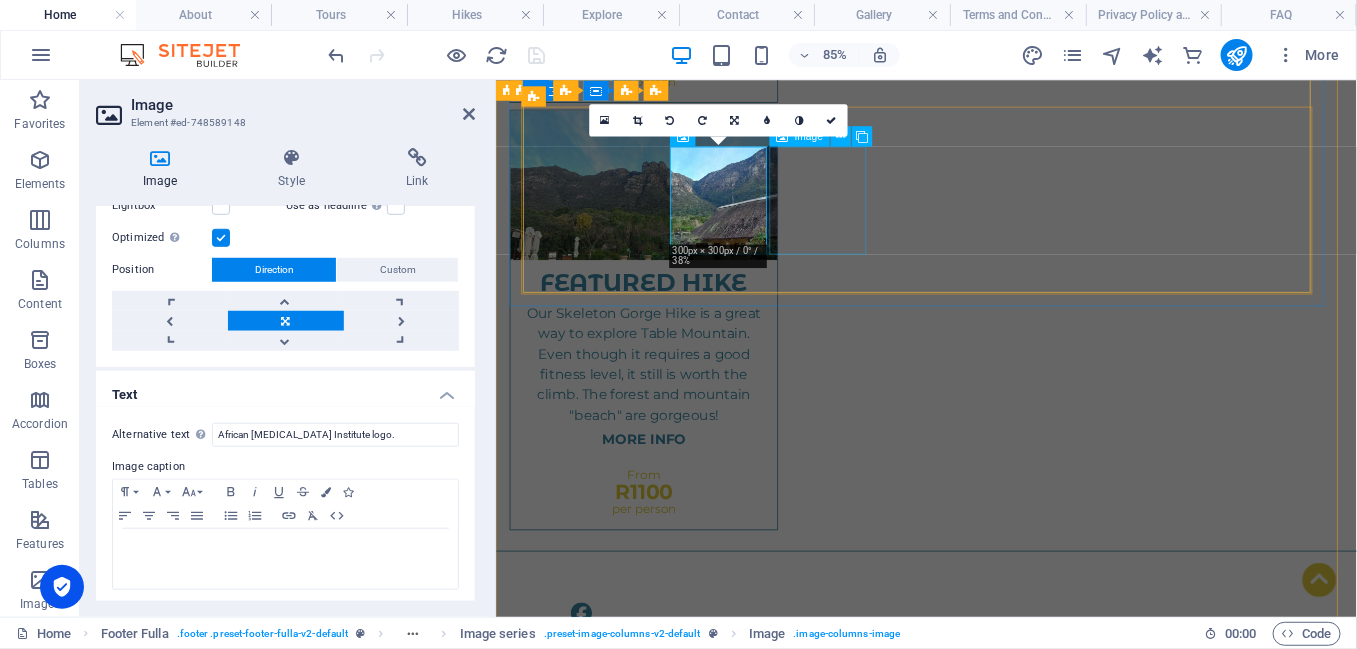 click at bounding box center (1002, 2560) 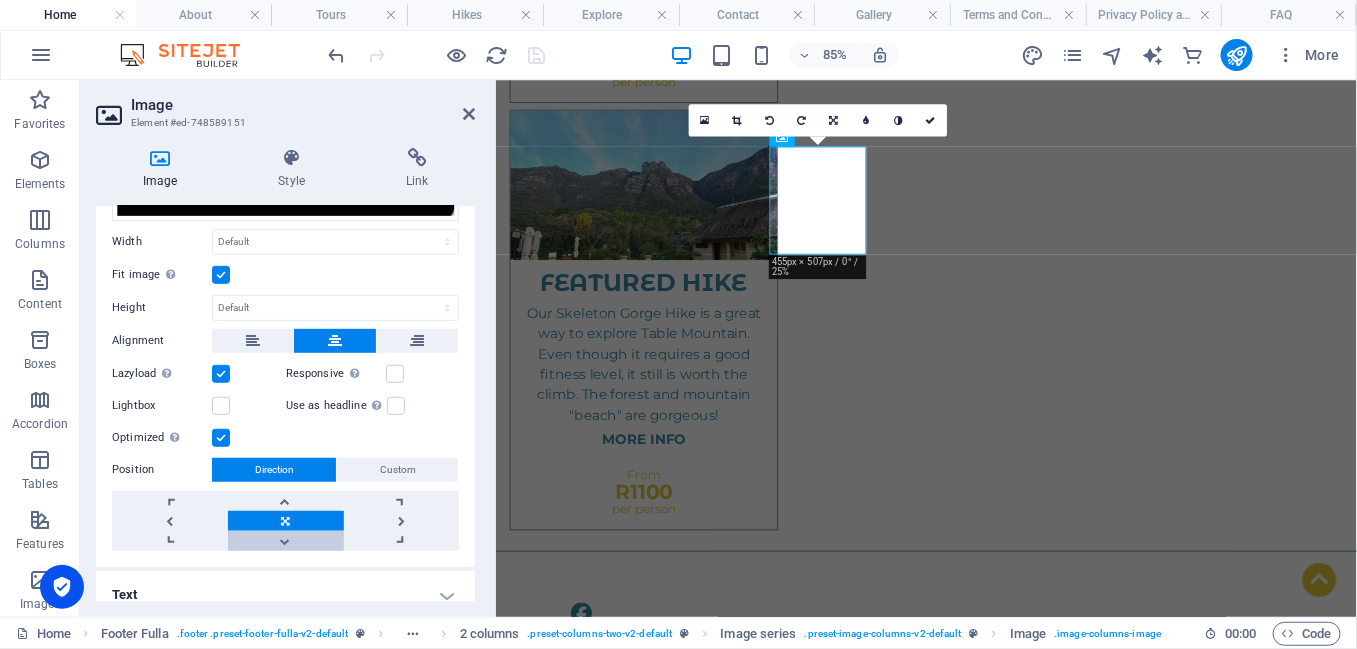 scroll, scrollTop: 435, scrollLeft: 0, axis: vertical 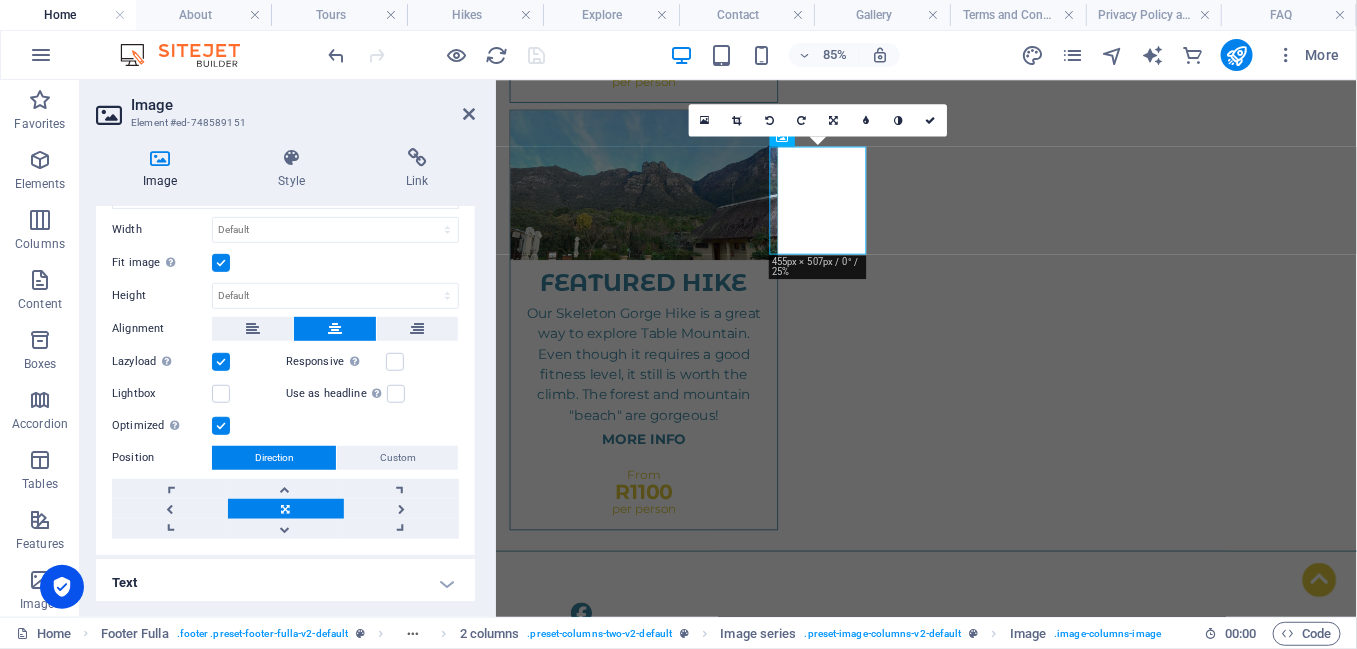 click on "Text" at bounding box center [285, 583] 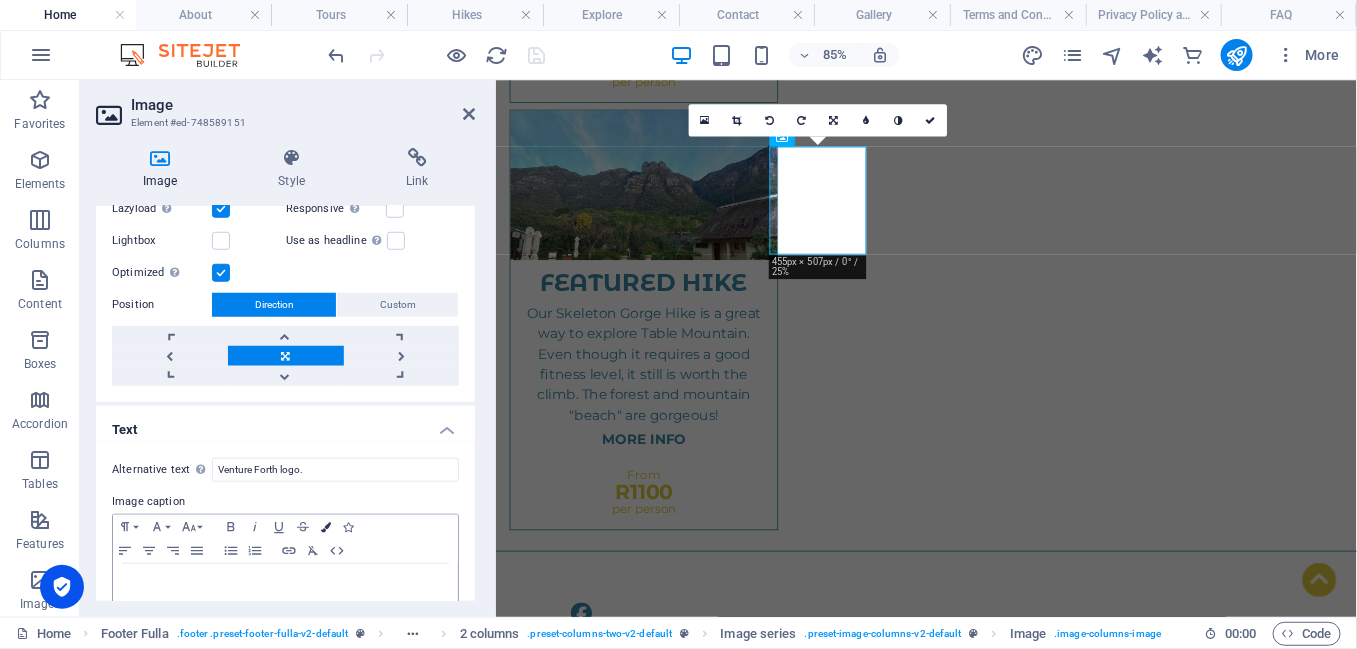 scroll, scrollTop: 622, scrollLeft: 0, axis: vertical 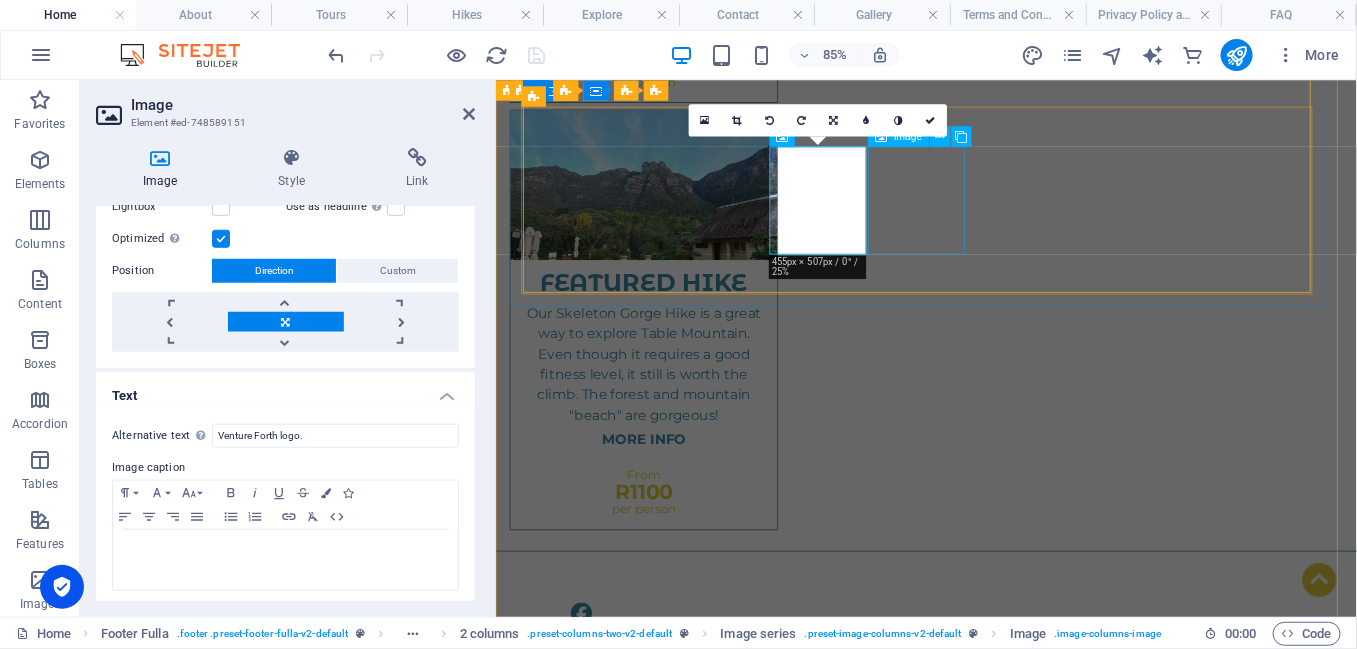 click at bounding box center [1002, 2933] 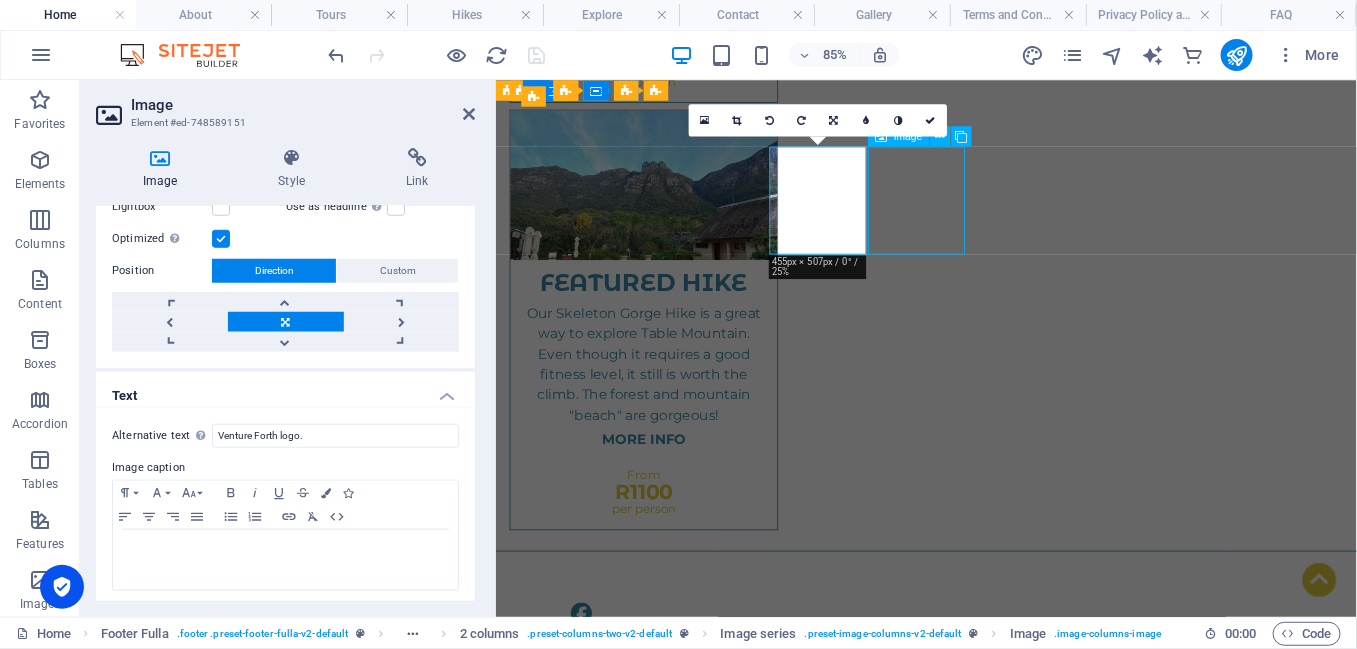 click at bounding box center (1002, 2804) 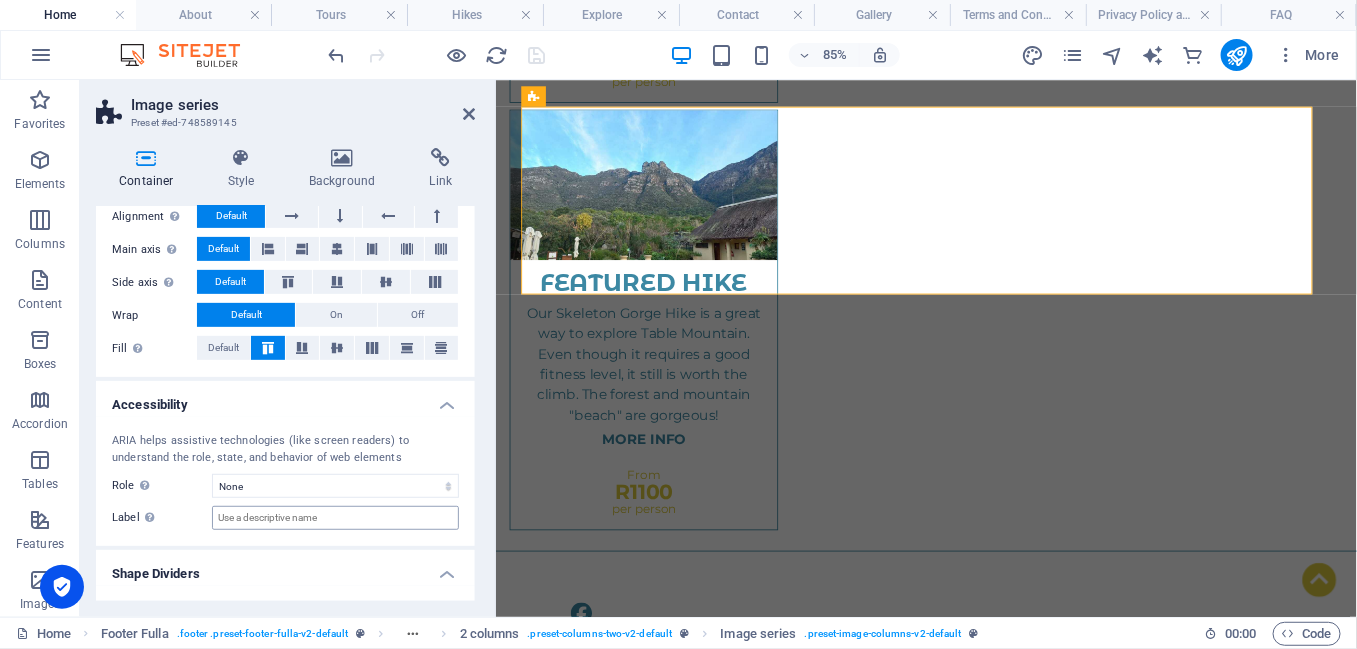scroll, scrollTop: 345, scrollLeft: 0, axis: vertical 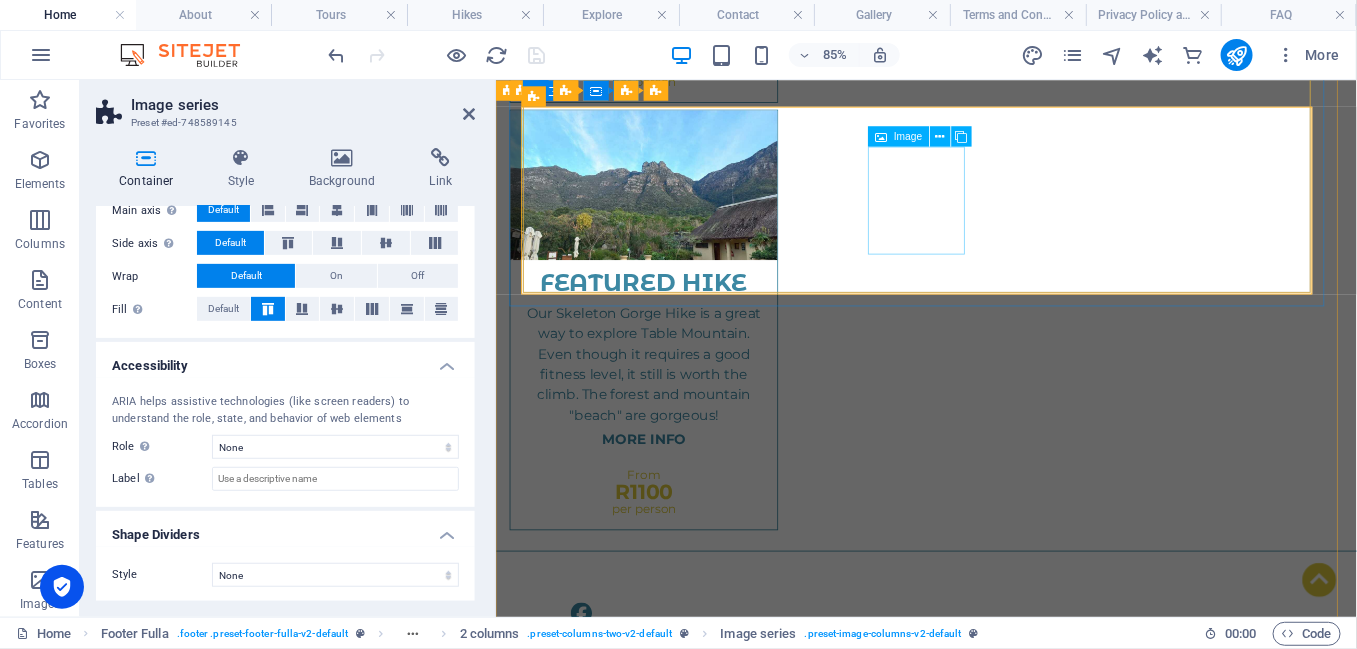 click at bounding box center [1002, 2933] 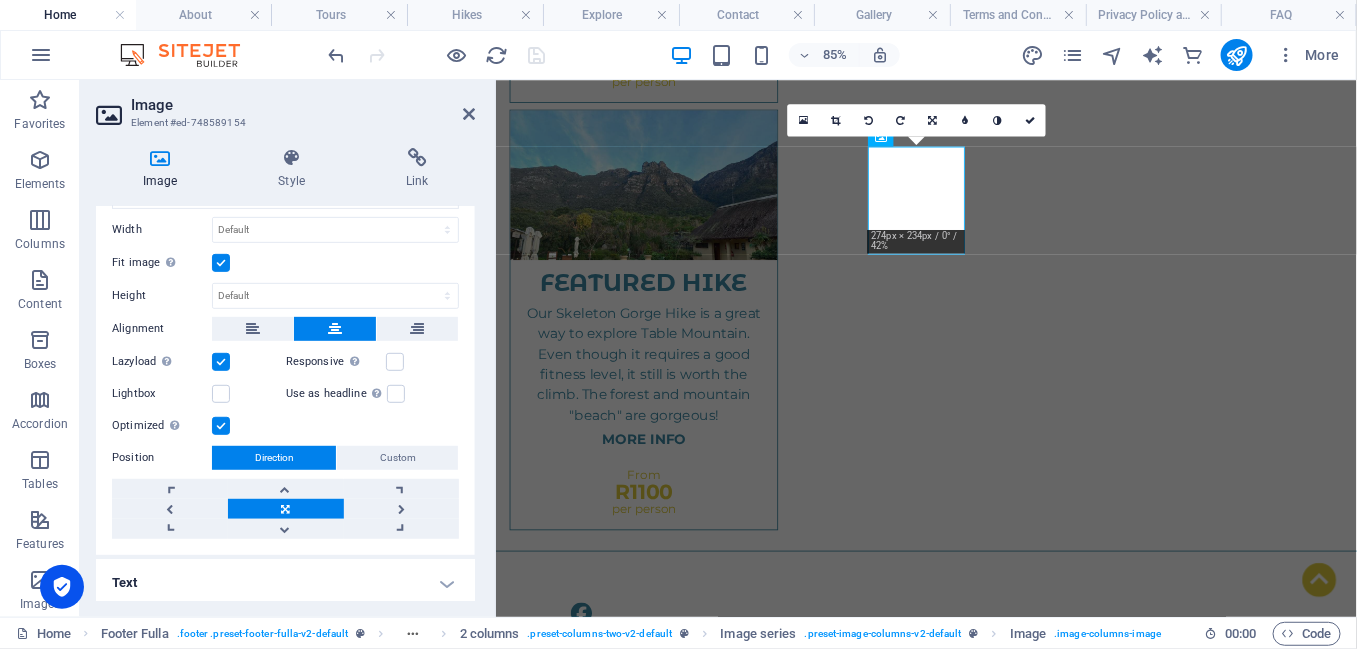 click on "Text" at bounding box center (285, 583) 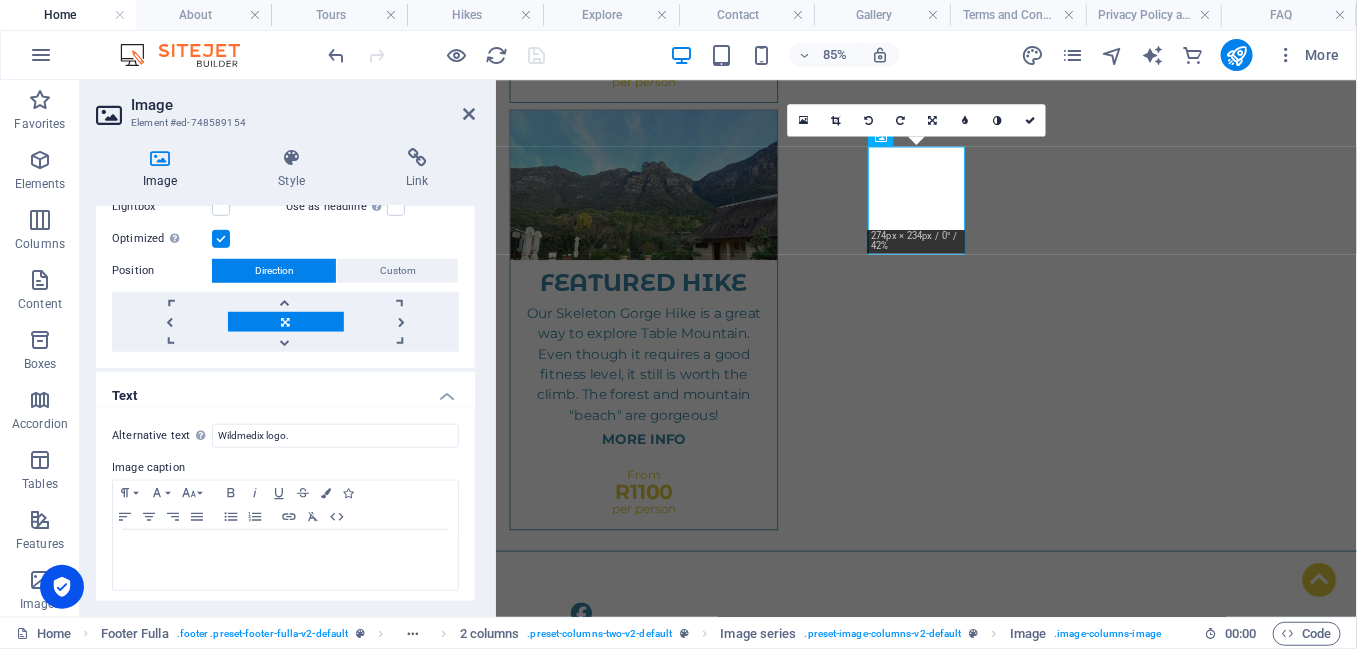 scroll, scrollTop: 535, scrollLeft: 0, axis: vertical 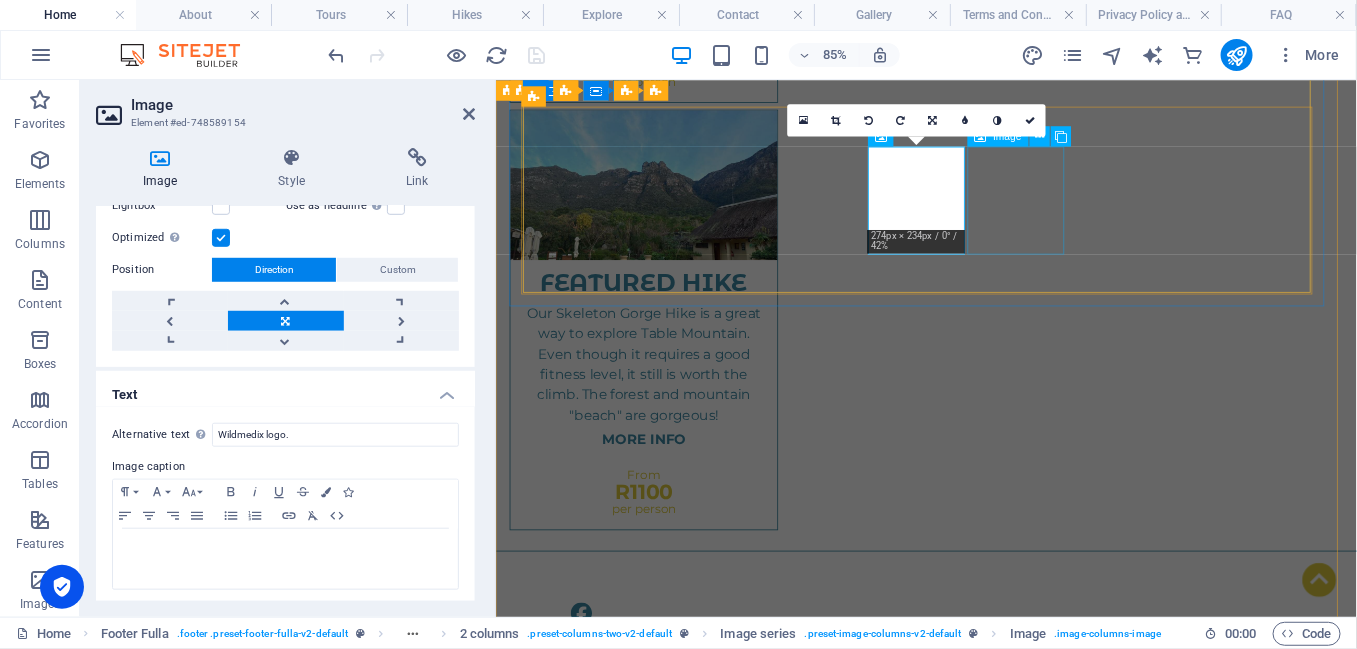 click at bounding box center [1002, 3158] 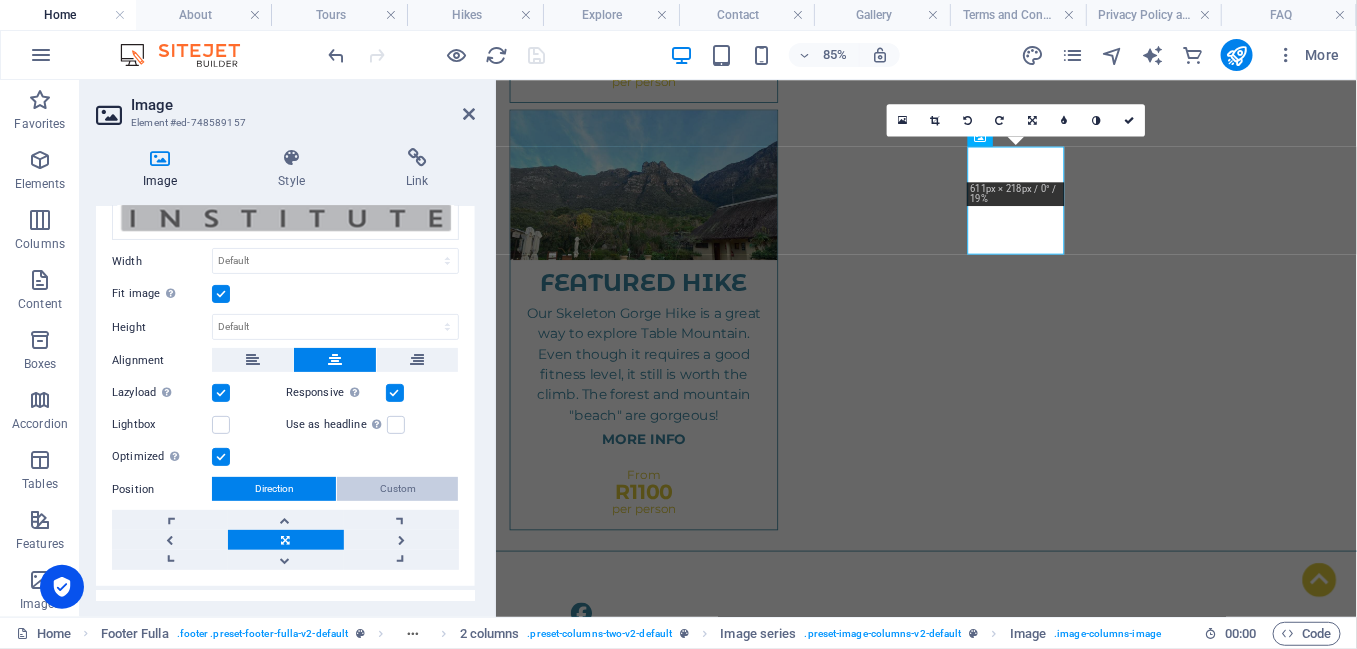 scroll, scrollTop: 181, scrollLeft: 0, axis: vertical 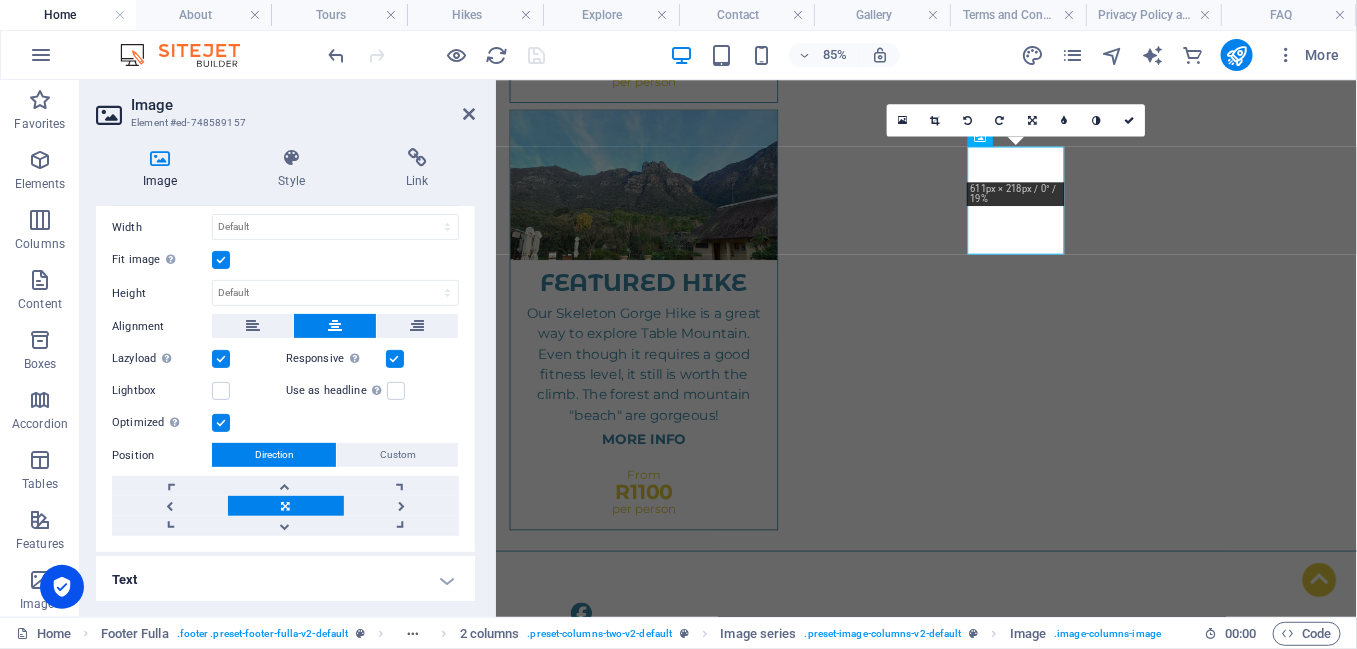 click on "Text" at bounding box center [285, 580] 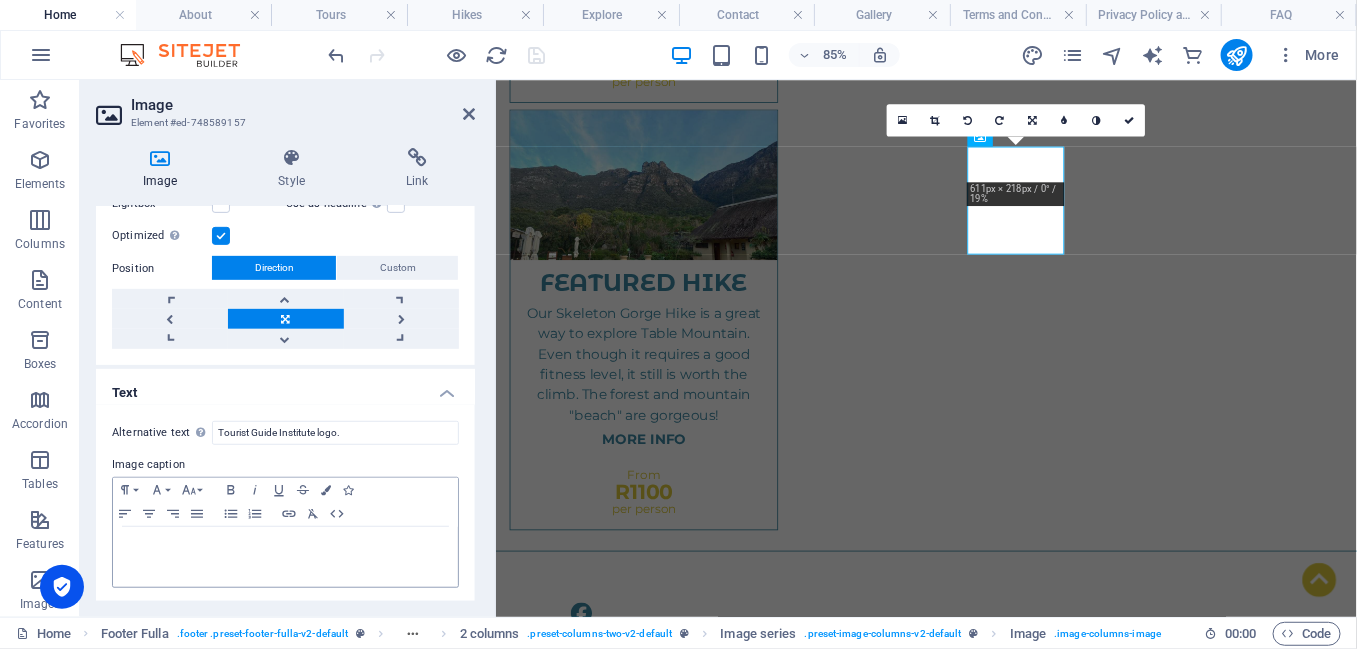 scroll, scrollTop: 369, scrollLeft: 0, axis: vertical 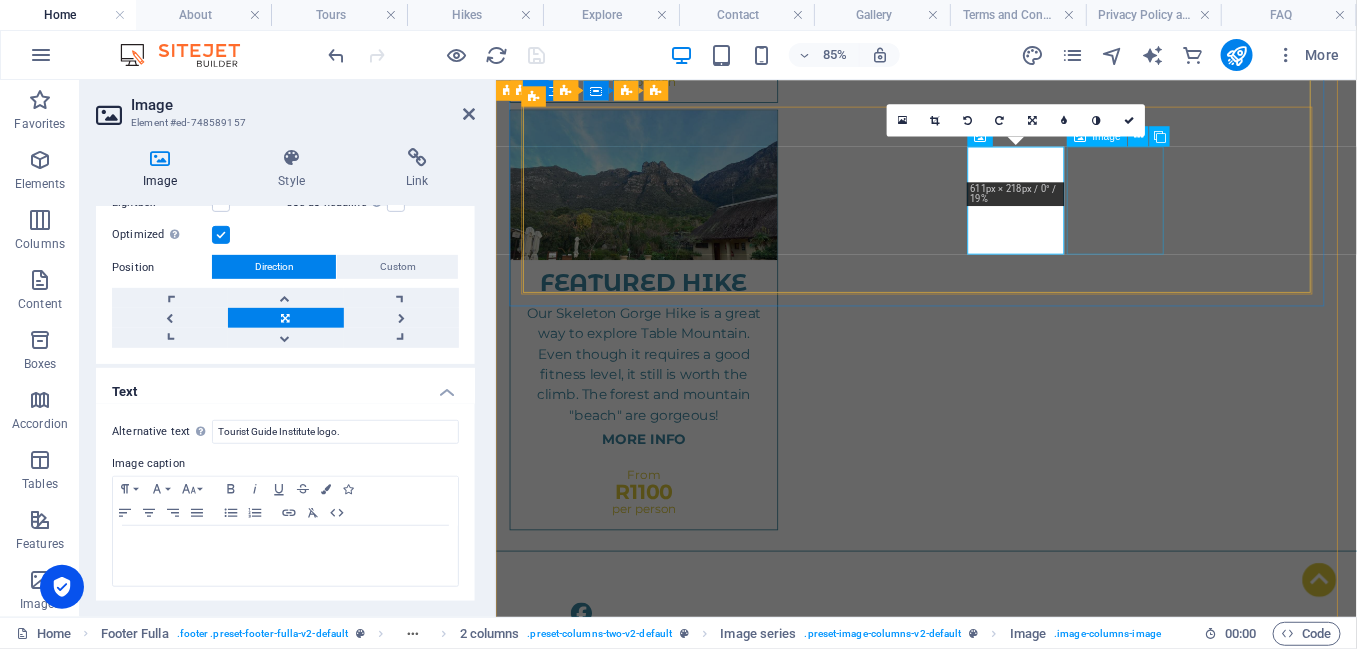 click at bounding box center [1002, 3436] 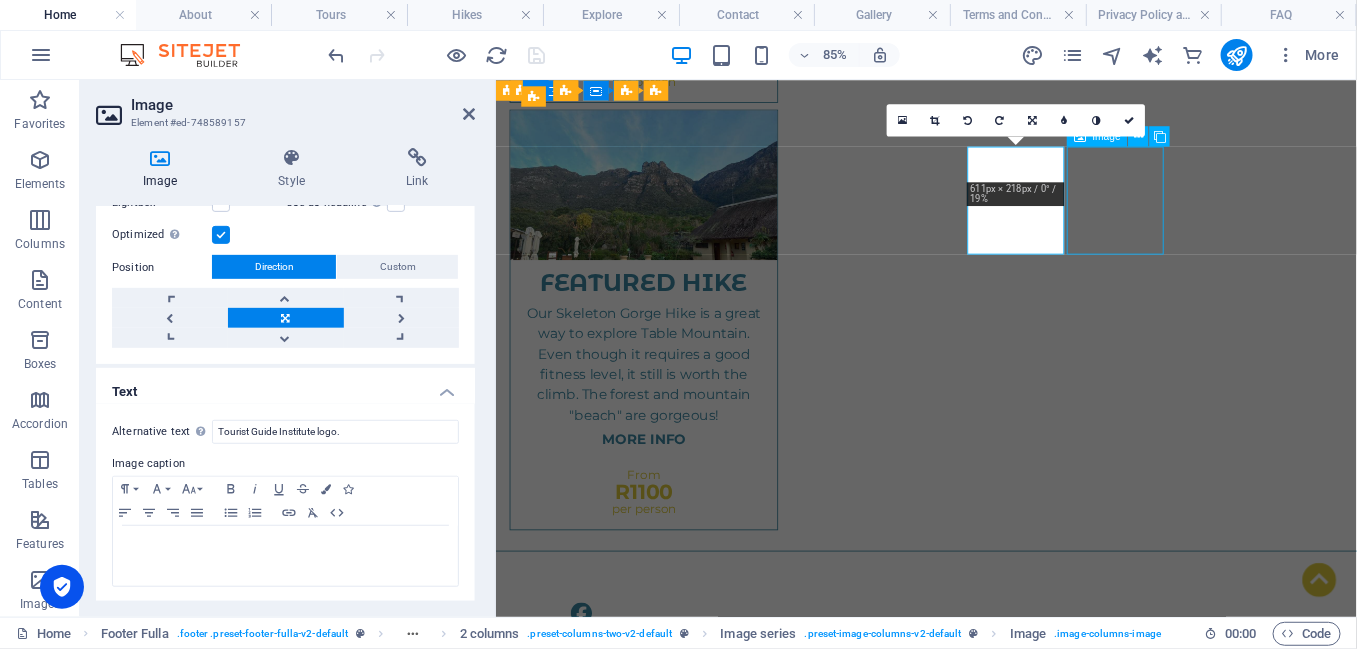 click at bounding box center (1002, 3436) 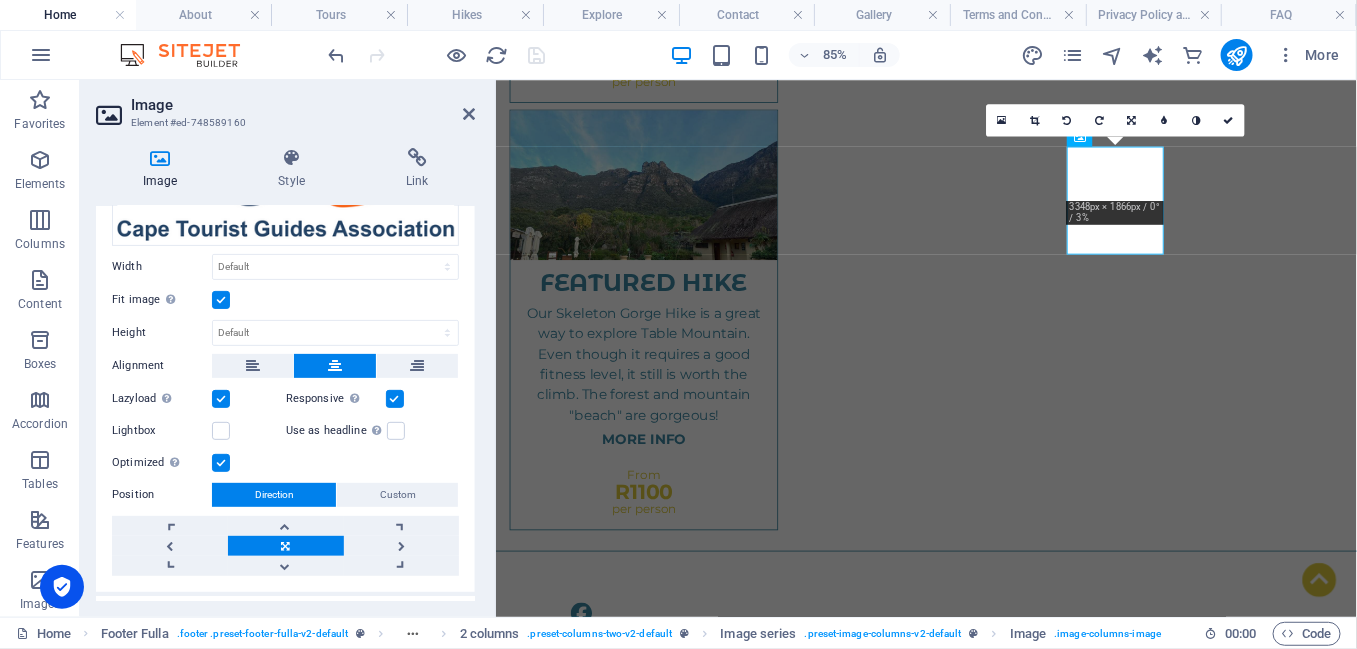 scroll, scrollTop: 249, scrollLeft: 0, axis: vertical 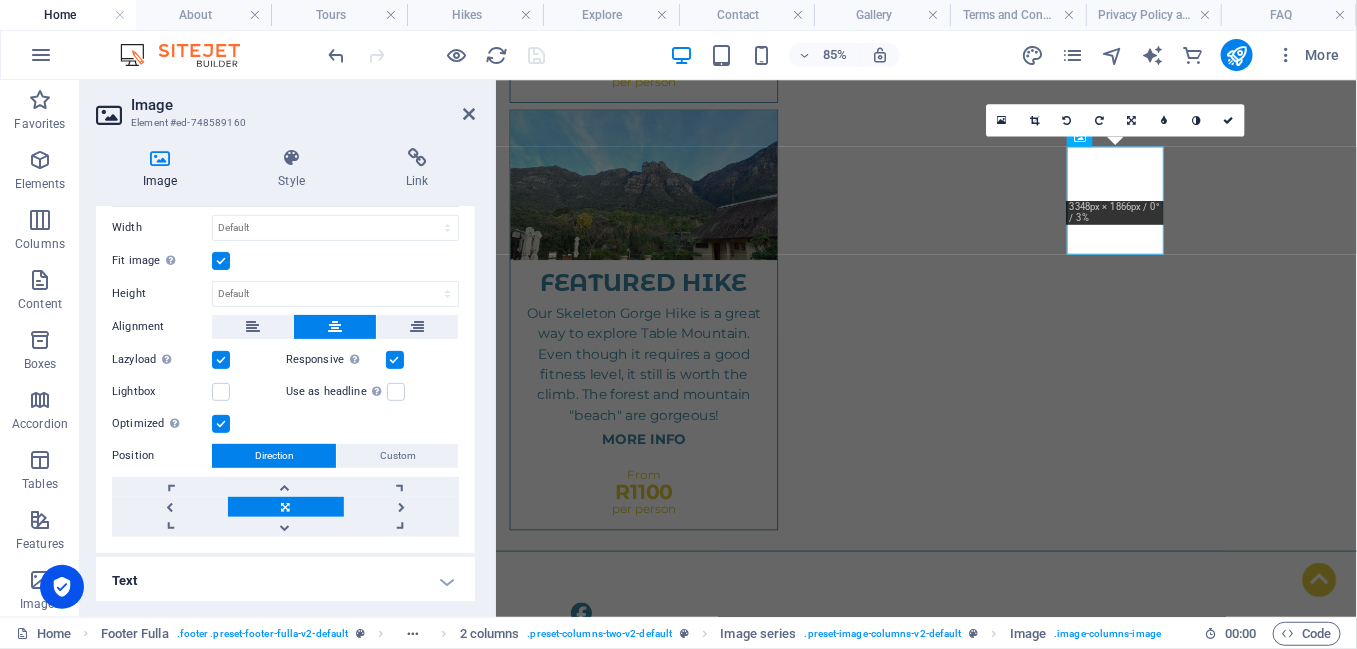 click on "Text" at bounding box center [285, 581] 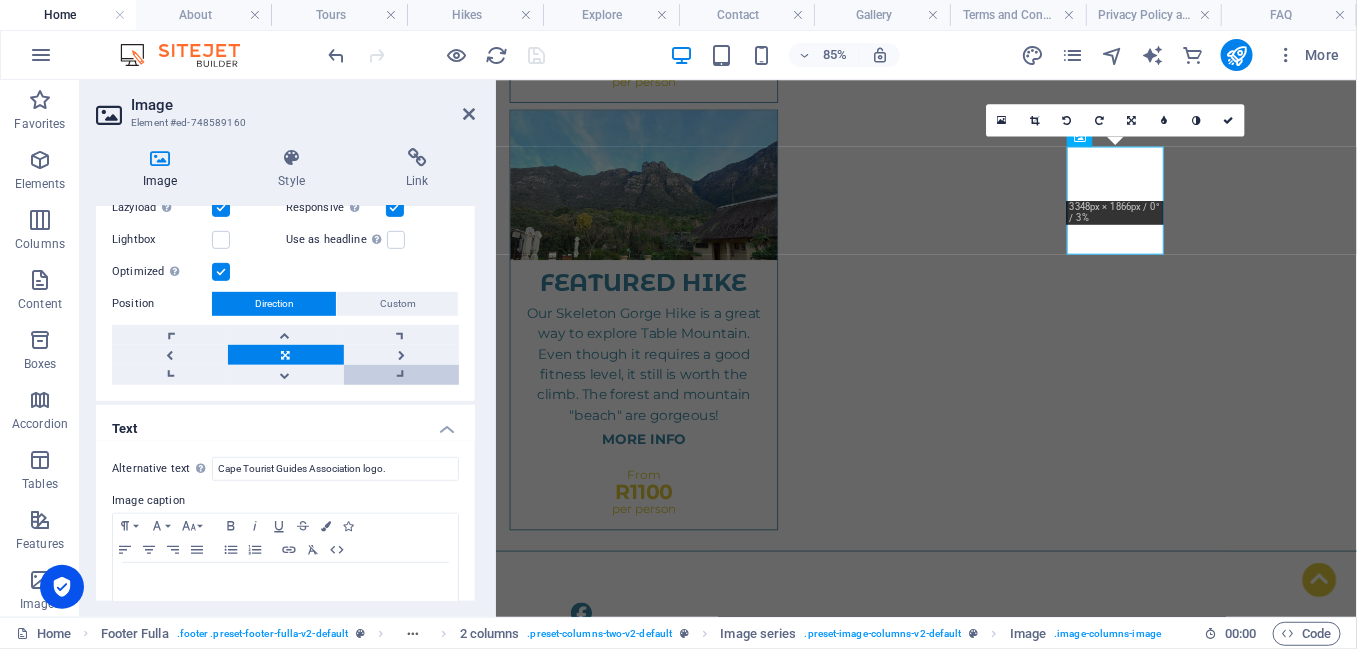 scroll, scrollTop: 436, scrollLeft: 0, axis: vertical 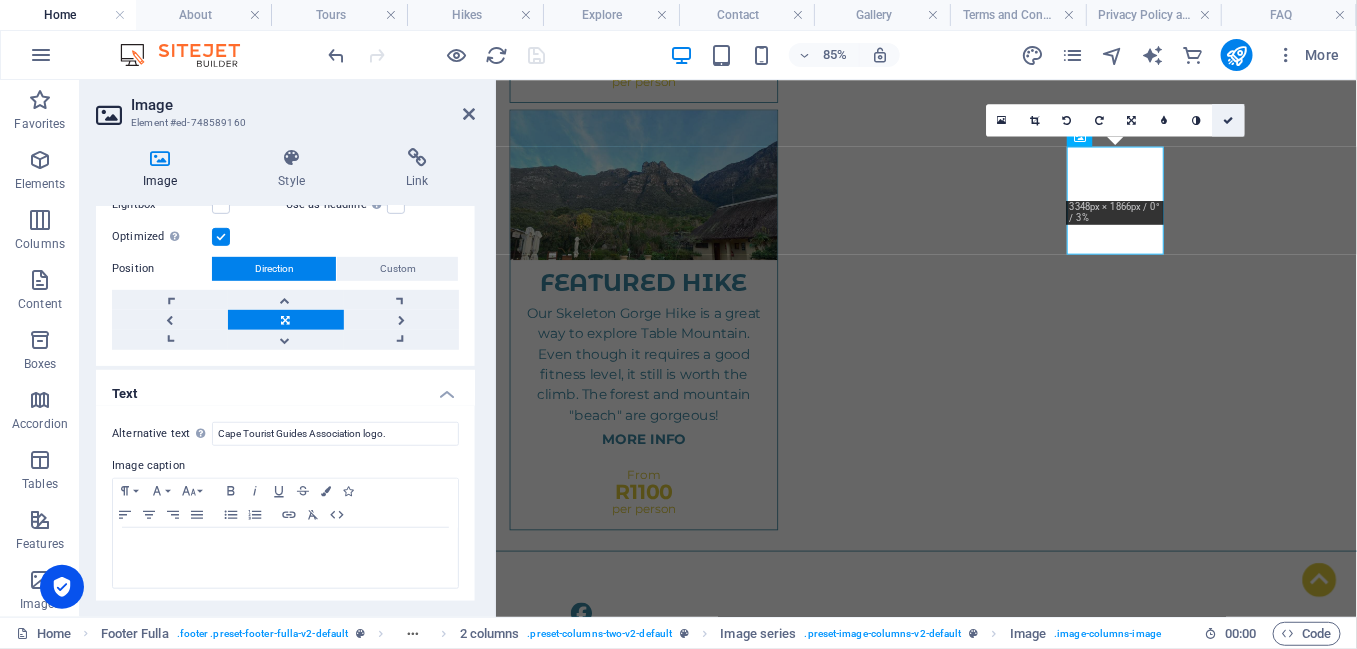 drag, startPoint x: 1224, startPoint y: 114, endPoint x: 743, endPoint y: 27, distance: 488.80466 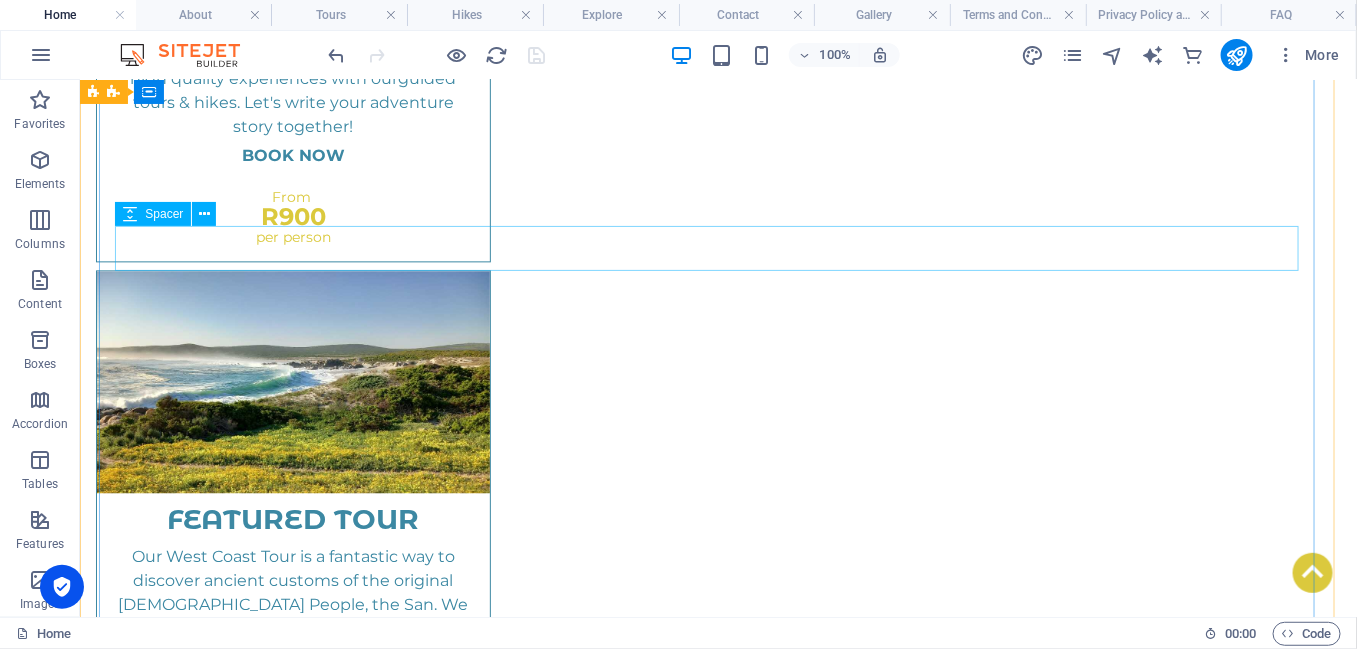 scroll, scrollTop: 1436, scrollLeft: 0, axis: vertical 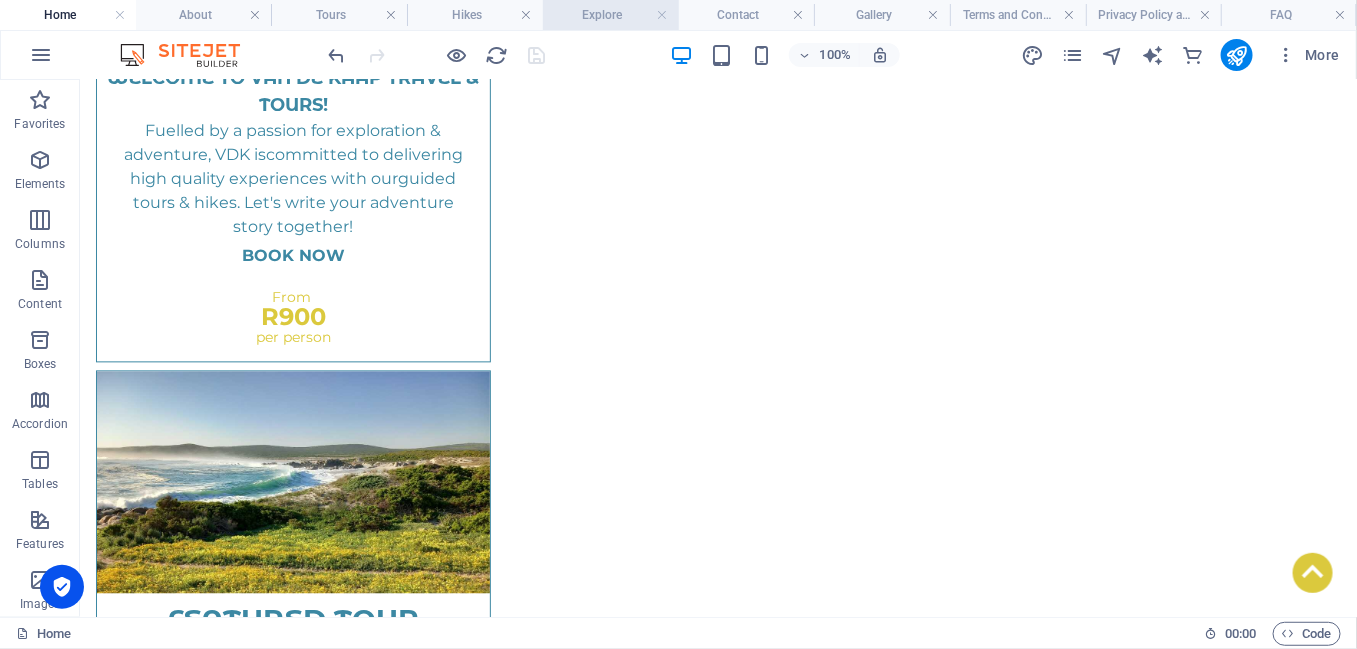 click on "Explore" at bounding box center (611, 15) 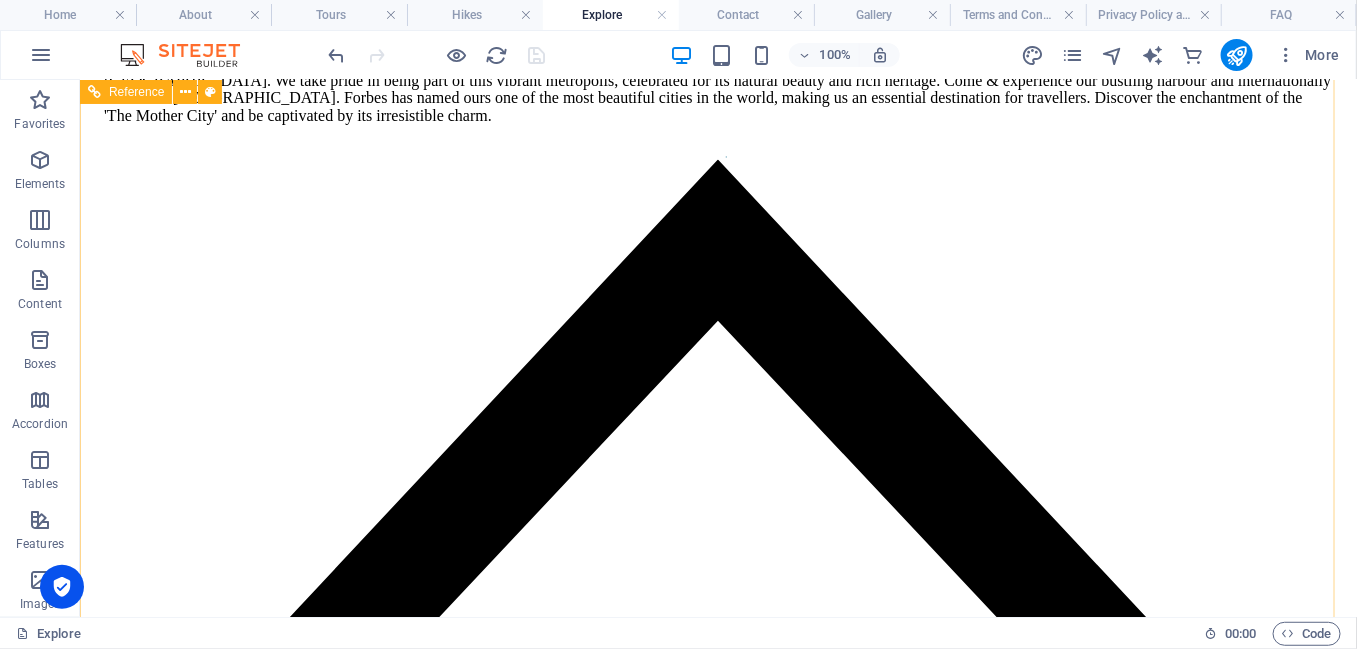 scroll, scrollTop: 6807, scrollLeft: 0, axis: vertical 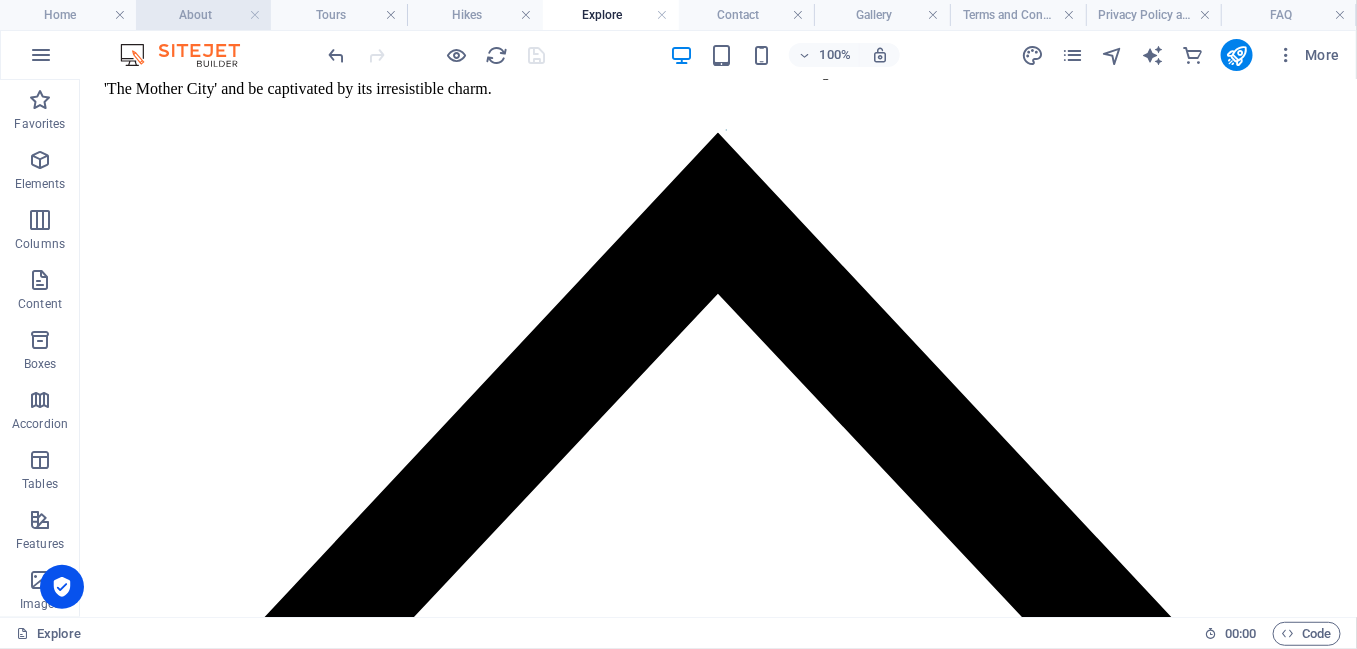 click on "About" at bounding box center [204, 15] 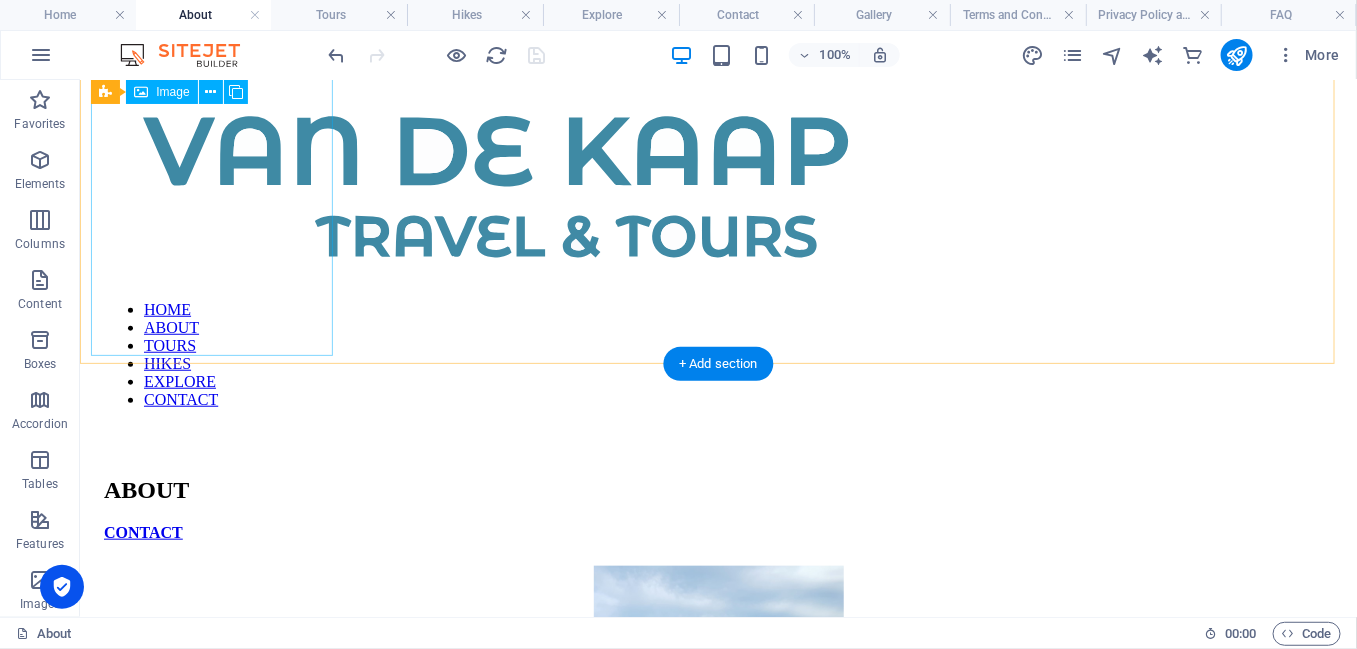 click at bounding box center (717, 717) 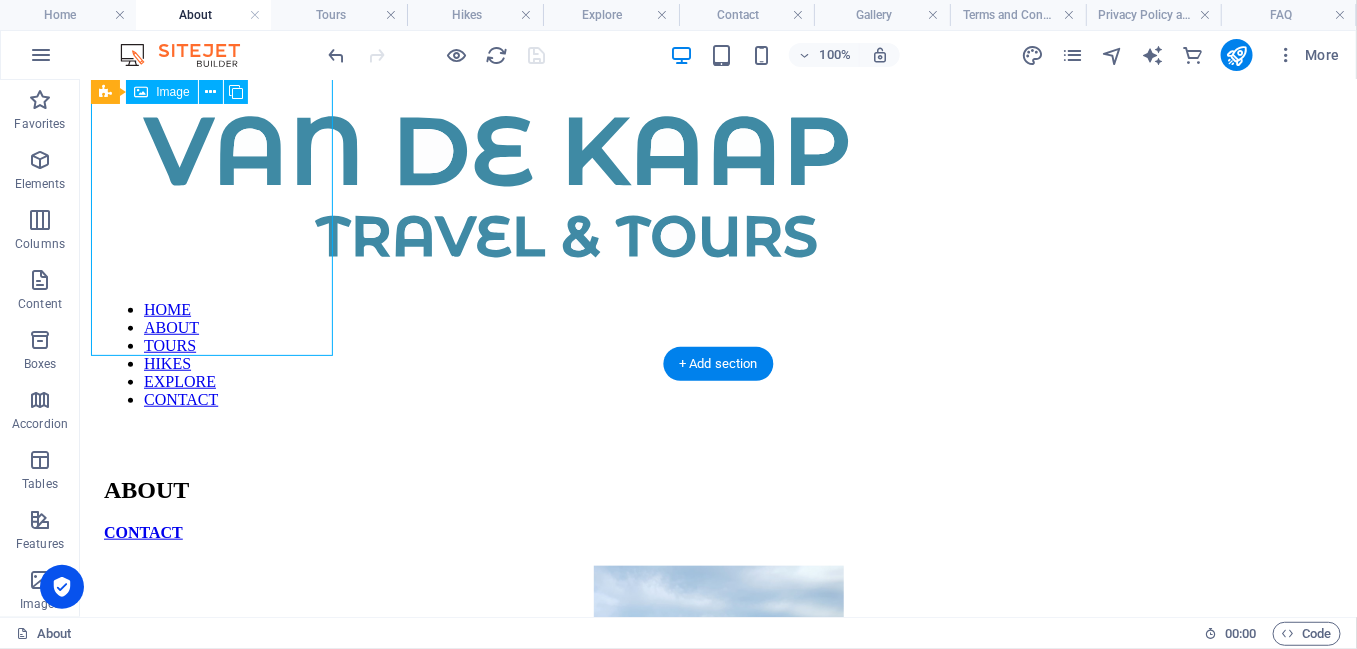 click at bounding box center [717, 717] 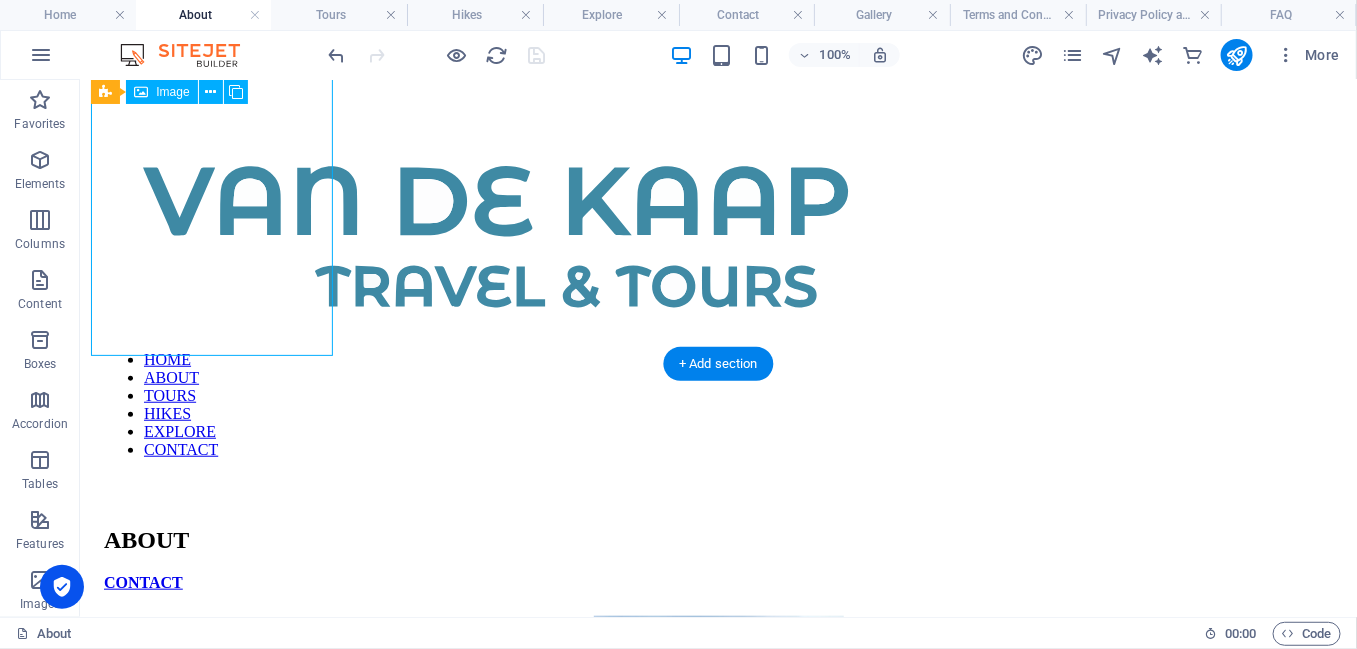 select on "px" 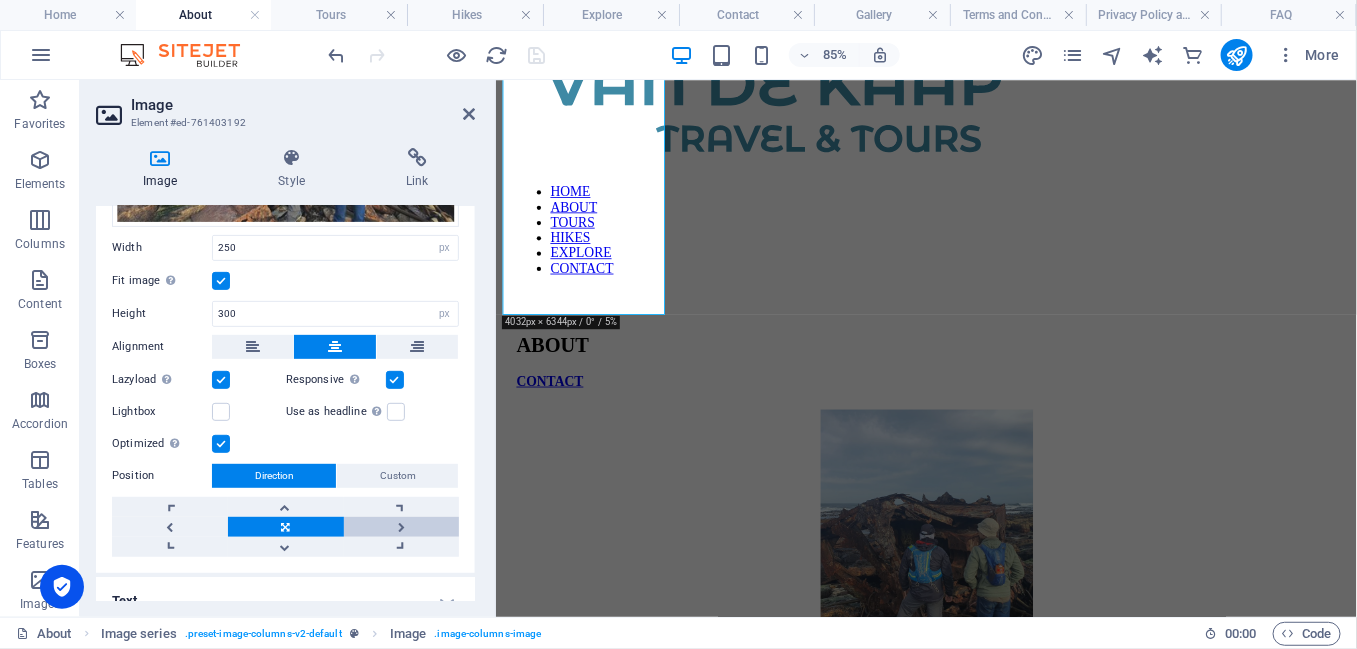 scroll, scrollTop: 313, scrollLeft: 0, axis: vertical 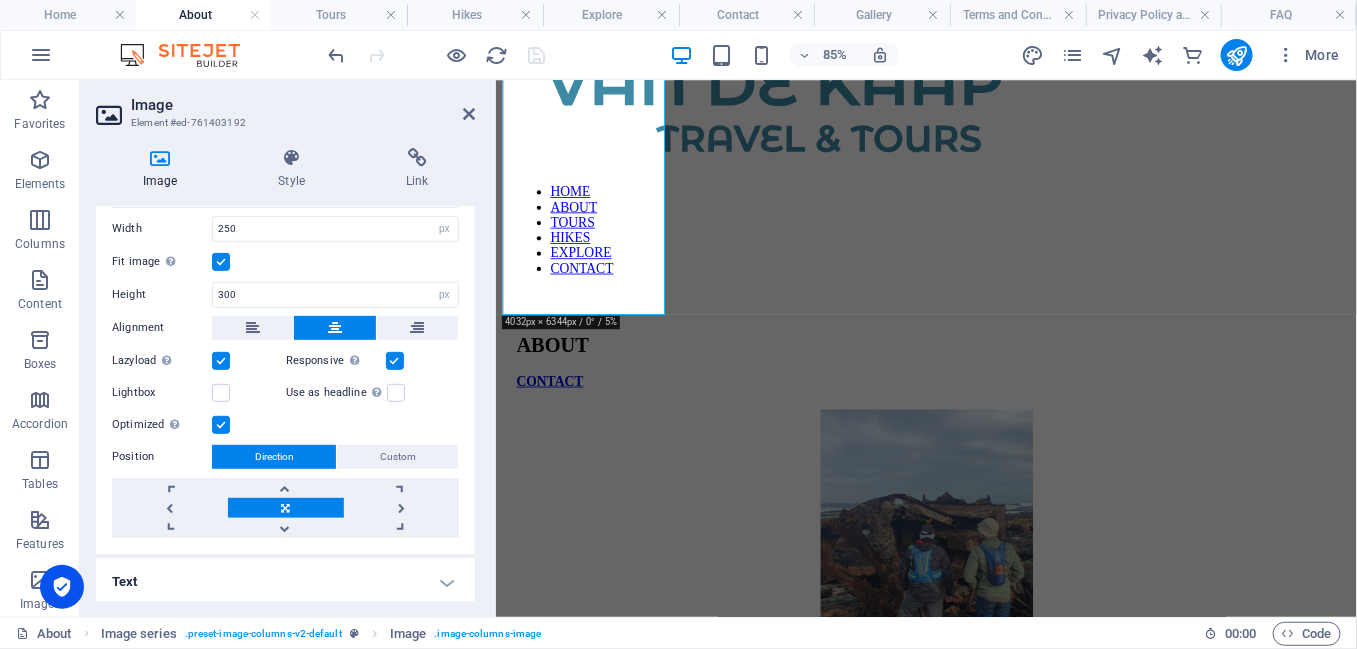 click on "Text" at bounding box center [285, 582] 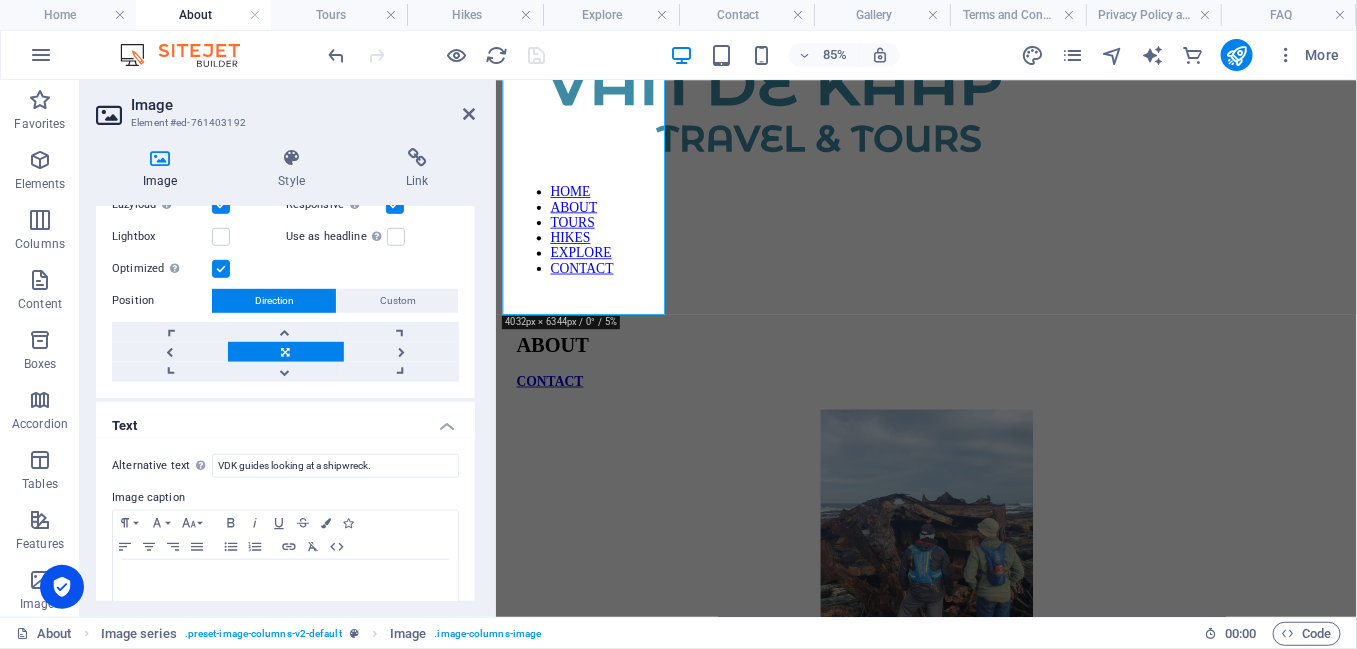 scroll, scrollTop: 501, scrollLeft: 0, axis: vertical 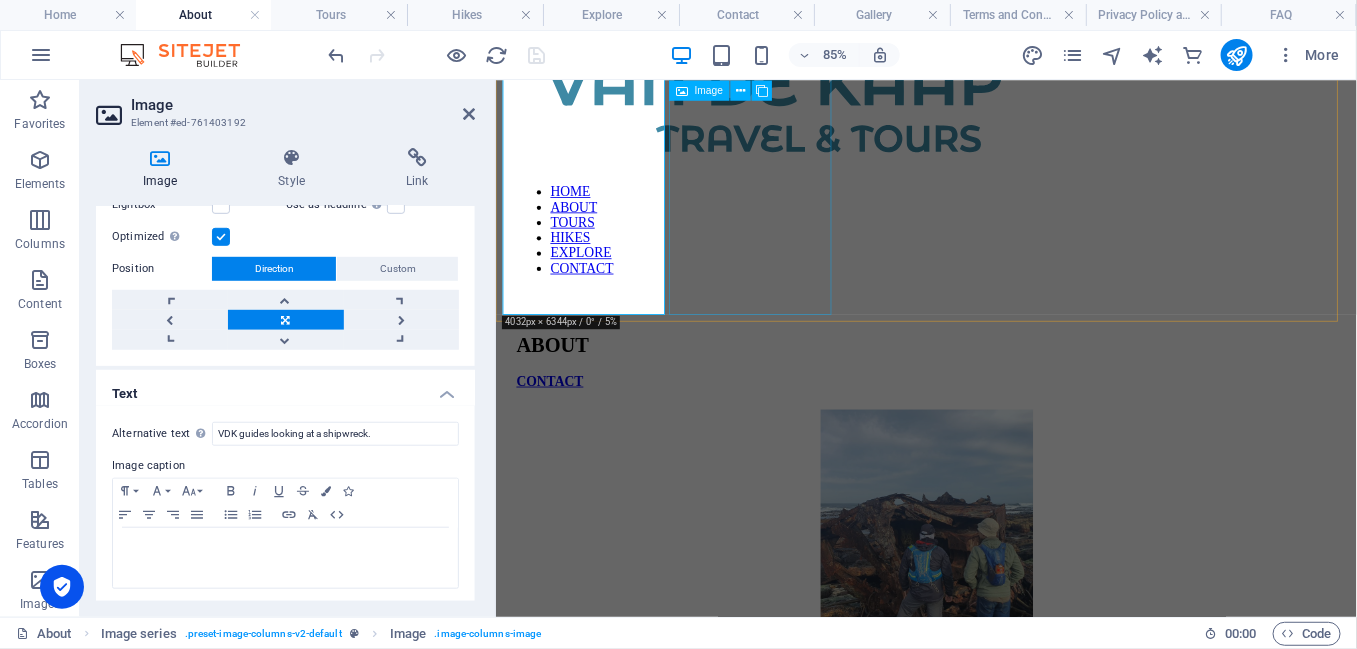 click at bounding box center (1002, 923) 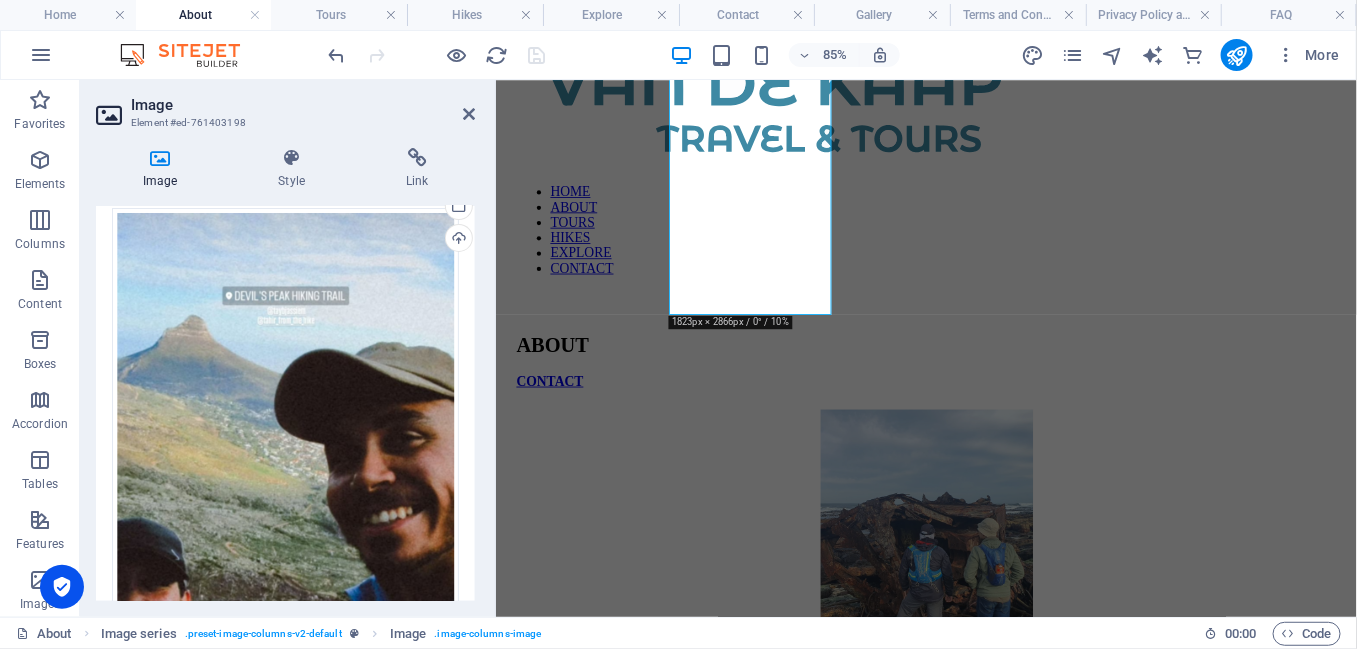scroll, scrollTop: 132, scrollLeft: 0, axis: vertical 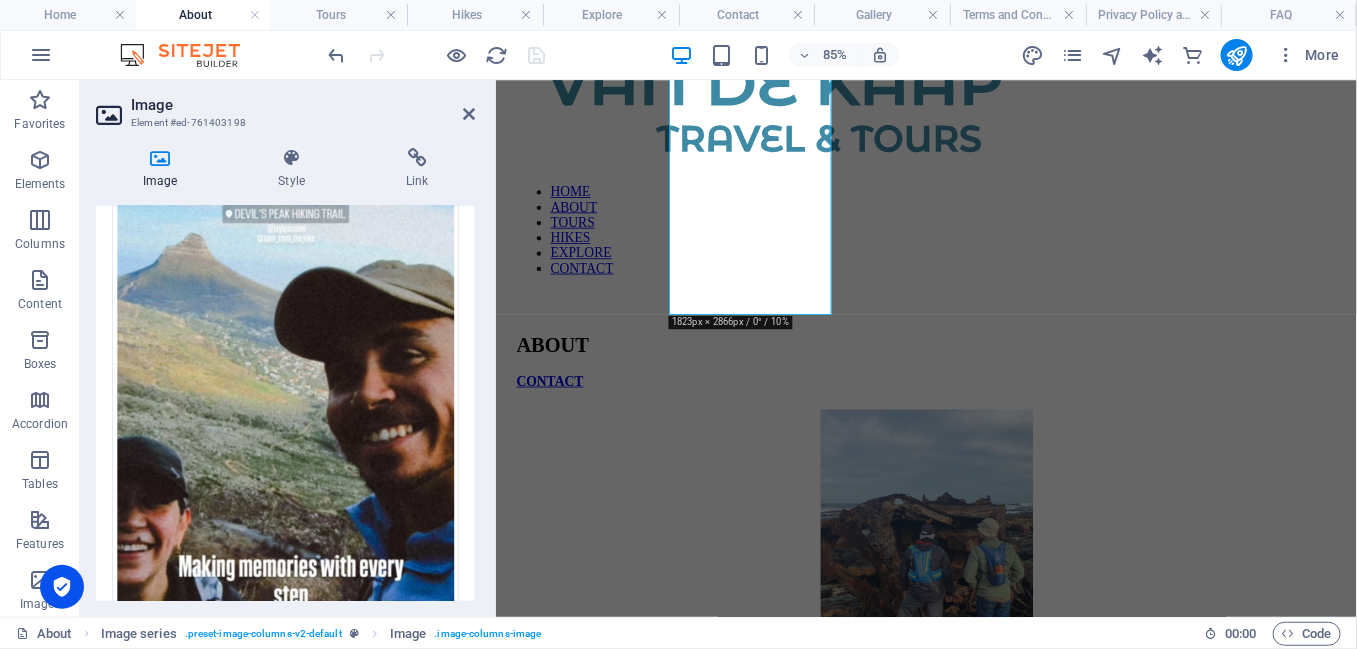 click on "Text" at bounding box center [285, 1064] 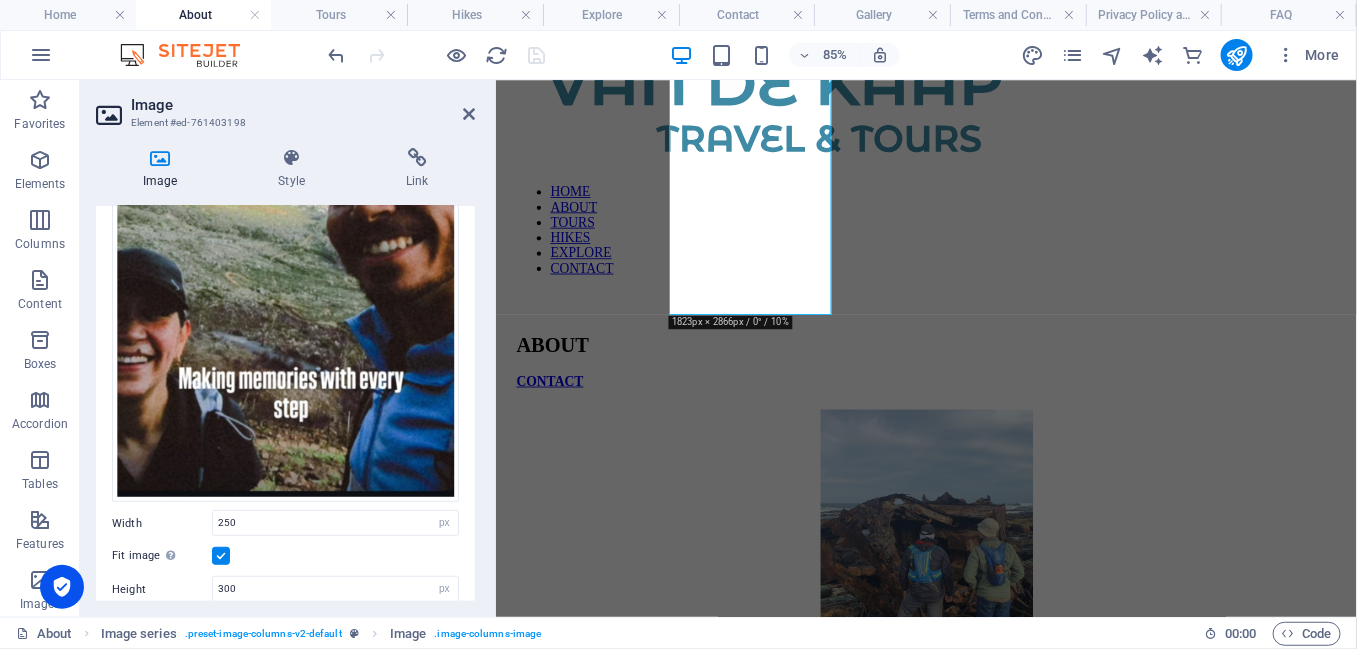 scroll, scrollTop: 799, scrollLeft: 0, axis: vertical 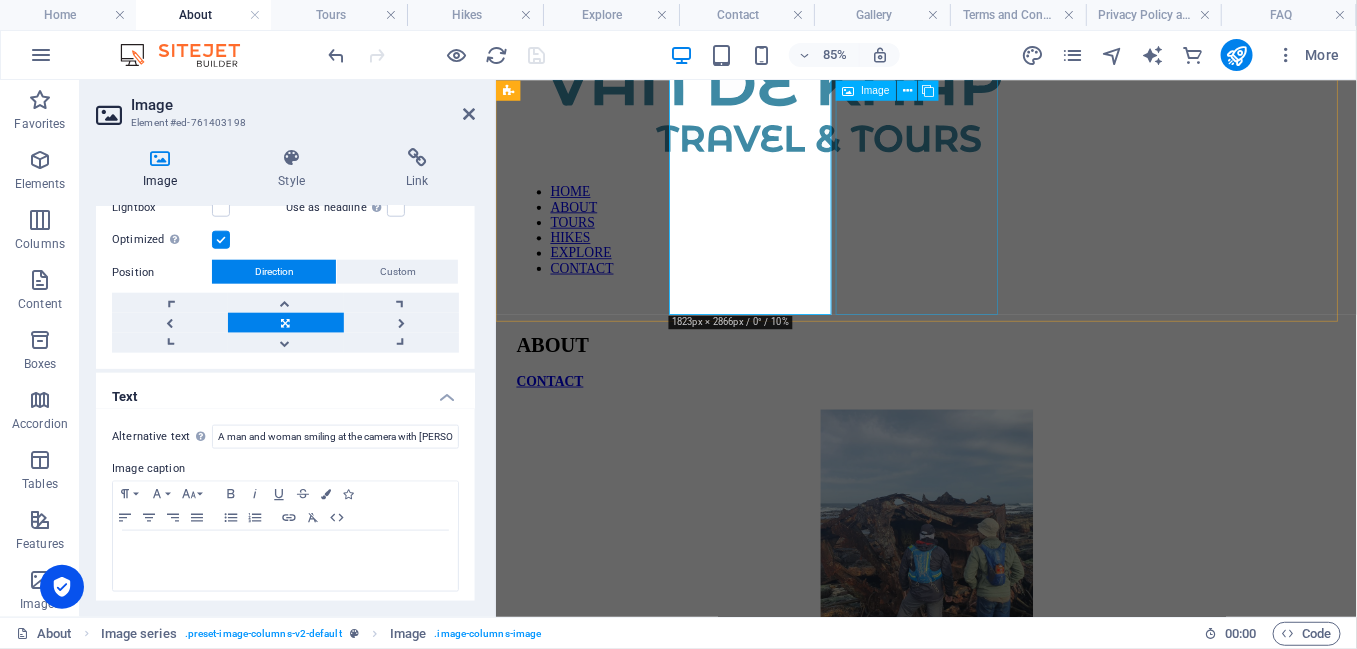 click at bounding box center [1002, 1227] 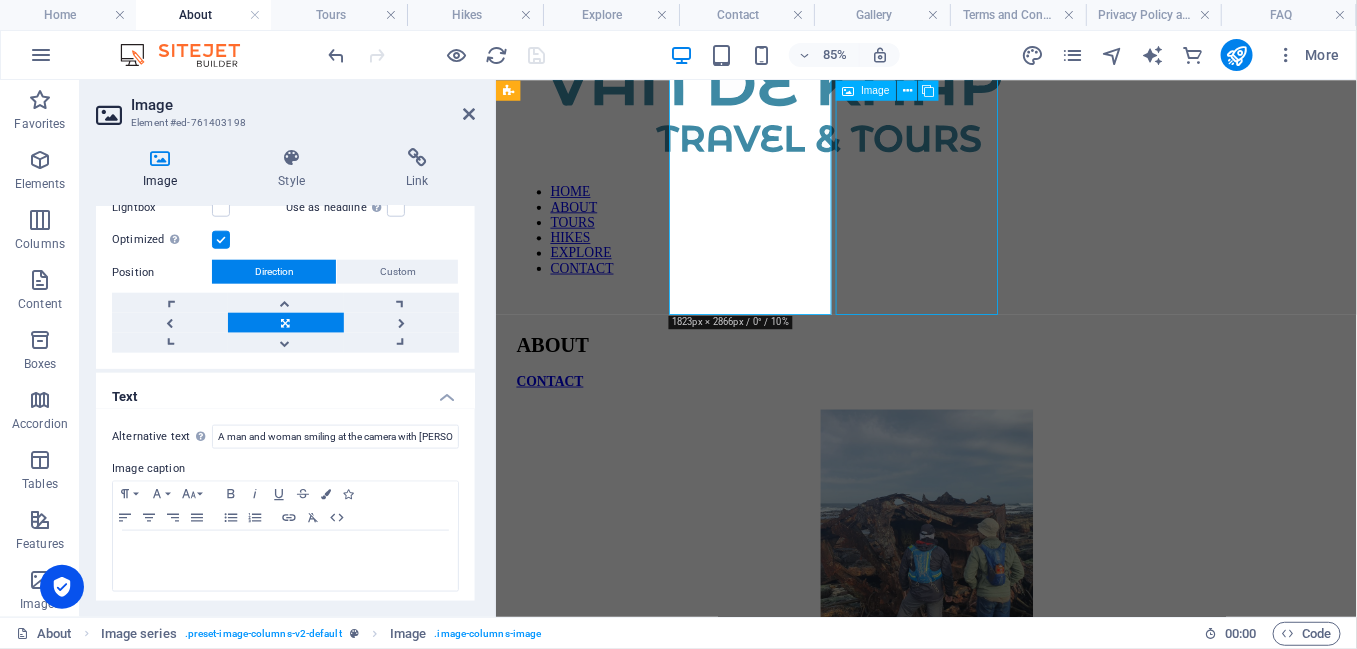 click at bounding box center [1002, 1227] 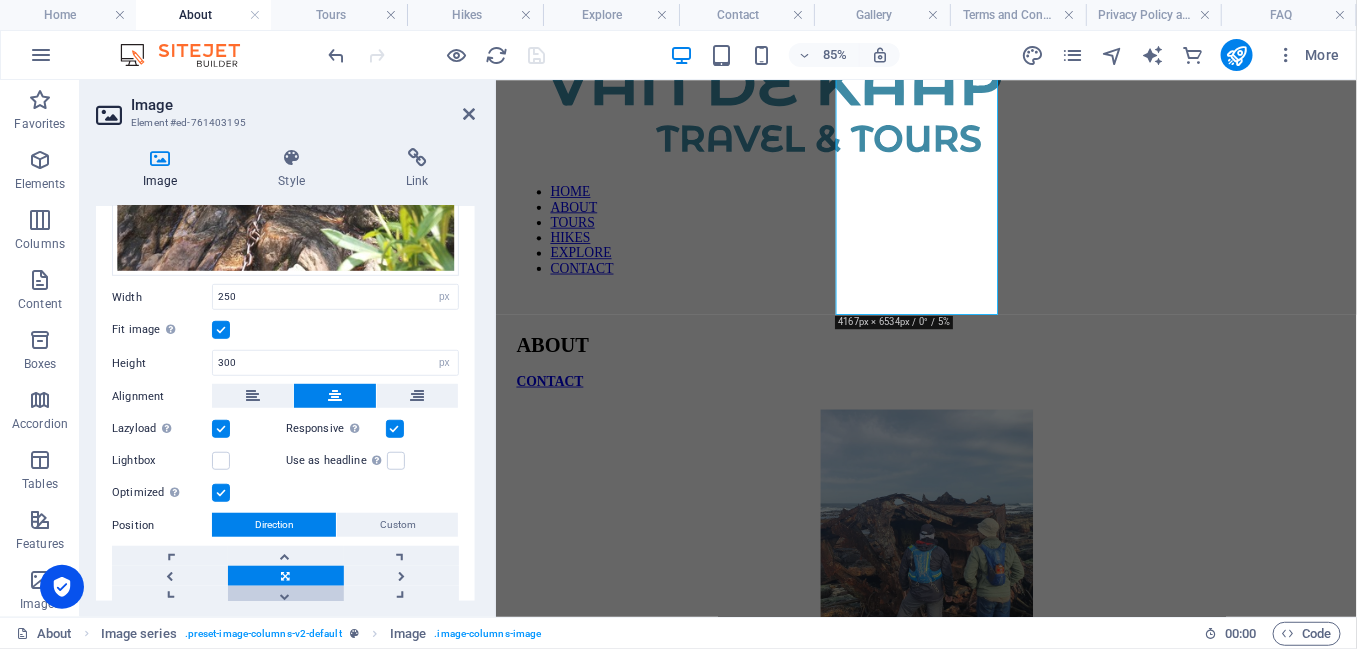 scroll, scrollTop: 507, scrollLeft: 0, axis: vertical 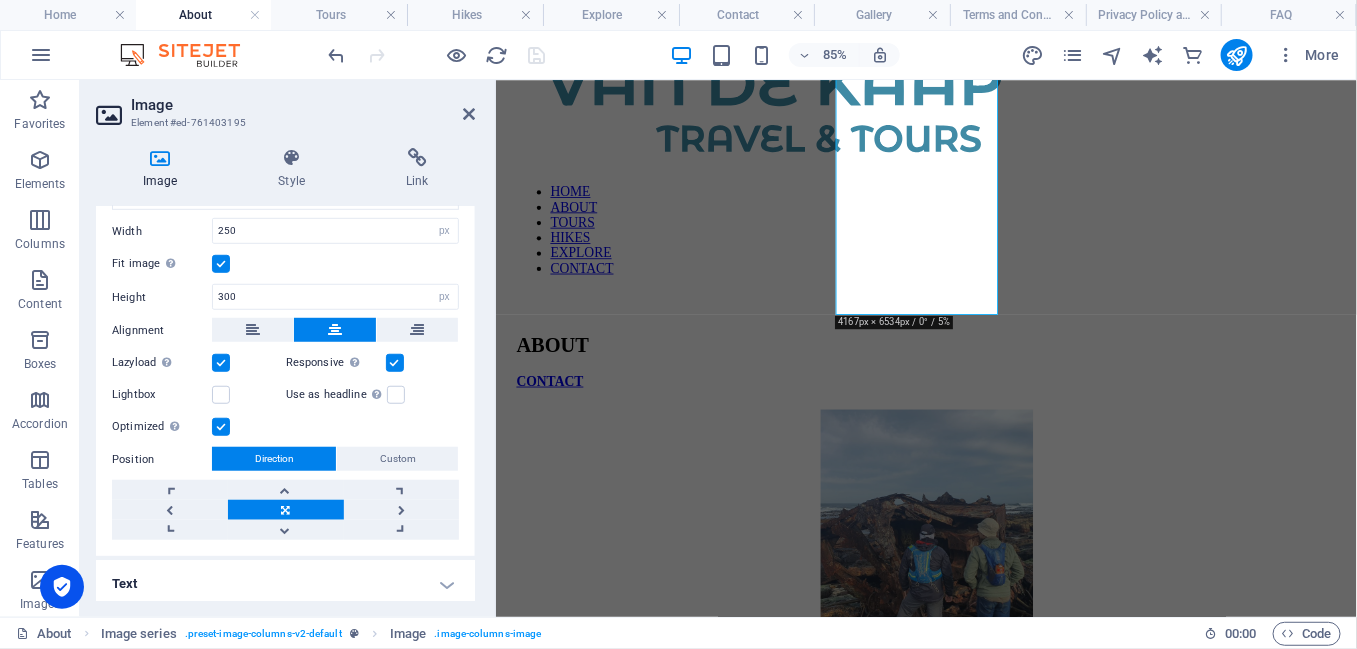 click on "Text" at bounding box center [285, 584] 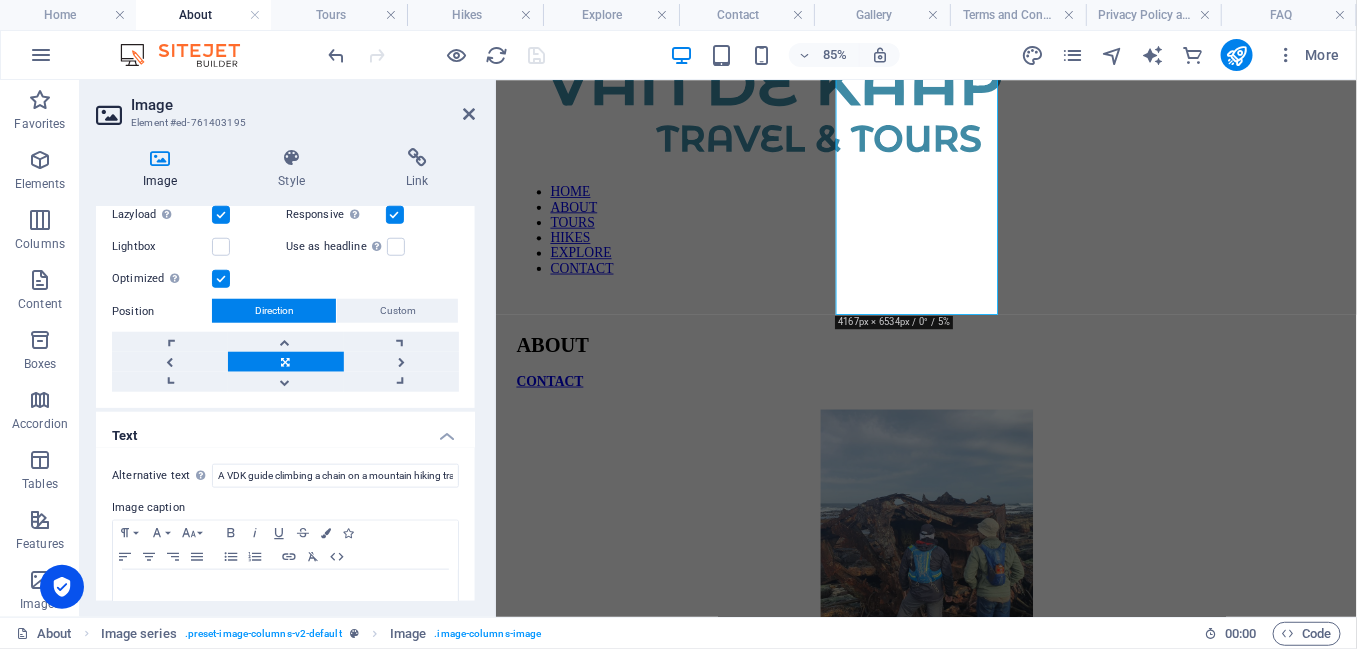 scroll, scrollTop: 695, scrollLeft: 0, axis: vertical 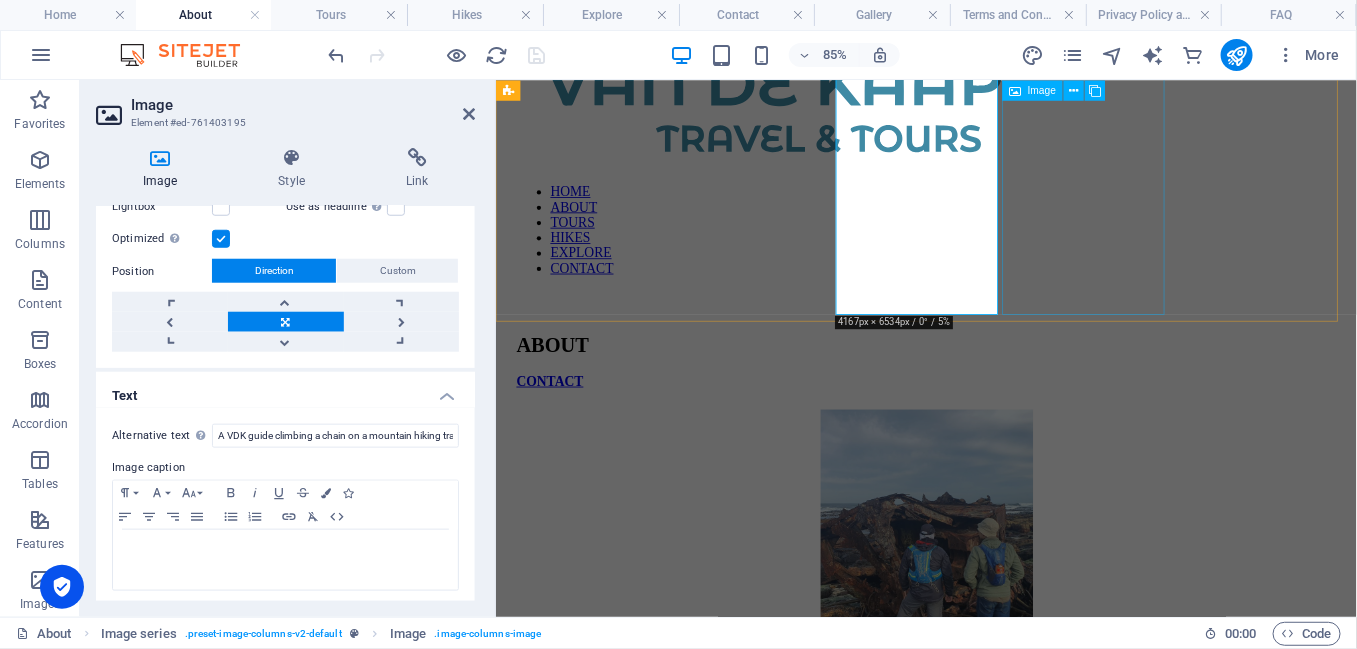 click at bounding box center [1002, 1531] 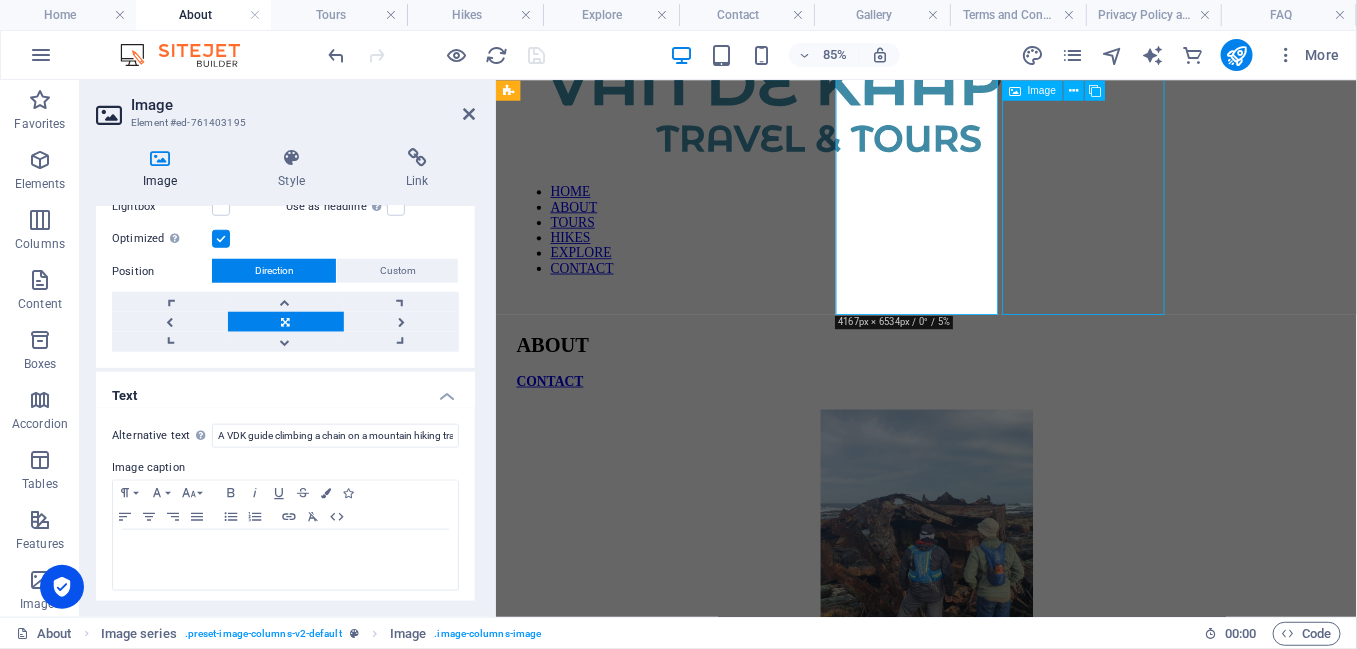 click at bounding box center [1002, 1531] 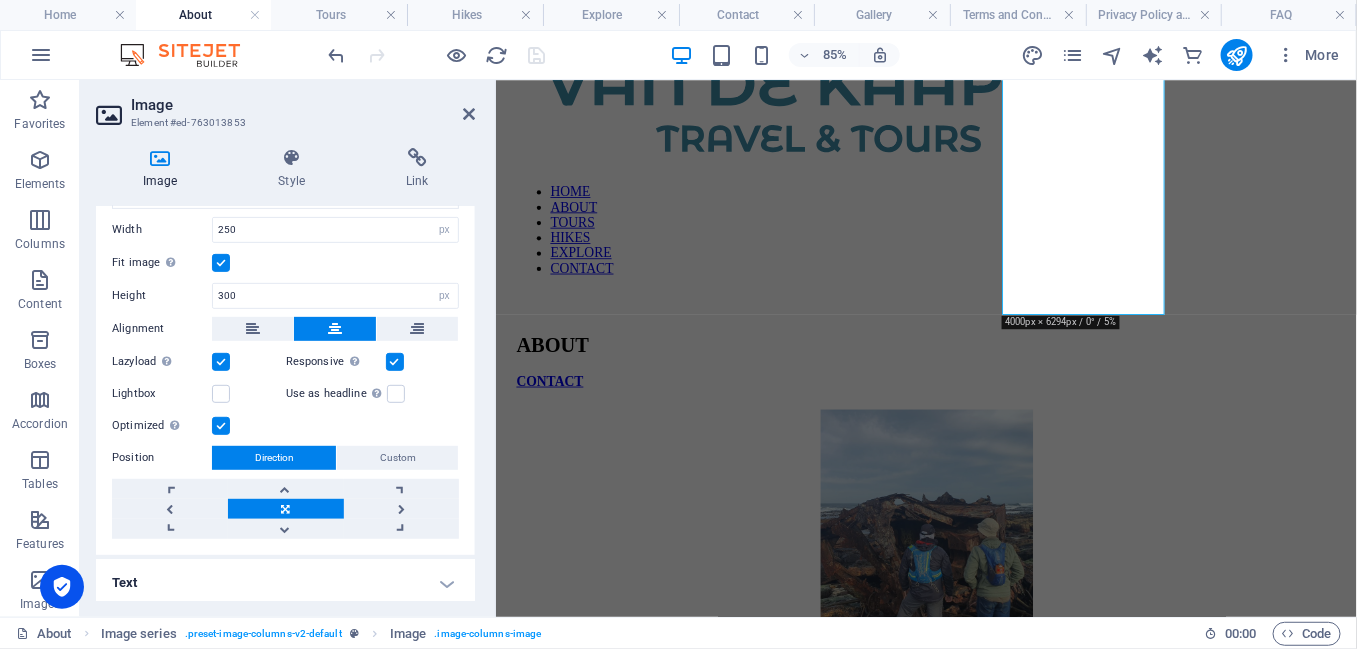 scroll, scrollTop: 313, scrollLeft: 0, axis: vertical 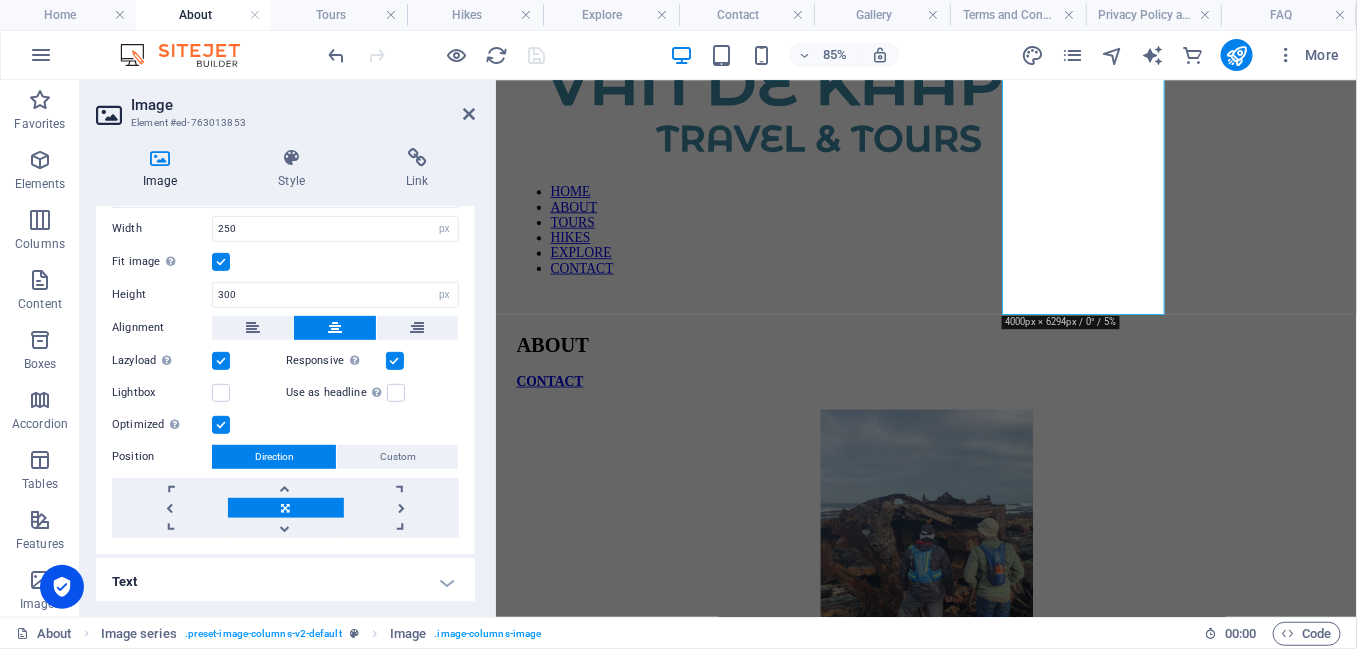 click on "Text" at bounding box center [285, 582] 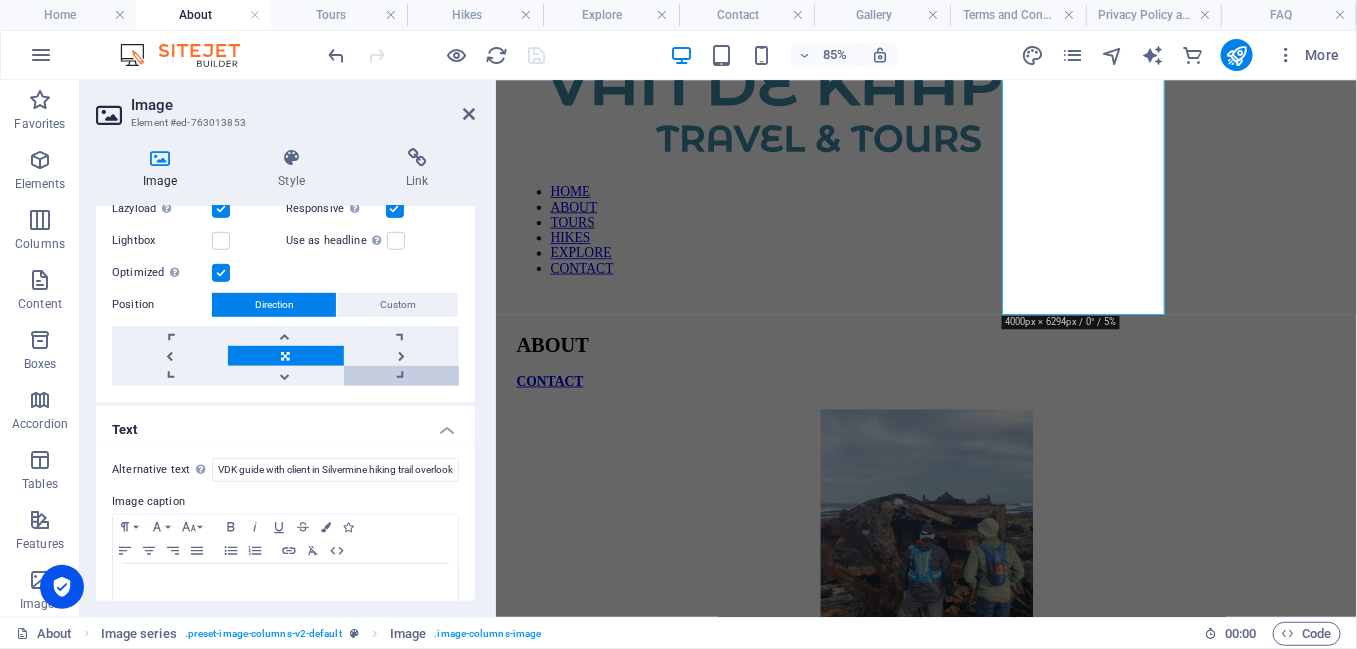 scroll, scrollTop: 501, scrollLeft: 0, axis: vertical 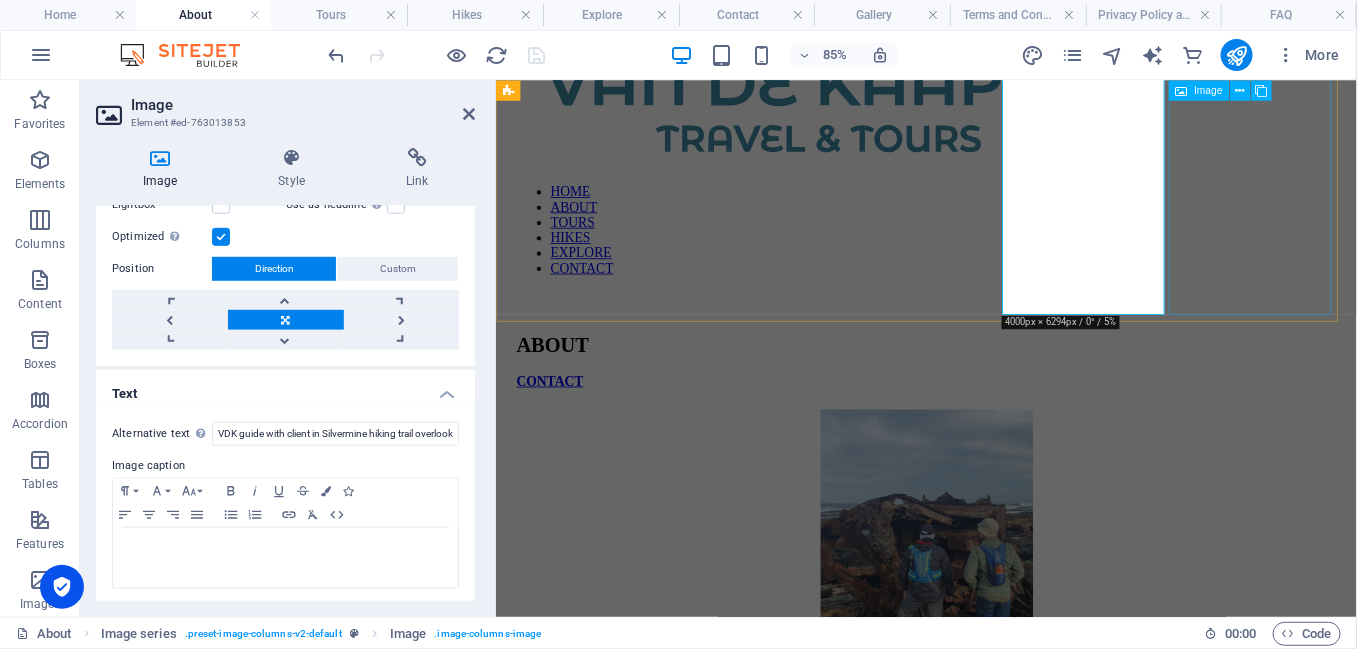 click at bounding box center [1002, 1835] 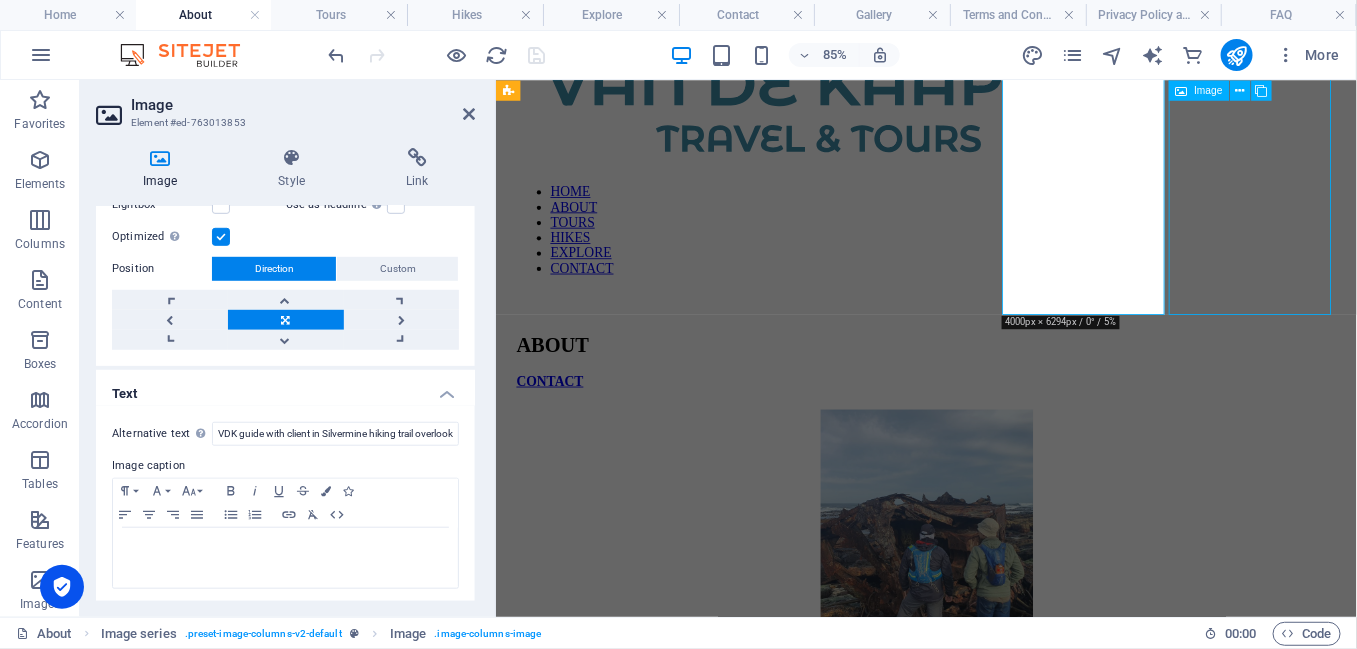 click at bounding box center (1002, 1835) 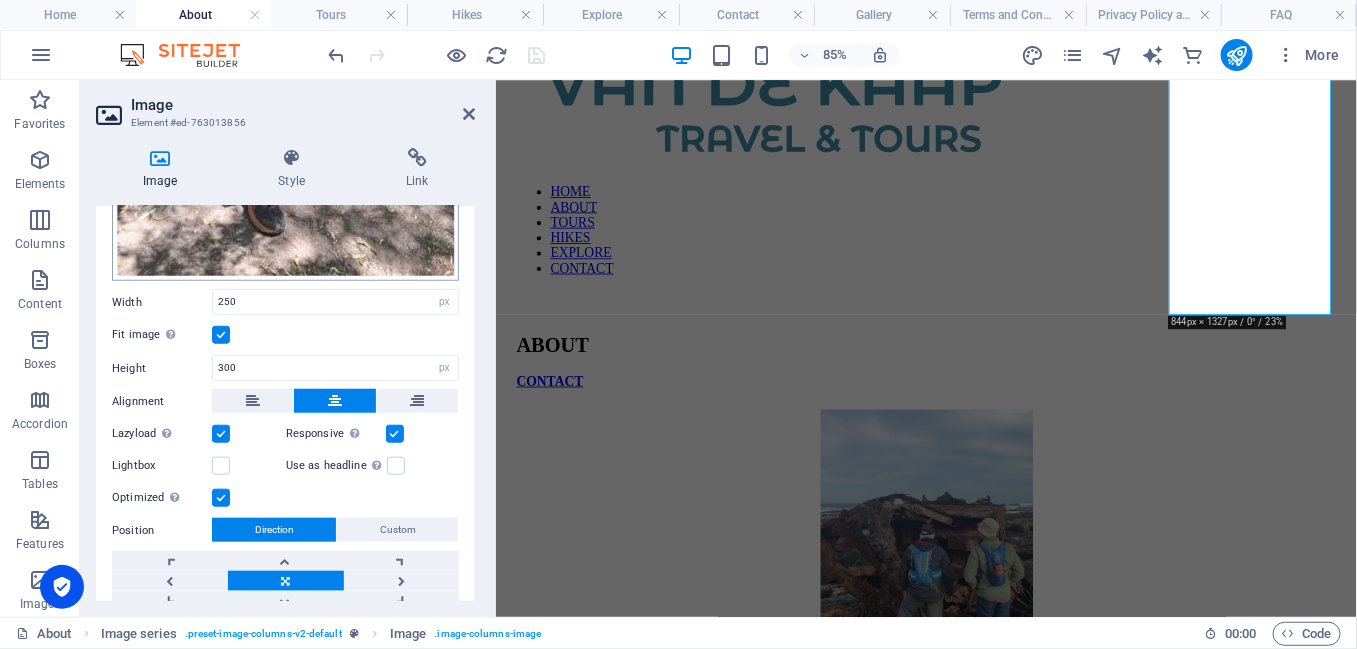 scroll, scrollTop: 656, scrollLeft: 0, axis: vertical 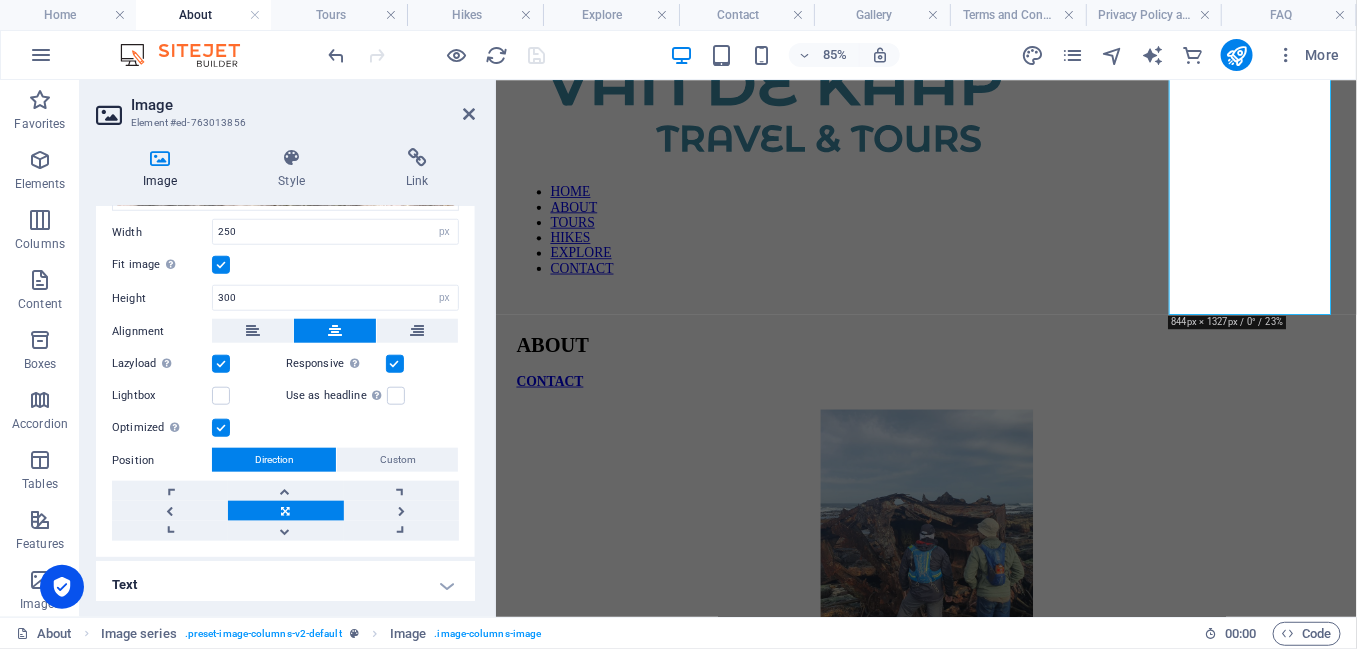 click on "Text" at bounding box center [285, 585] 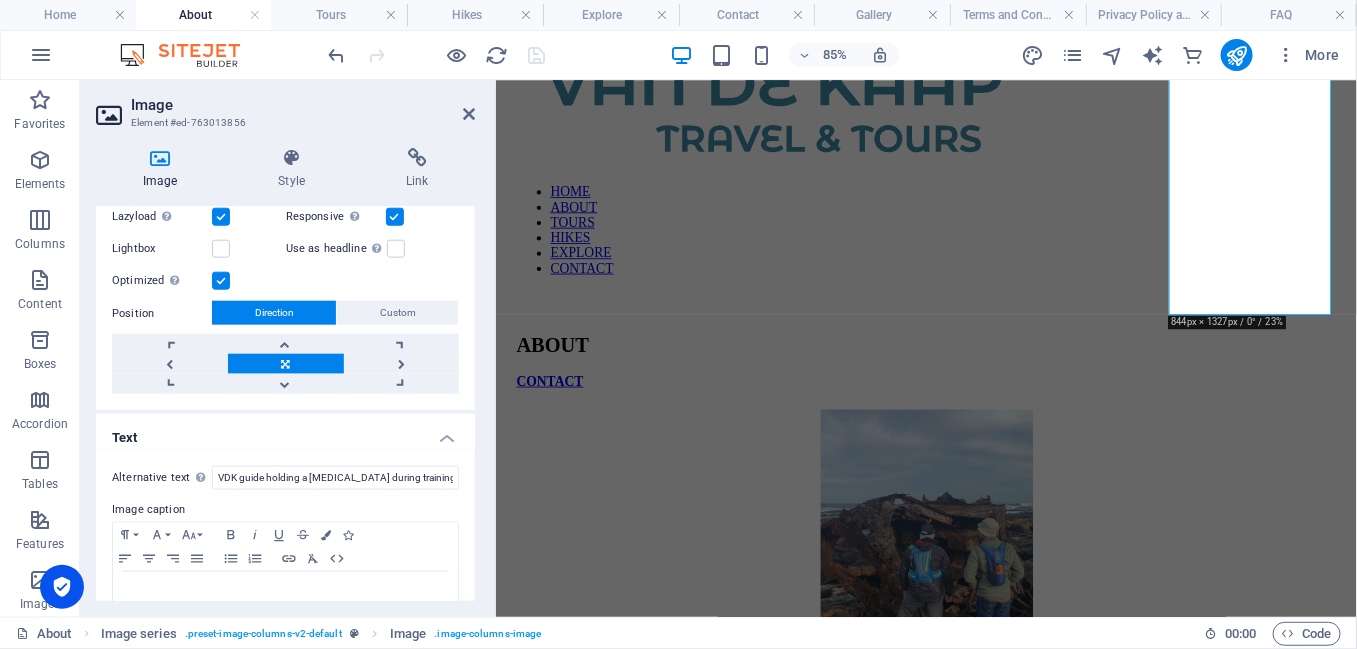 scroll, scrollTop: 806, scrollLeft: 0, axis: vertical 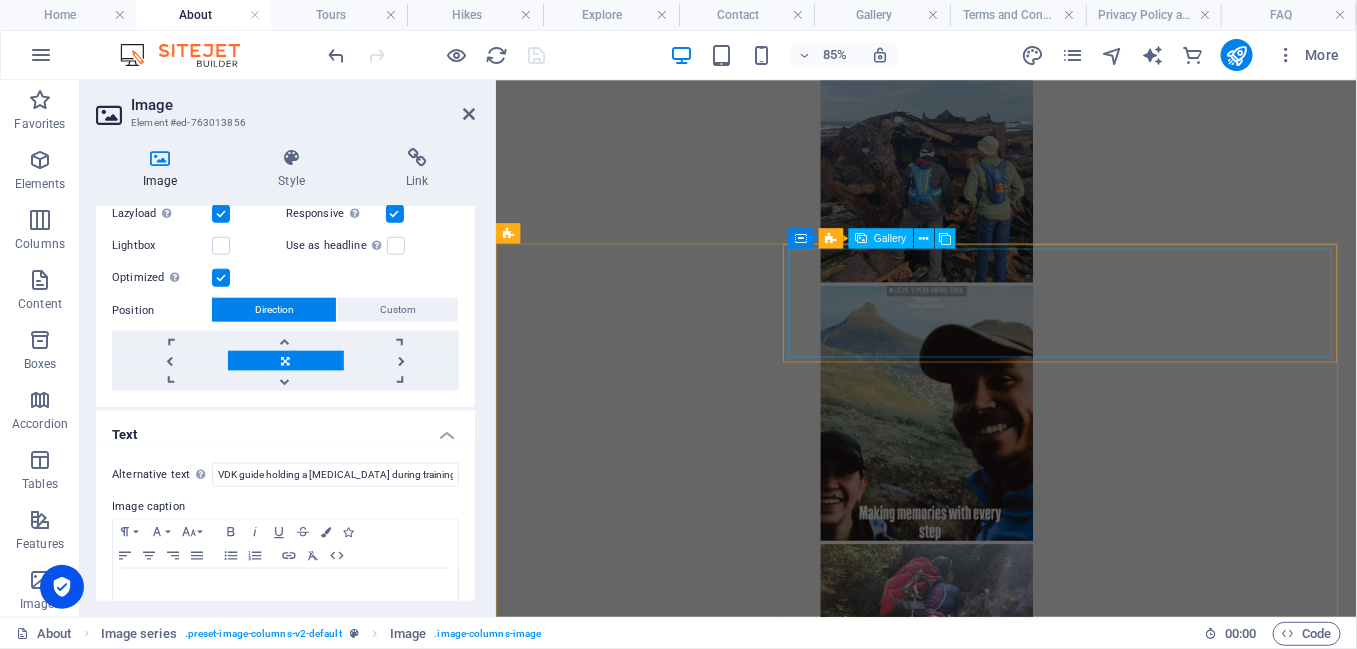 click at bounding box center [960, 2367] 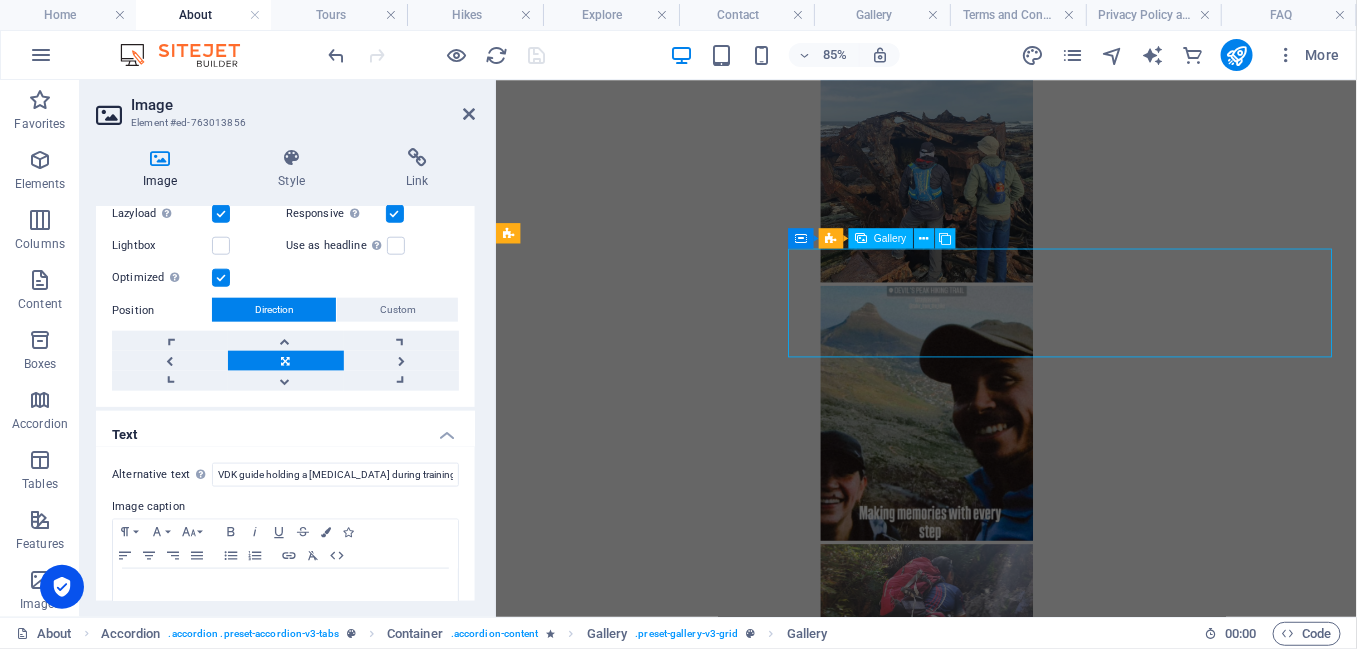 click at bounding box center [960, 2367] 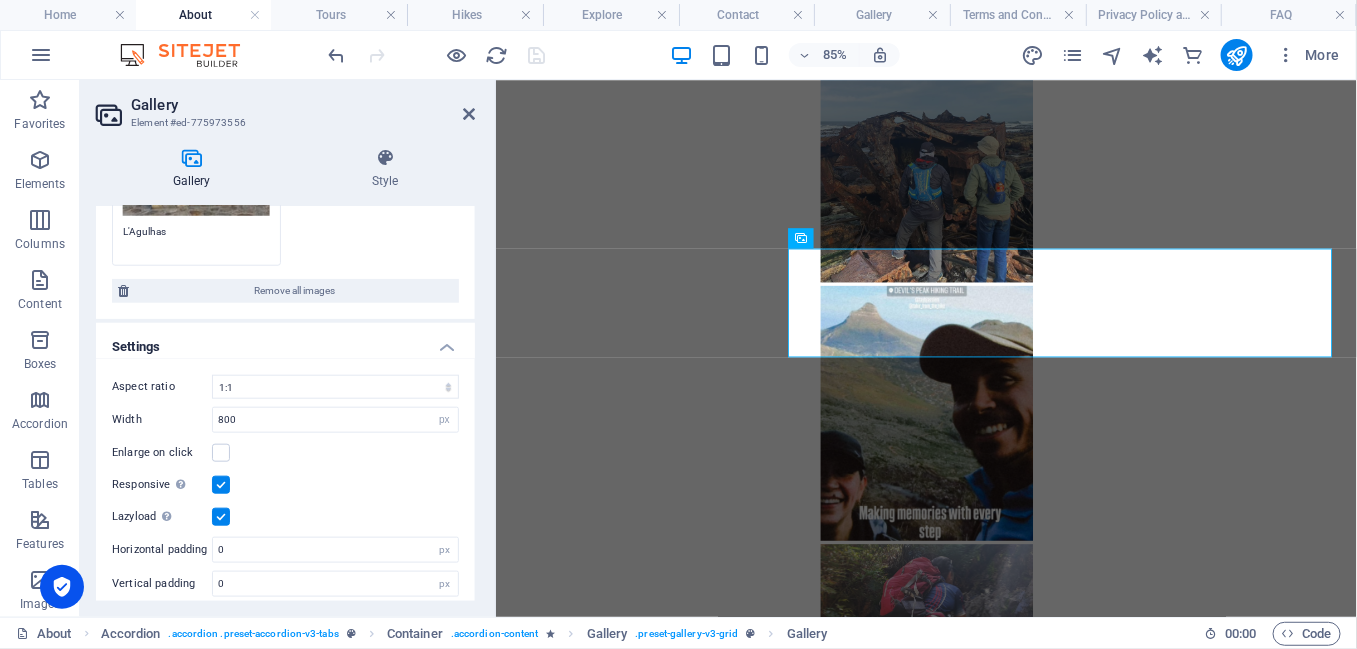 scroll, scrollTop: 669, scrollLeft: 0, axis: vertical 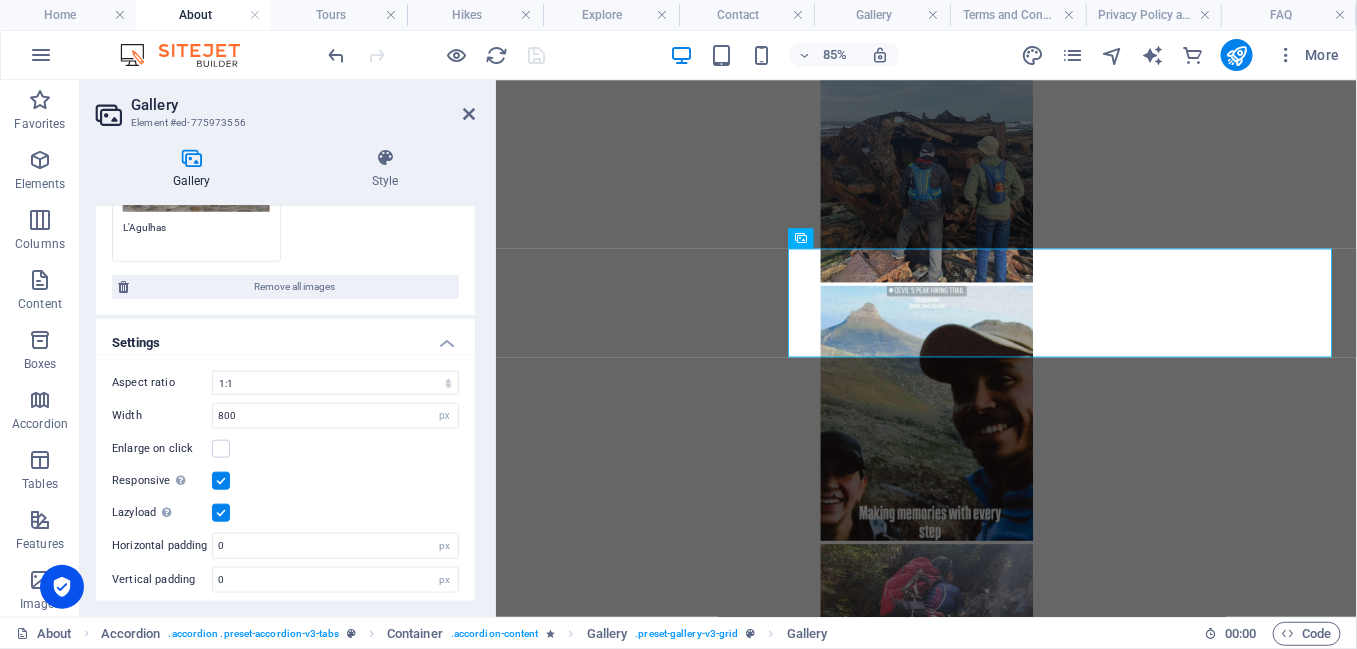 click on "Gallery Element #ed-775973556 Gallery Style Image Drag files here, click to choose files or select files from Files or our free stock photos & videos Drag files here, click to choose files or select files from Files or our free stock photos & videos Select files from the file manager, stock photos, or upload file(s) Upload Recce in the mountains Drag files here, click to choose files or select files from Files or our free stock photos & videos Select files from the file manager, stock photos, or upload file(s) Upload Garden Route zebra Drag files here, click to choose files or select files from Files or our free stock photos & videos Select files from the file manager, stock photos, or upload file(s) Upload Lion's Head group hike Drag files here, click to choose files or select files from Files or our free stock photos & videos Select files from the file manager, stock photos, or upload file(s) Upload Lion's Head Drag files here, click to choose files or Upload L'Agulhas Remove all images Settings 16:9 16:10" at bounding box center (288, 348) 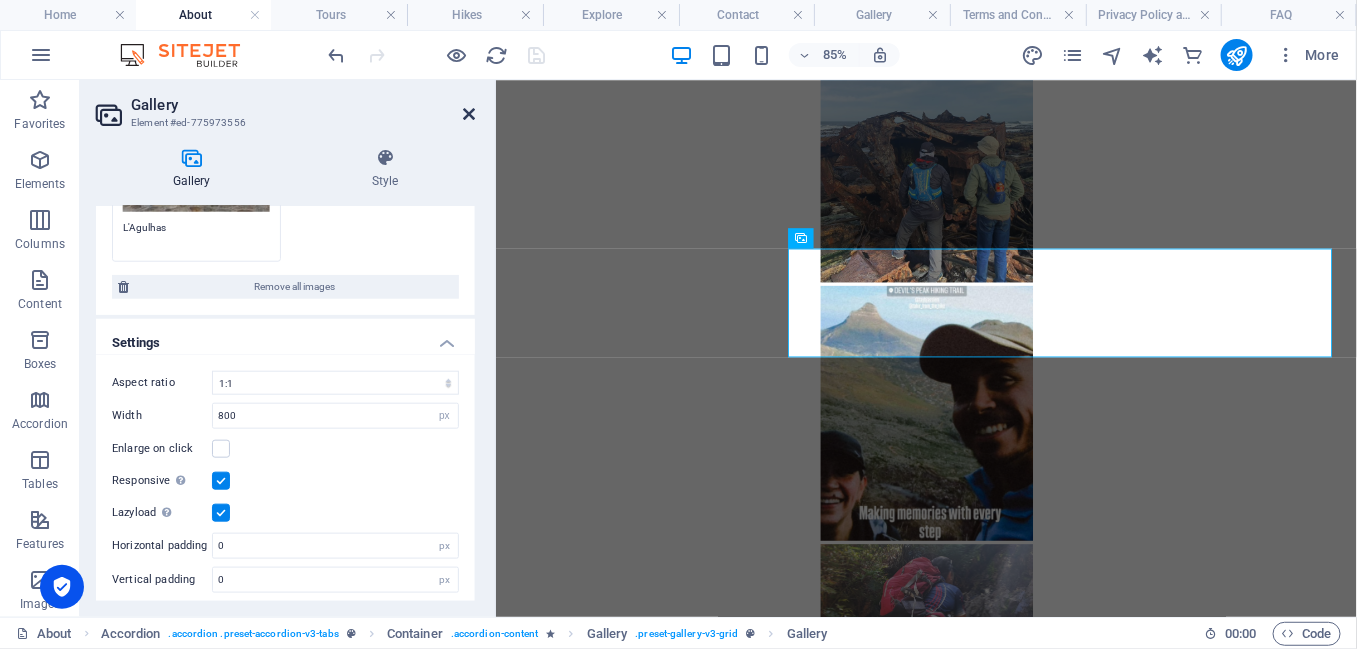 click at bounding box center [469, 114] 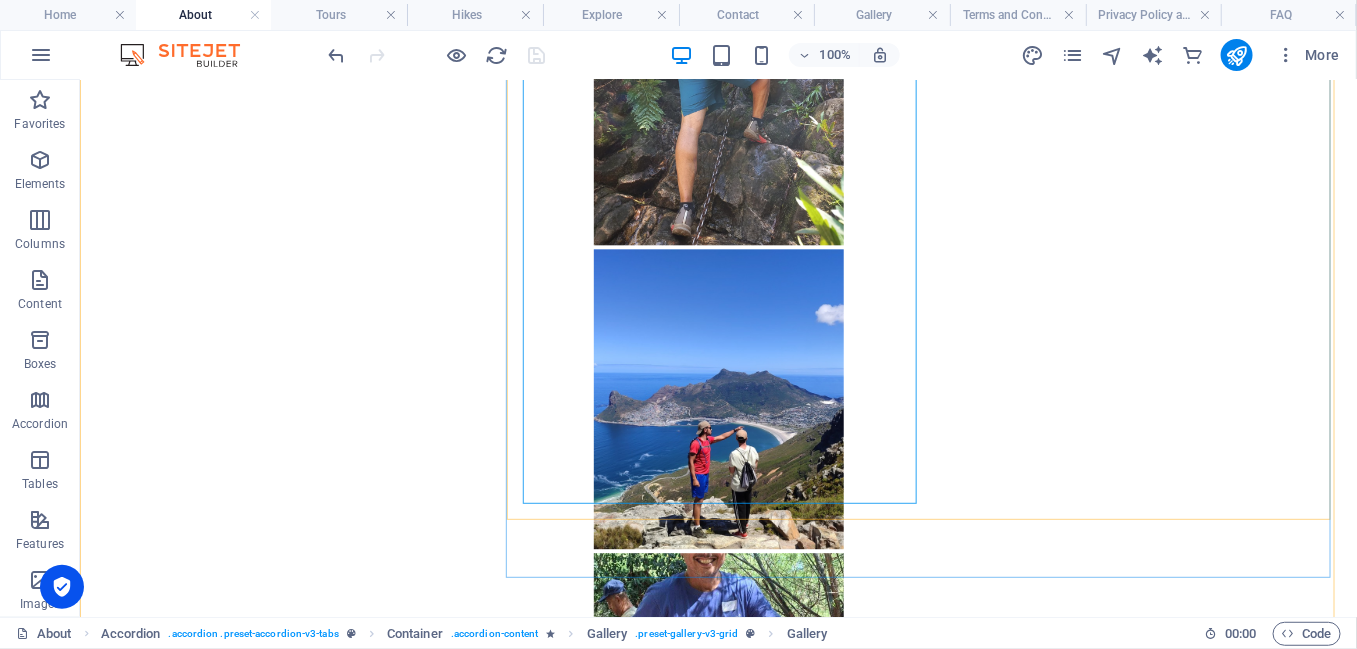 scroll, scrollTop: 1800, scrollLeft: 0, axis: vertical 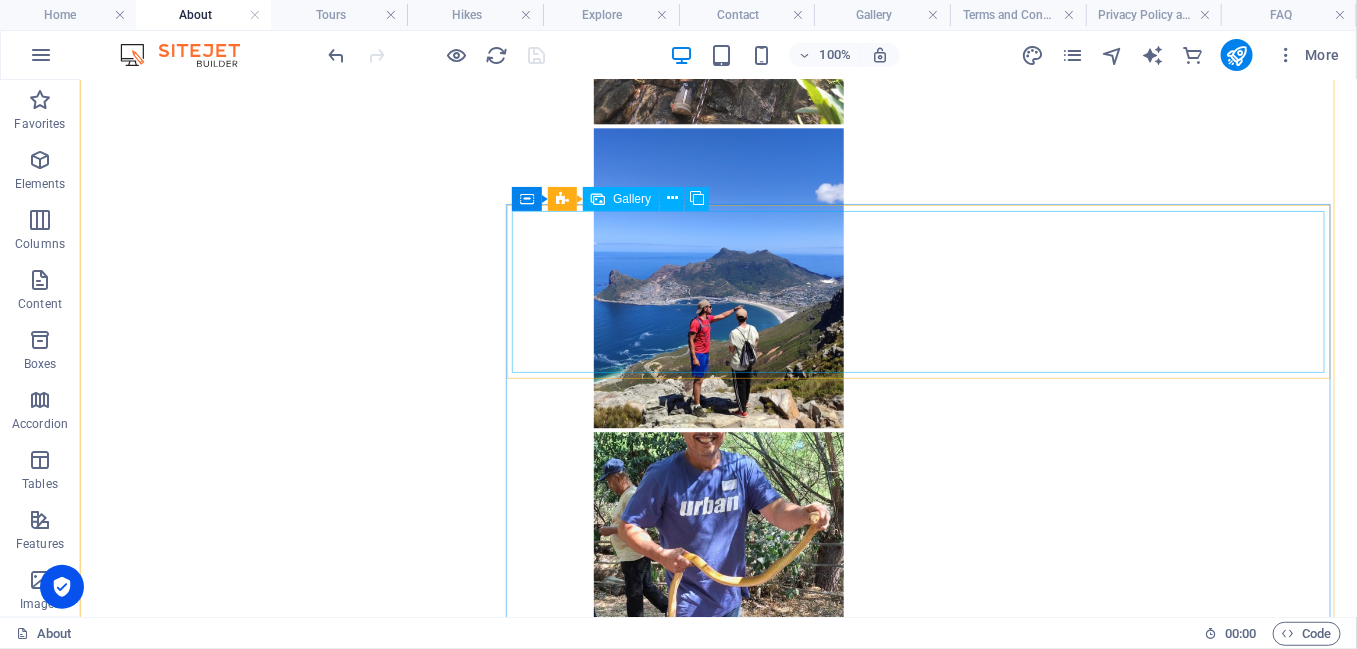 click at bounding box center [543, 7671] 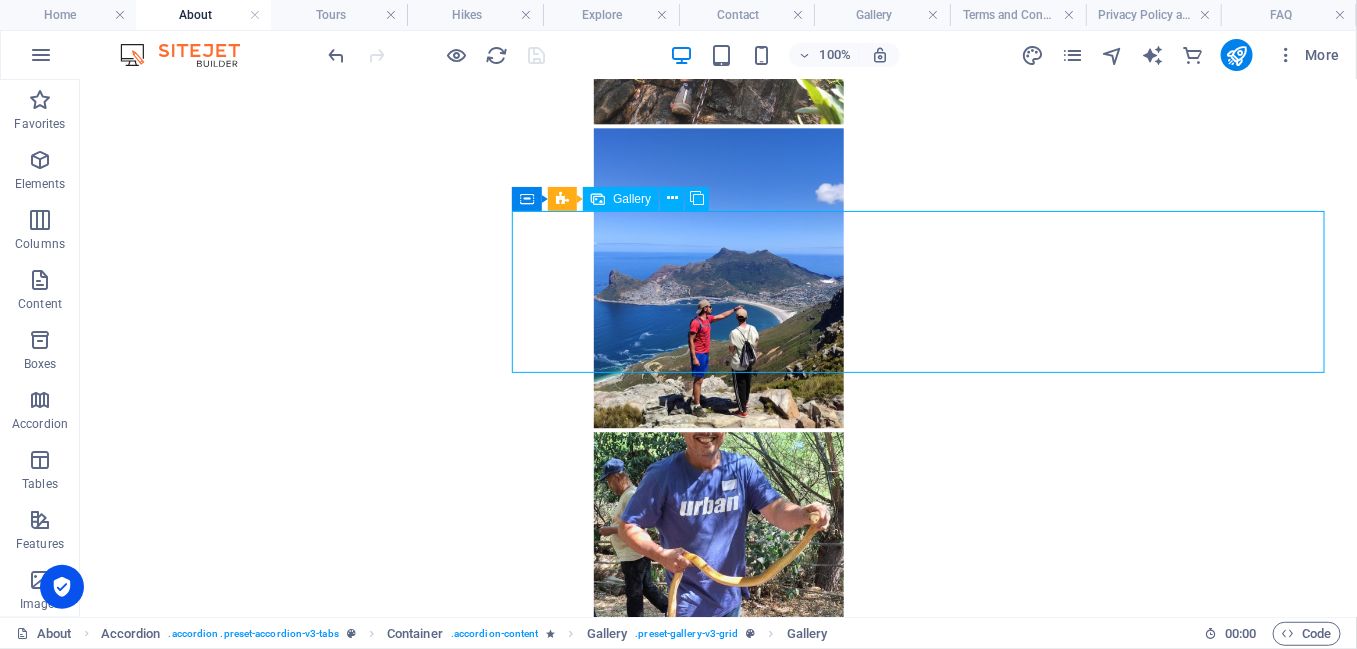 click at bounding box center [543, 7671] 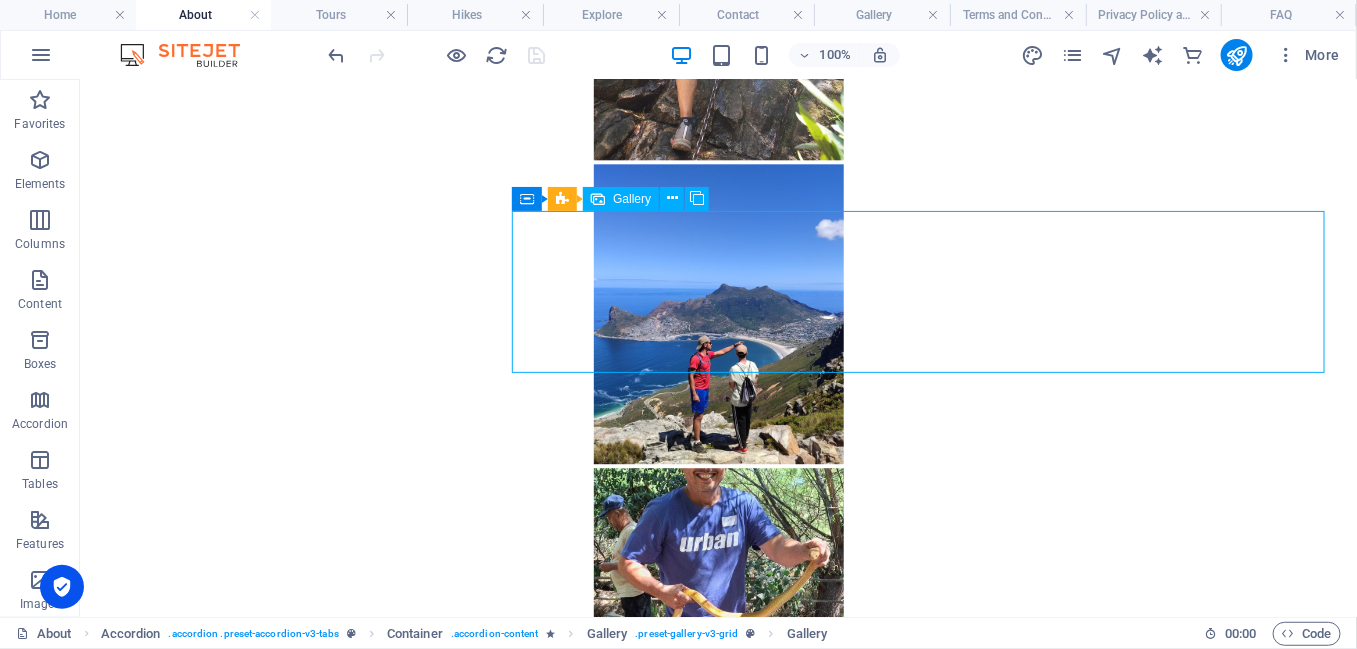 select on "4" 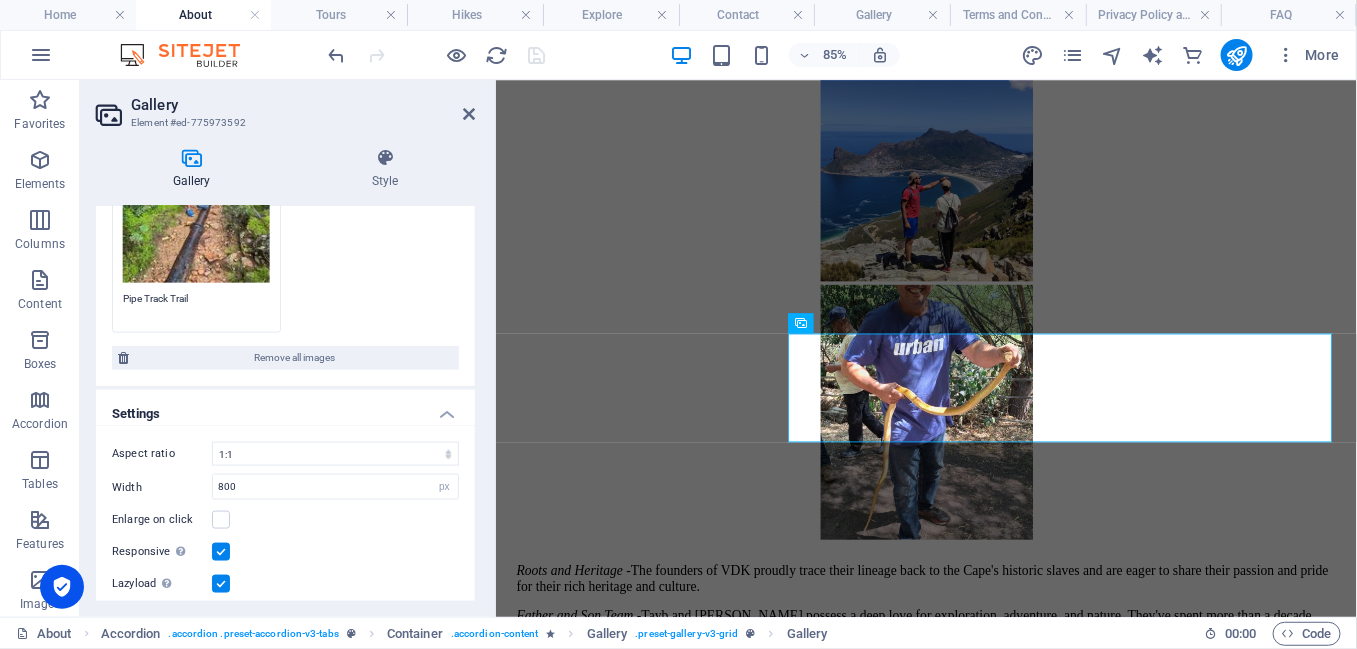 scroll, scrollTop: 911, scrollLeft: 0, axis: vertical 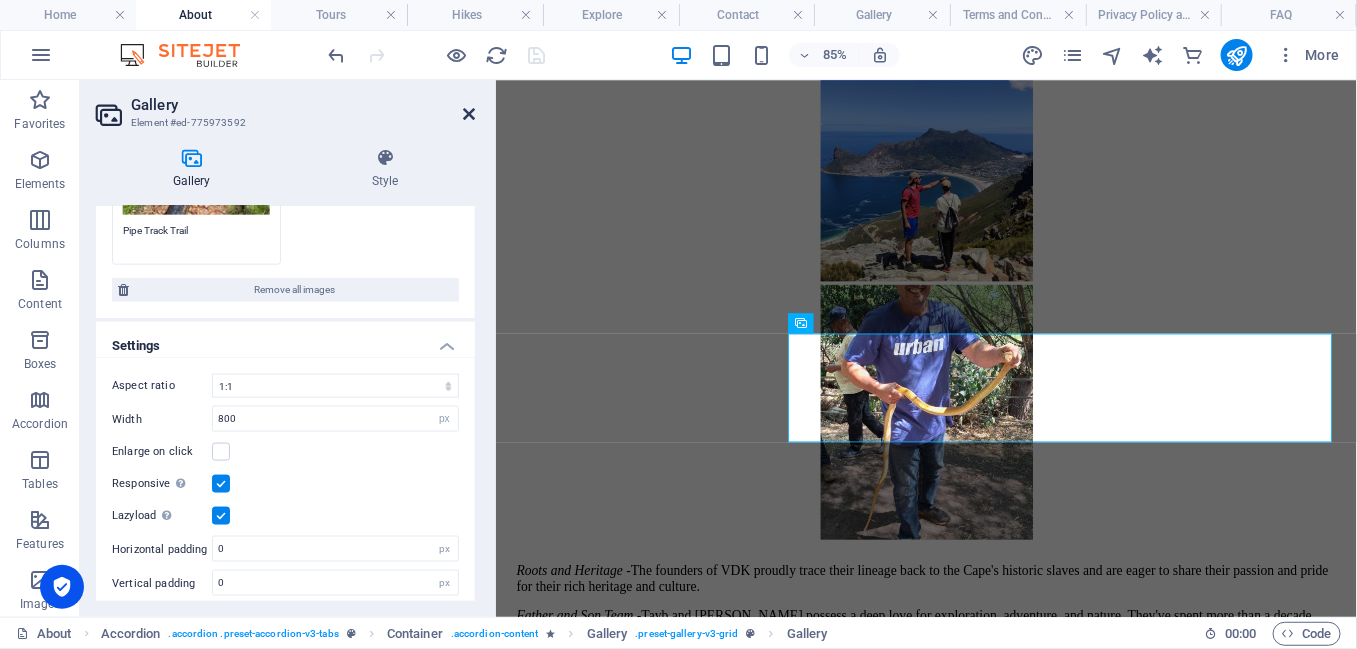 click at bounding box center [469, 114] 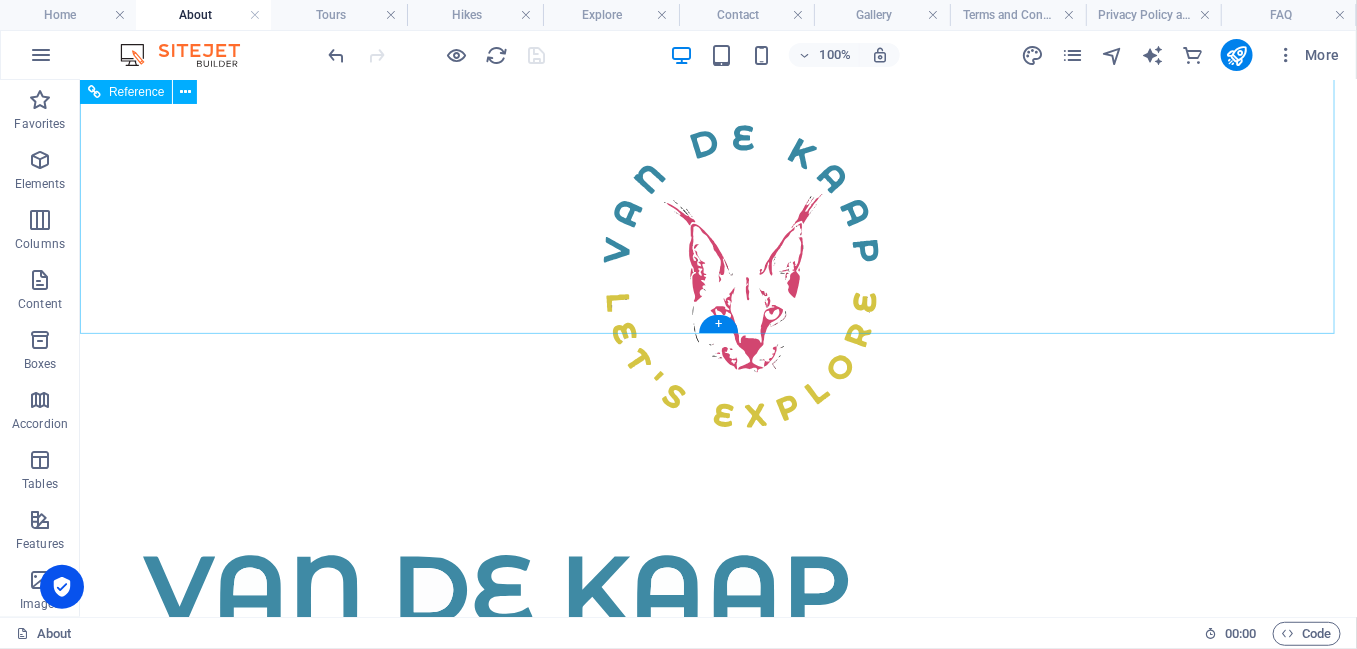 scroll, scrollTop: 0, scrollLeft: 0, axis: both 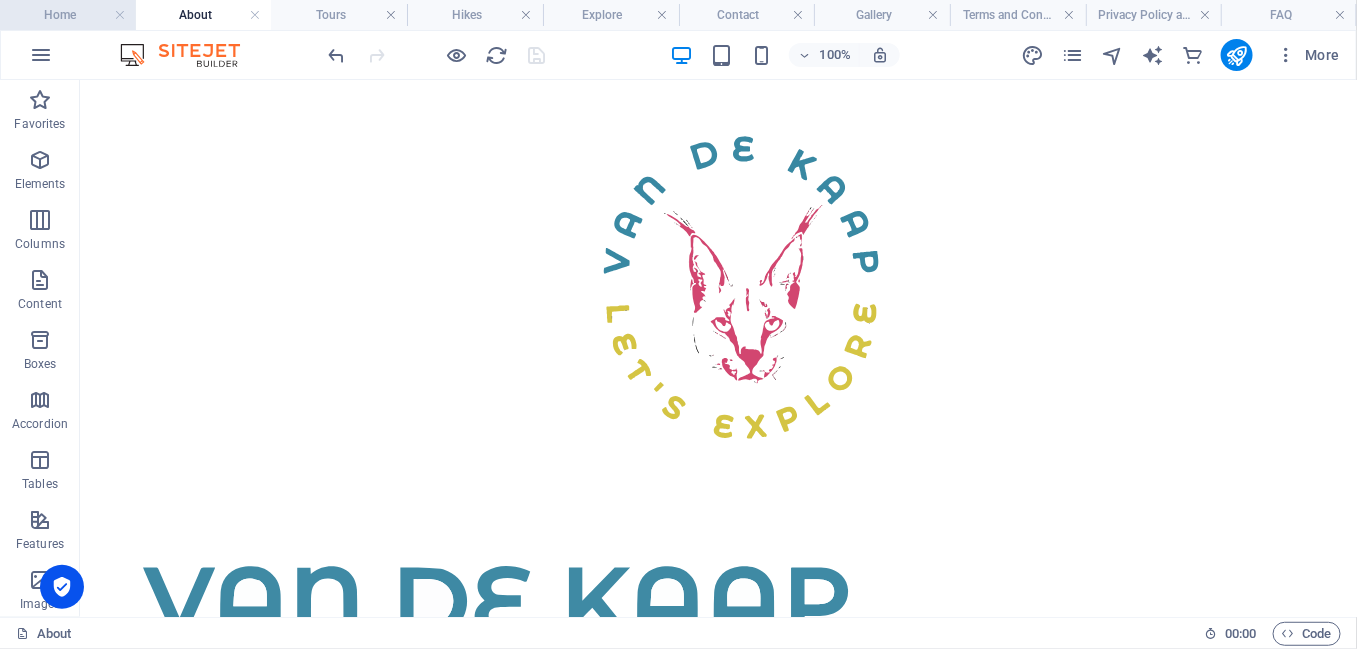 click on "Home" at bounding box center [68, 15] 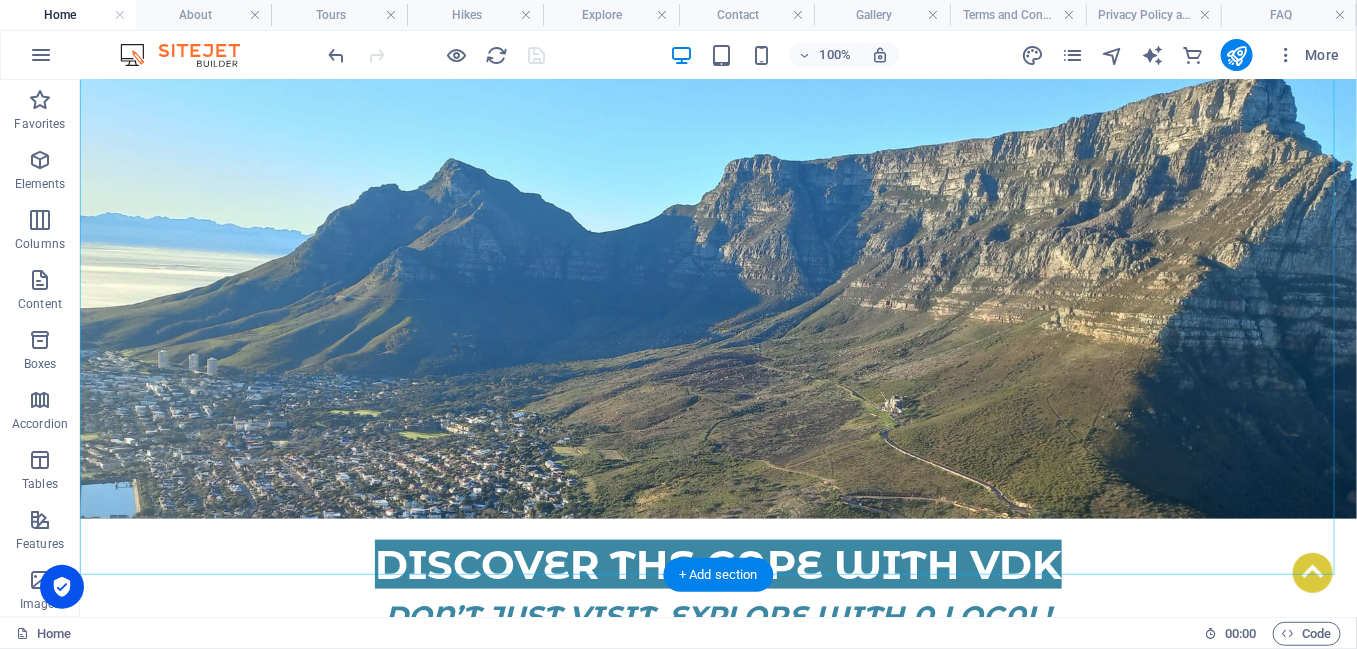 scroll, scrollTop: 600, scrollLeft: 0, axis: vertical 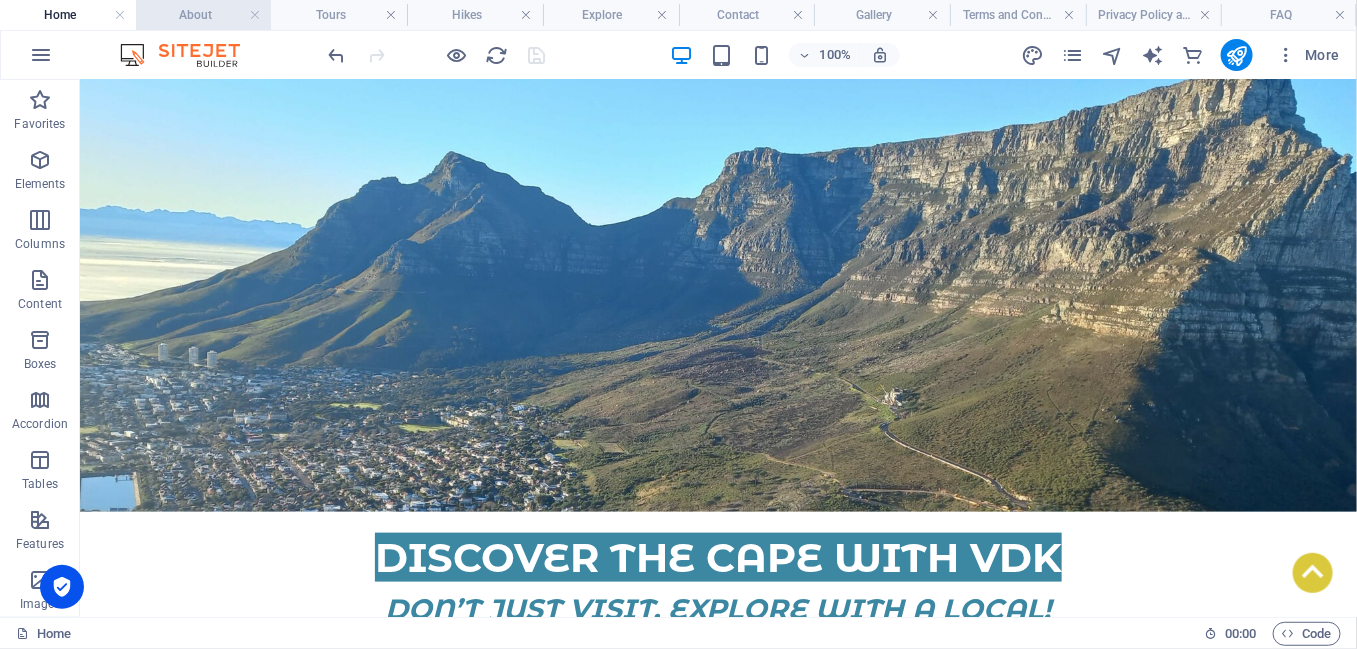 click on "About" at bounding box center (204, 15) 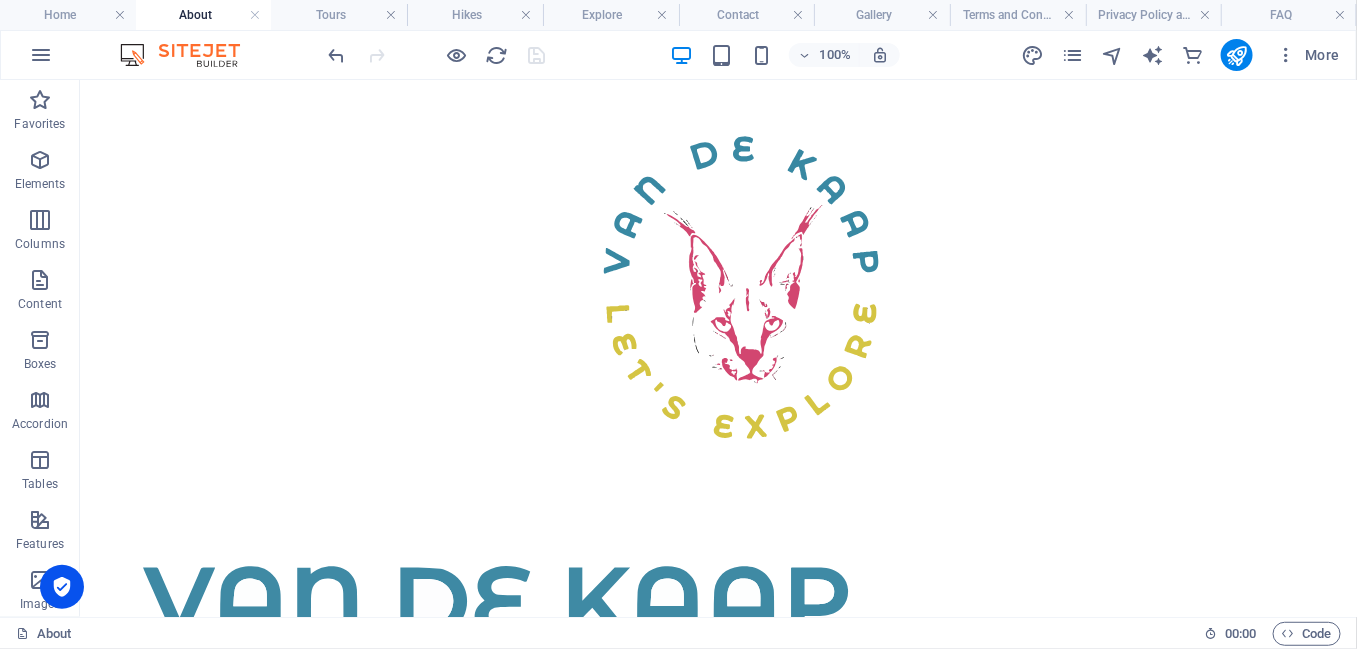 scroll, scrollTop: 0, scrollLeft: 0, axis: both 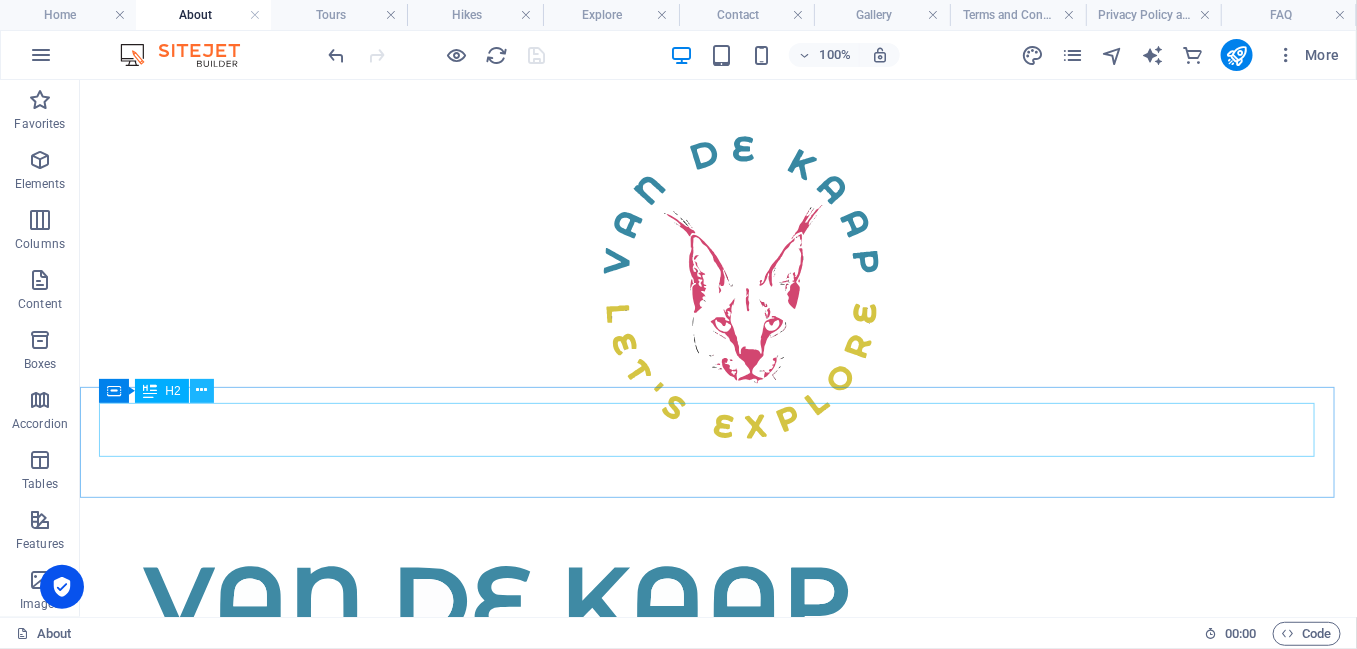 click at bounding box center (202, 391) 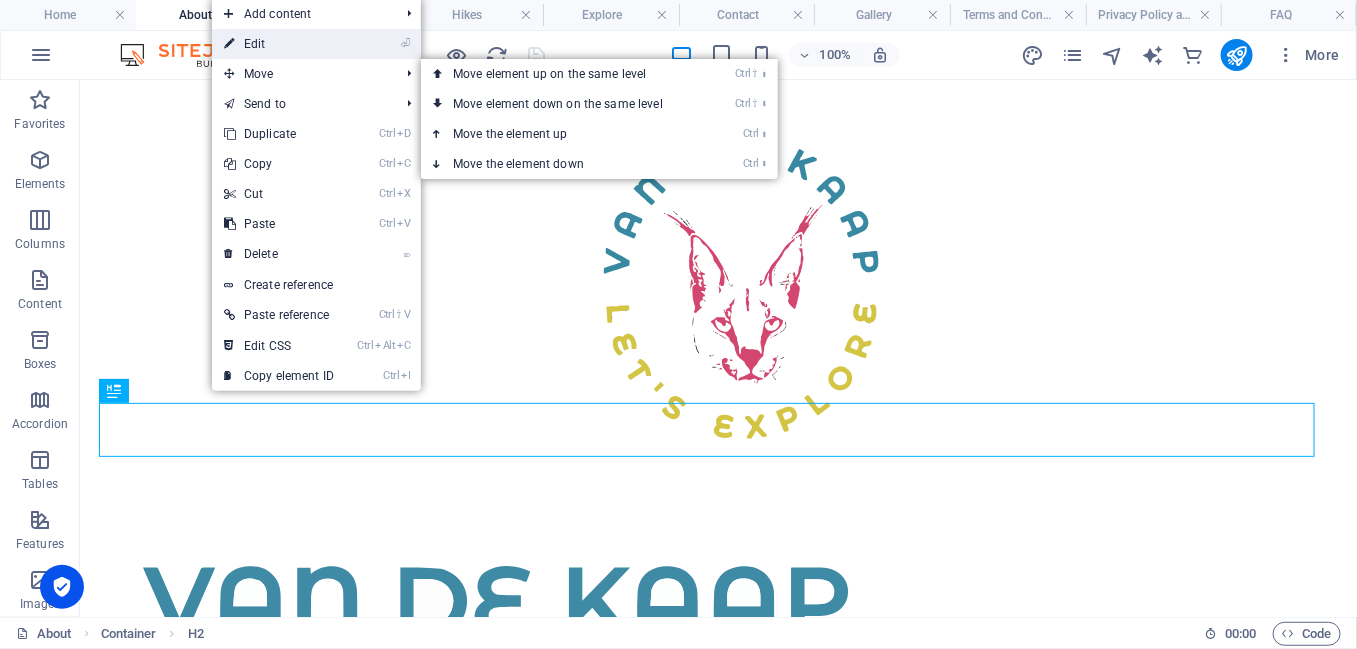 click on "⏎  Edit" at bounding box center (279, 44) 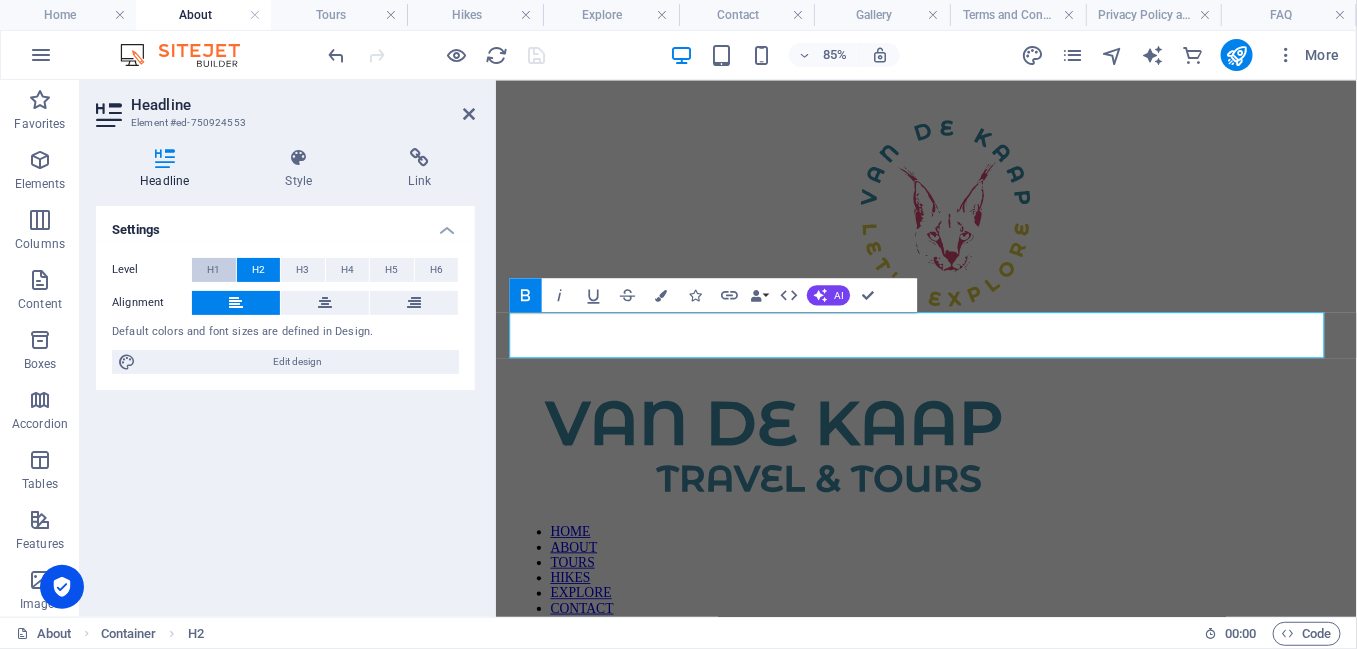 click on "H1" at bounding box center (213, 270) 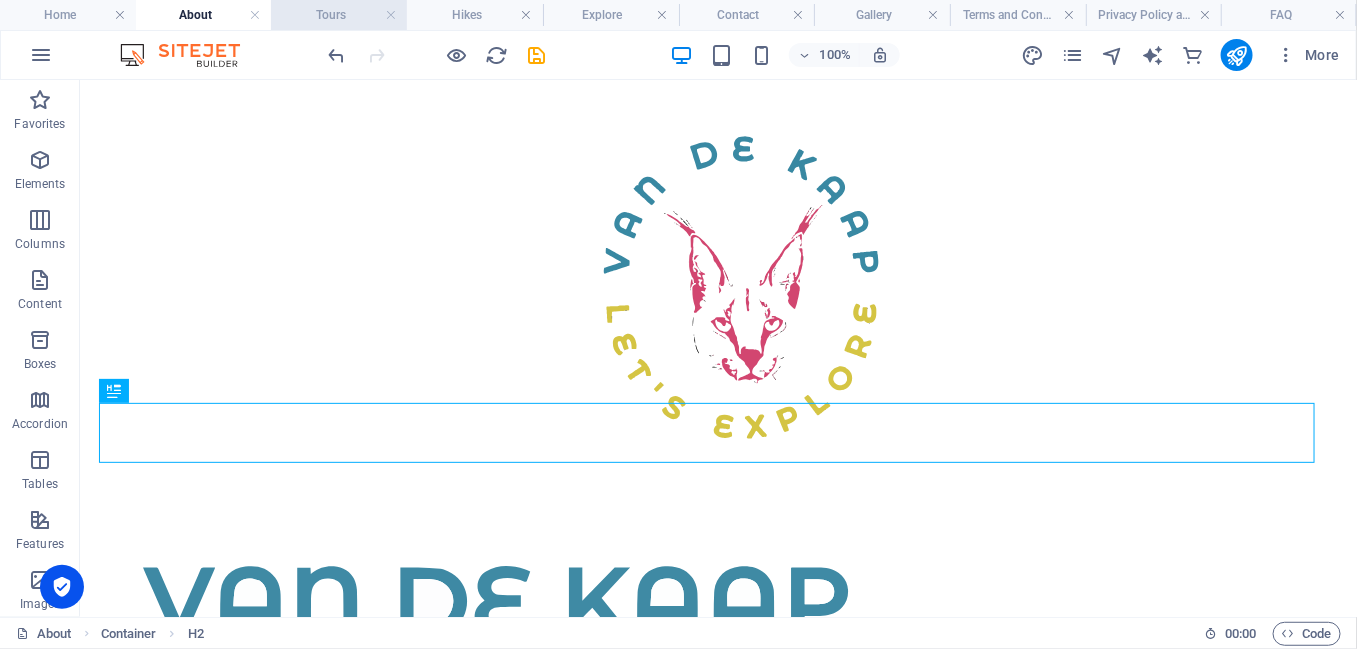 drag, startPoint x: 333, startPoint y: 20, endPoint x: 233, endPoint y: 40, distance: 101.98039 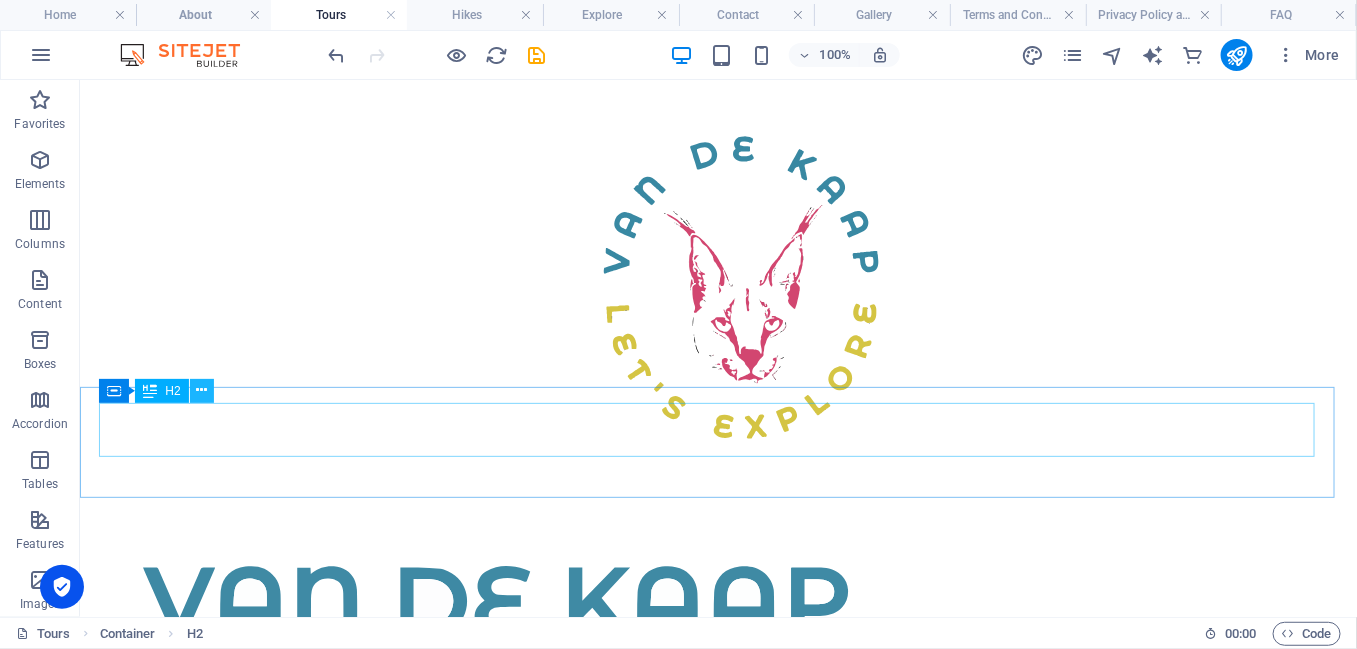 click at bounding box center (201, 390) 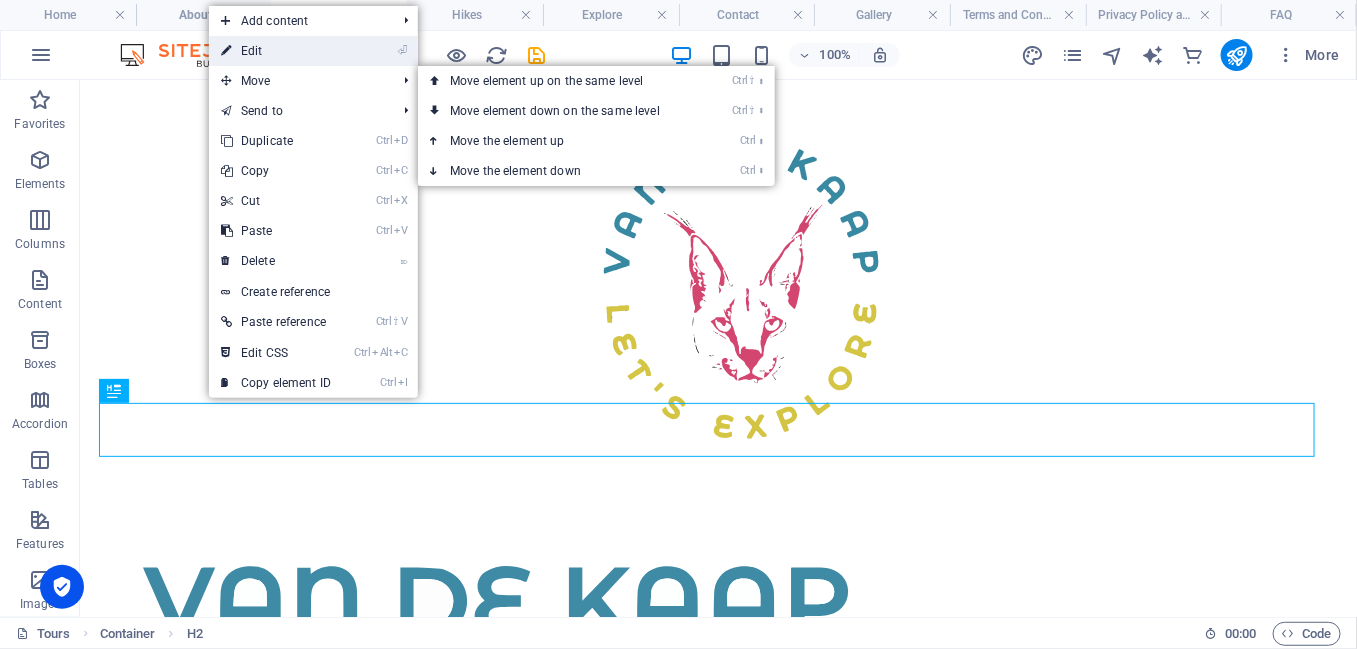 click on "⏎  Edit" at bounding box center (276, 51) 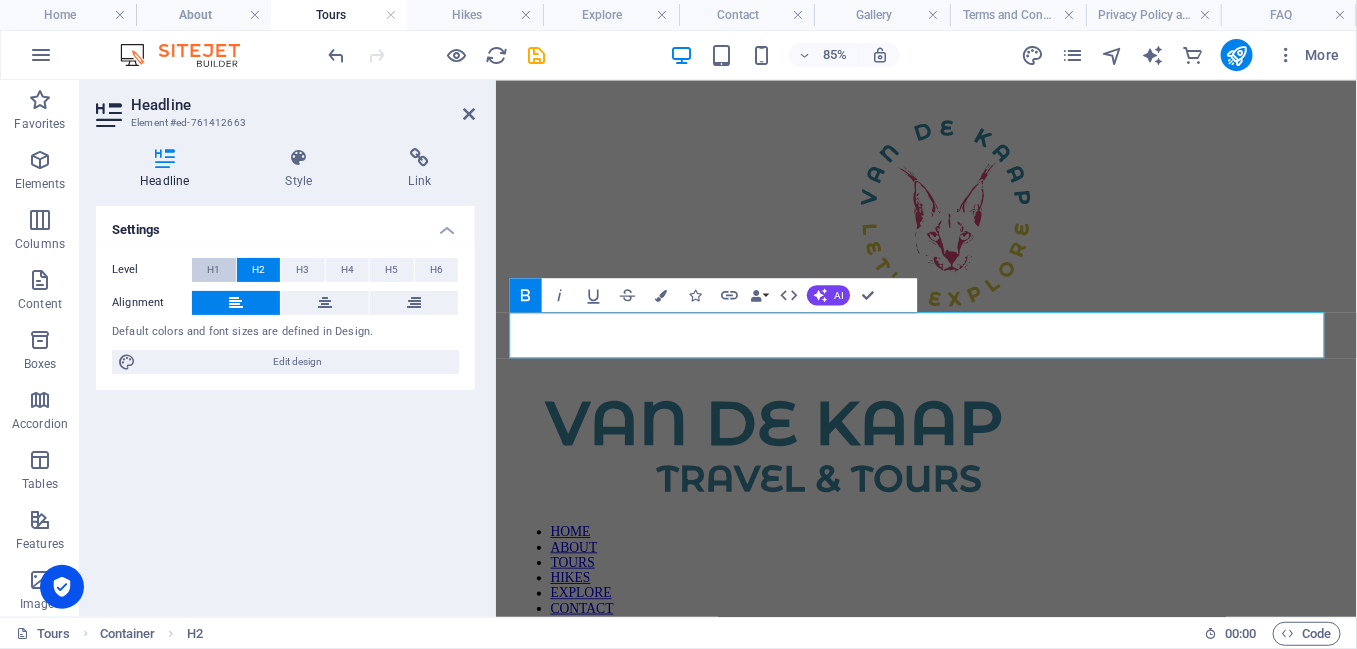 click on "H1" at bounding box center (214, 270) 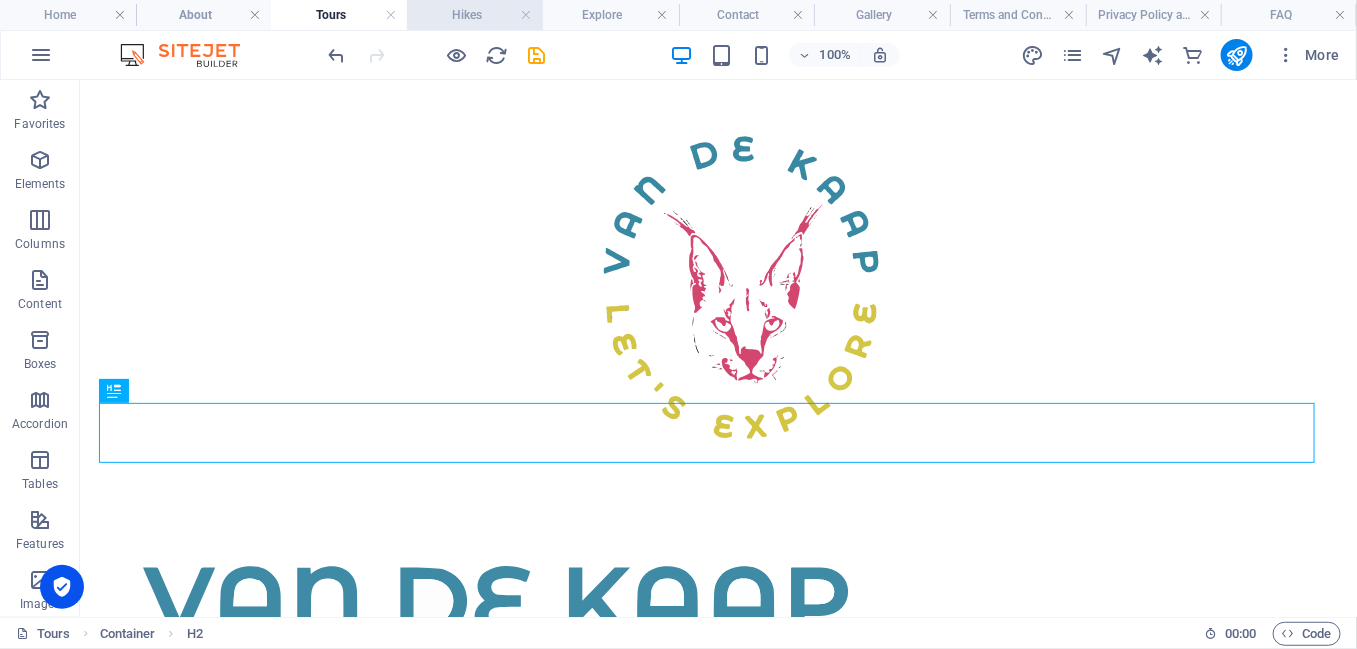 click on "Hikes" at bounding box center [475, 15] 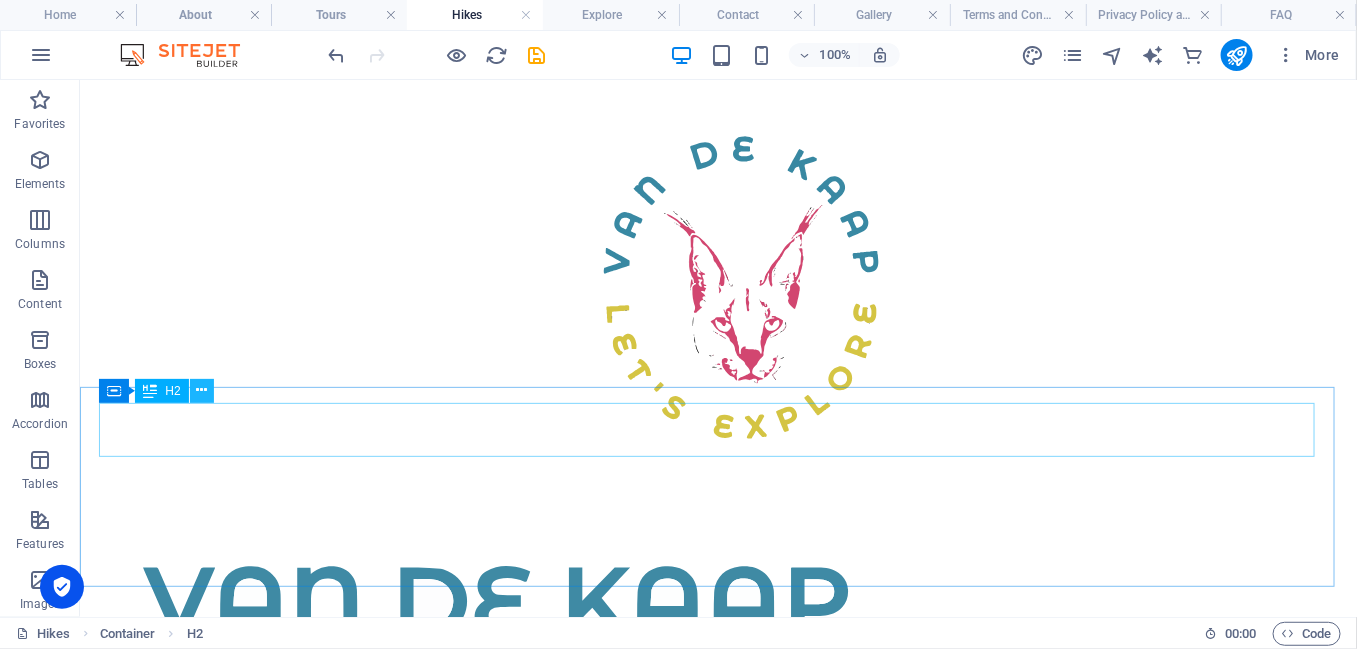 click at bounding box center [201, 390] 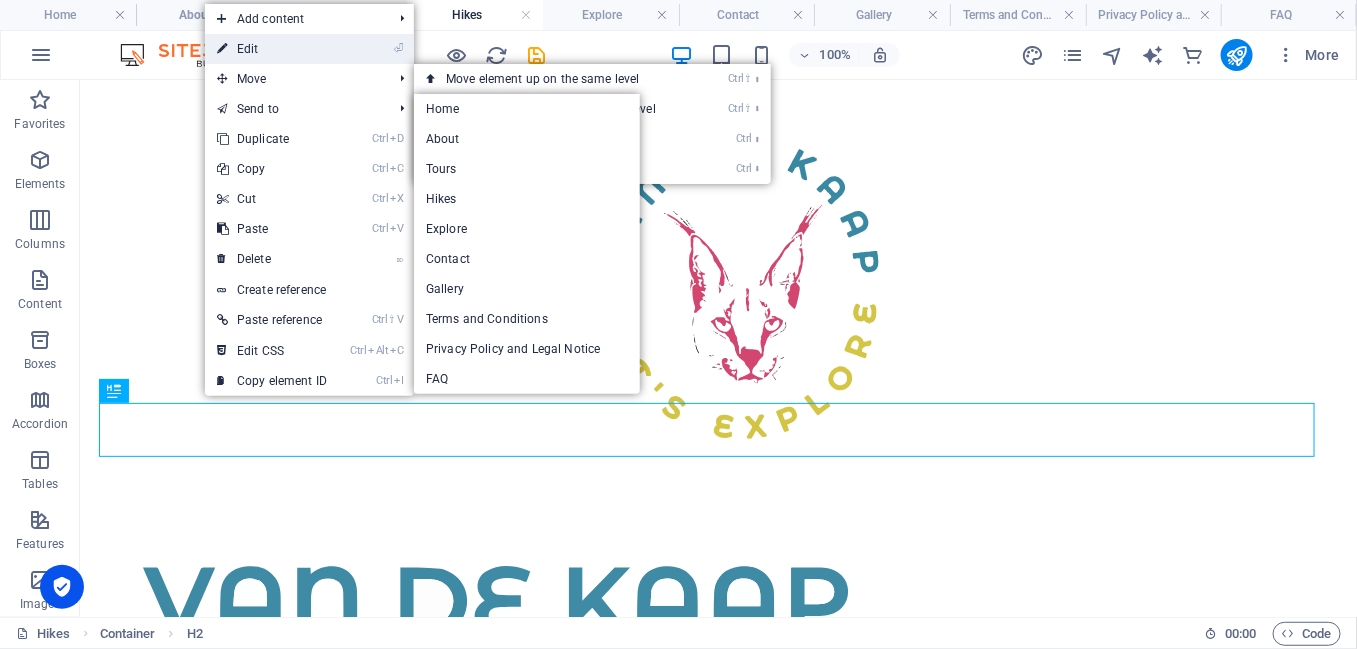 click on "⏎  Edit" at bounding box center [272, 49] 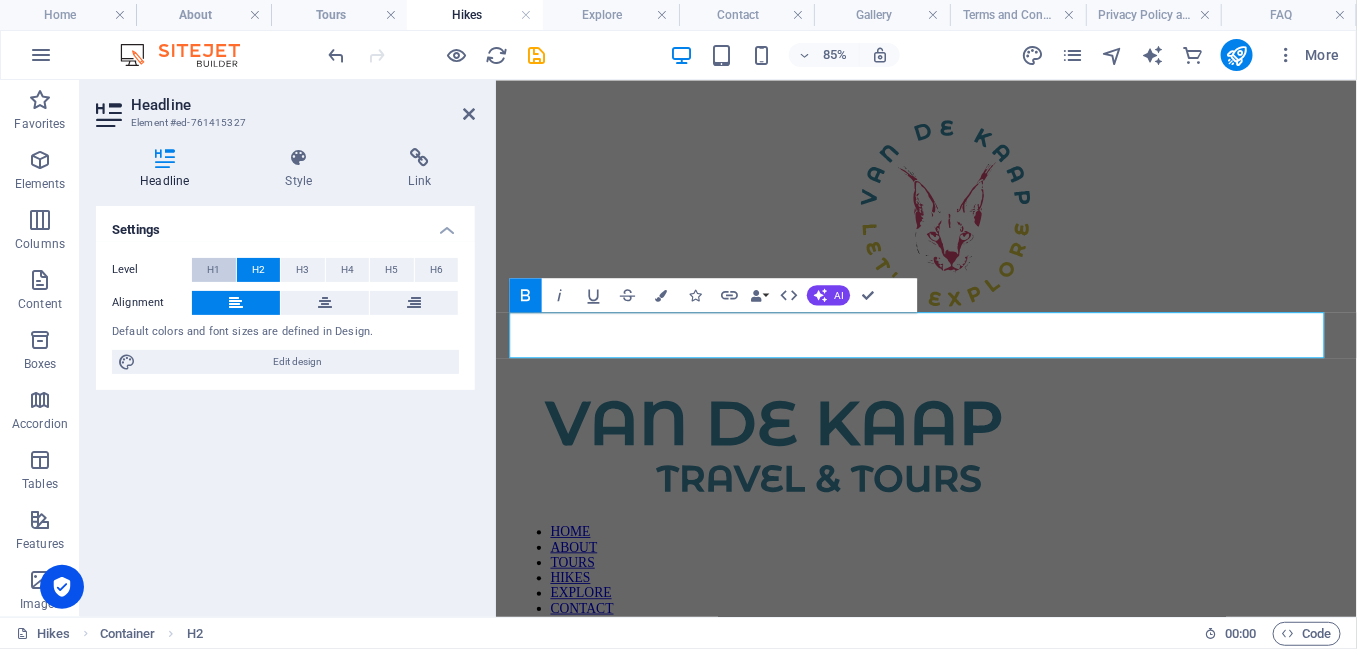 click on "H1" at bounding box center (213, 270) 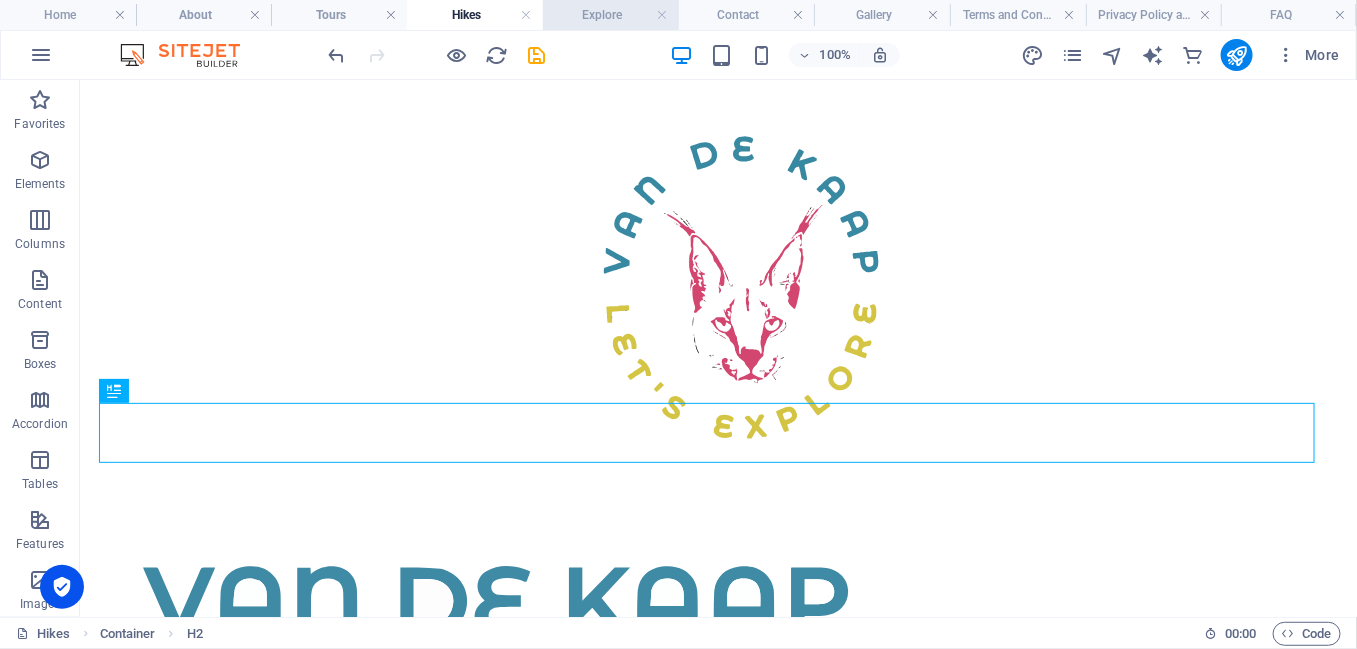 click on "Explore" at bounding box center [611, 15] 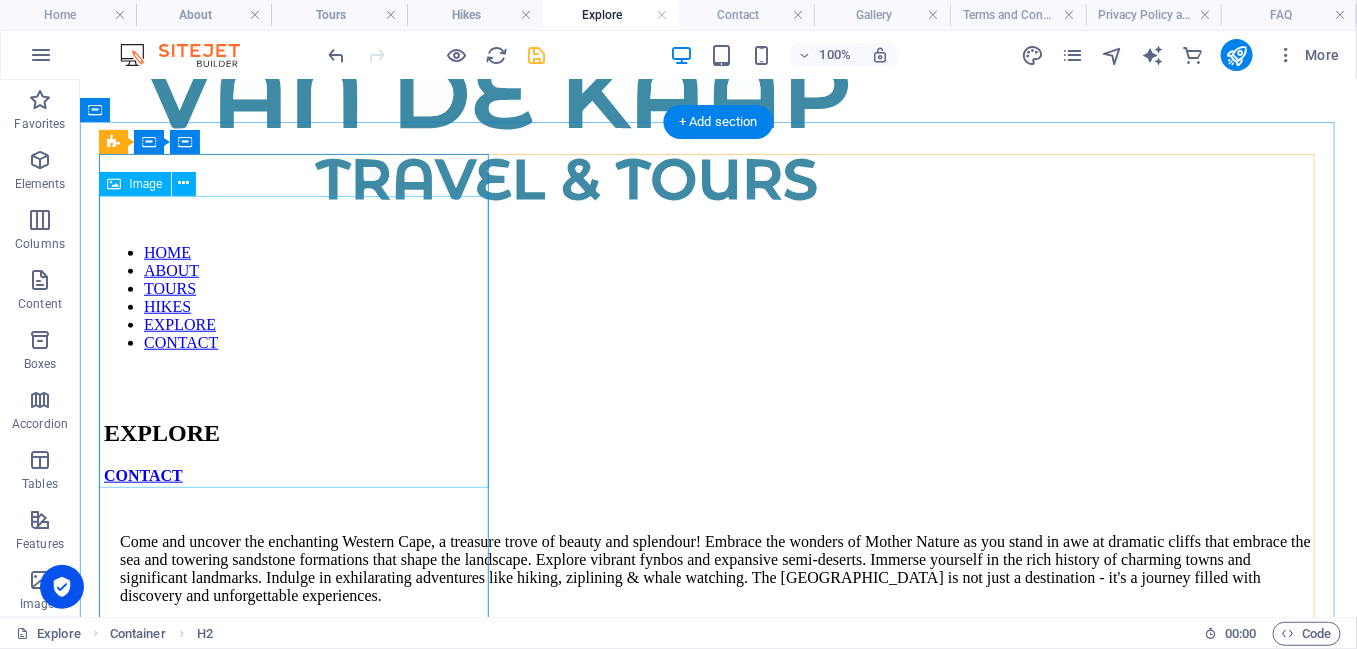 scroll, scrollTop: 0, scrollLeft: 0, axis: both 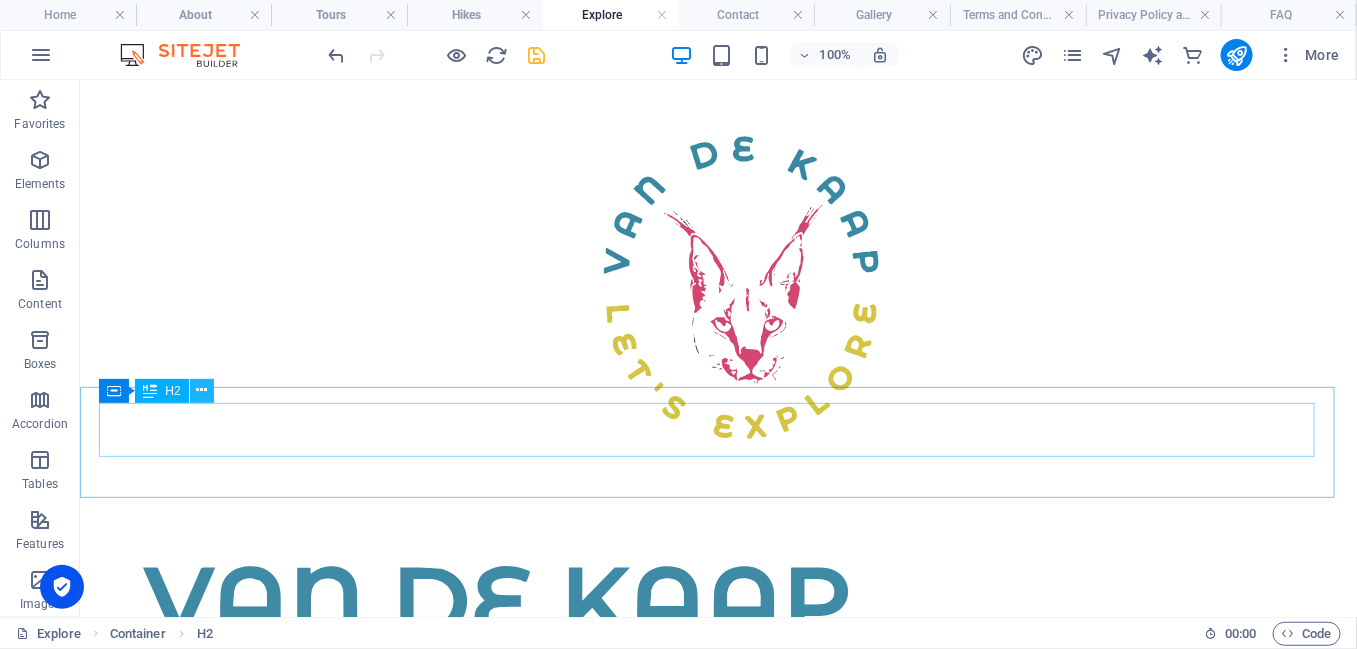 click at bounding box center [201, 390] 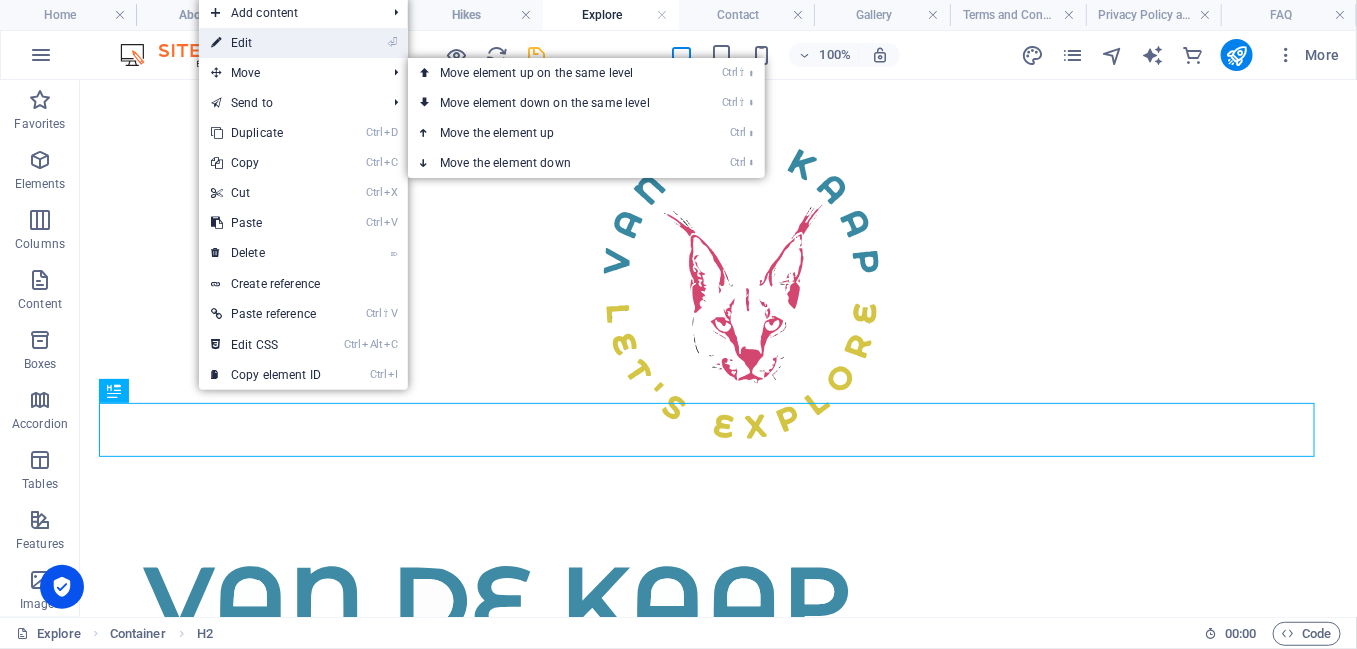 click on "⏎  Edit" at bounding box center (266, 43) 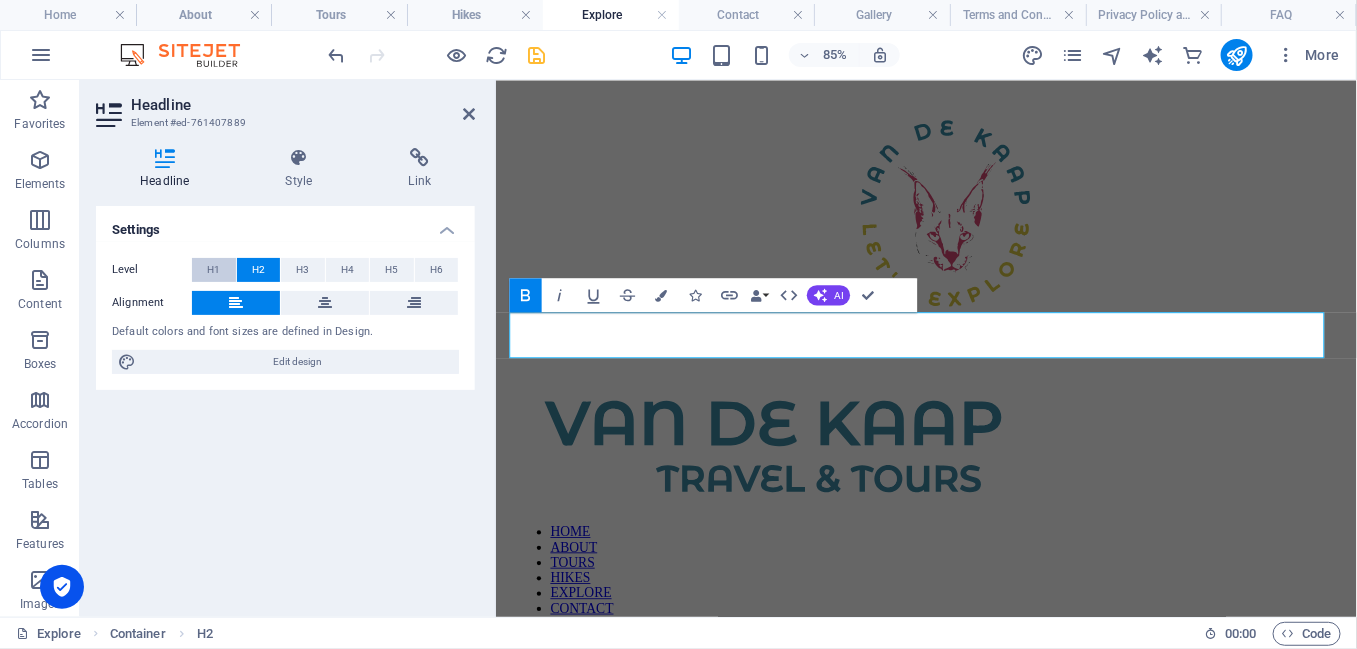 click on "H1" at bounding box center (214, 270) 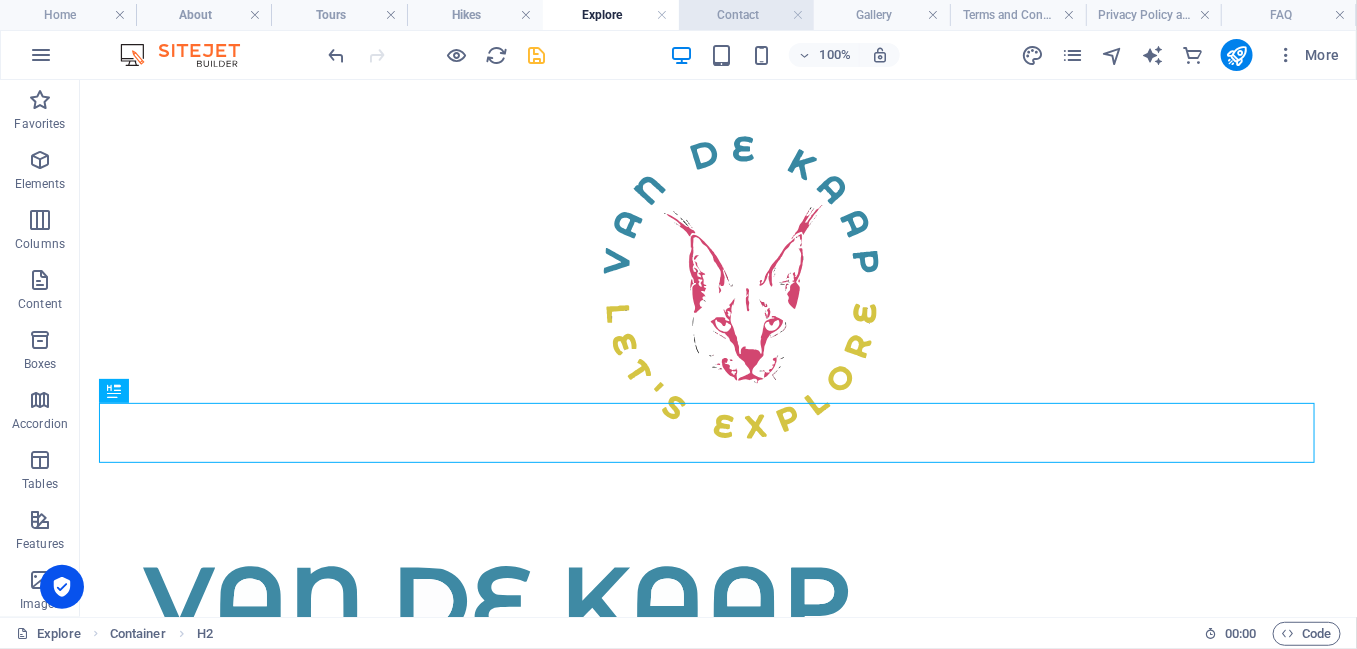 click on "Contact" at bounding box center (747, 15) 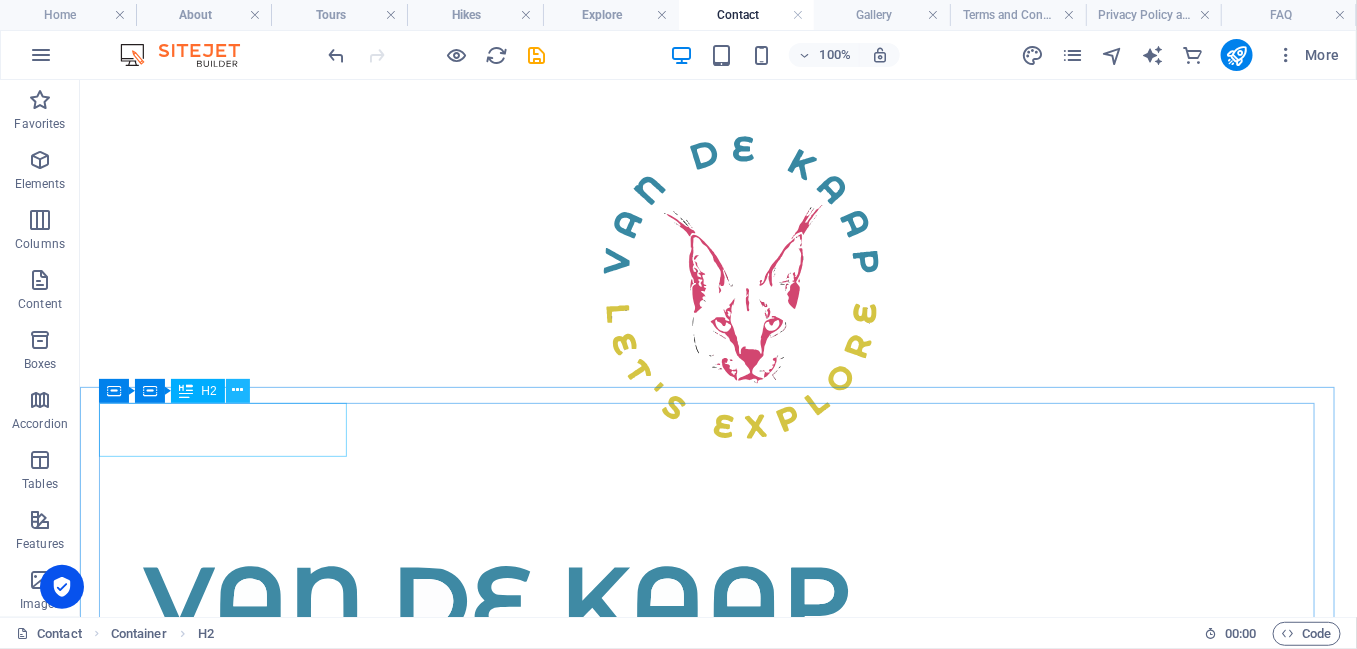 click at bounding box center [238, 391] 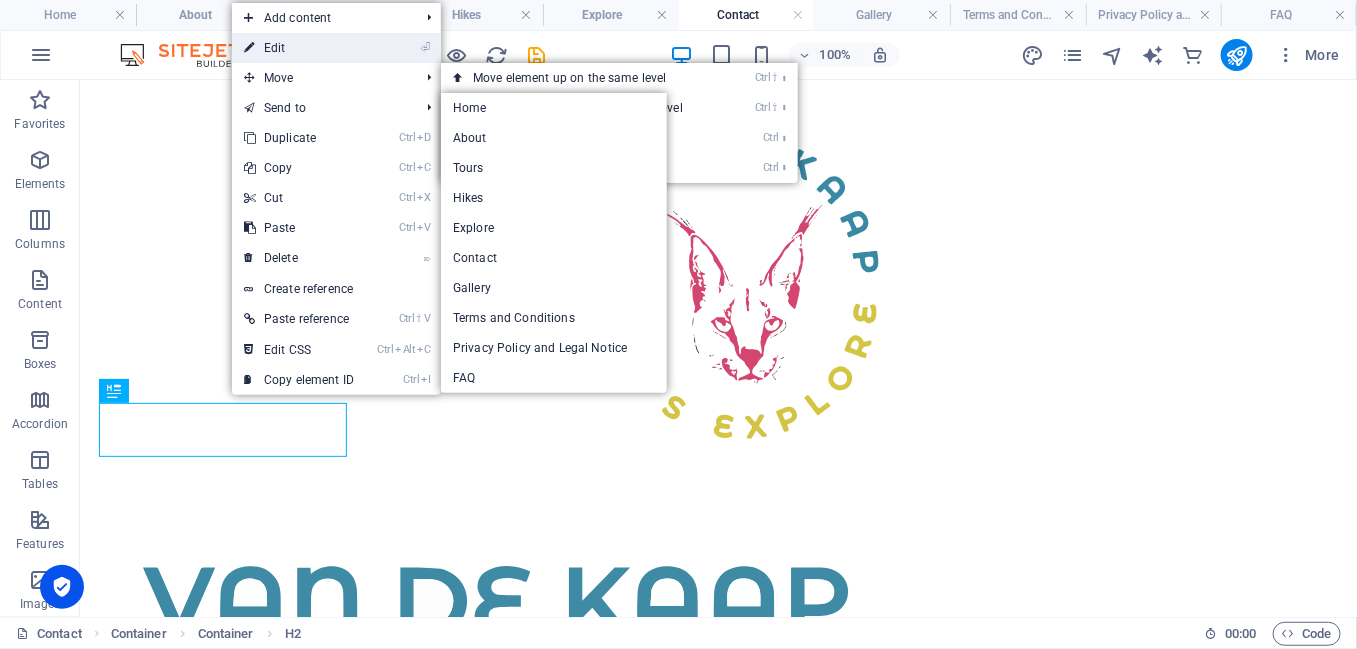 click on "⏎  Edit" at bounding box center [299, 48] 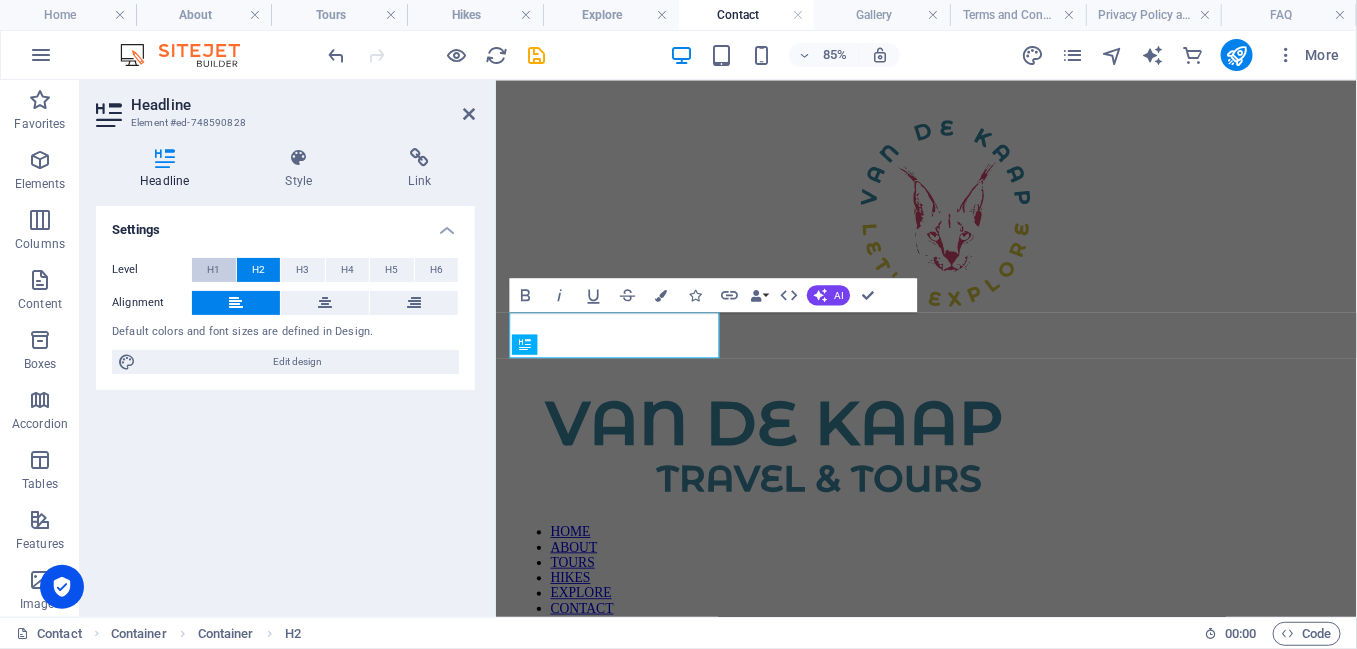 click on "H1" at bounding box center [213, 270] 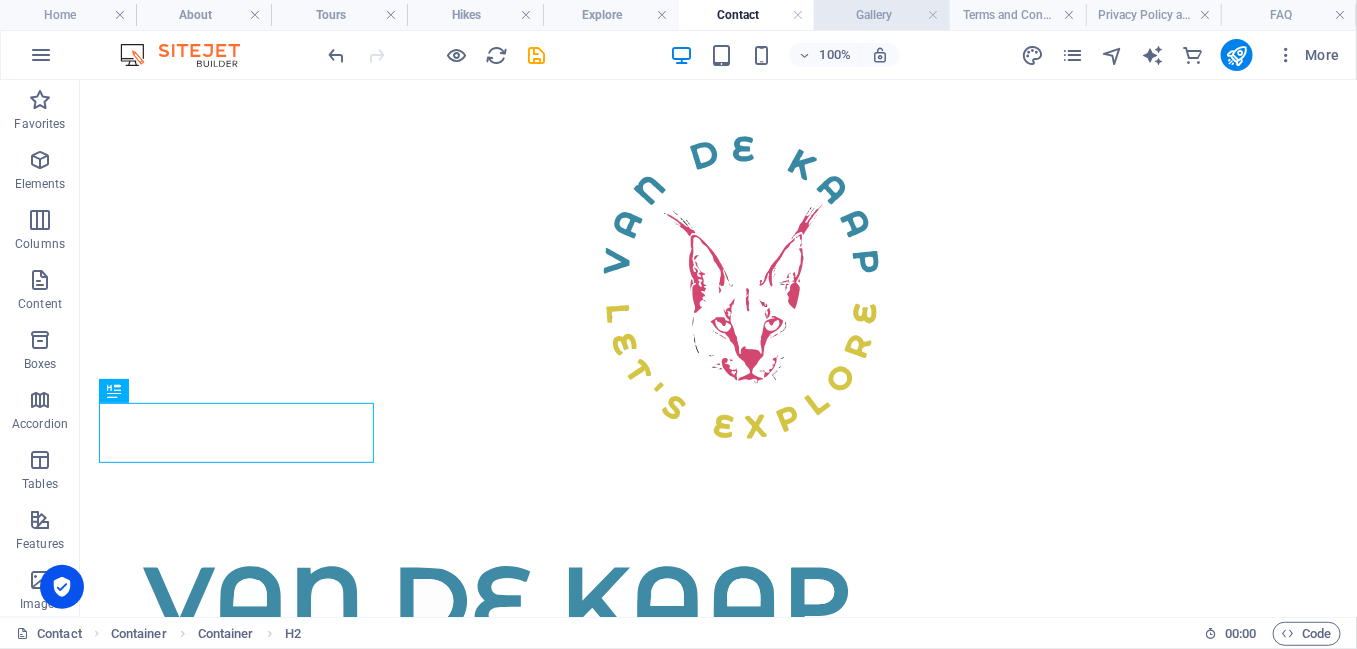click on "Gallery" at bounding box center [882, 15] 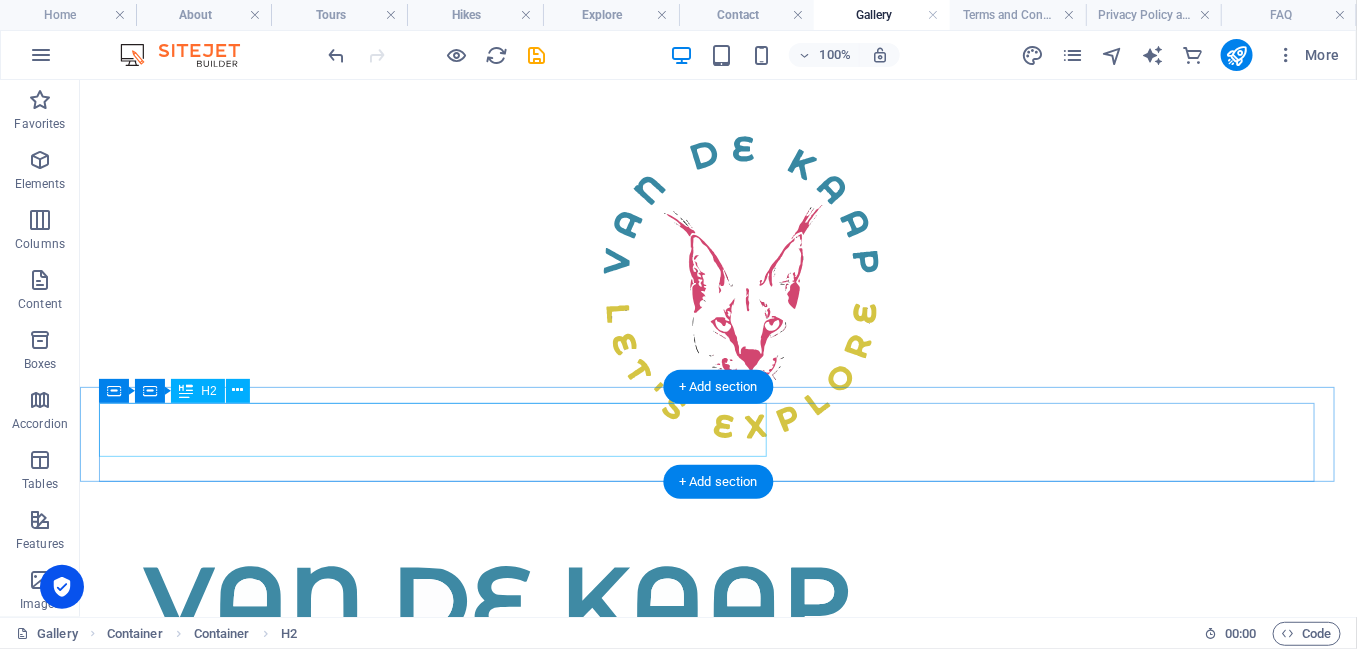 click on "SOME OF our past EXPEDITIONS" at bounding box center [717, 939] 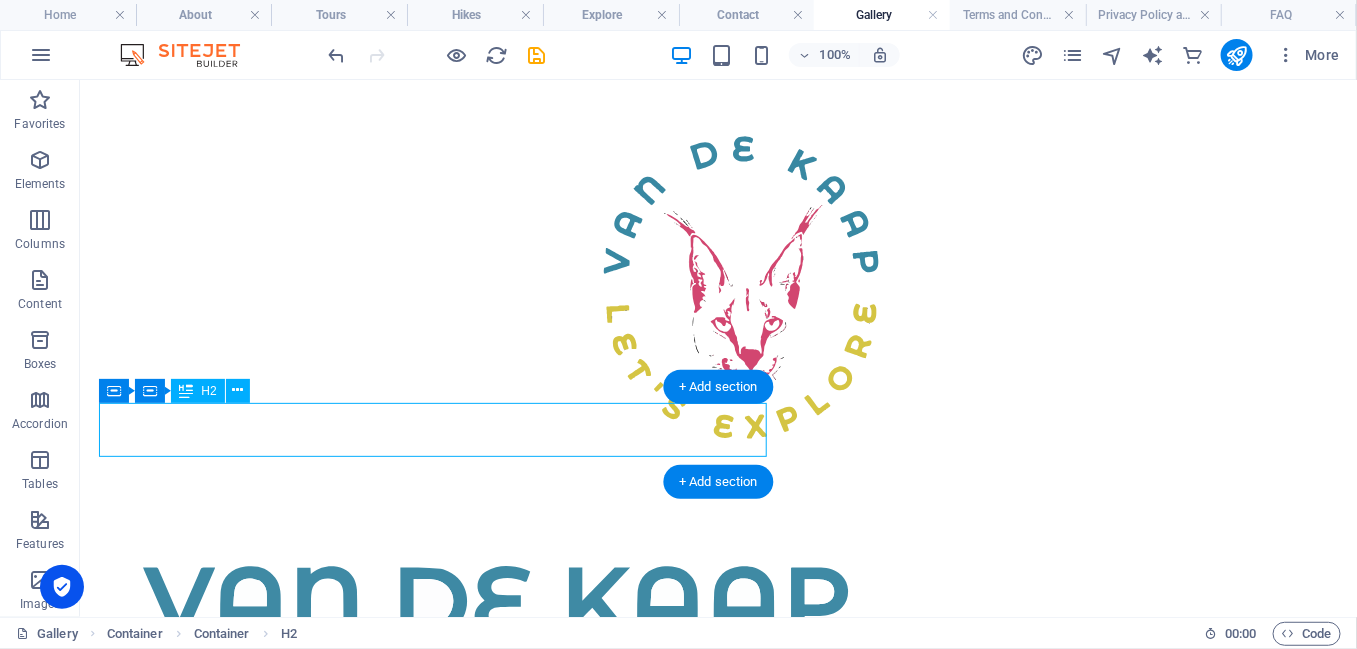 click on "SOME OF our past EXPEDITIONS" at bounding box center [717, 939] 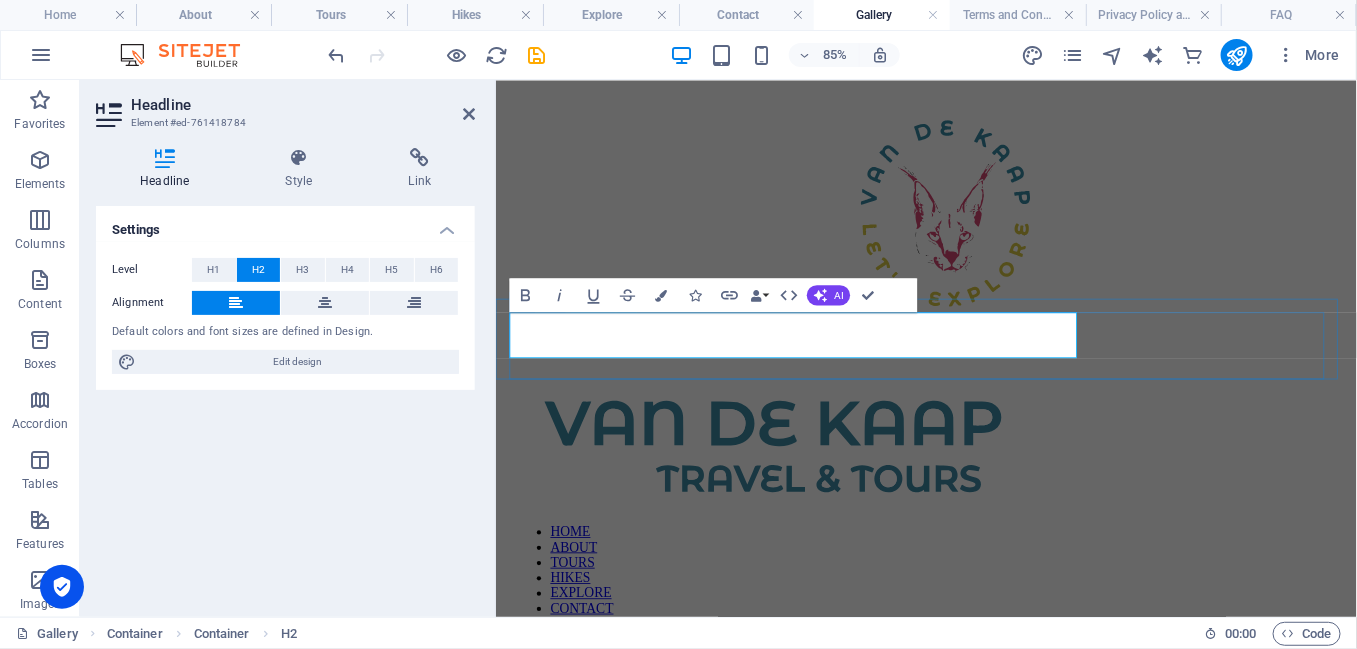type 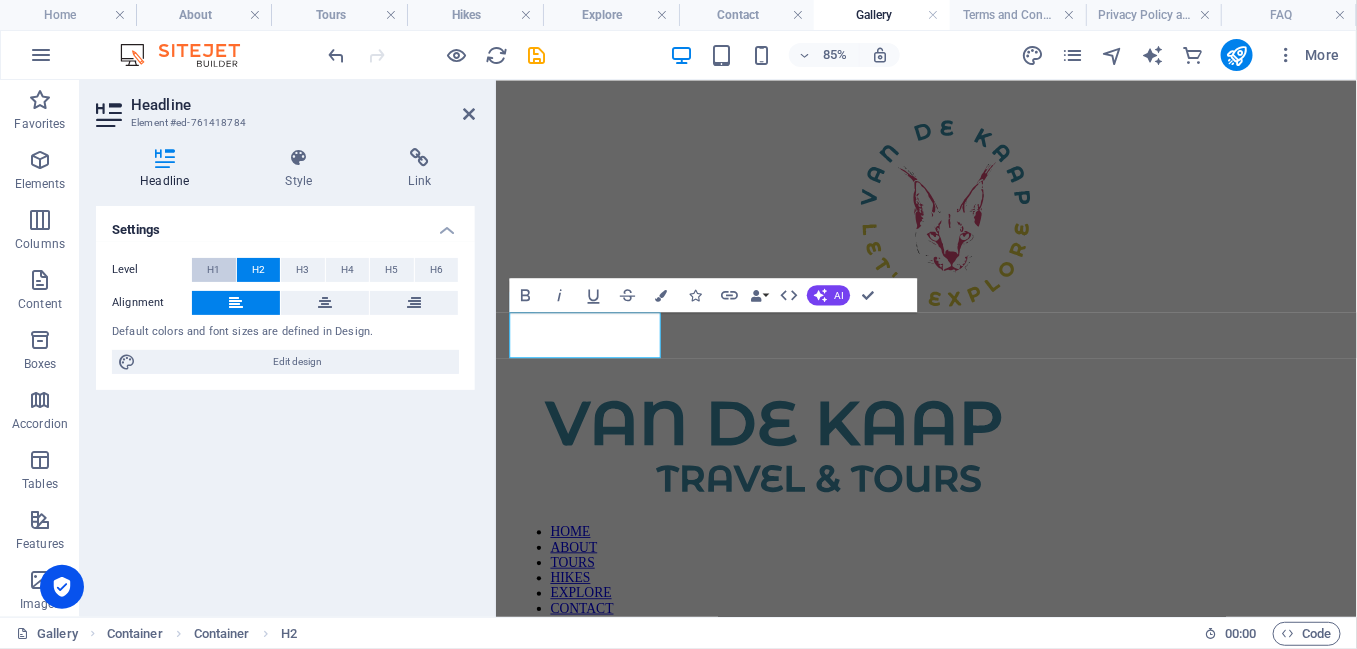 click on "H1" at bounding box center (213, 270) 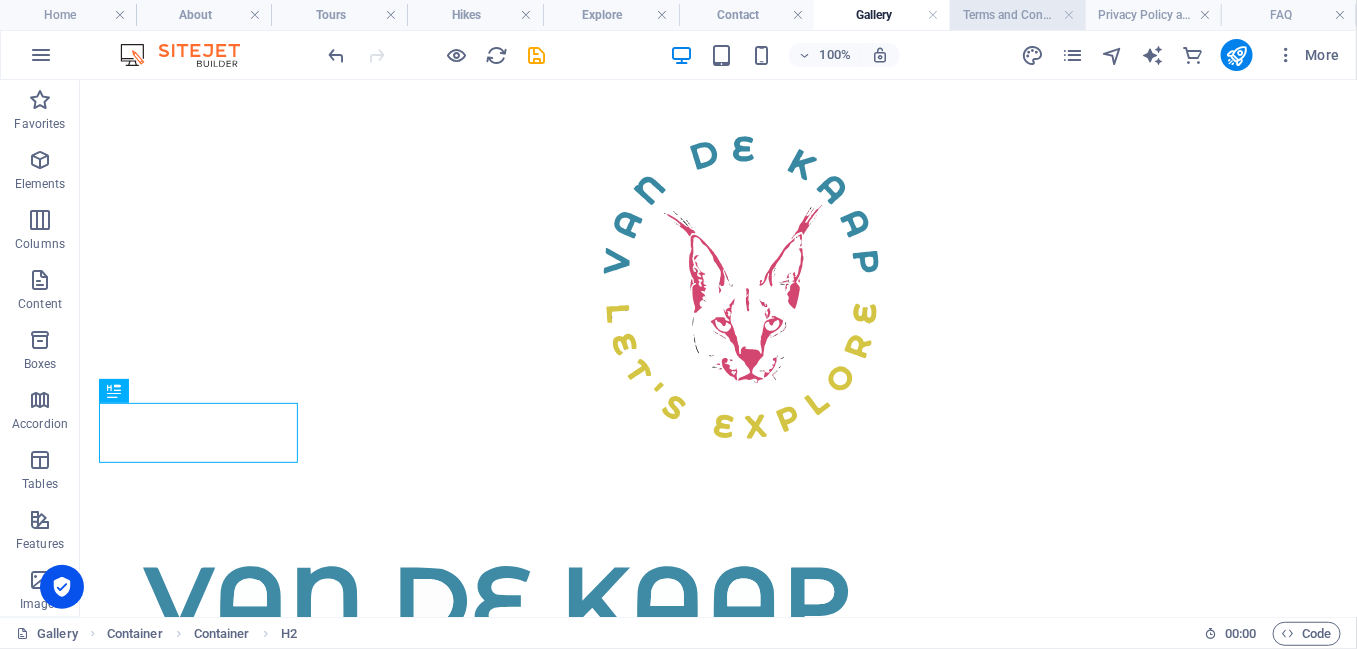 click on "Terms and Conditions" at bounding box center (1018, 15) 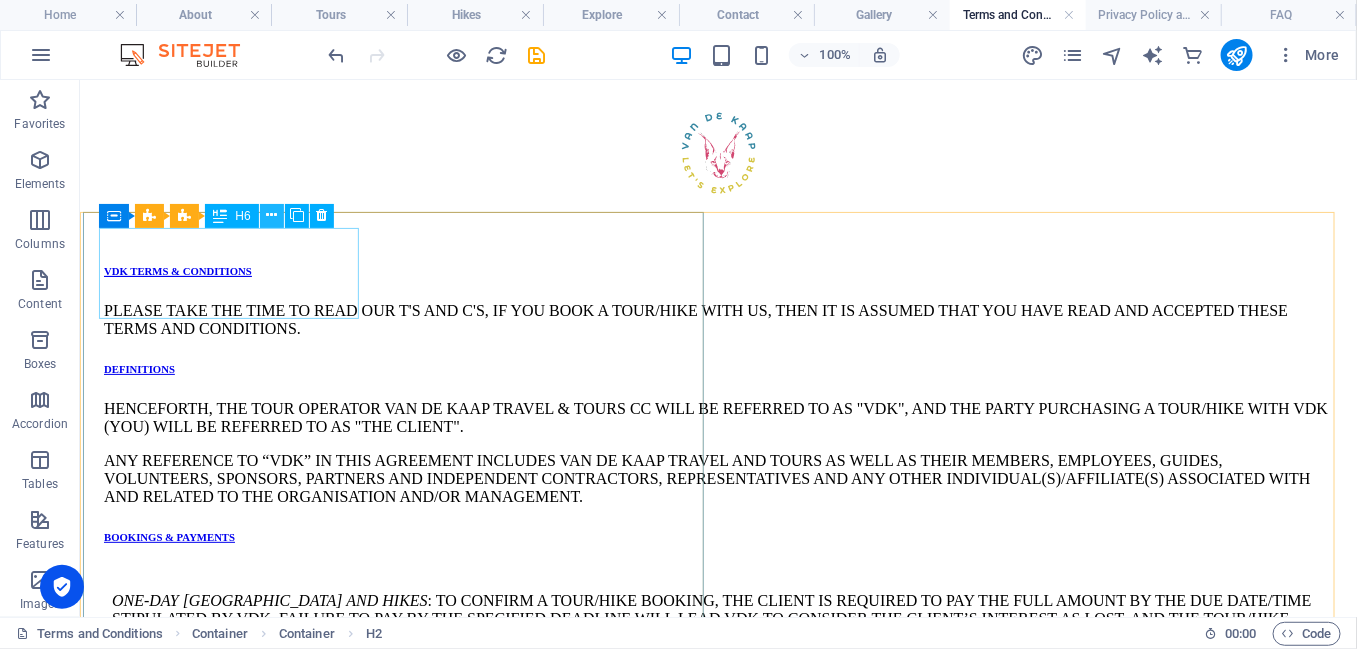 click at bounding box center (271, 215) 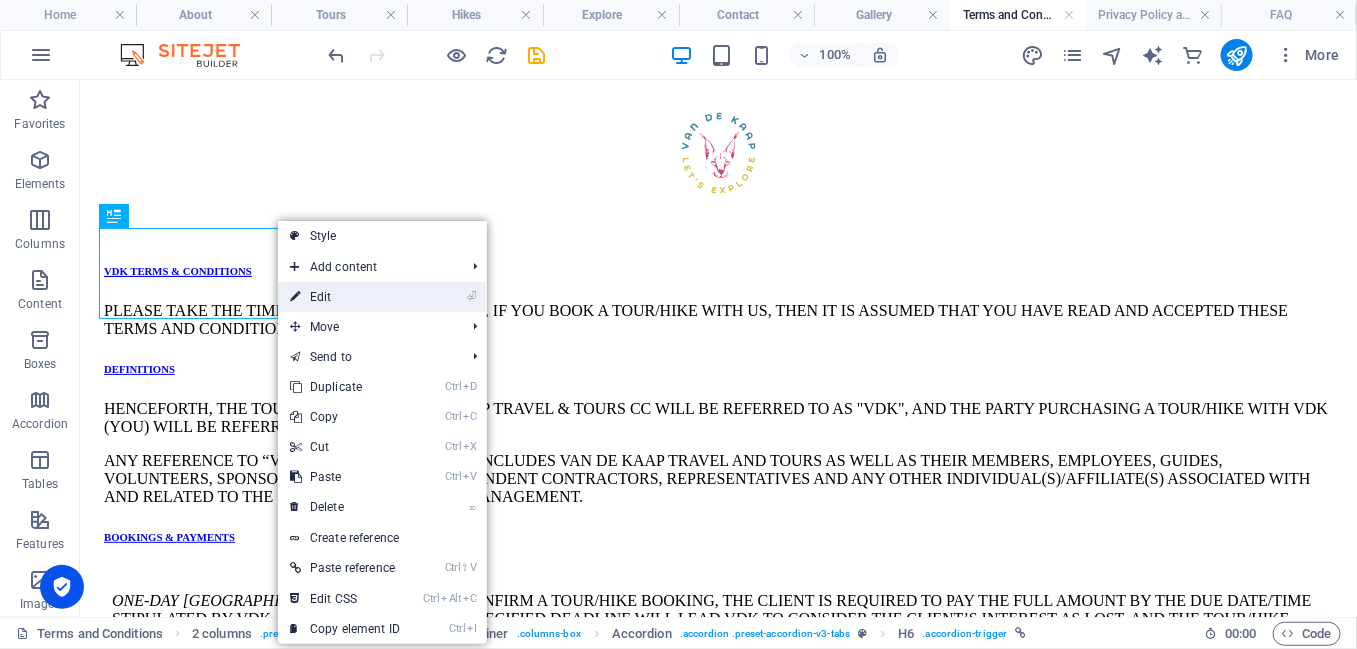 click on "⏎  Edit" at bounding box center [345, 297] 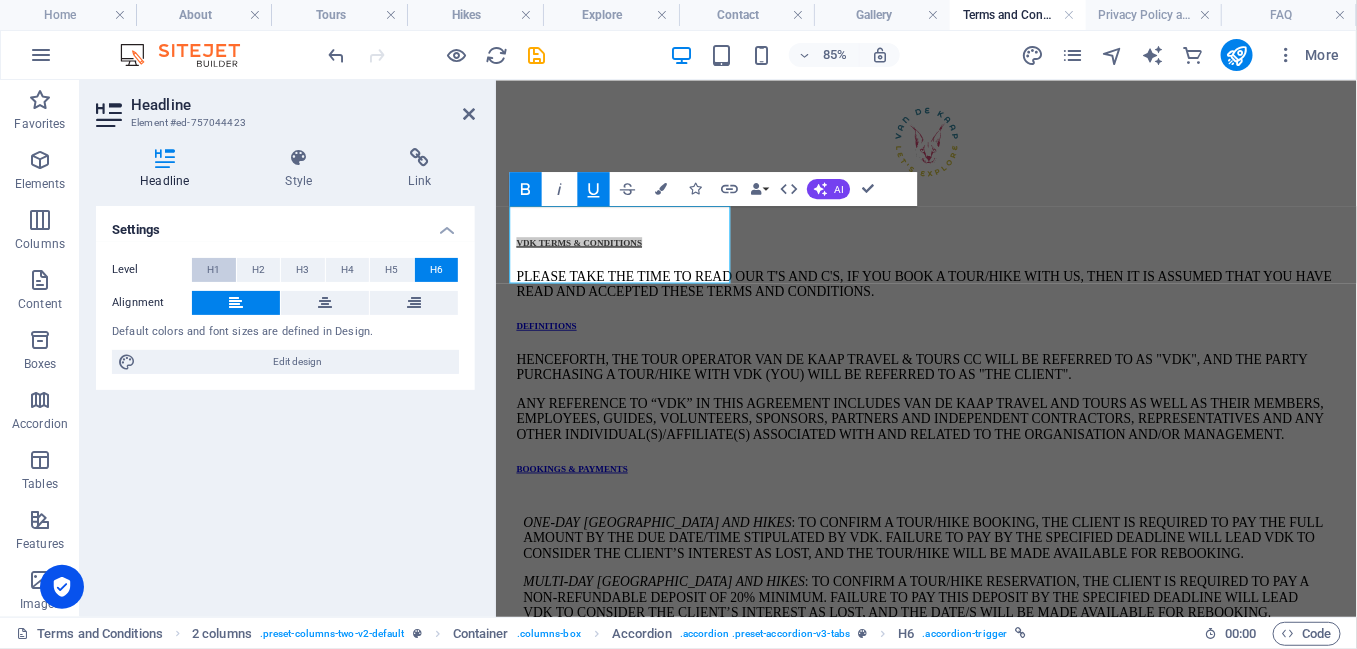 click on "H1" at bounding box center (213, 270) 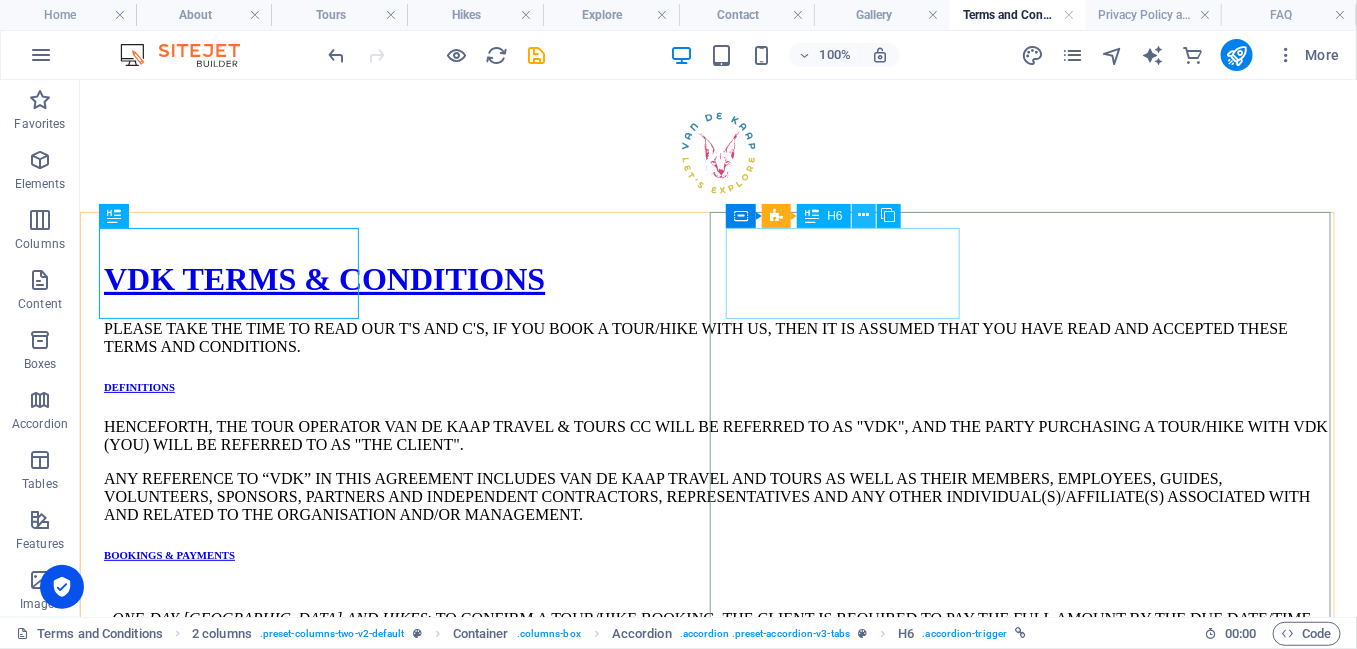 click at bounding box center [863, 215] 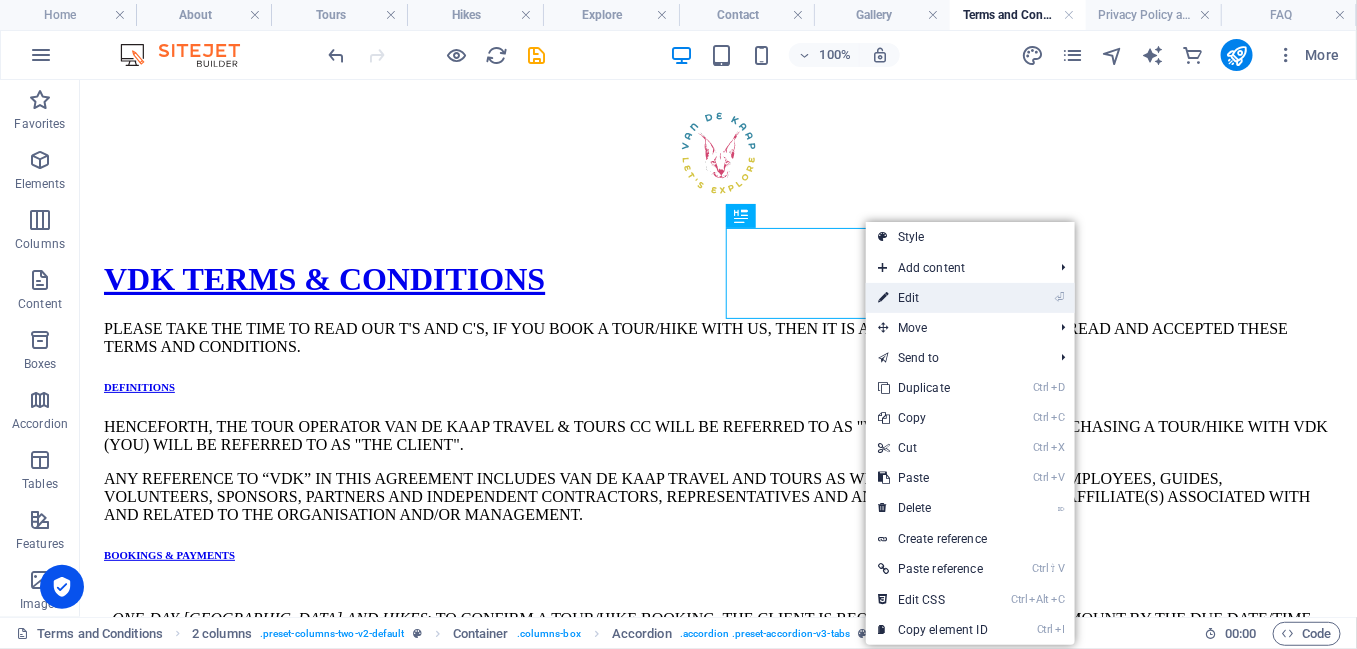 click on "⏎  Edit" at bounding box center [933, 298] 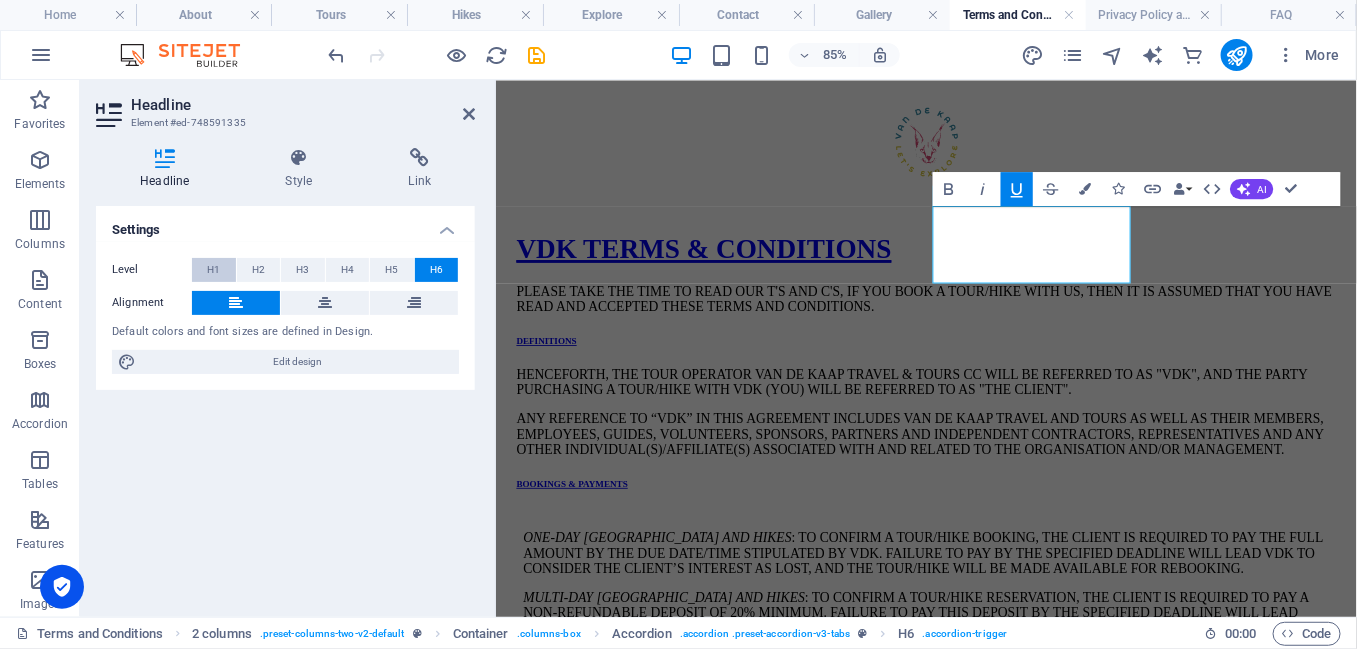 click on "H1" at bounding box center (213, 270) 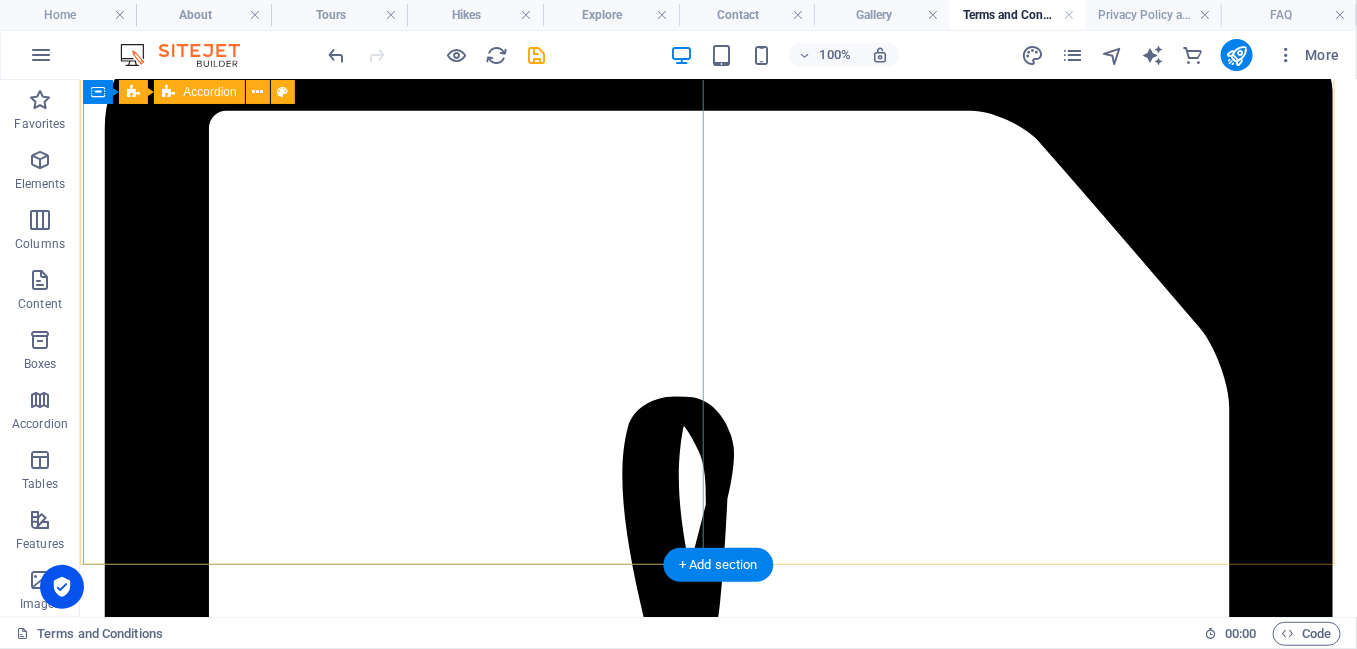 scroll, scrollTop: 12206, scrollLeft: 0, axis: vertical 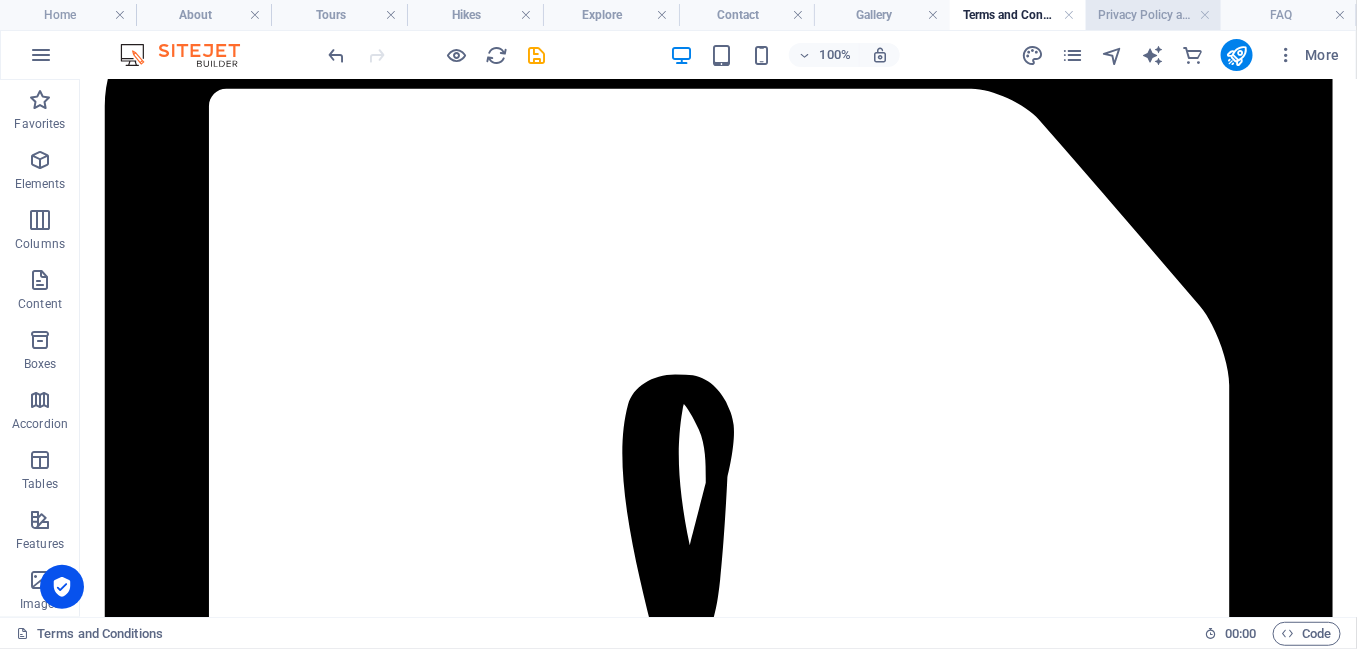 click on "Privacy Policy and Legal Notice" at bounding box center (1154, 15) 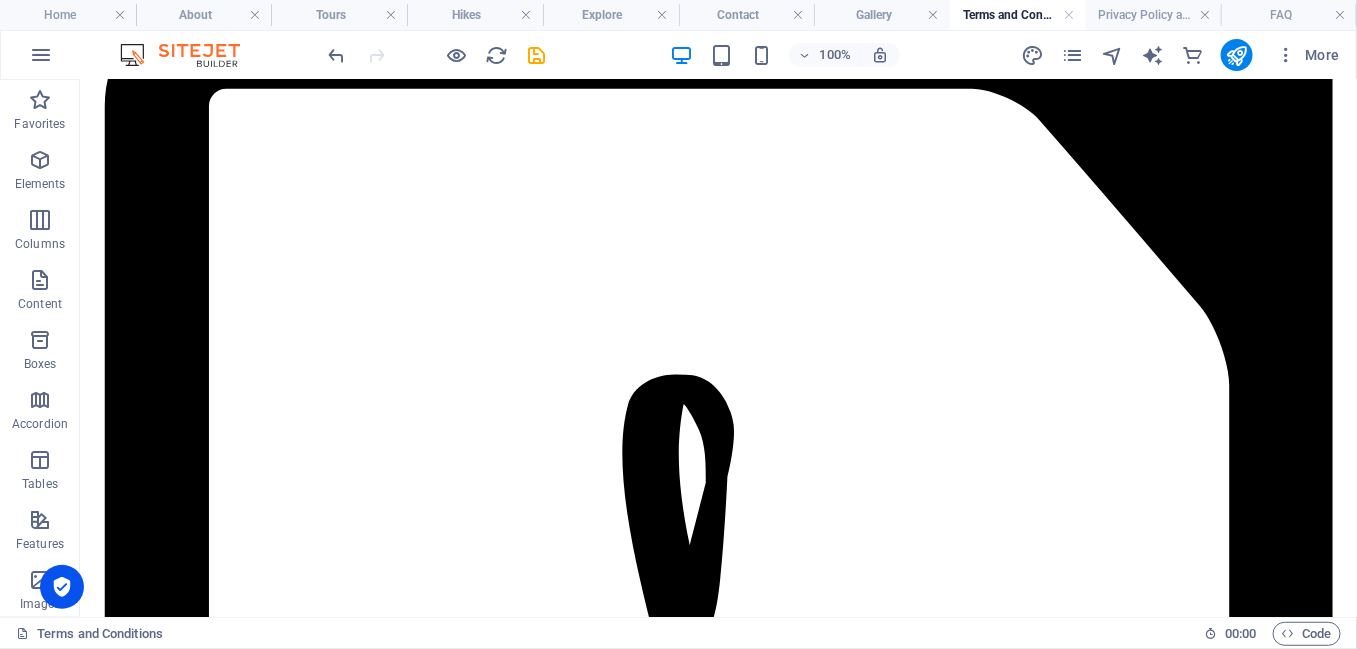 scroll, scrollTop: 0, scrollLeft: 0, axis: both 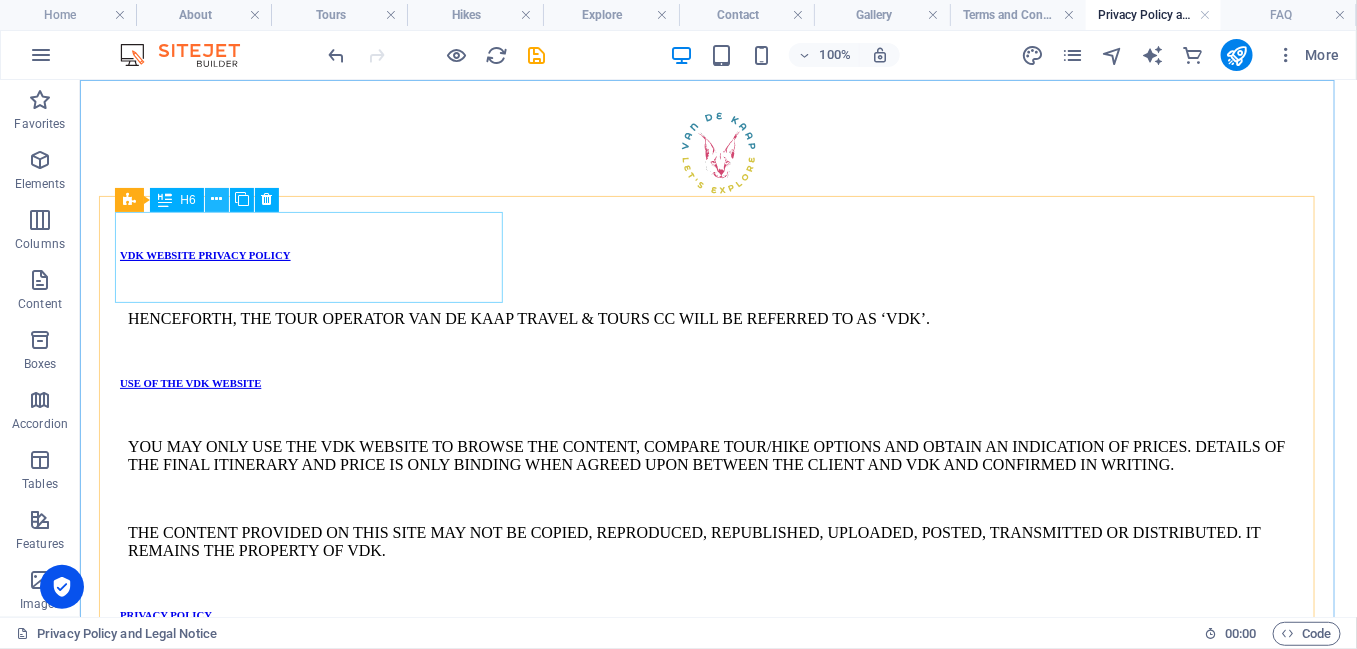 click at bounding box center [216, 199] 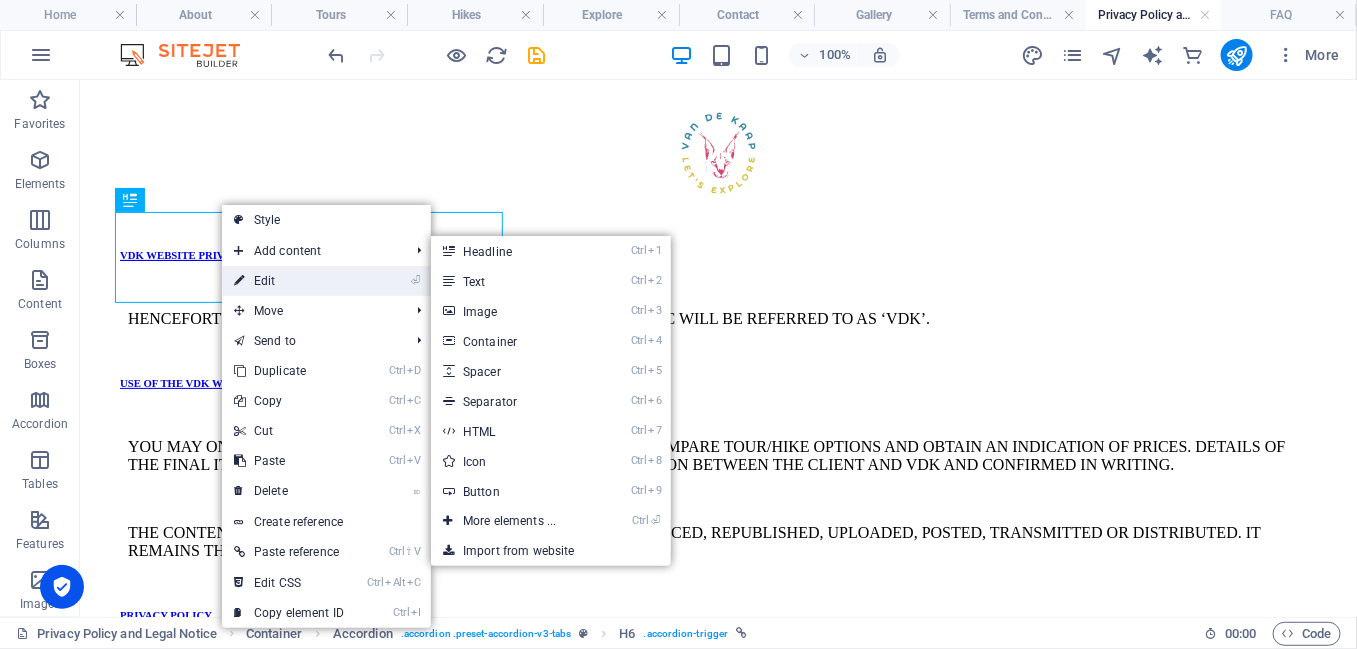 click on "⏎  Edit" at bounding box center (289, 281) 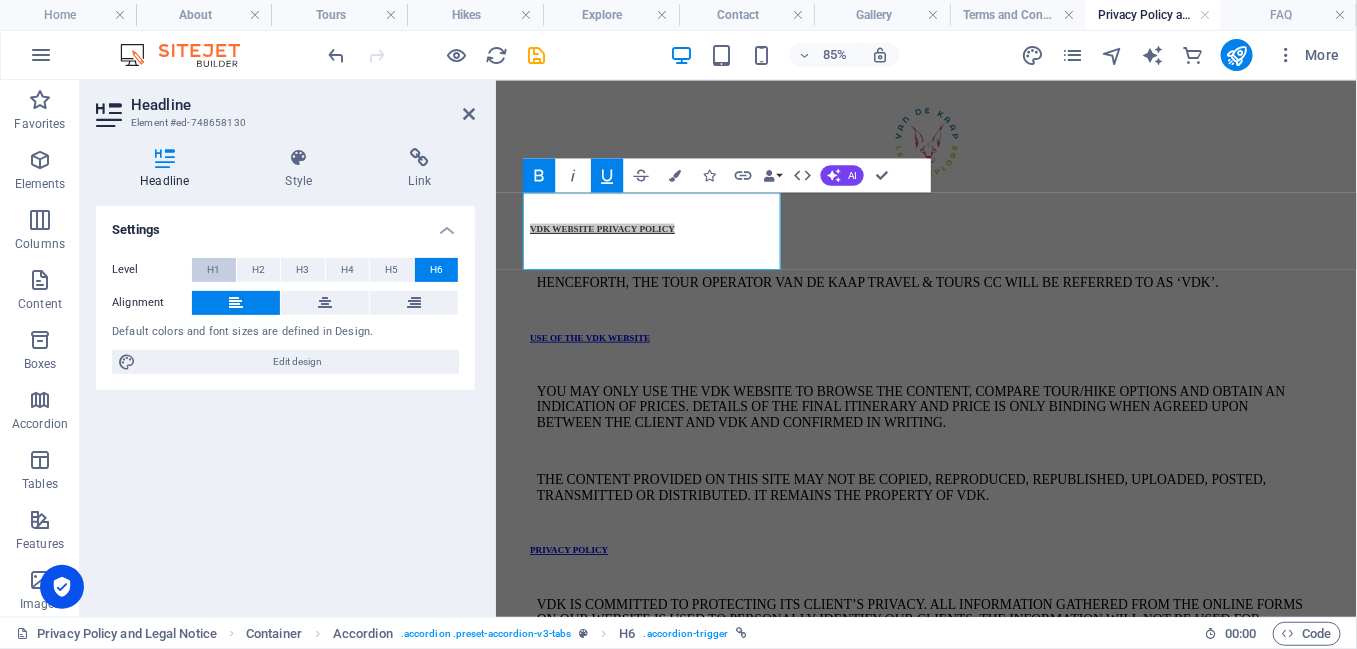 click on "H1" at bounding box center [213, 270] 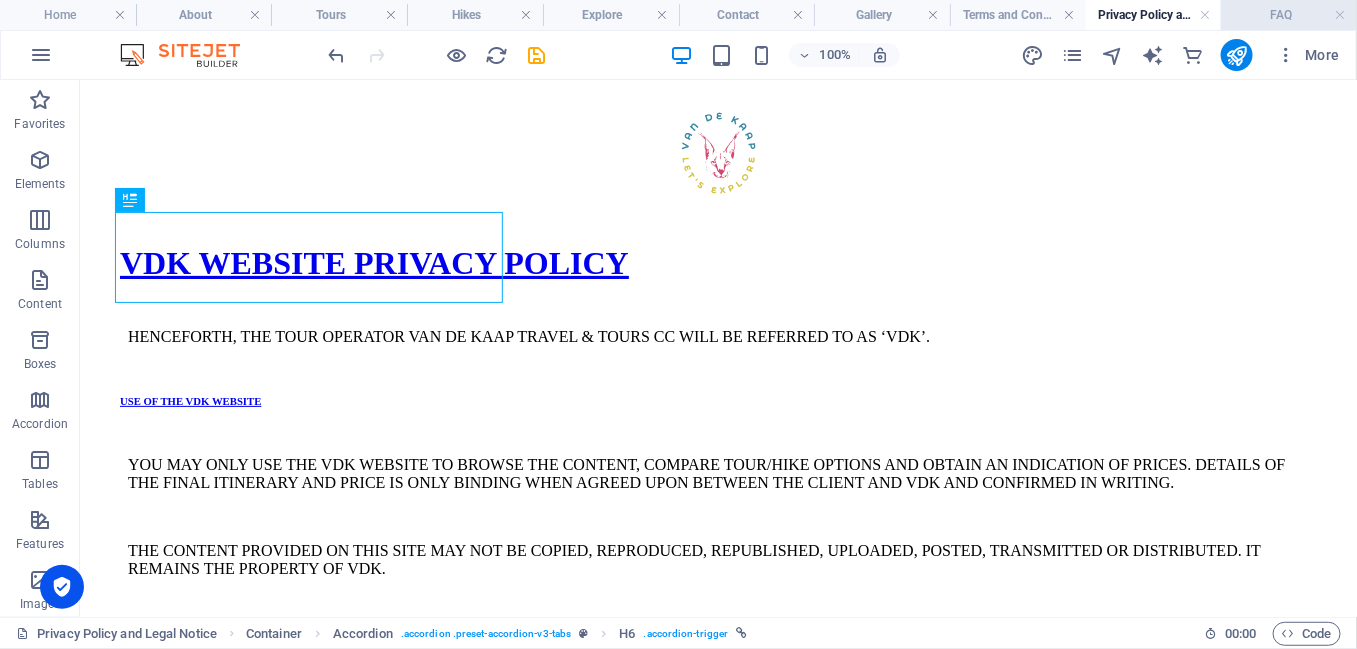 click on "FAQ" at bounding box center [1289, 15] 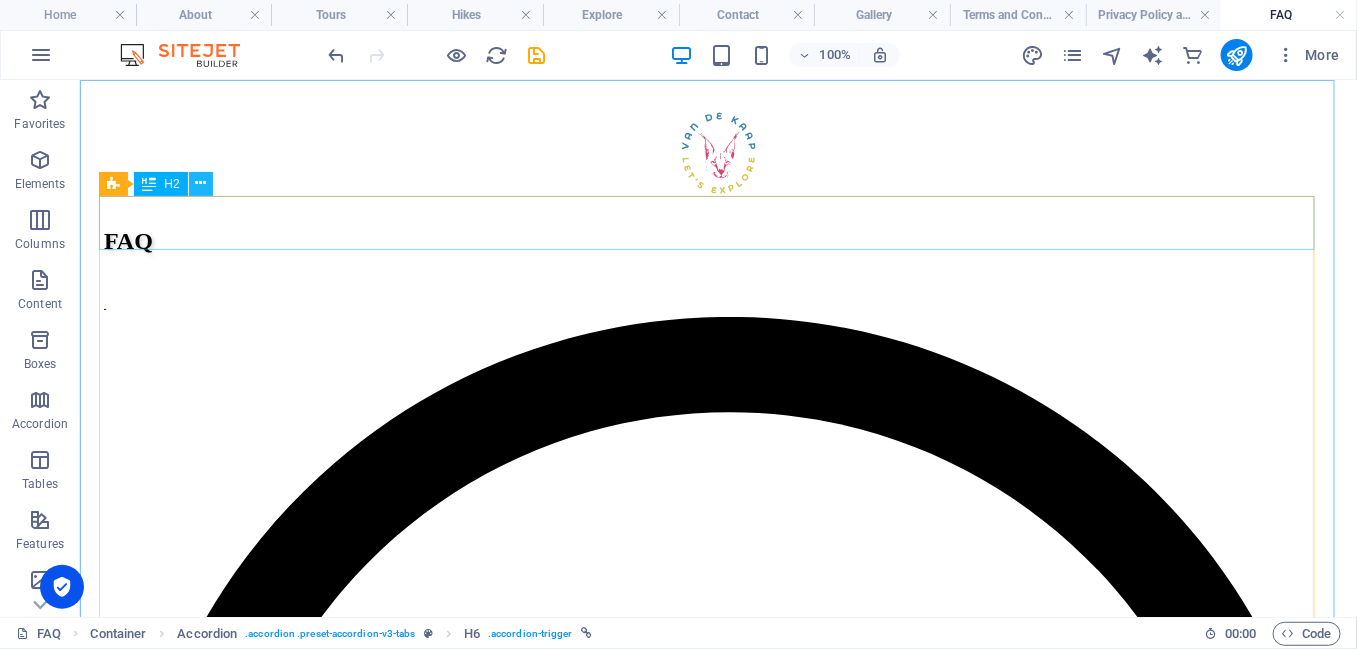 click at bounding box center [200, 183] 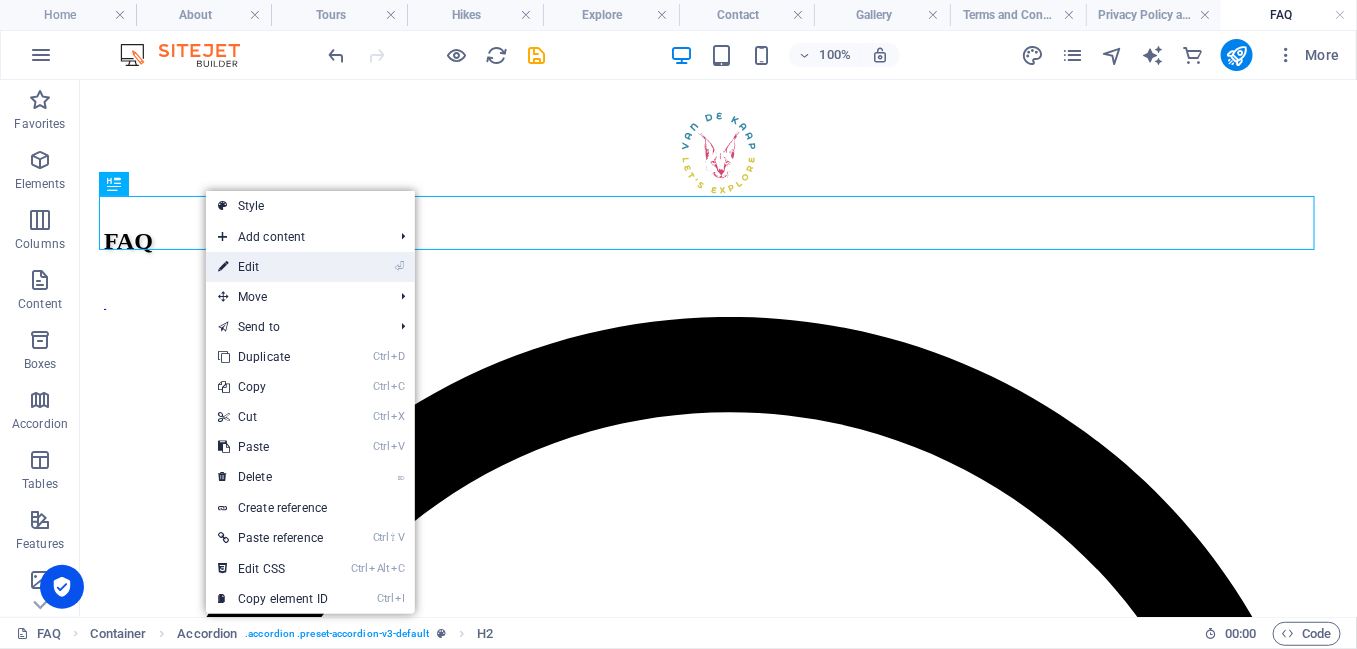 click on "⏎  Edit" at bounding box center (273, 267) 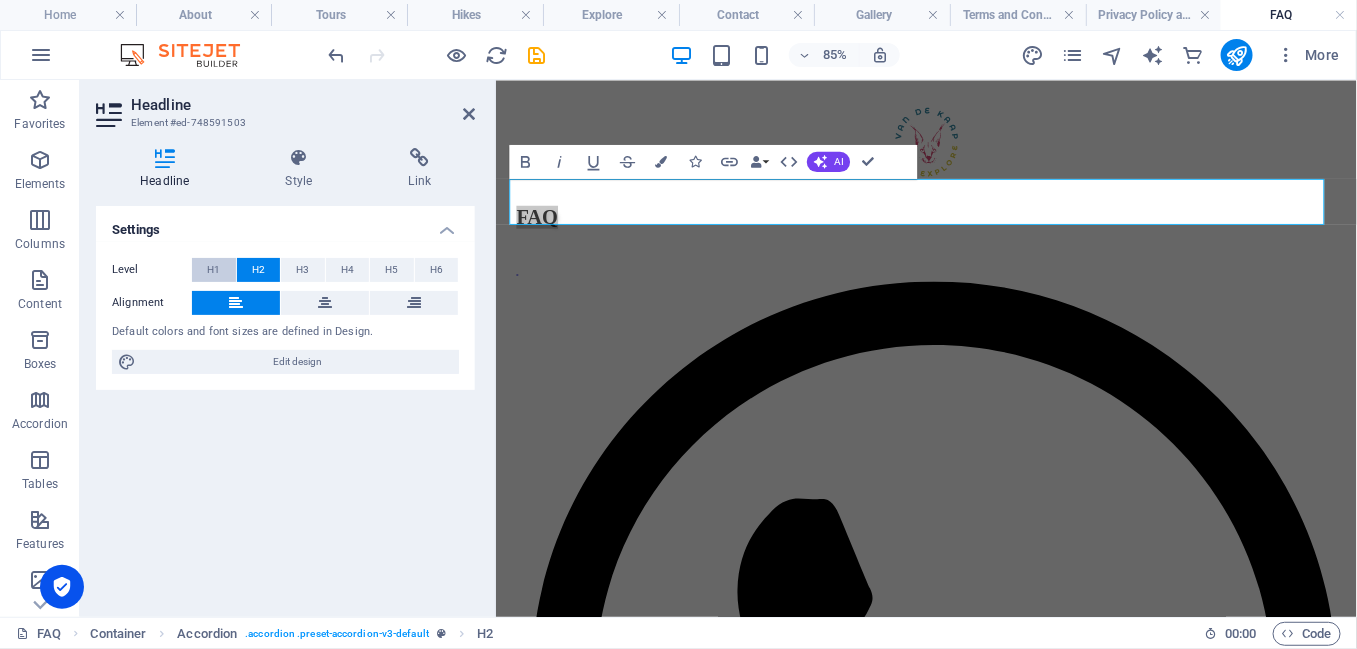 click on "H1" at bounding box center [213, 270] 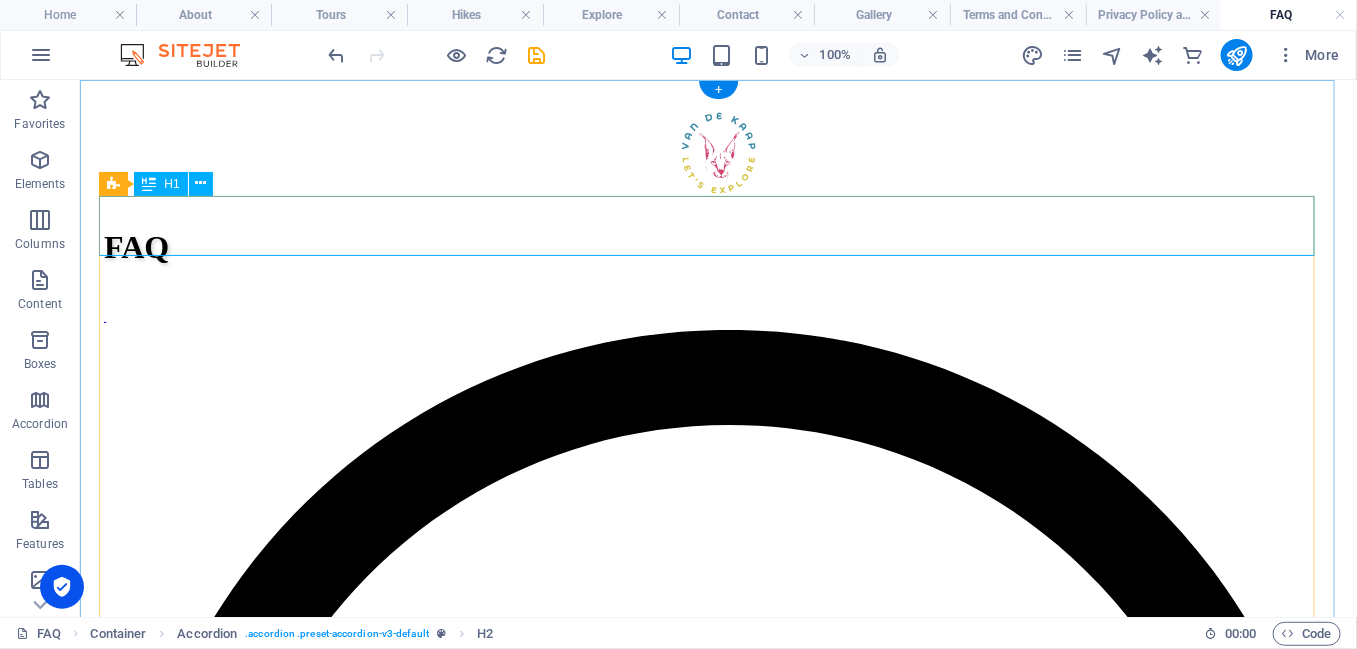 click on "FAQ" at bounding box center (717, 246) 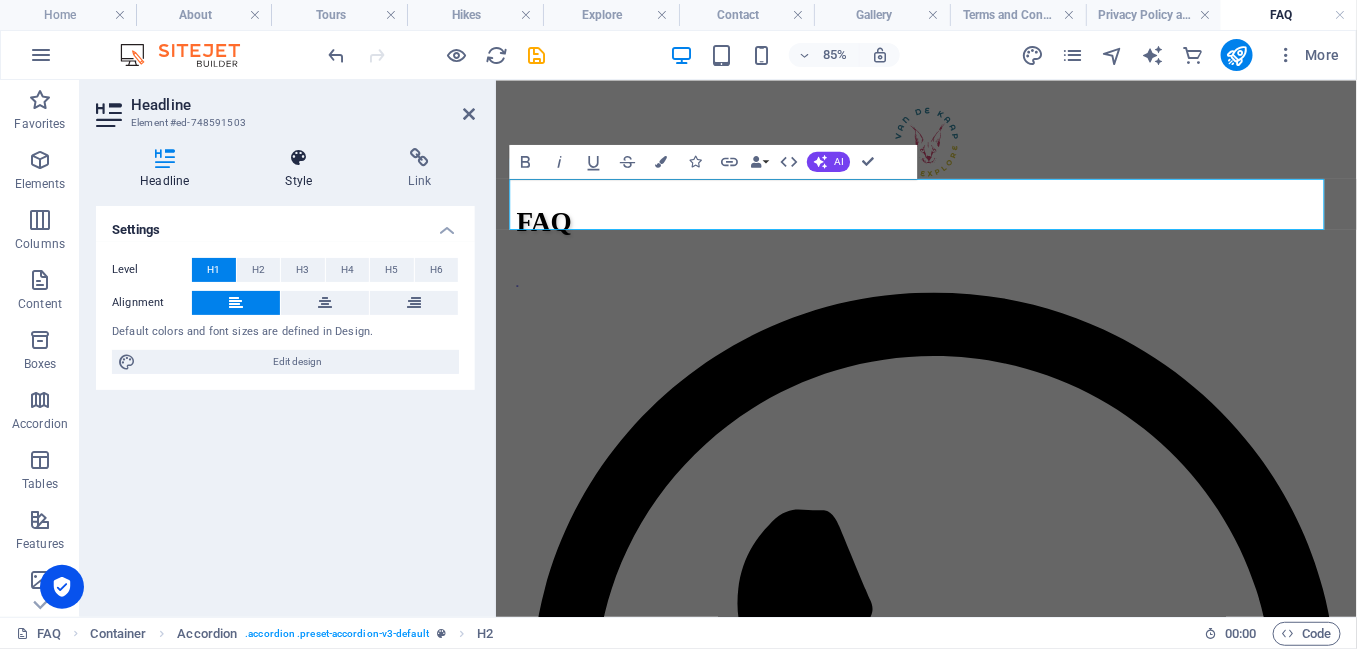 click on "Style" at bounding box center [302, 169] 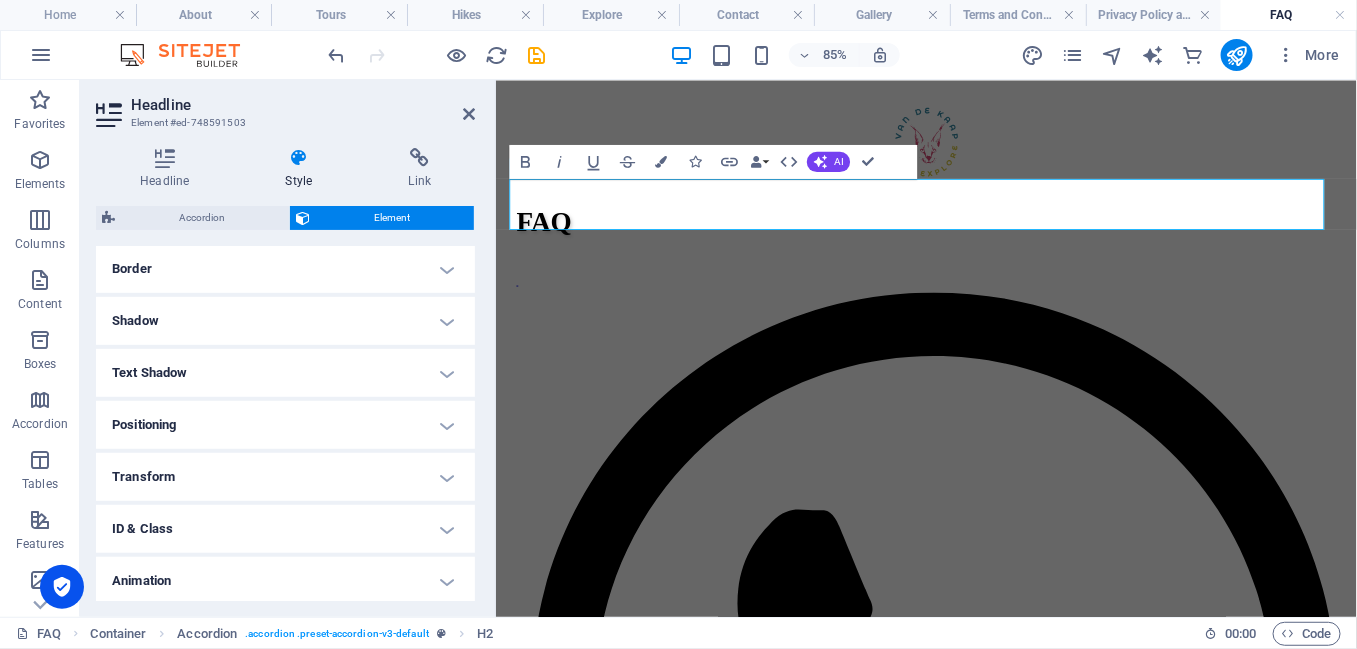 scroll, scrollTop: 489, scrollLeft: 0, axis: vertical 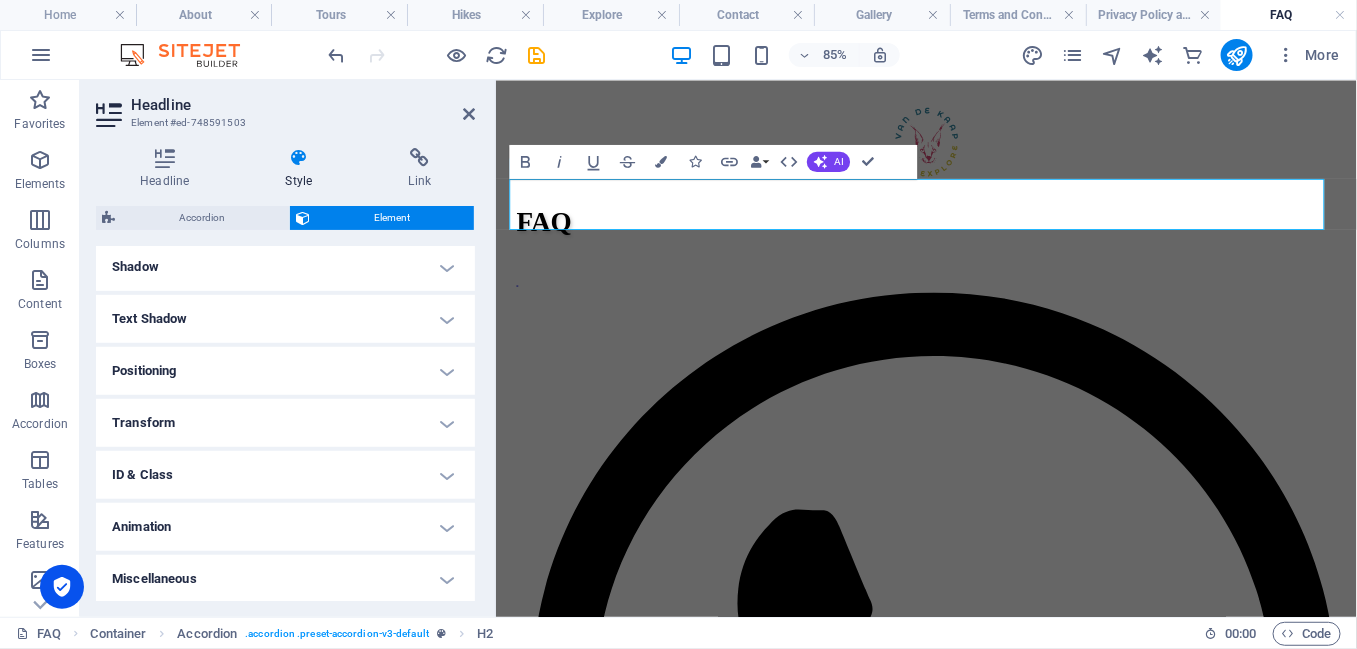 click on "Text Shadow" at bounding box center (285, 319) 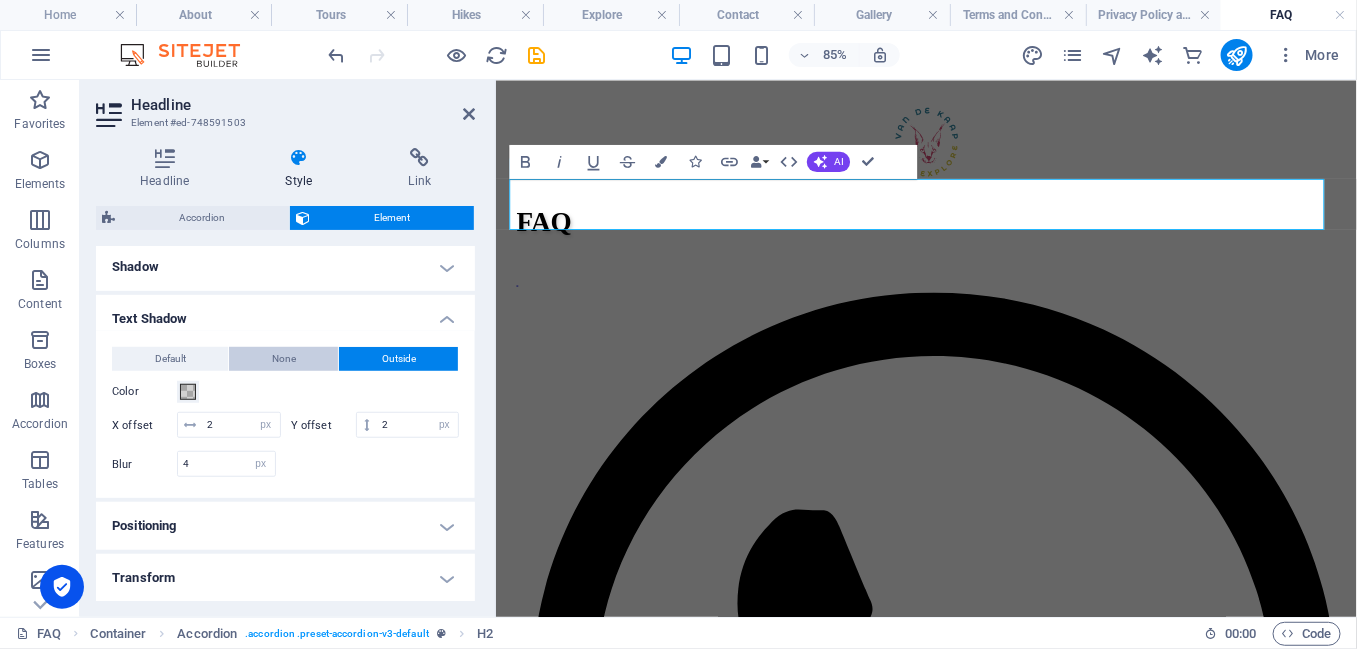click on "None" at bounding box center (284, 359) 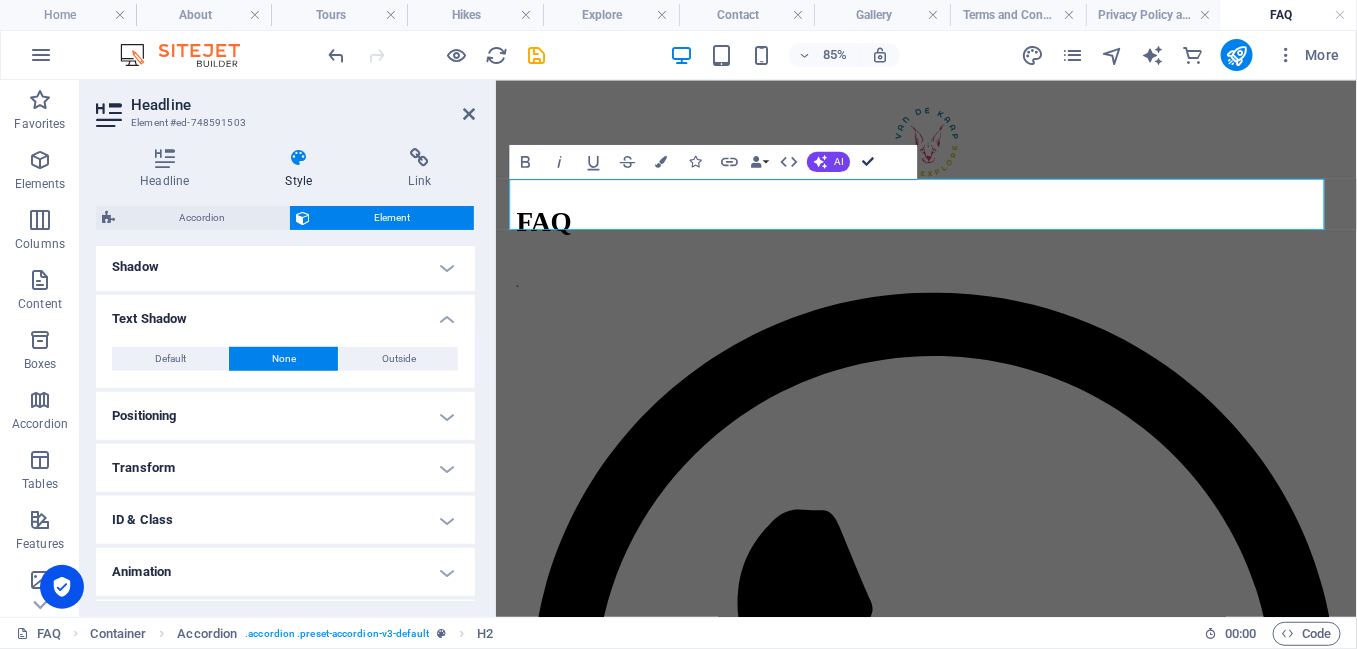 drag, startPoint x: 860, startPoint y: 156, endPoint x: 770, endPoint y: 77, distance: 119.753914 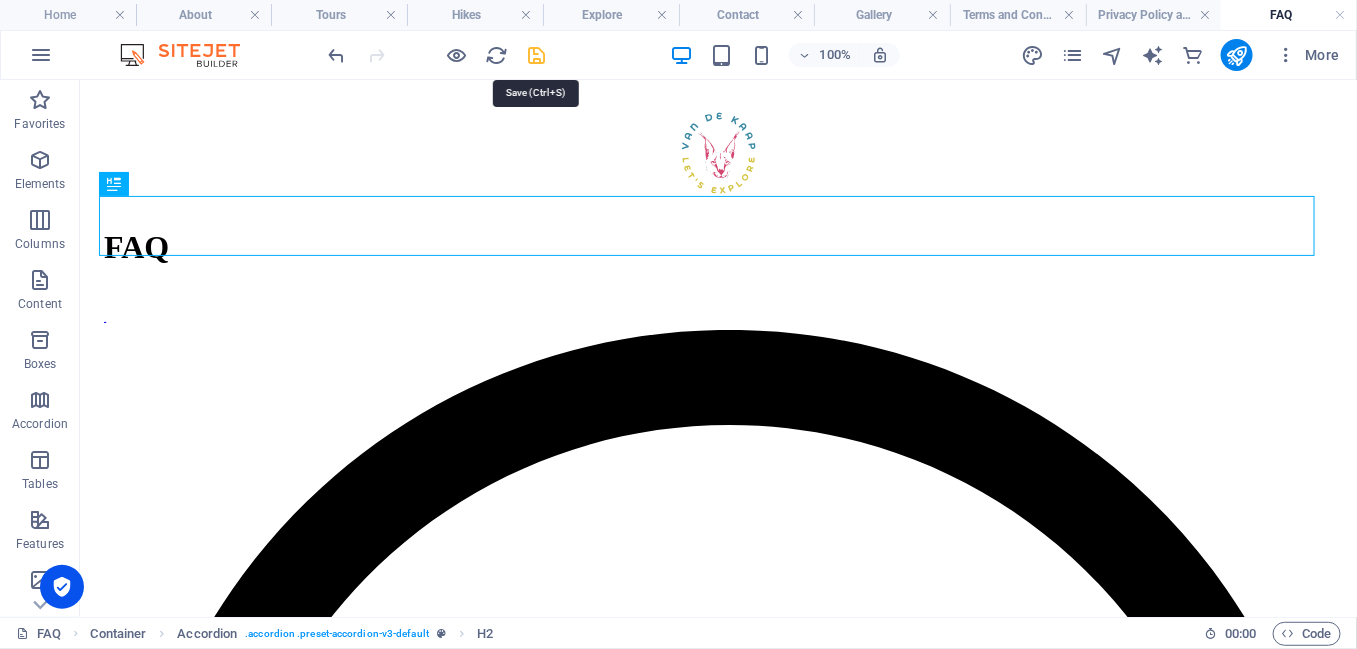 click at bounding box center (537, 55) 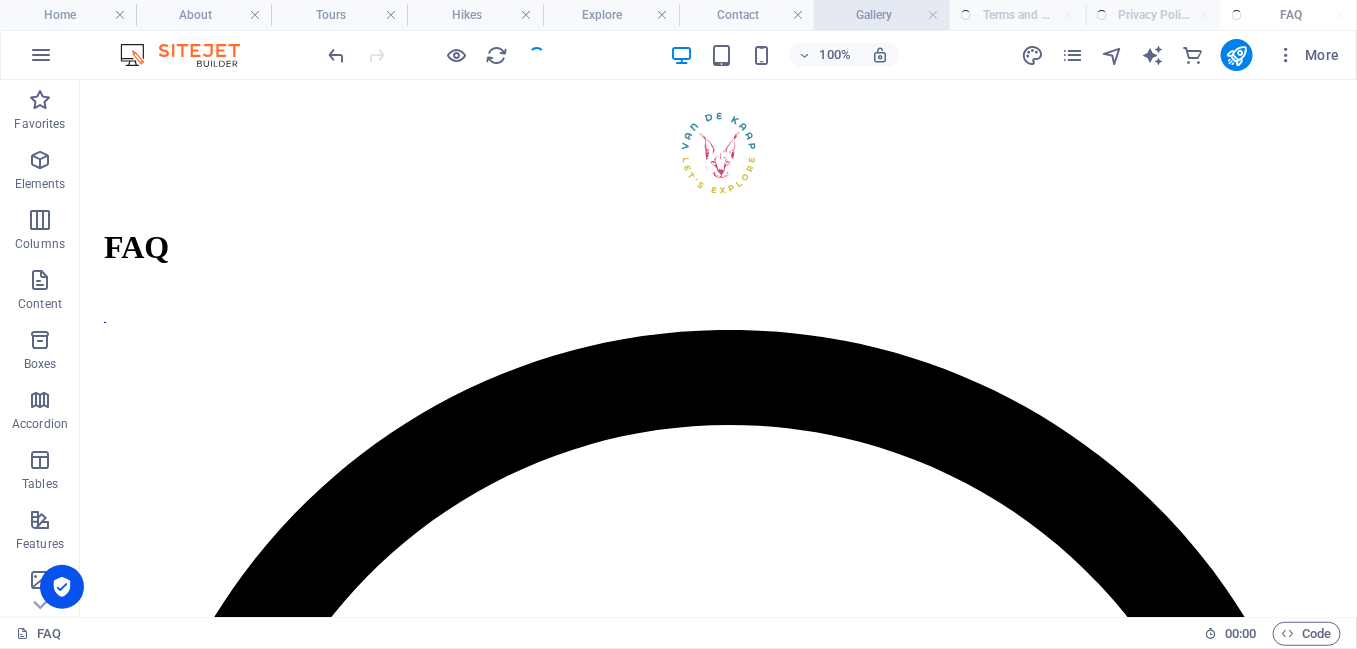 click on "Gallery" at bounding box center [882, 15] 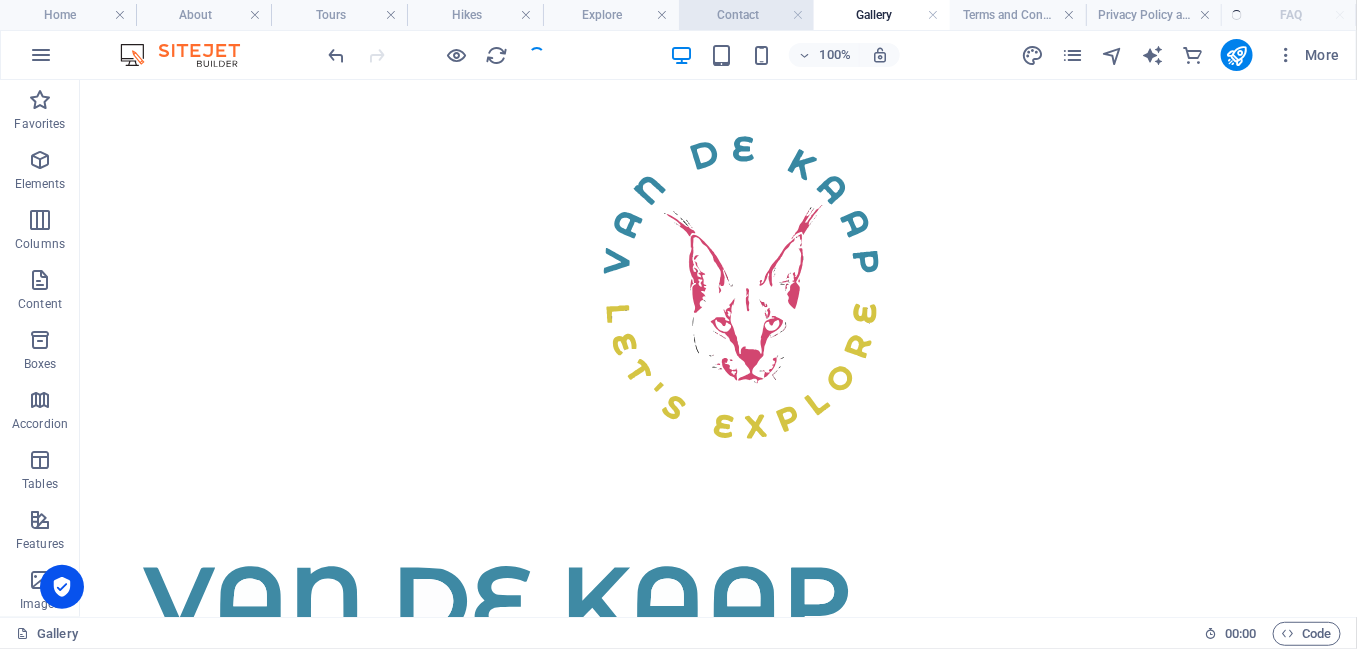 click on "Contact" at bounding box center [747, 15] 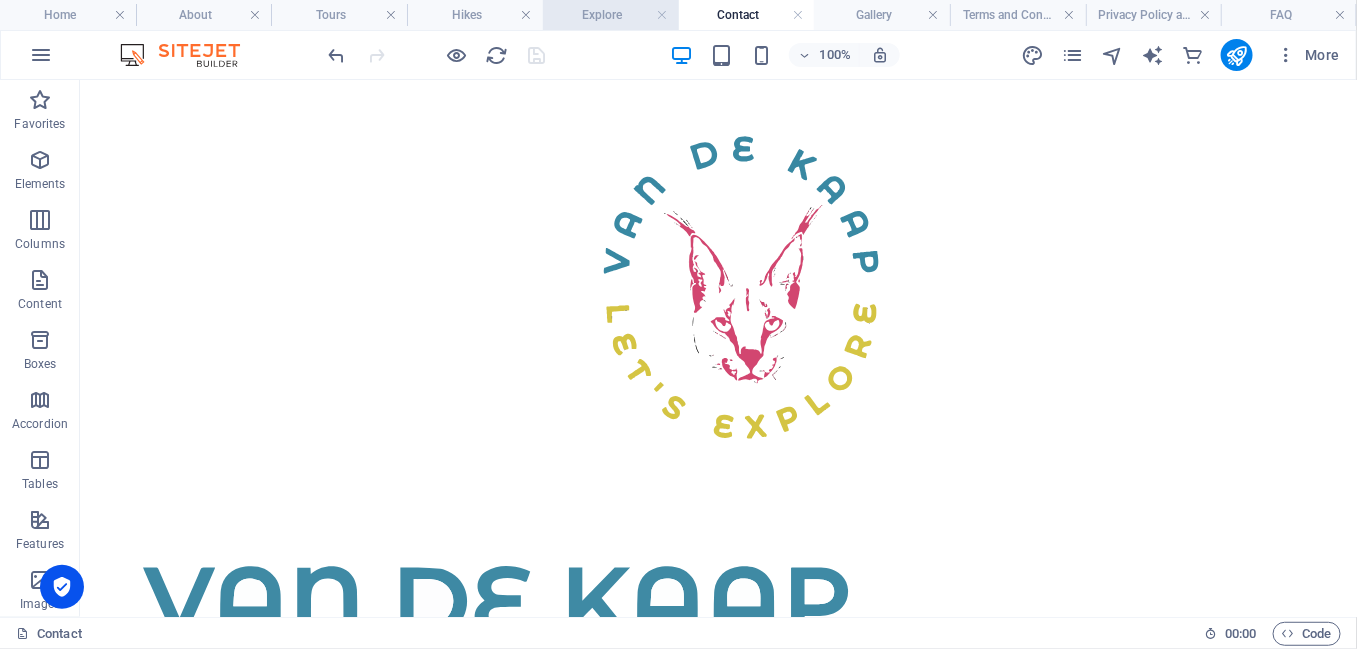 click on "Explore" at bounding box center (611, 15) 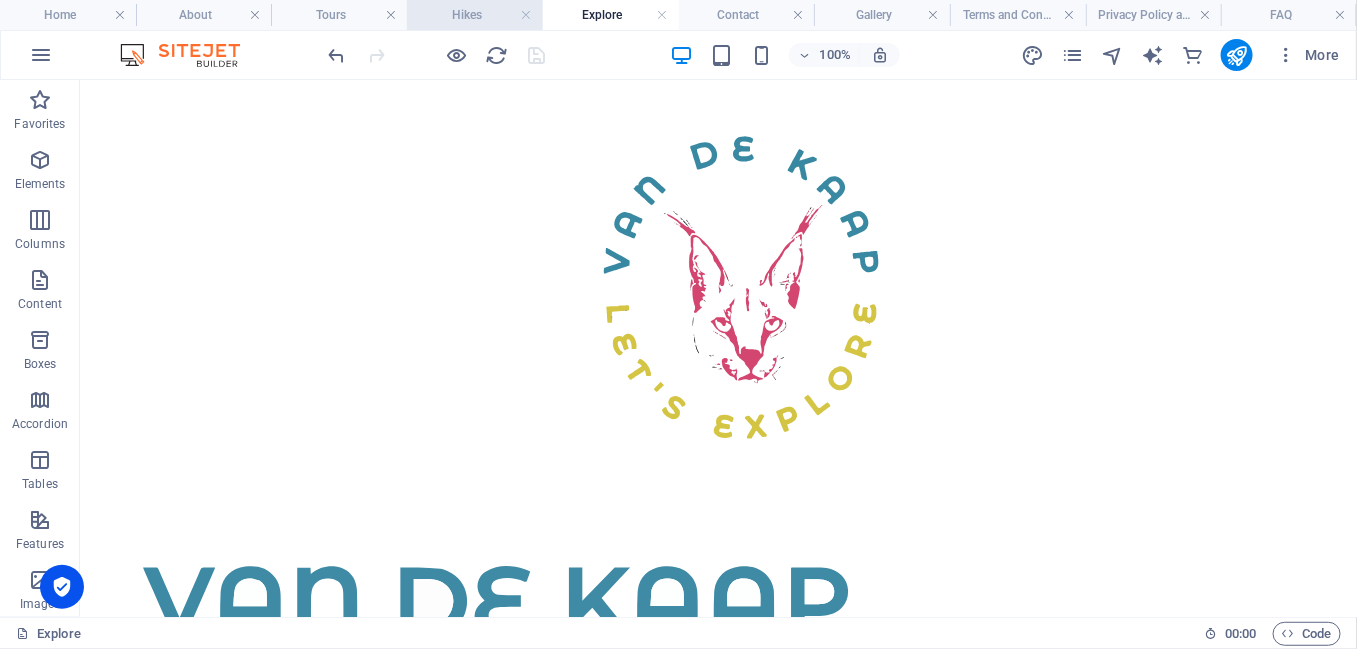 click on "Hikes" at bounding box center (475, 15) 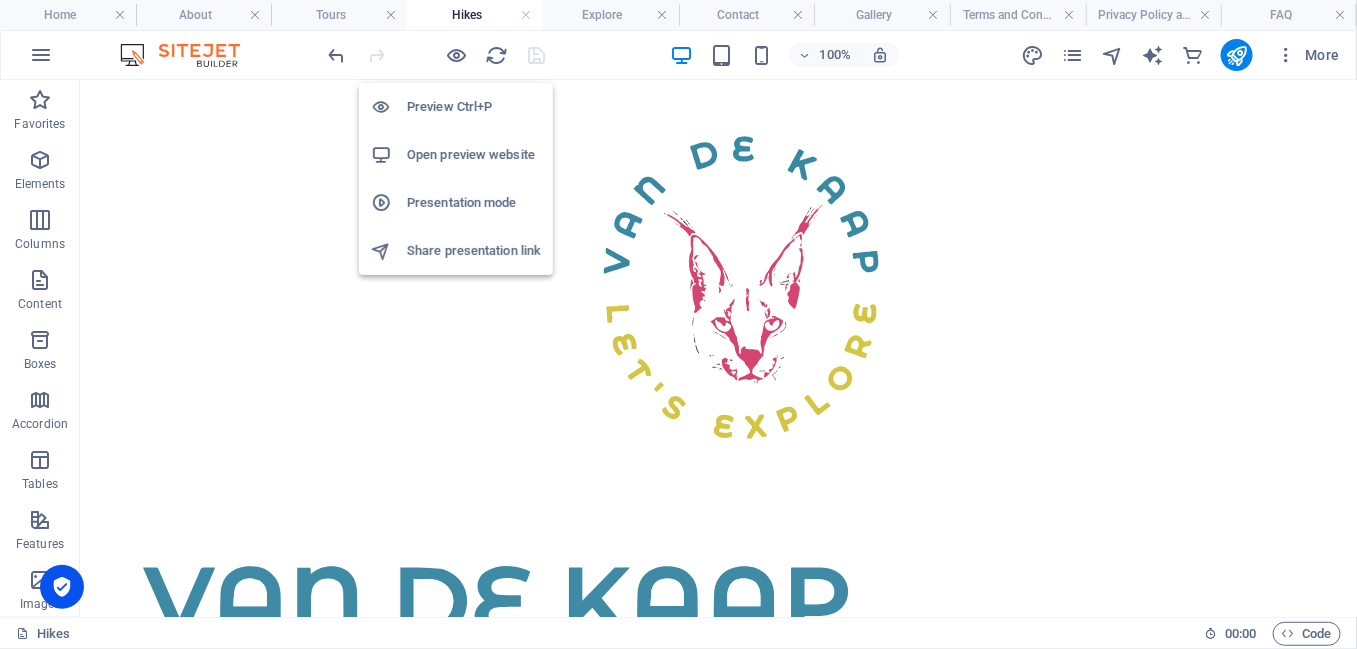 click on "Presentation mode" at bounding box center (474, 203) 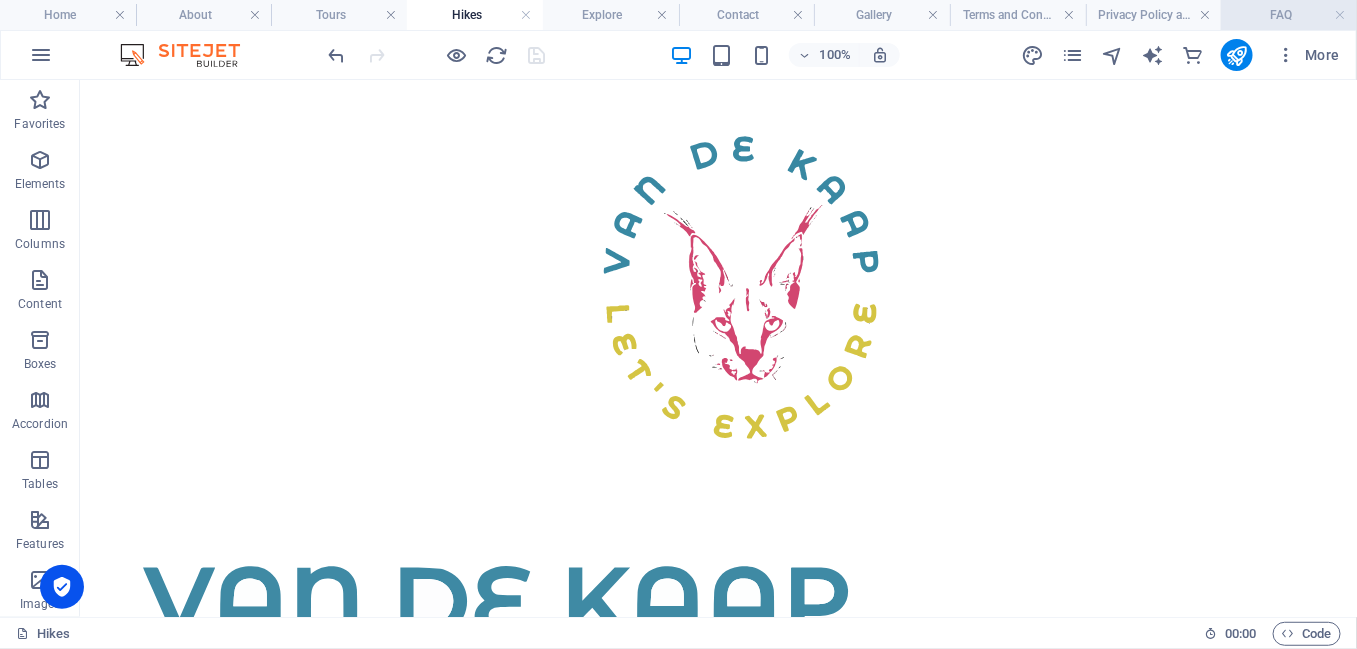 click on "FAQ" at bounding box center [1289, 15] 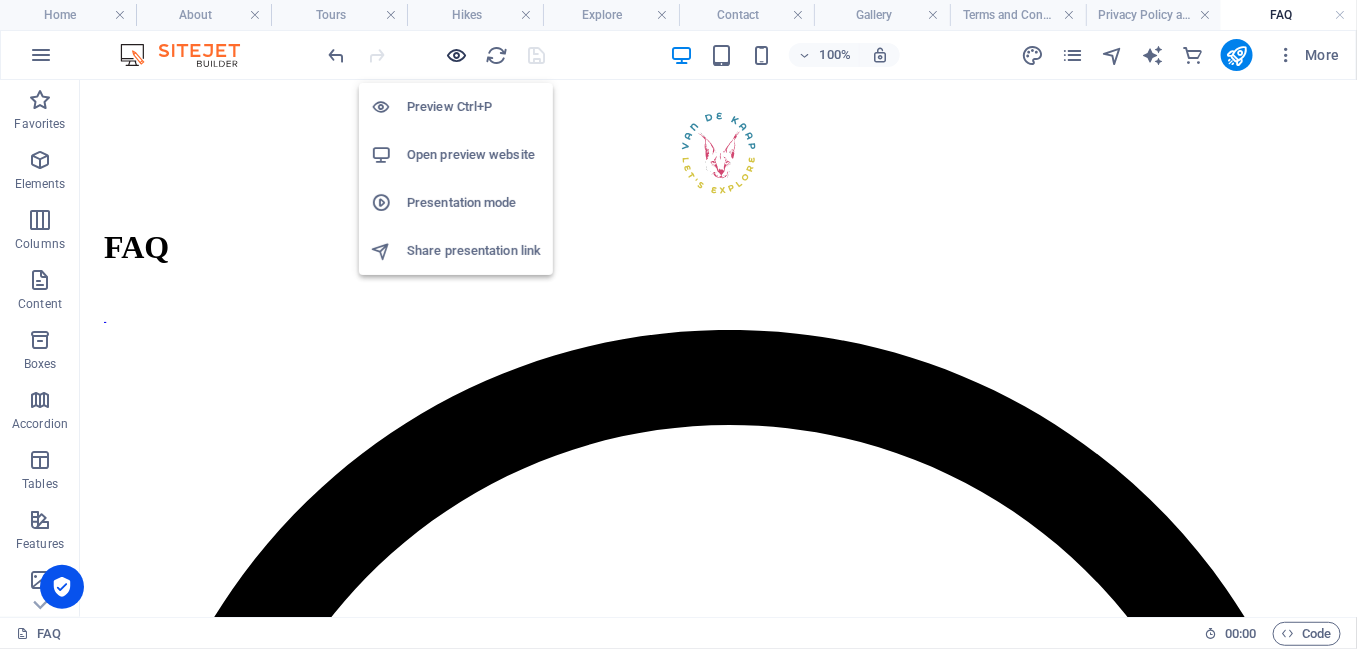 click at bounding box center (457, 55) 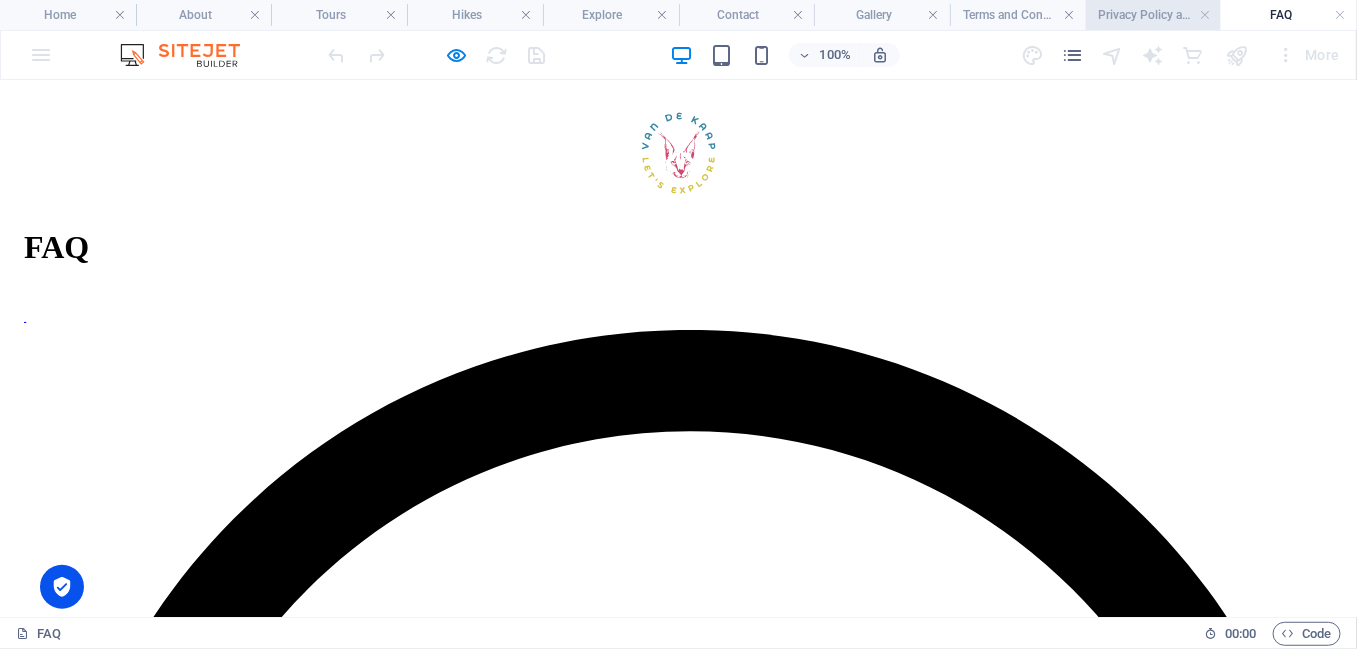 click on "Privacy Policy and Legal Notice" at bounding box center (1154, 15) 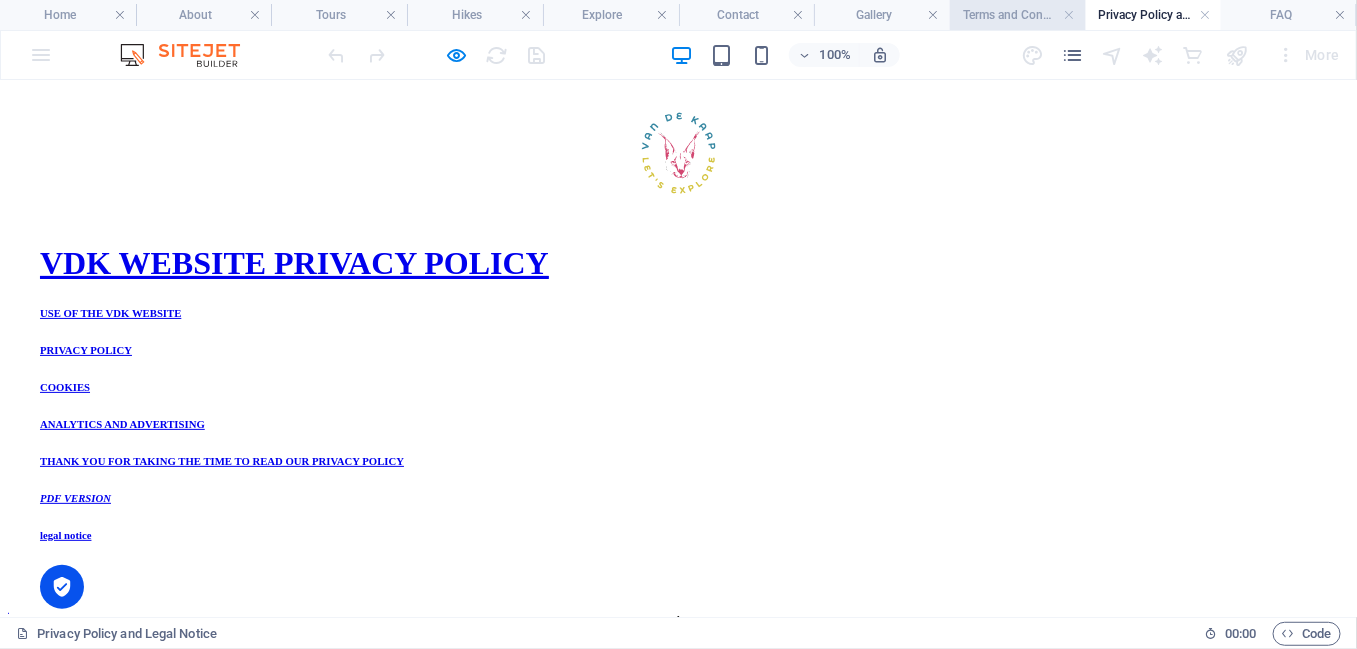 click on "Terms and Conditions" at bounding box center [1018, 15] 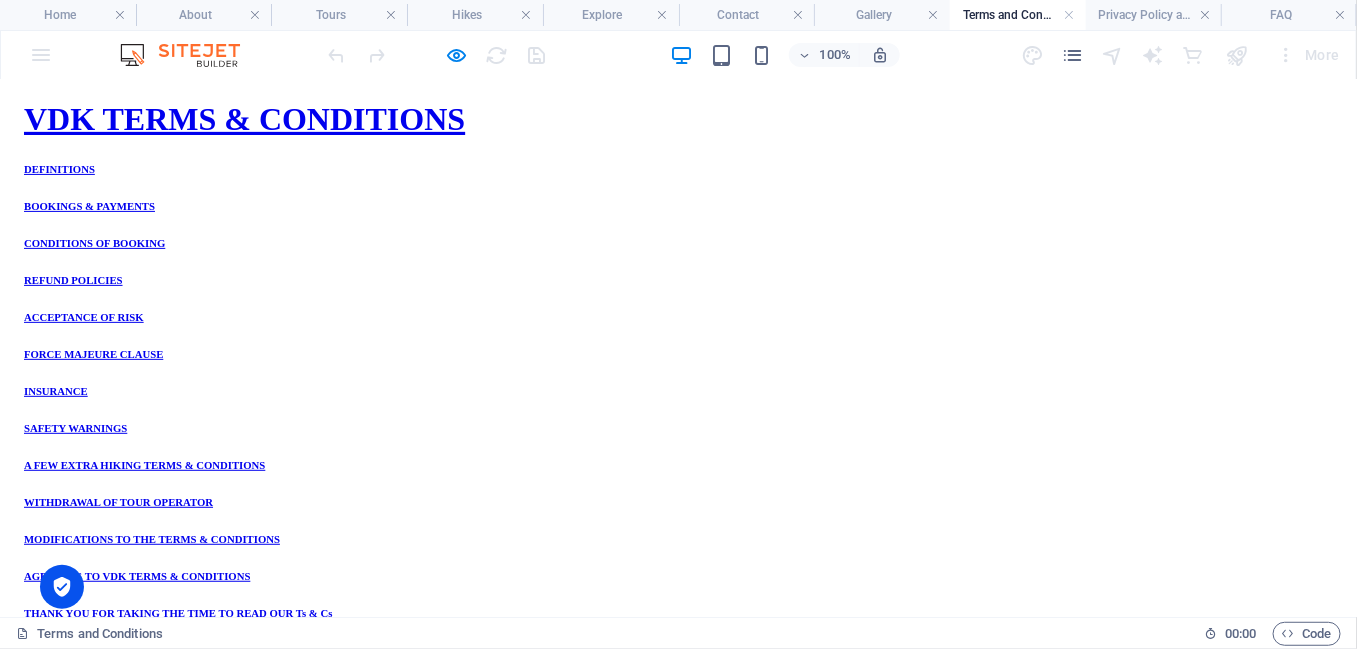 scroll, scrollTop: 0, scrollLeft: 0, axis: both 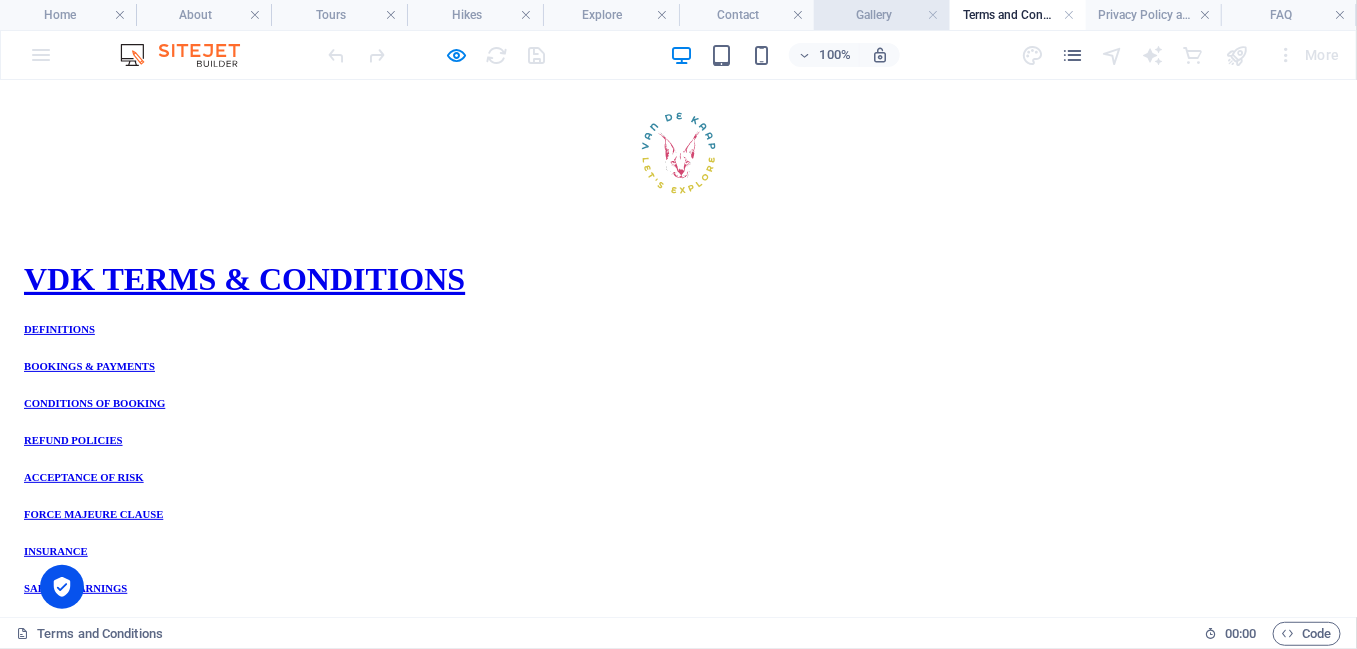 click on "Gallery" at bounding box center [882, 15] 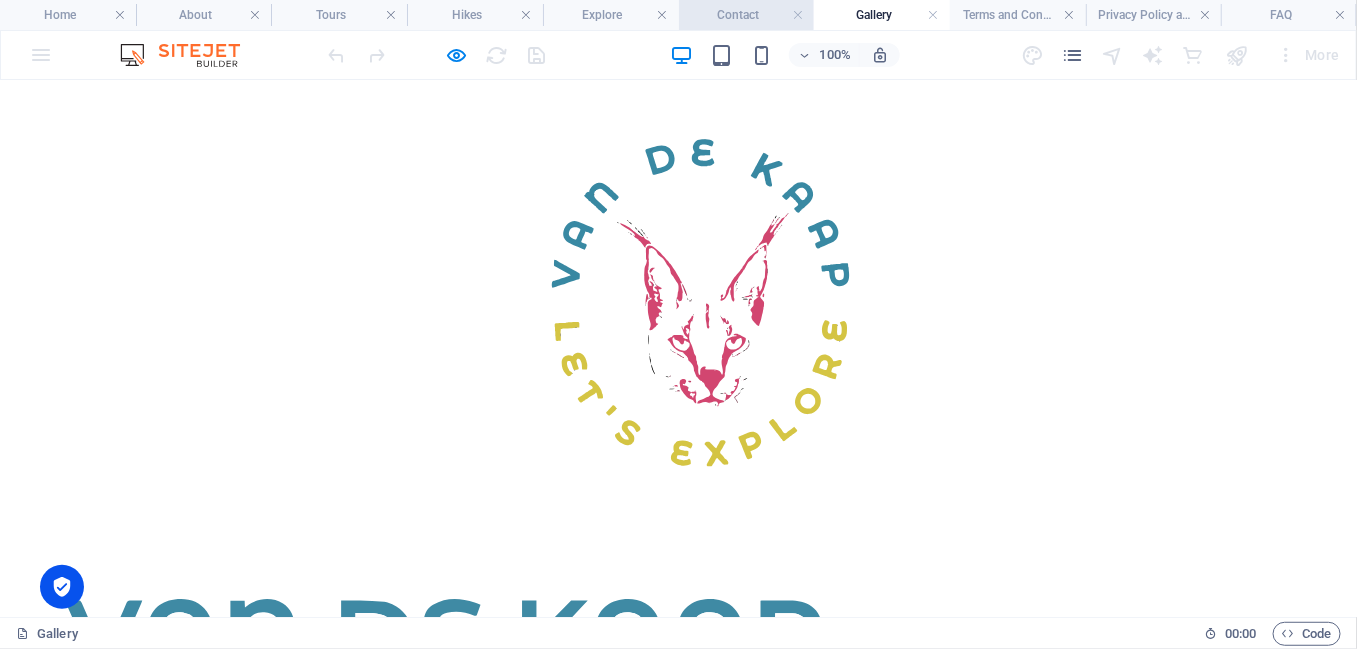 click on "Contact" at bounding box center (747, 15) 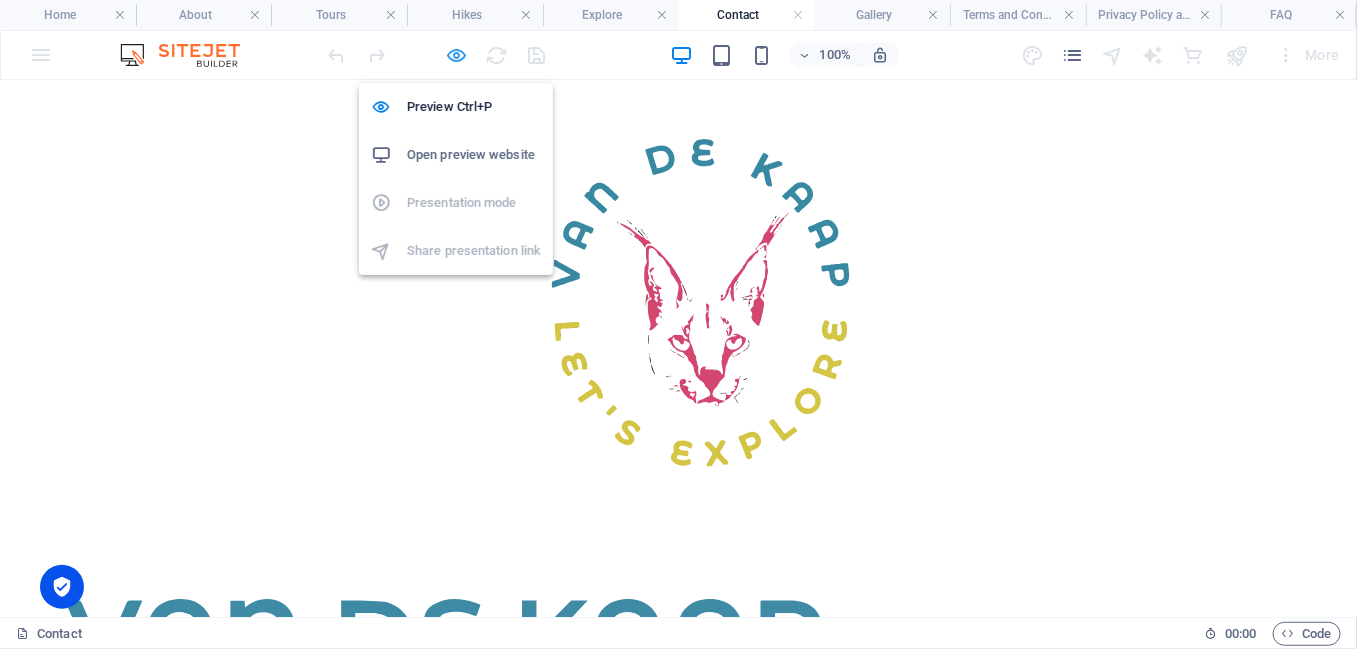 click at bounding box center [457, 55] 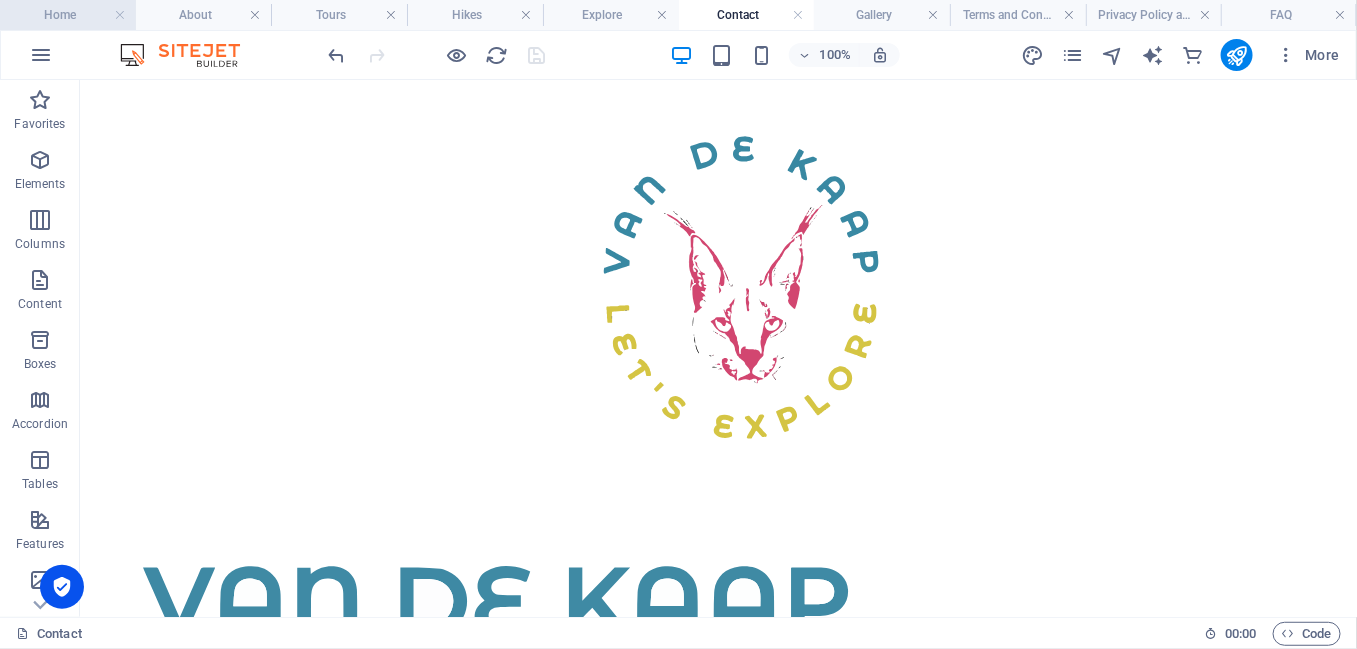 click on "Home" at bounding box center [68, 15] 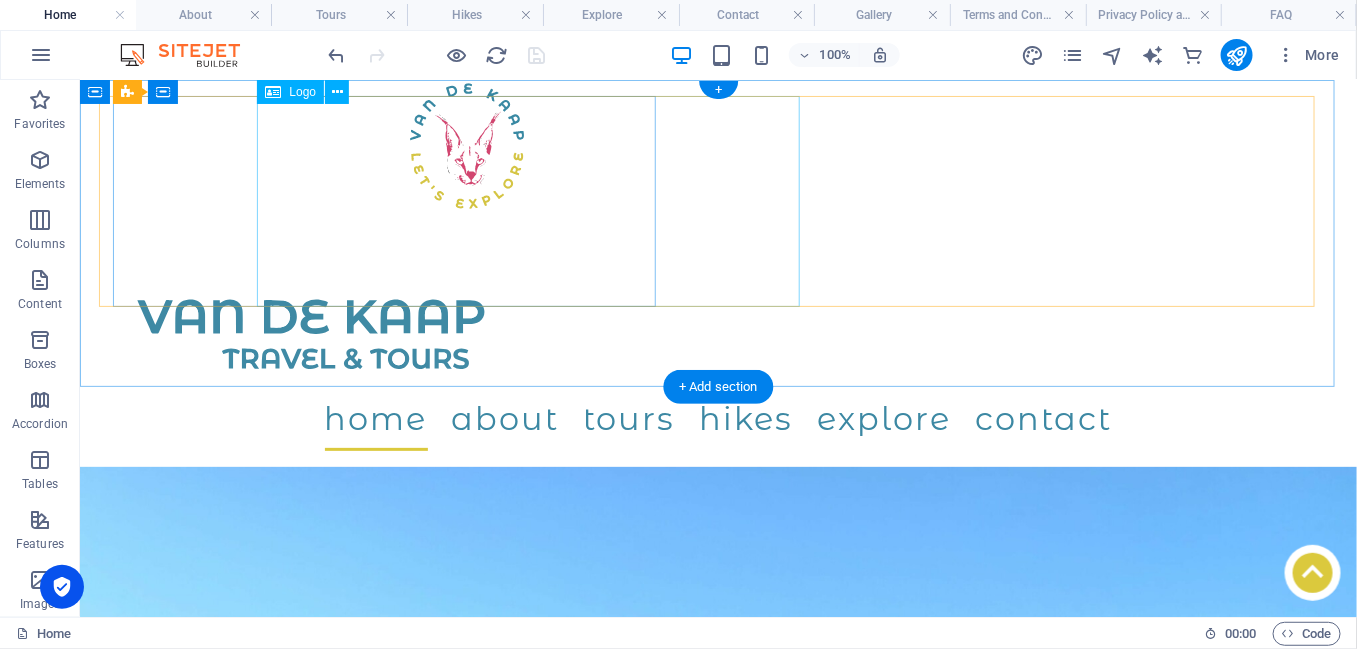 scroll, scrollTop: 0, scrollLeft: 0, axis: both 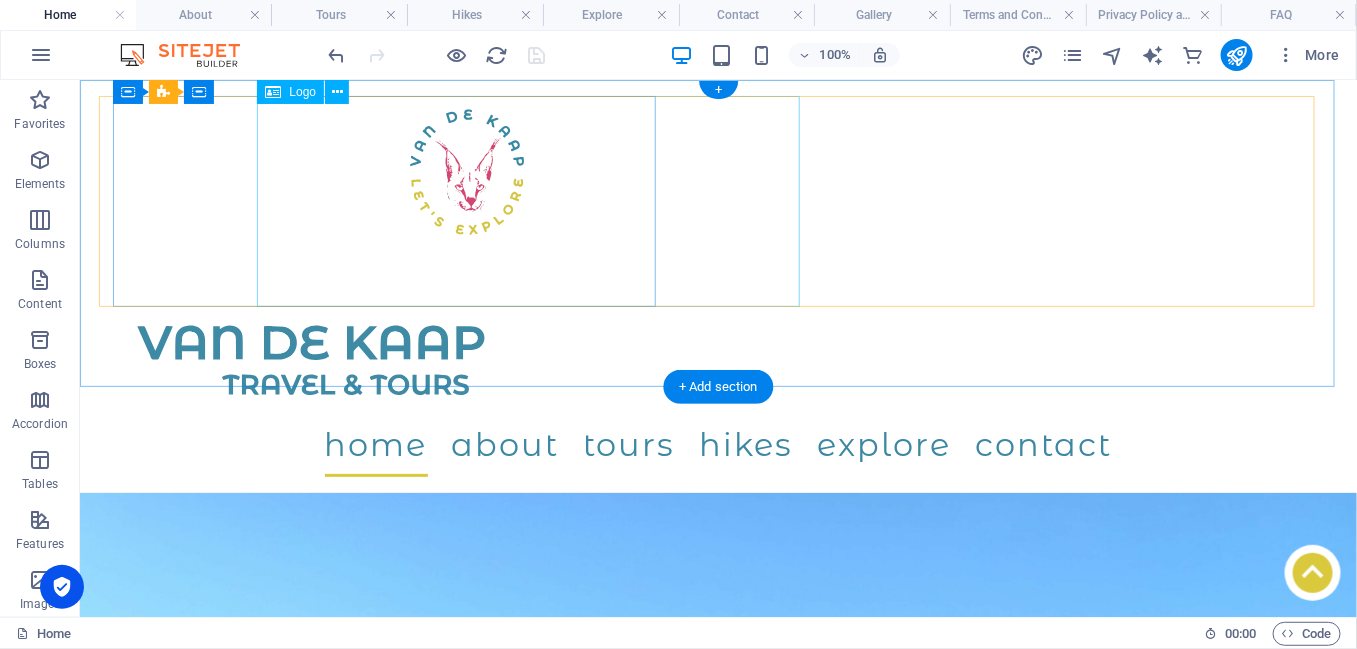 click at bounding box center [467, 172] 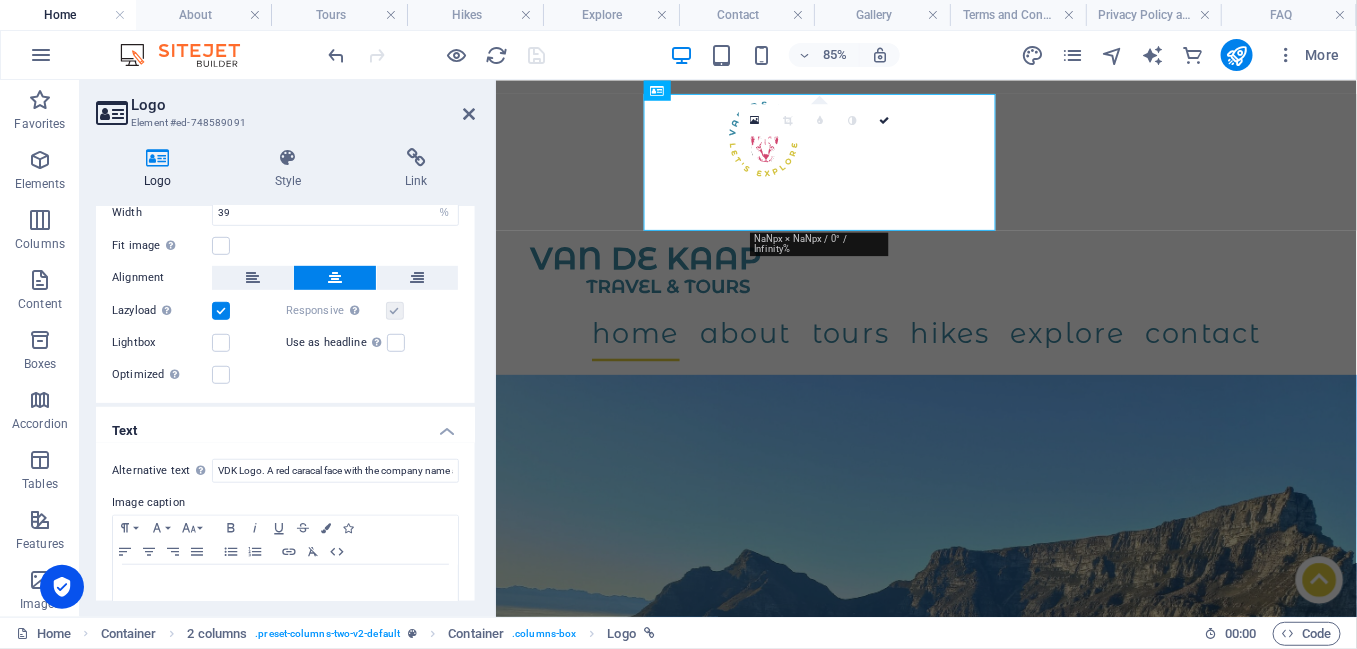 scroll, scrollTop: 450, scrollLeft: 0, axis: vertical 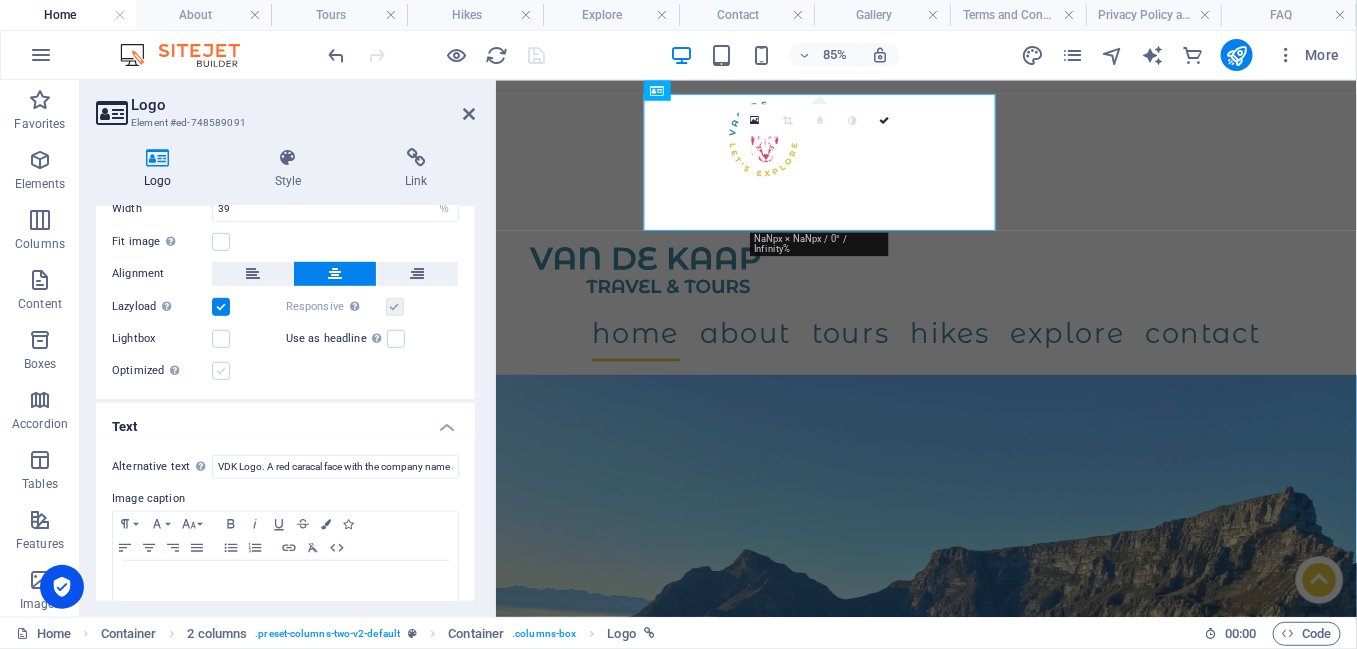 click at bounding box center (221, 371) 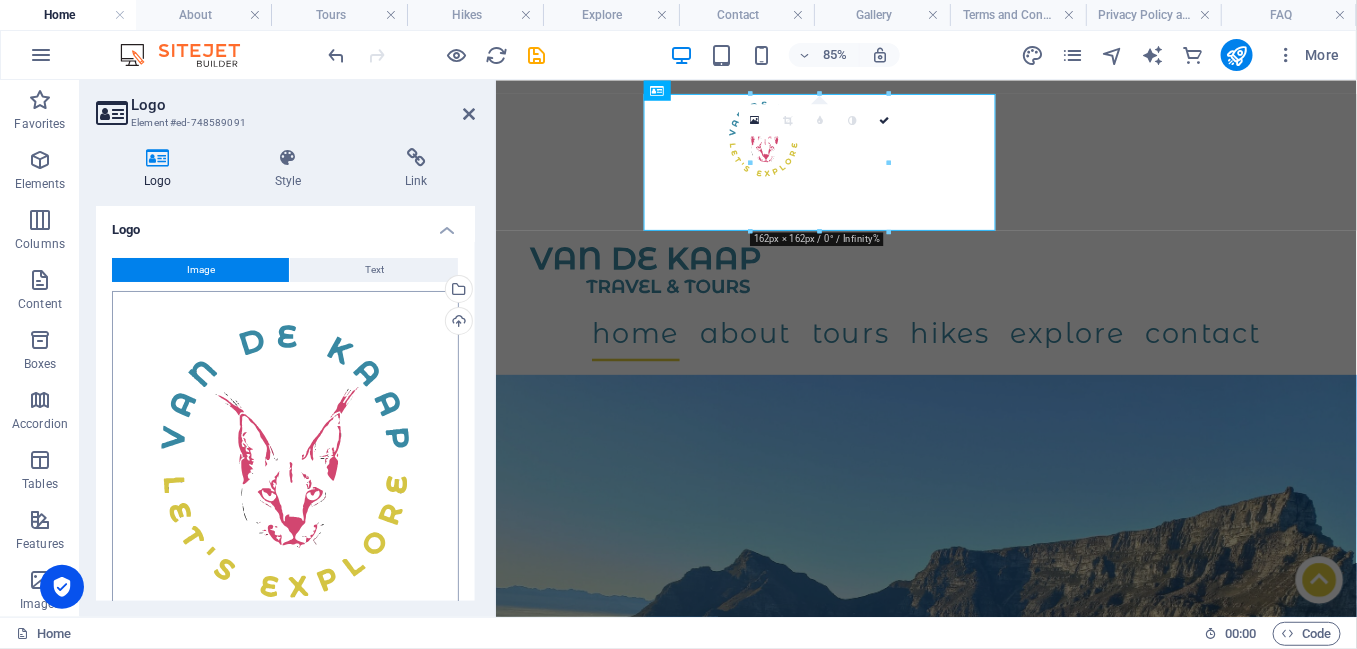 scroll, scrollTop: 0, scrollLeft: 0, axis: both 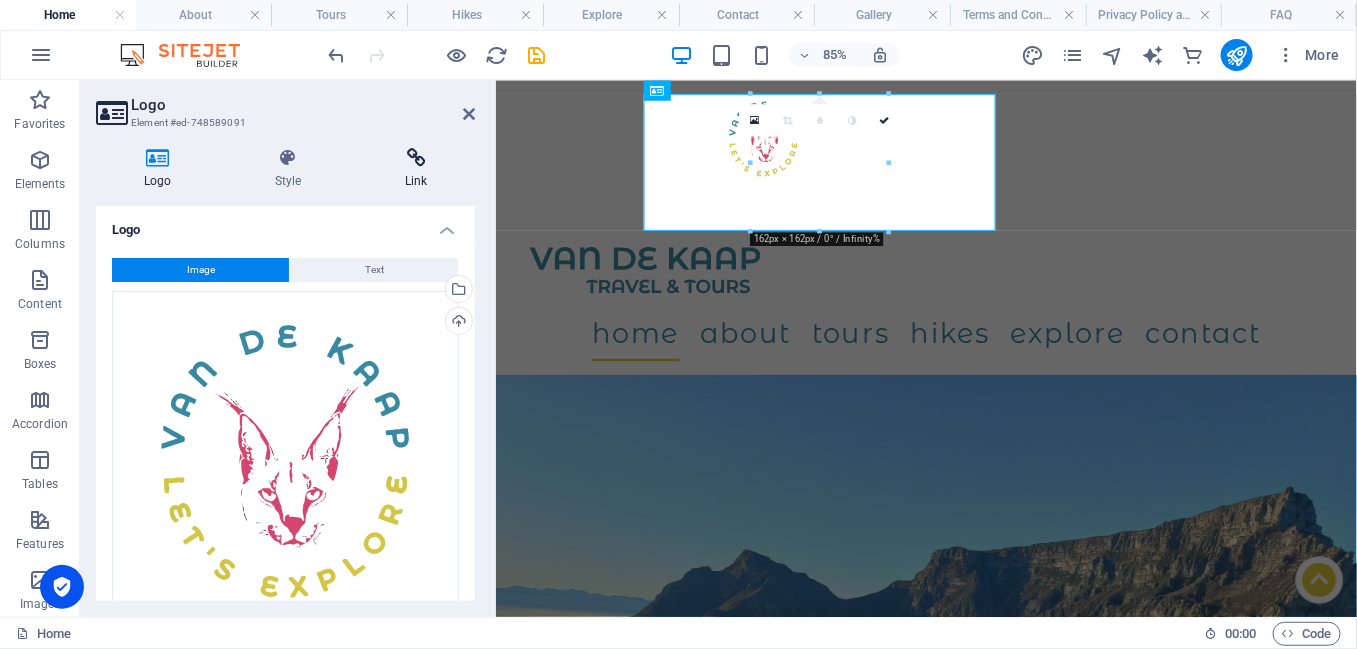 click at bounding box center (416, 158) 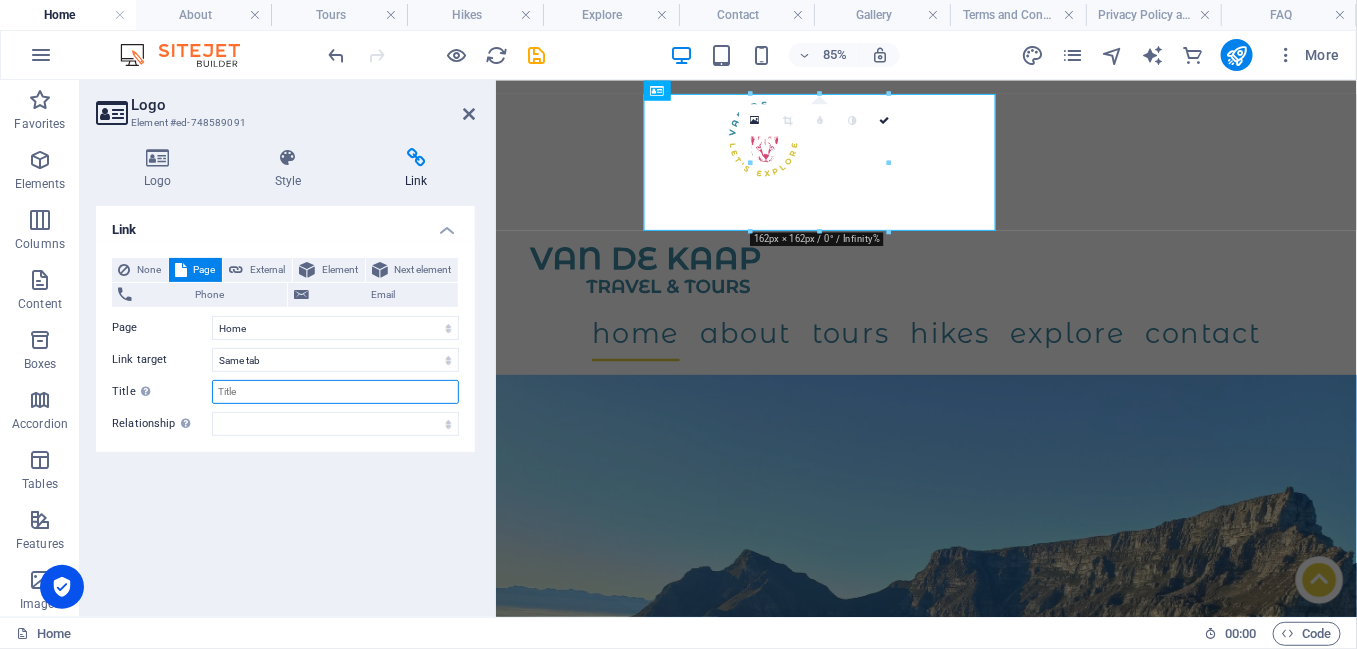 click on "Title Additional link description, should not be the same as the link text. The title is most often shown as a tooltip text when the mouse moves over the element. Leave empty if uncertain." at bounding box center (335, 392) 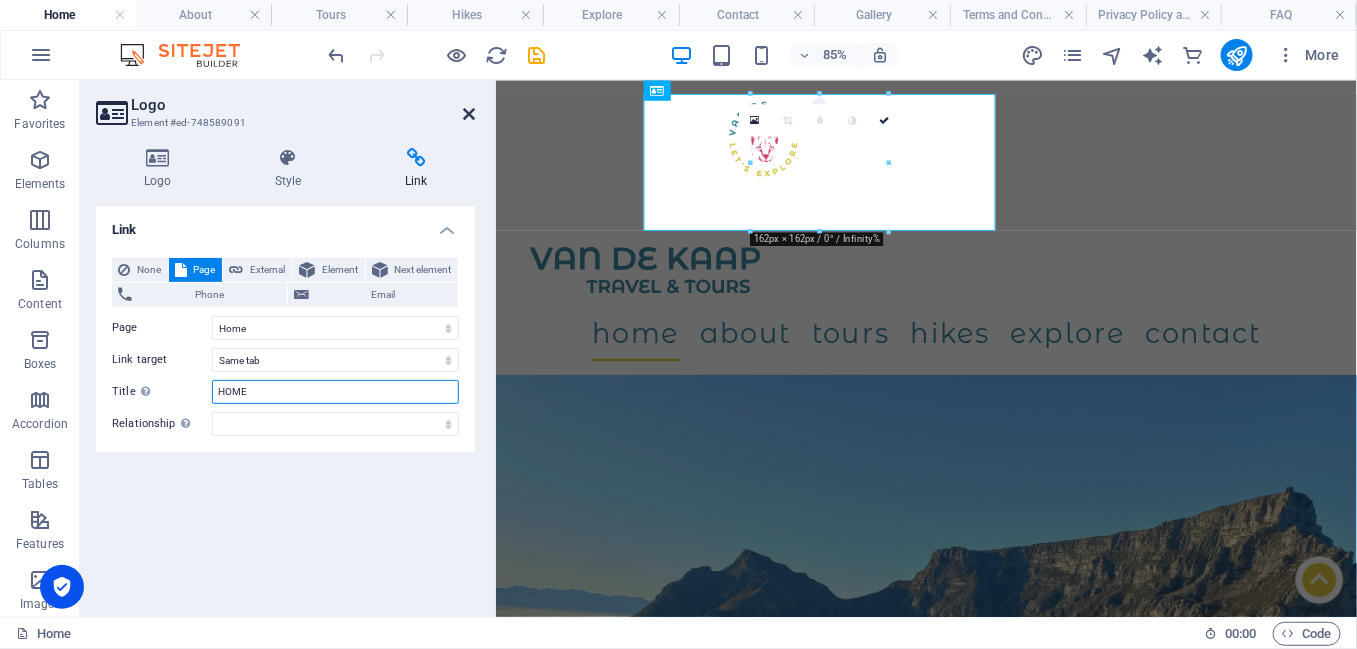 type on "HOME" 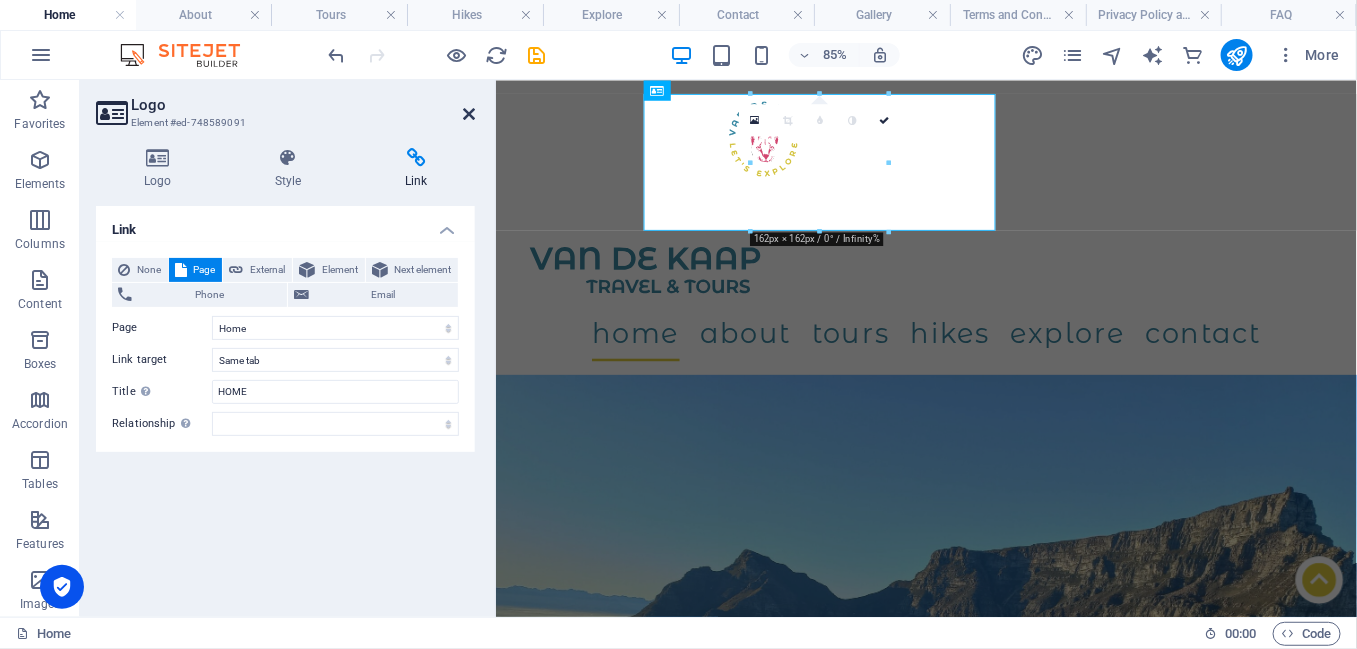 click at bounding box center [469, 114] 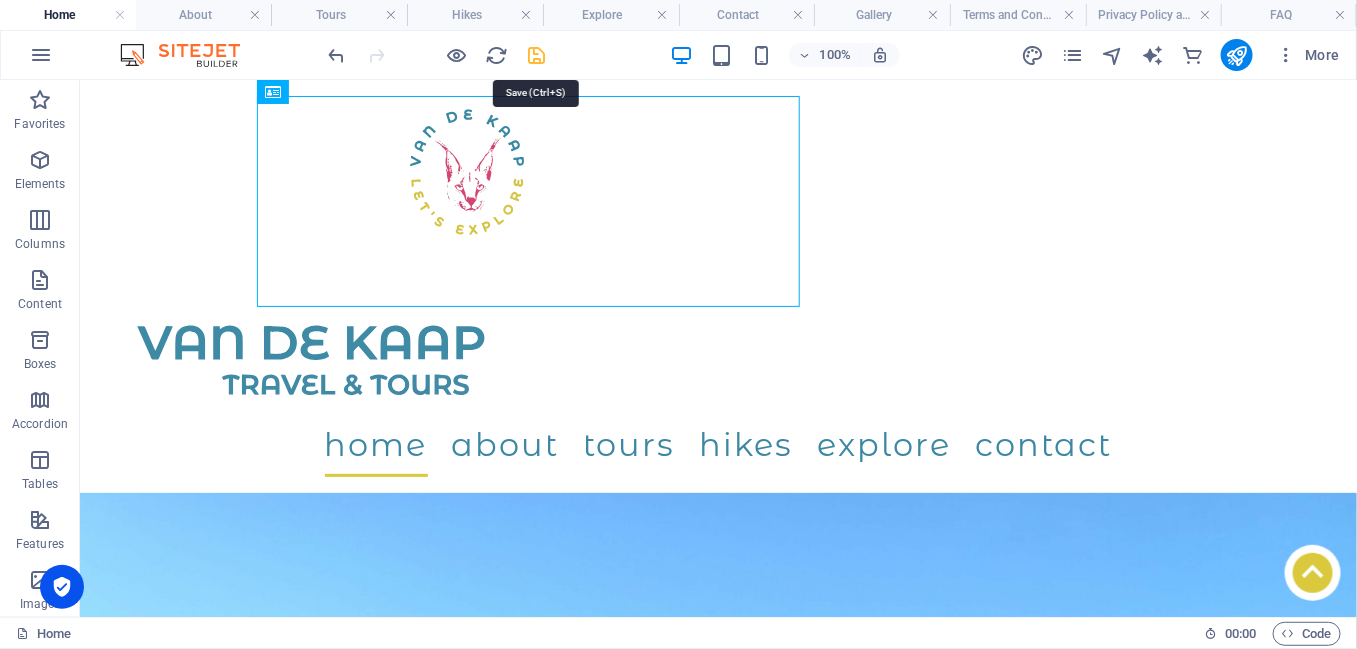 click at bounding box center (537, 55) 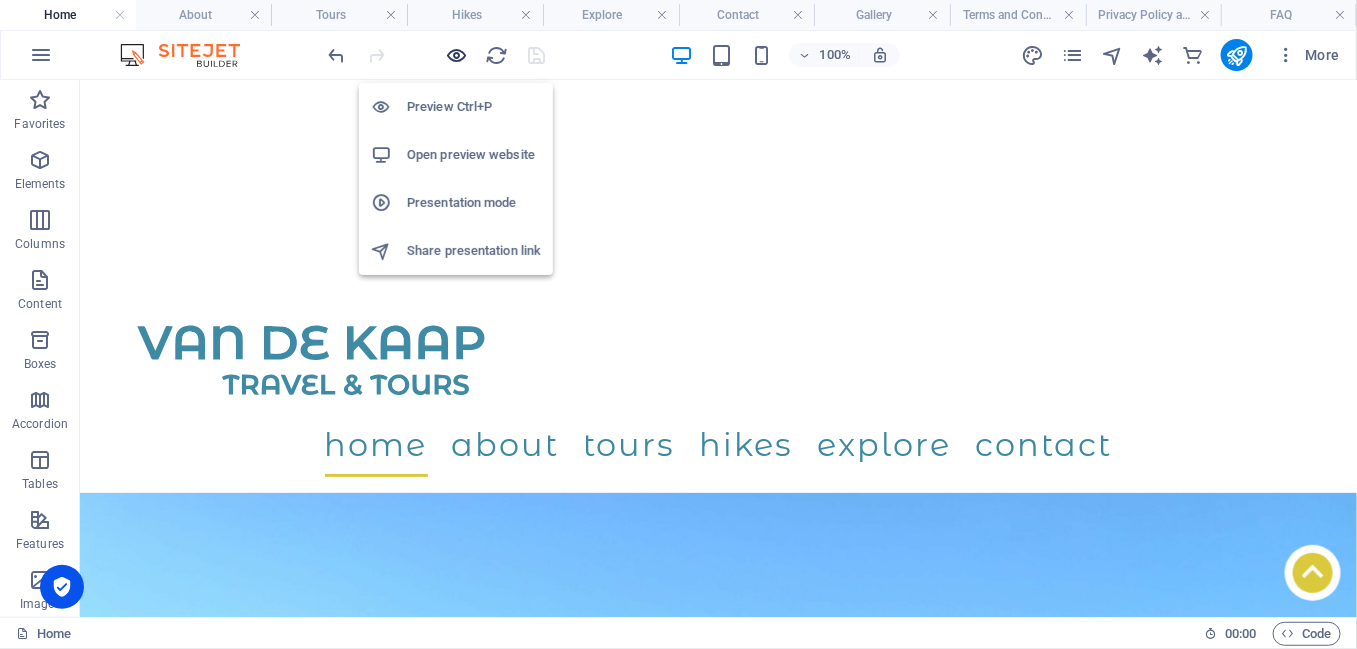 click at bounding box center [457, 55] 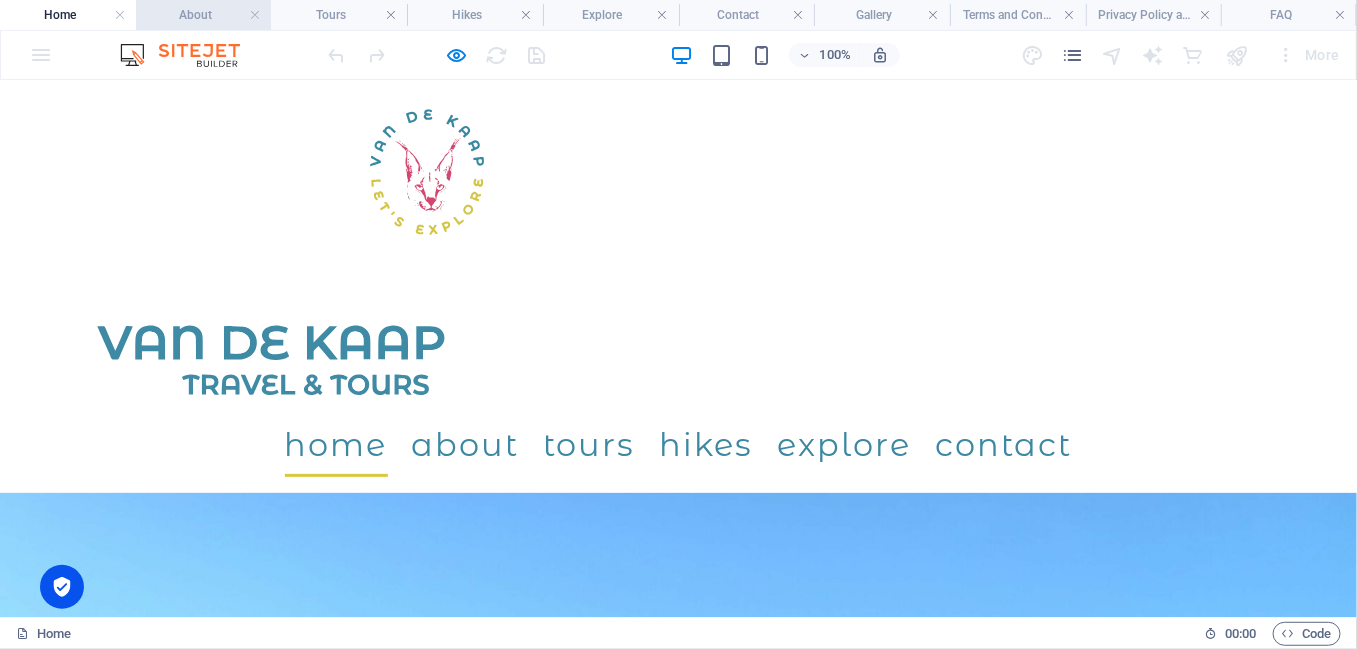 click on "About" at bounding box center (204, 15) 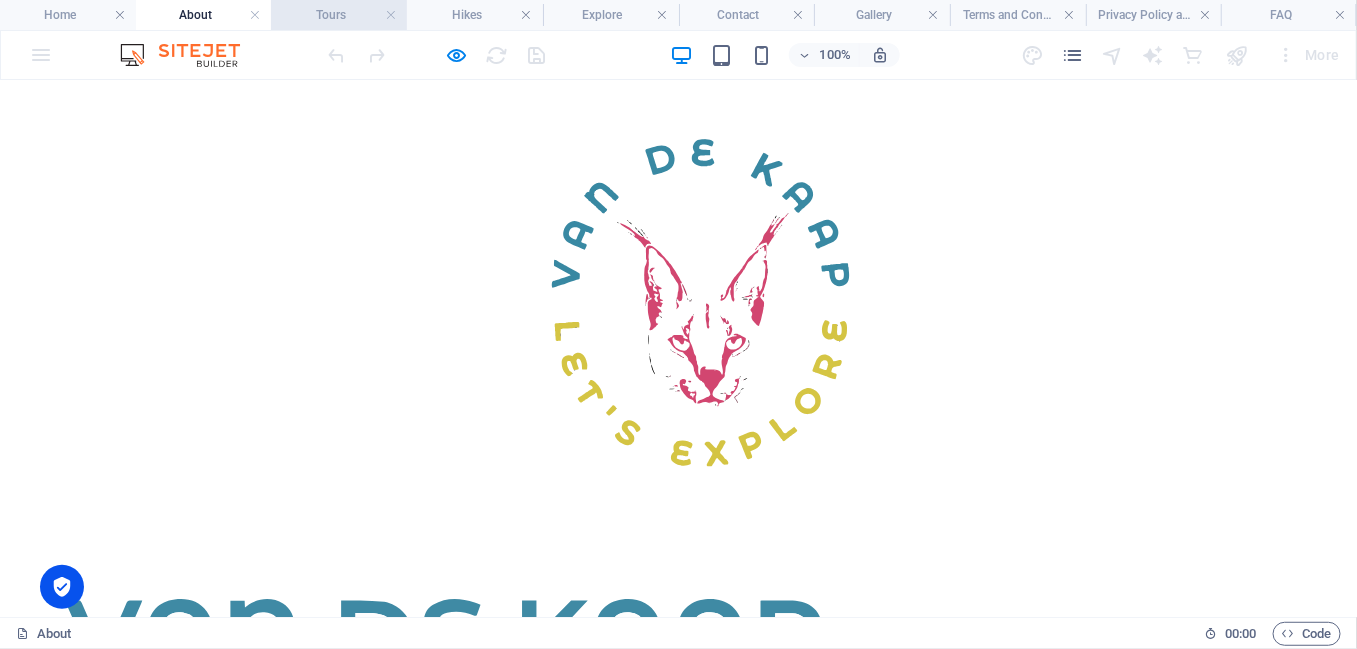click on "Tours" at bounding box center [339, 15] 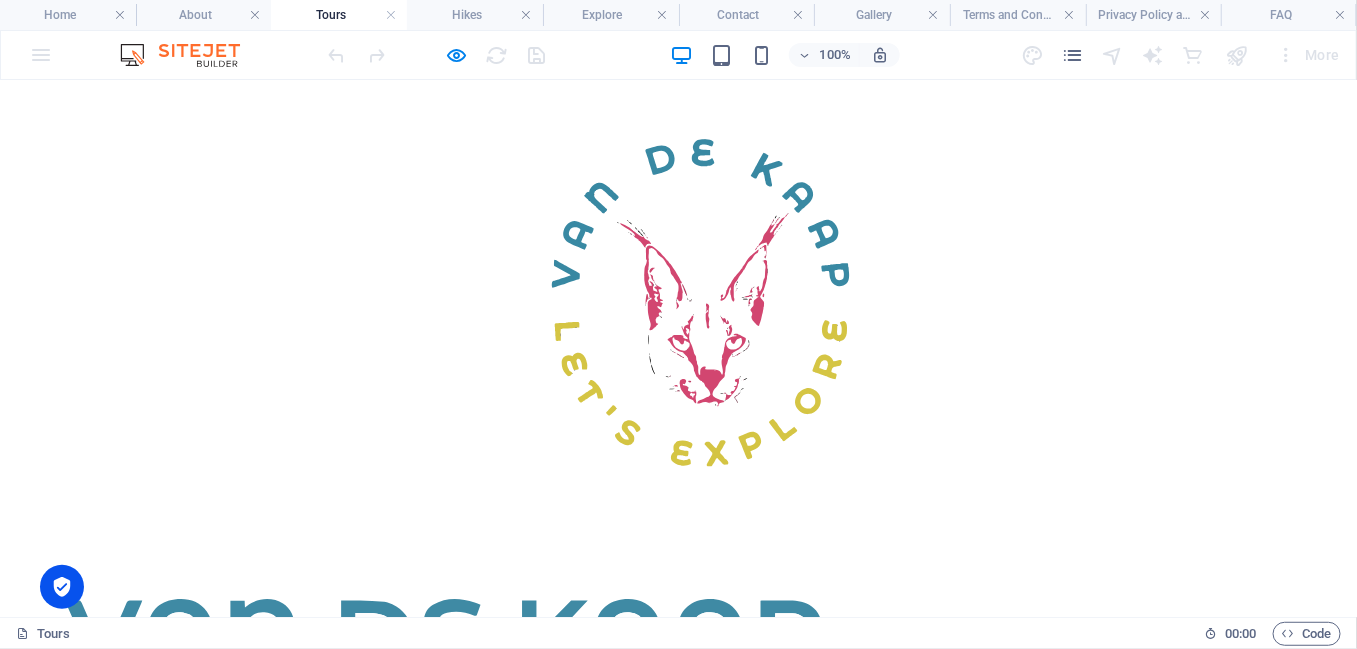 drag, startPoint x: 471, startPoint y: 20, endPoint x: 492, endPoint y: 75, distance: 58.872746 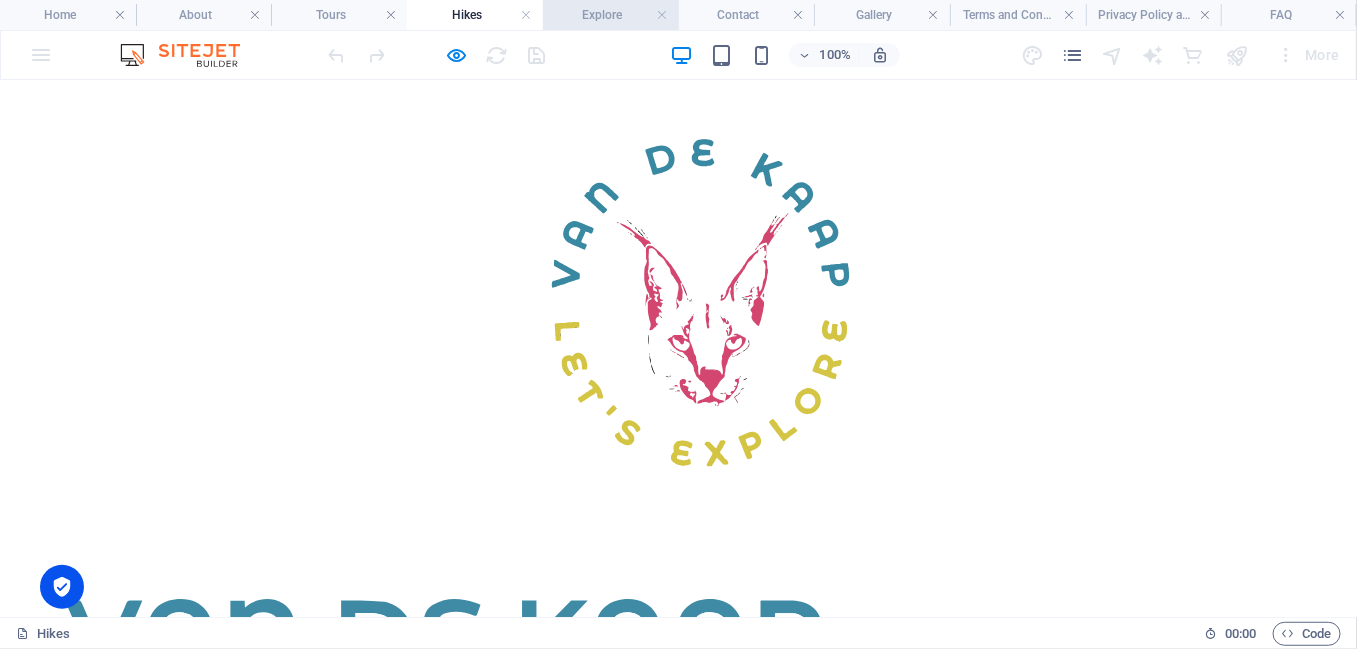 drag, startPoint x: 613, startPoint y: 12, endPoint x: 584, endPoint y: 27, distance: 32.649654 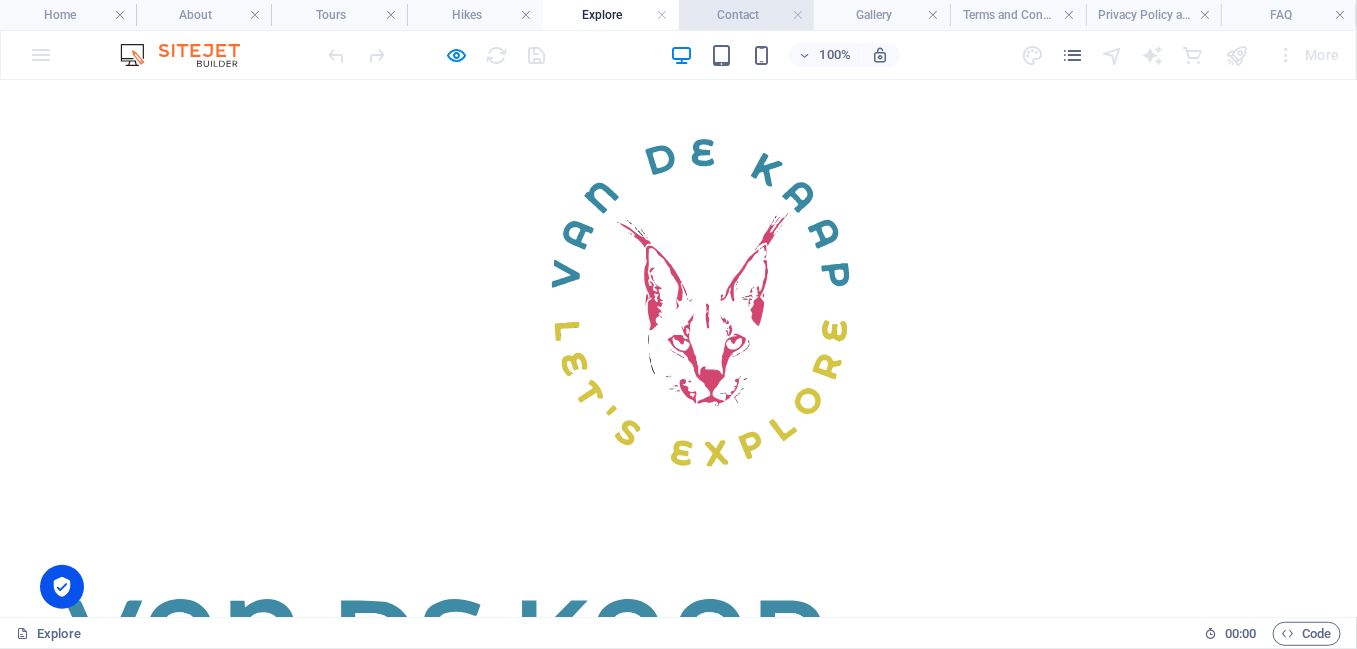 click on "Contact" at bounding box center (747, 15) 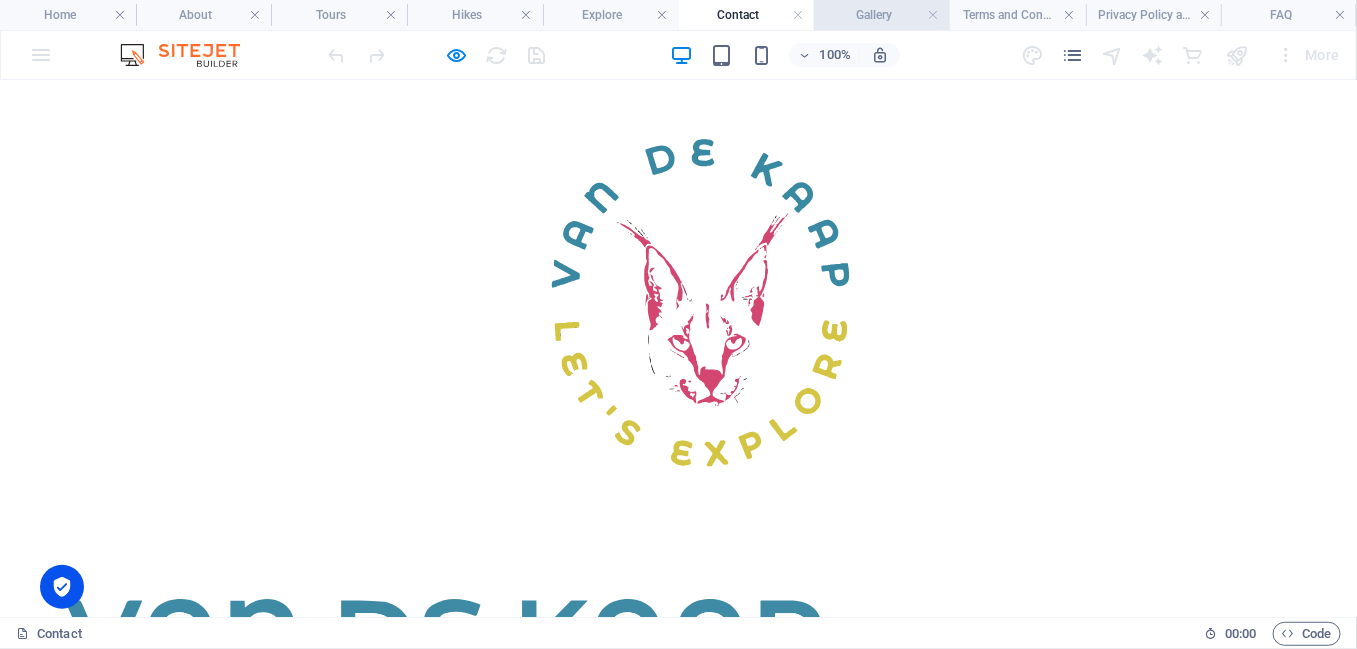 click on "Gallery" at bounding box center [882, 15] 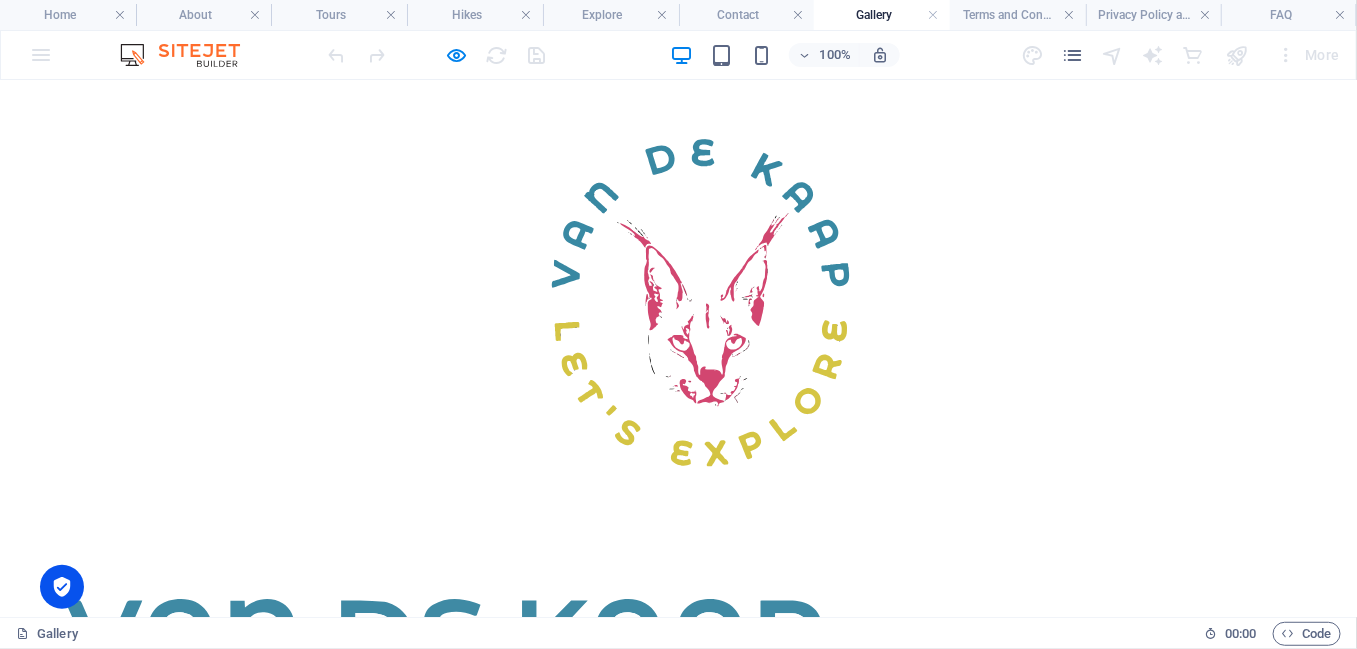 click at bounding box center [701, 305] 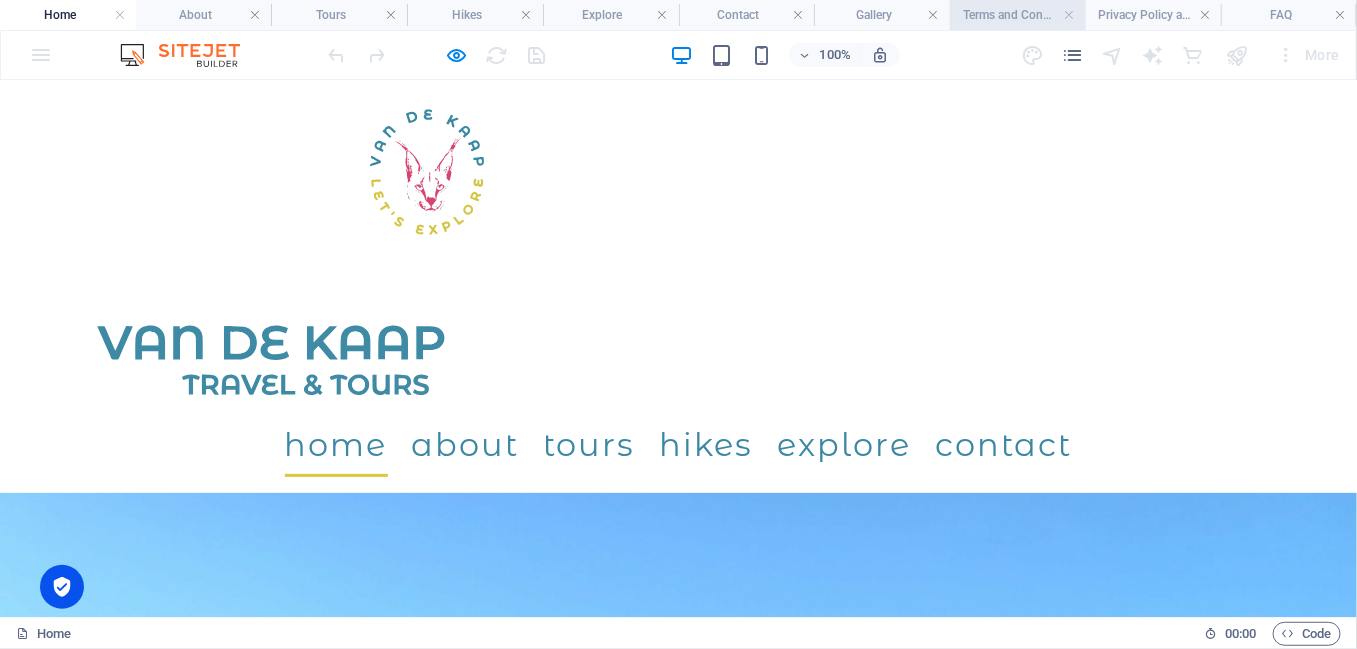 click on "Terms and Conditions" at bounding box center (1018, 15) 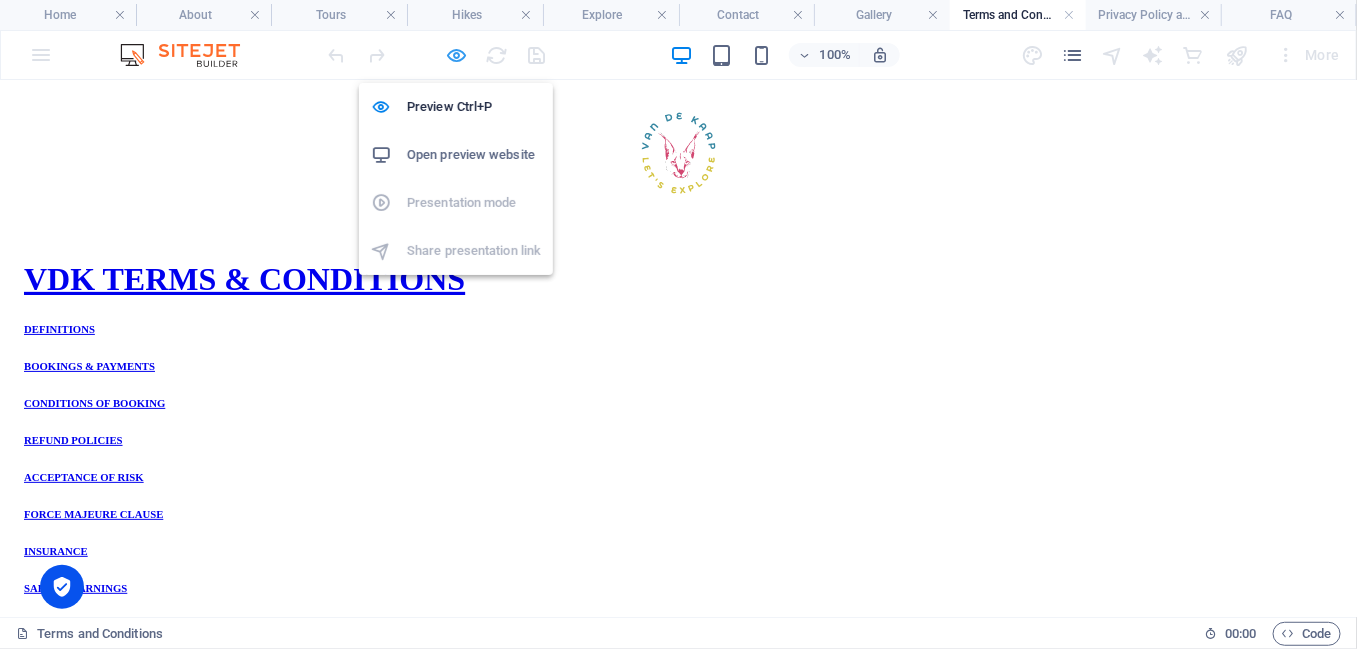 click at bounding box center [457, 55] 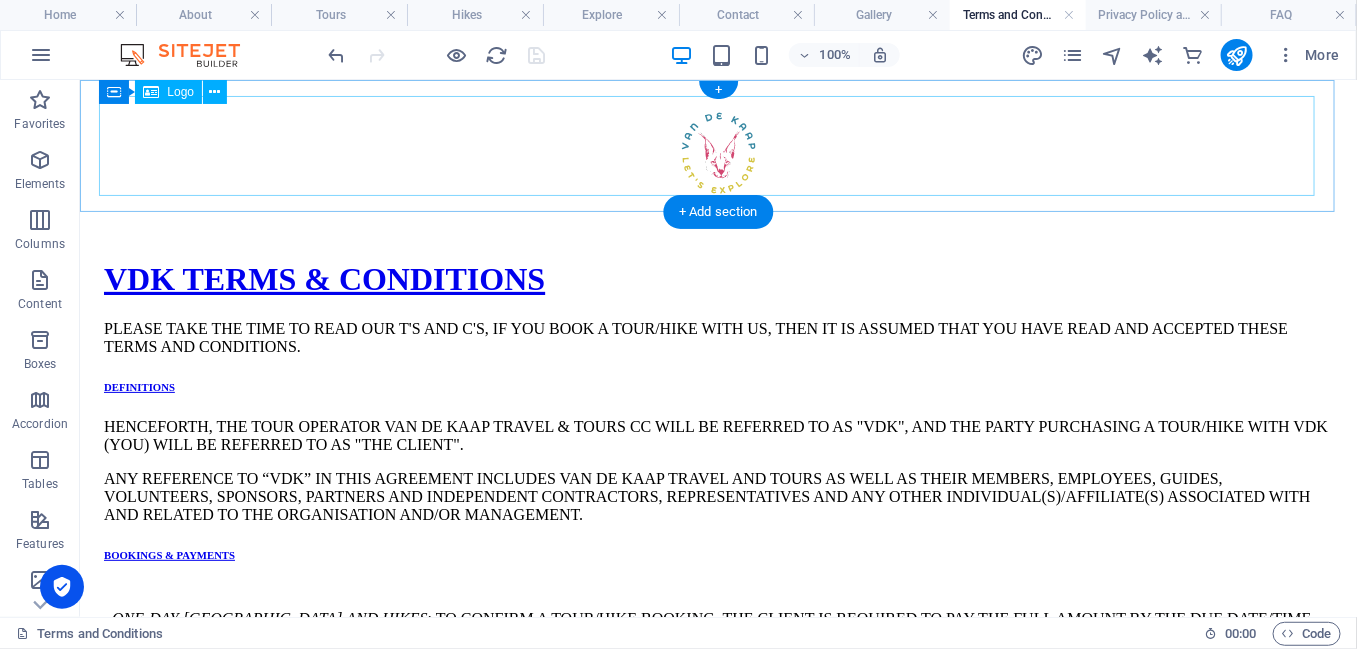 click at bounding box center (717, 155) 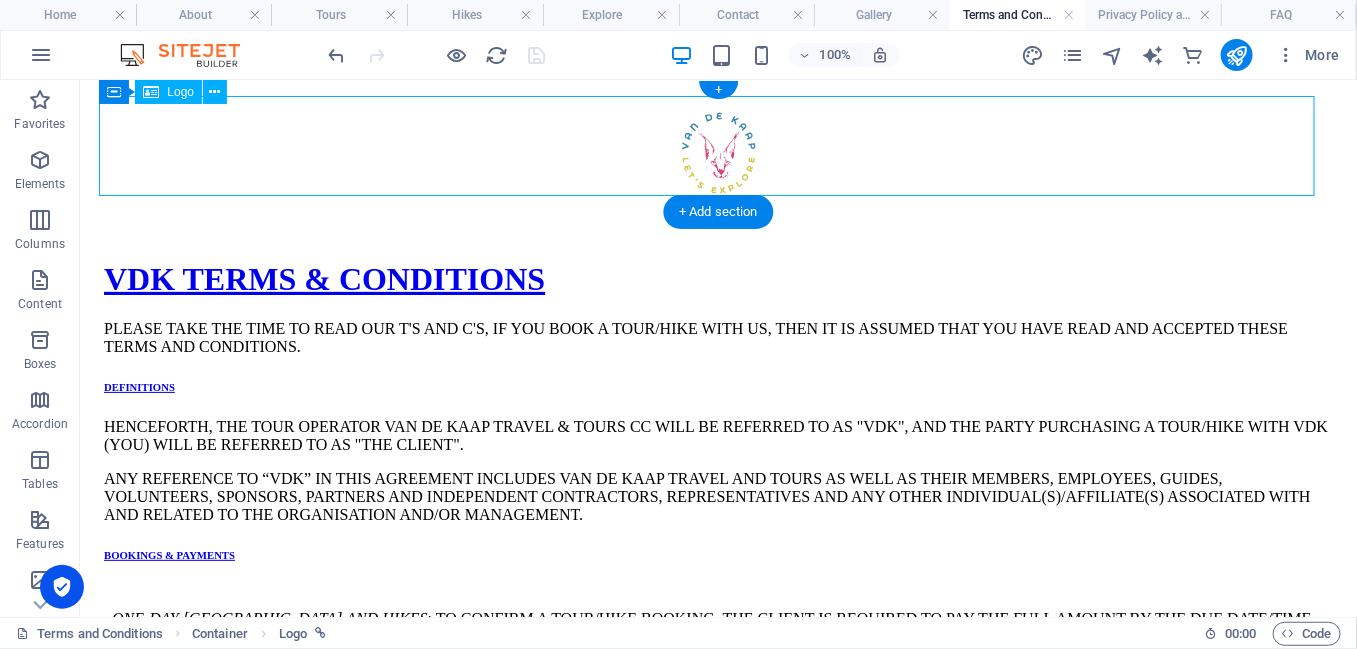 click at bounding box center [717, 155] 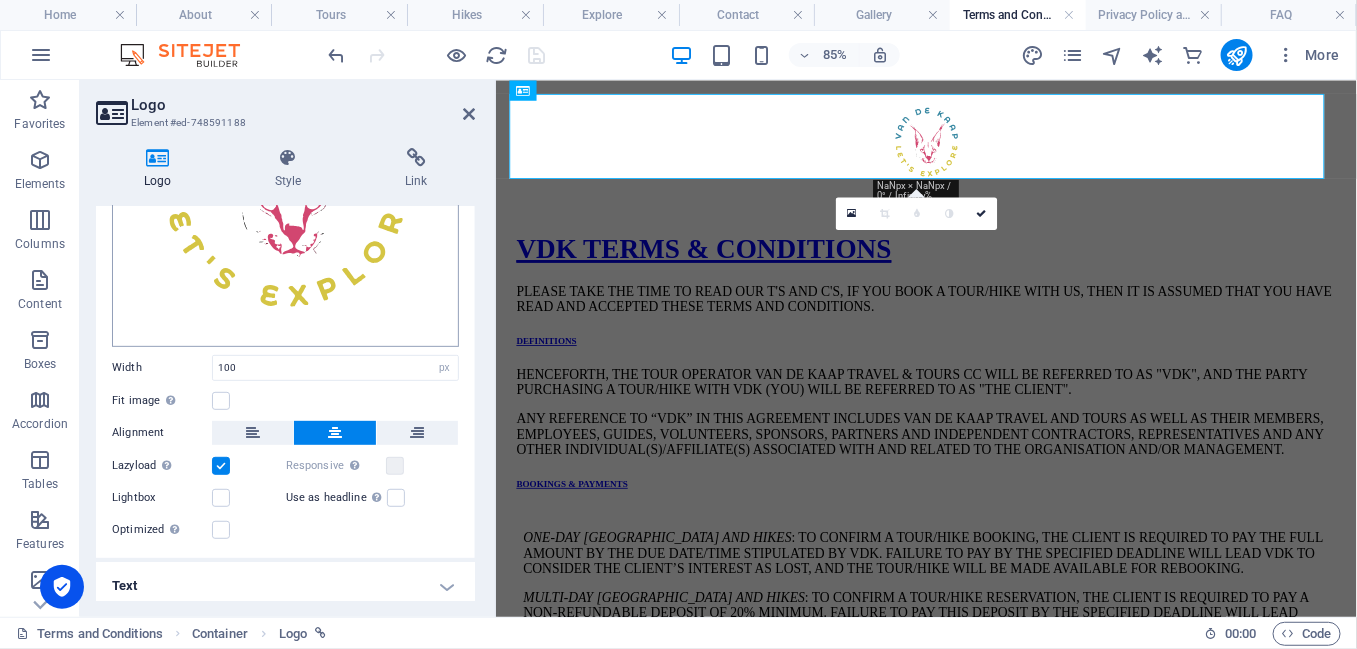 scroll, scrollTop: 295, scrollLeft: 0, axis: vertical 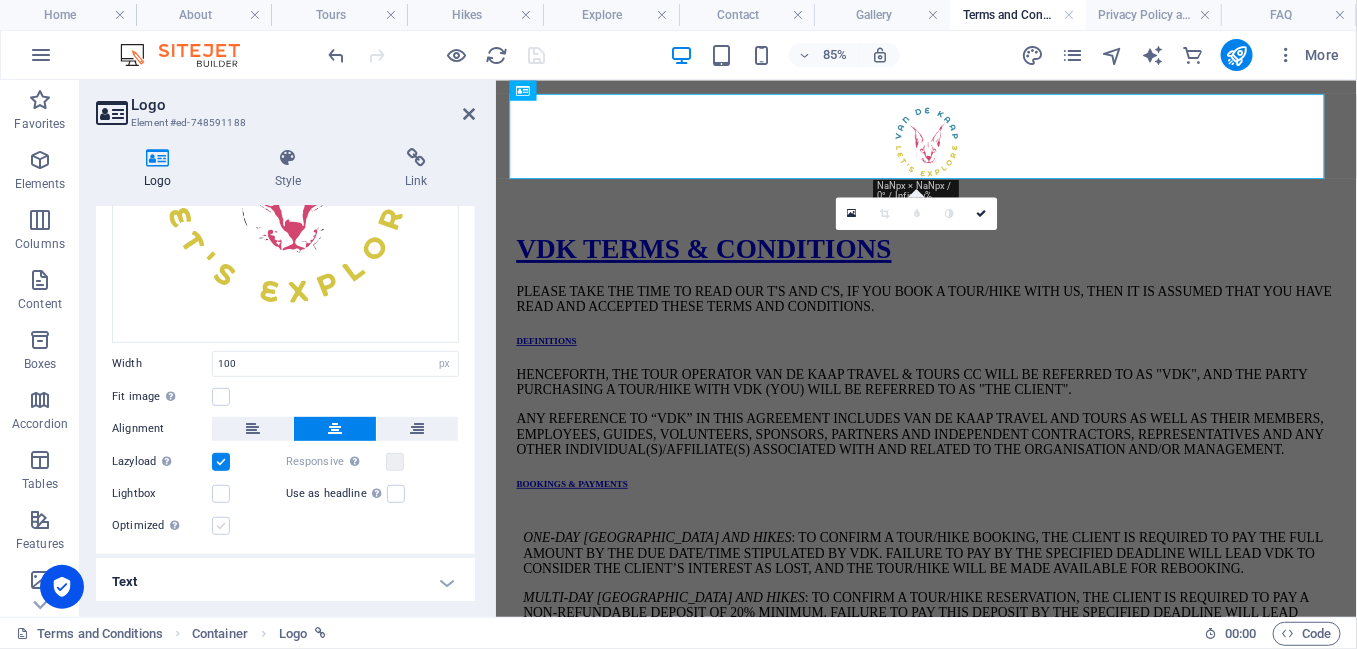 click at bounding box center (221, 526) 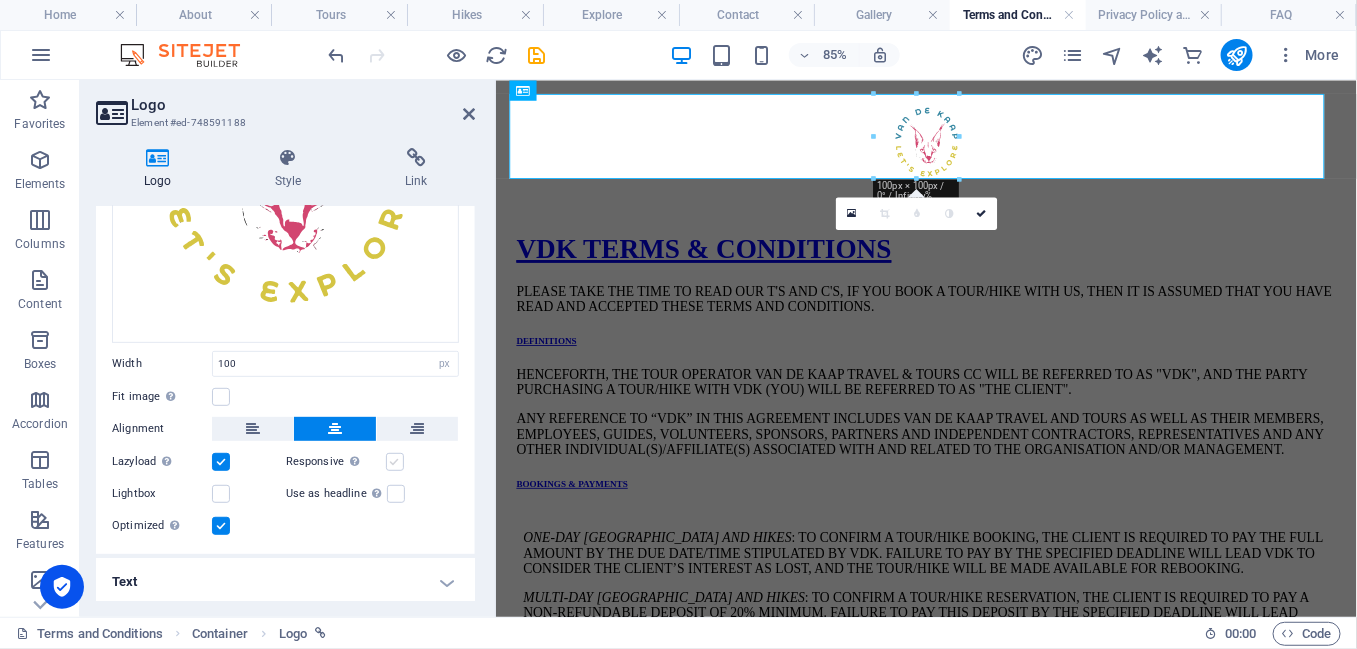 click at bounding box center [395, 462] 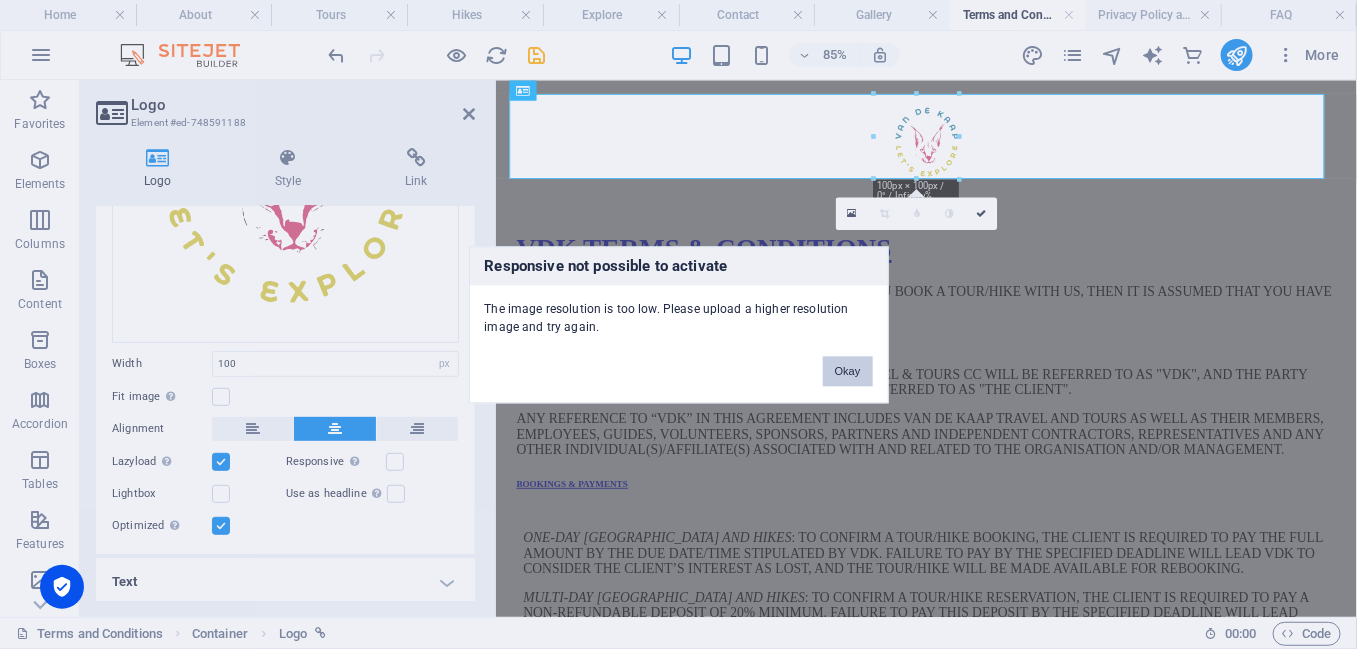 click on "Okay" at bounding box center [848, 371] 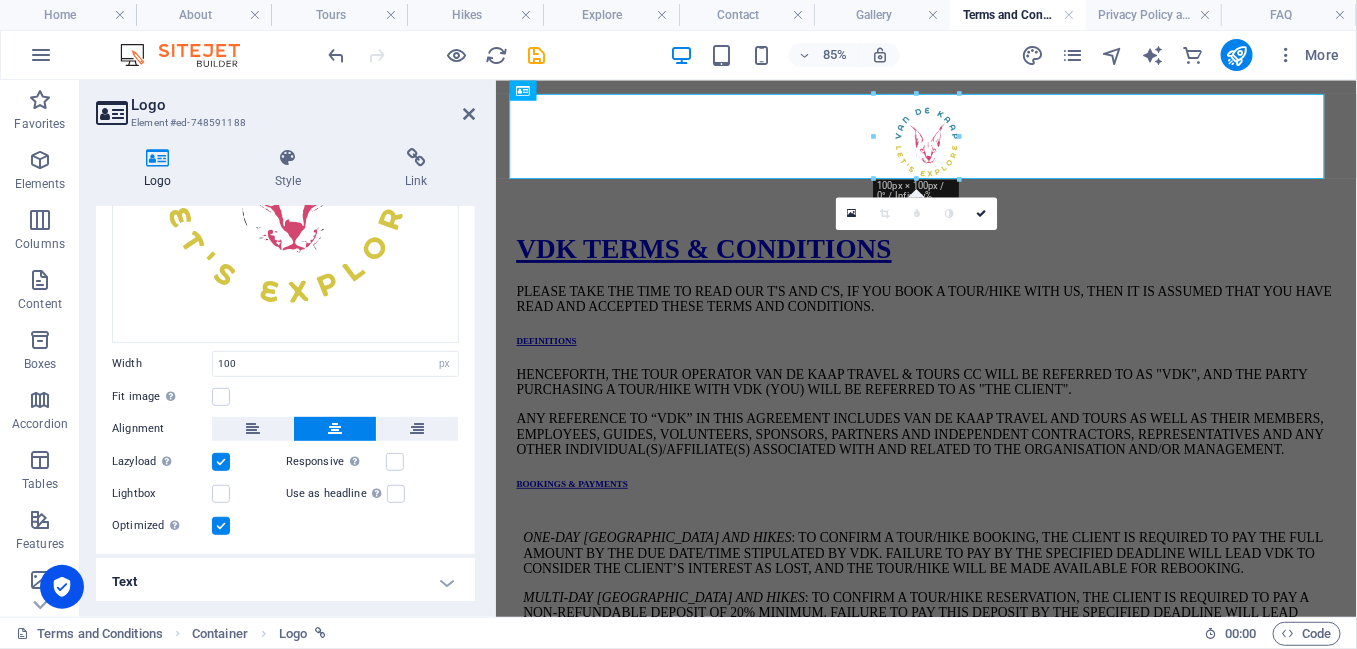 click on "Text" at bounding box center [285, 582] 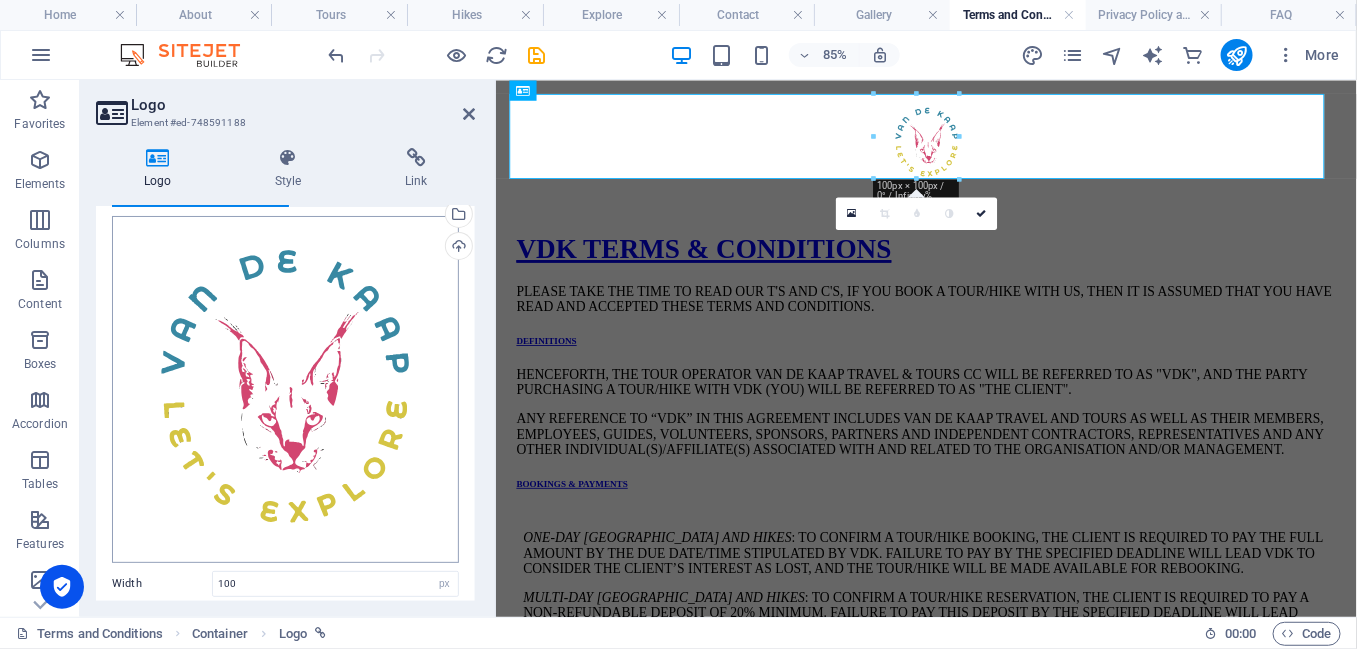 scroll, scrollTop: 33, scrollLeft: 0, axis: vertical 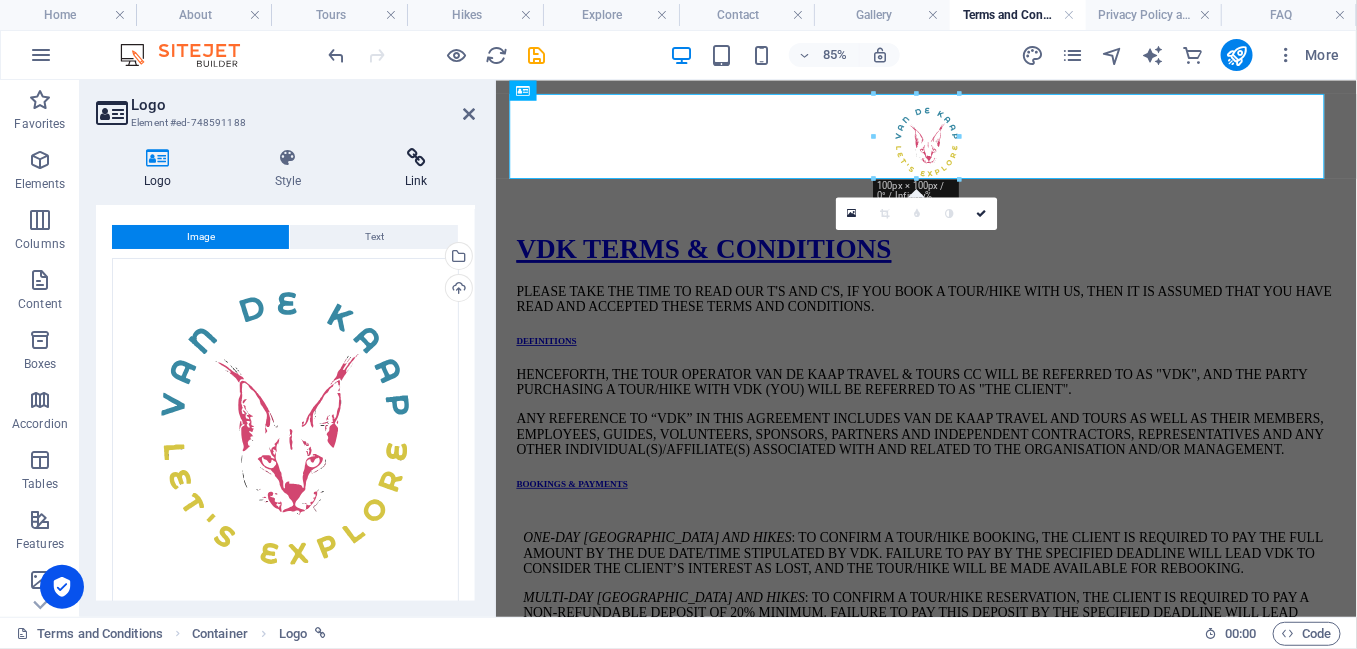 click on "Link" at bounding box center (416, 169) 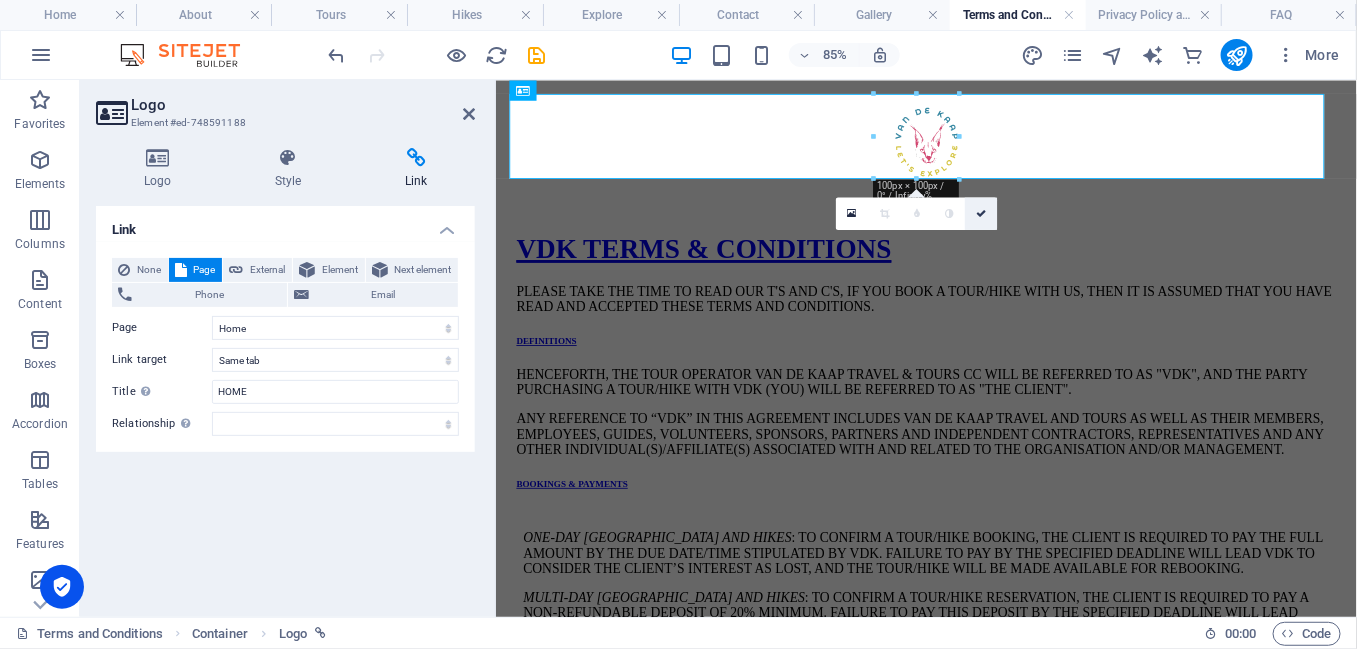 click at bounding box center (982, 213) 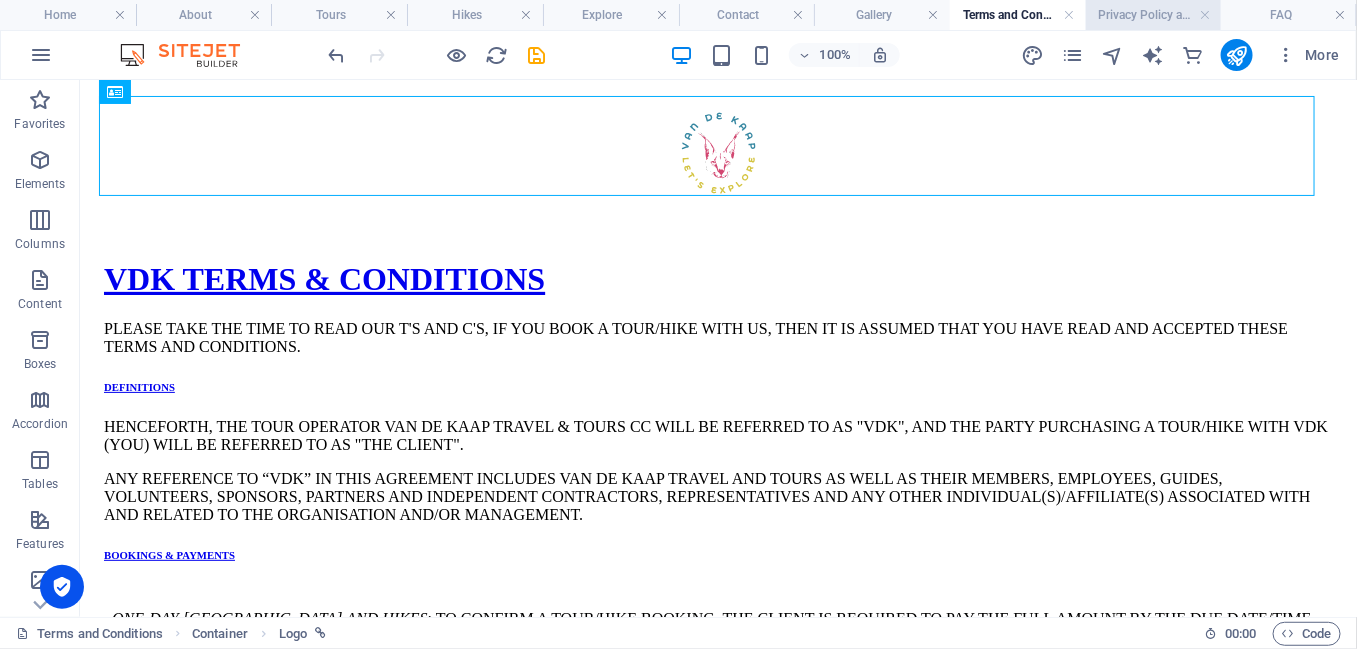 click on "Privacy Policy and Legal Notice" at bounding box center (1154, 15) 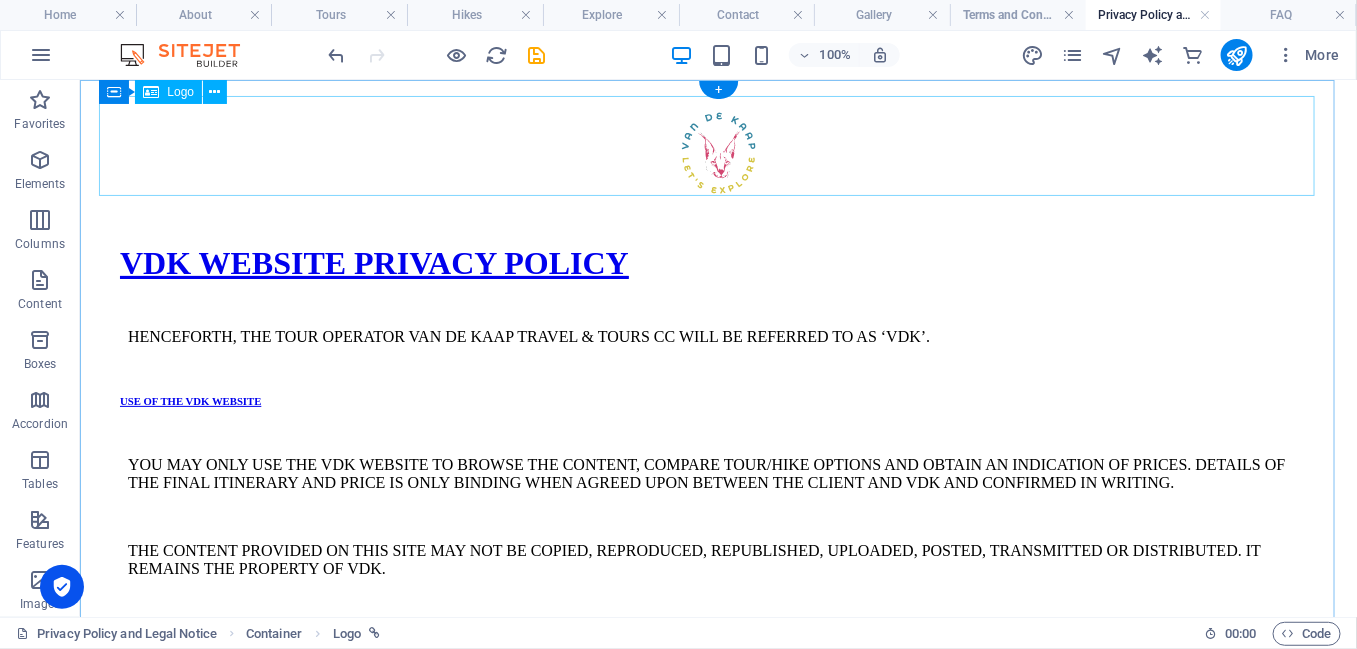 click at bounding box center (717, 155) 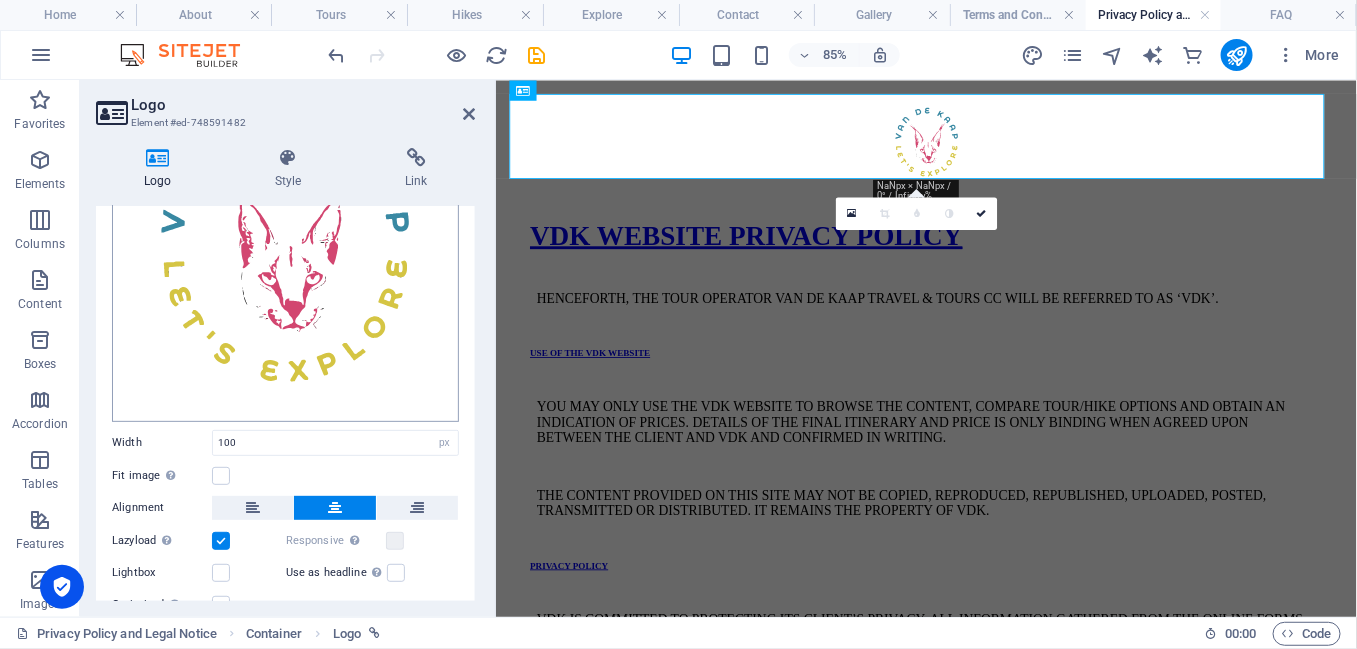 scroll, scrollTop: 295, scrollLeft: 0, axis: vertical 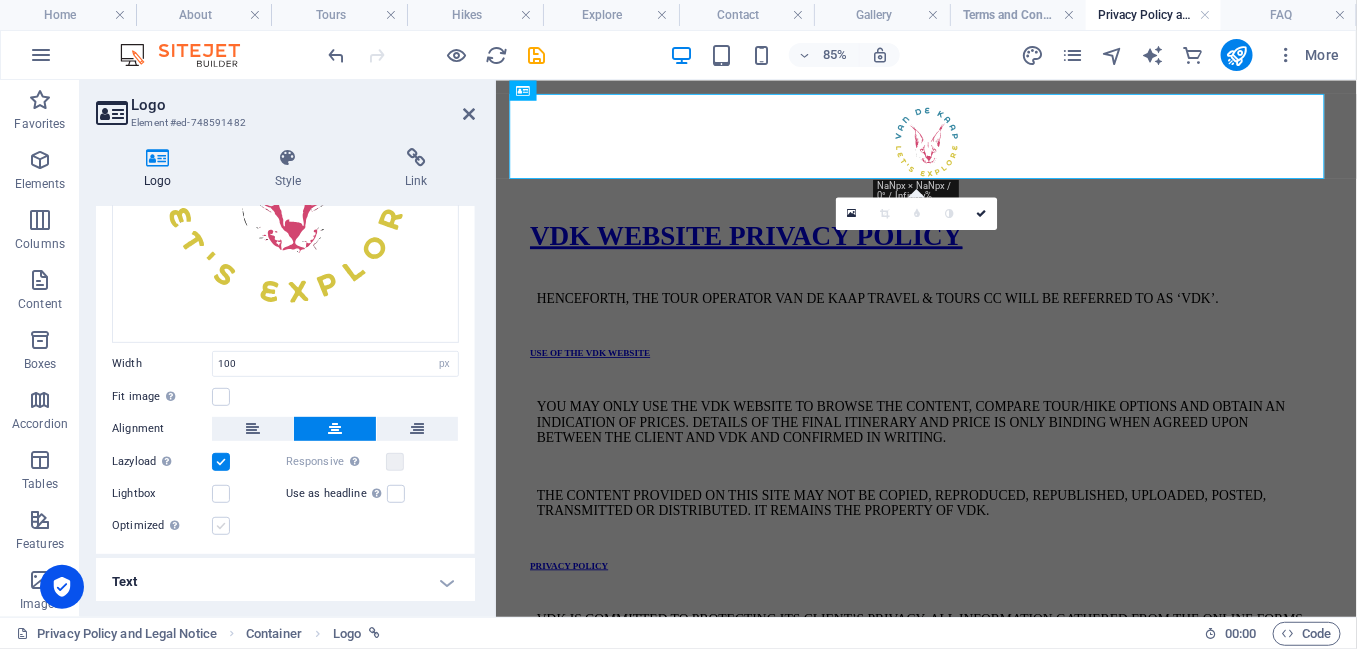 click at bounding box center (221, 526) 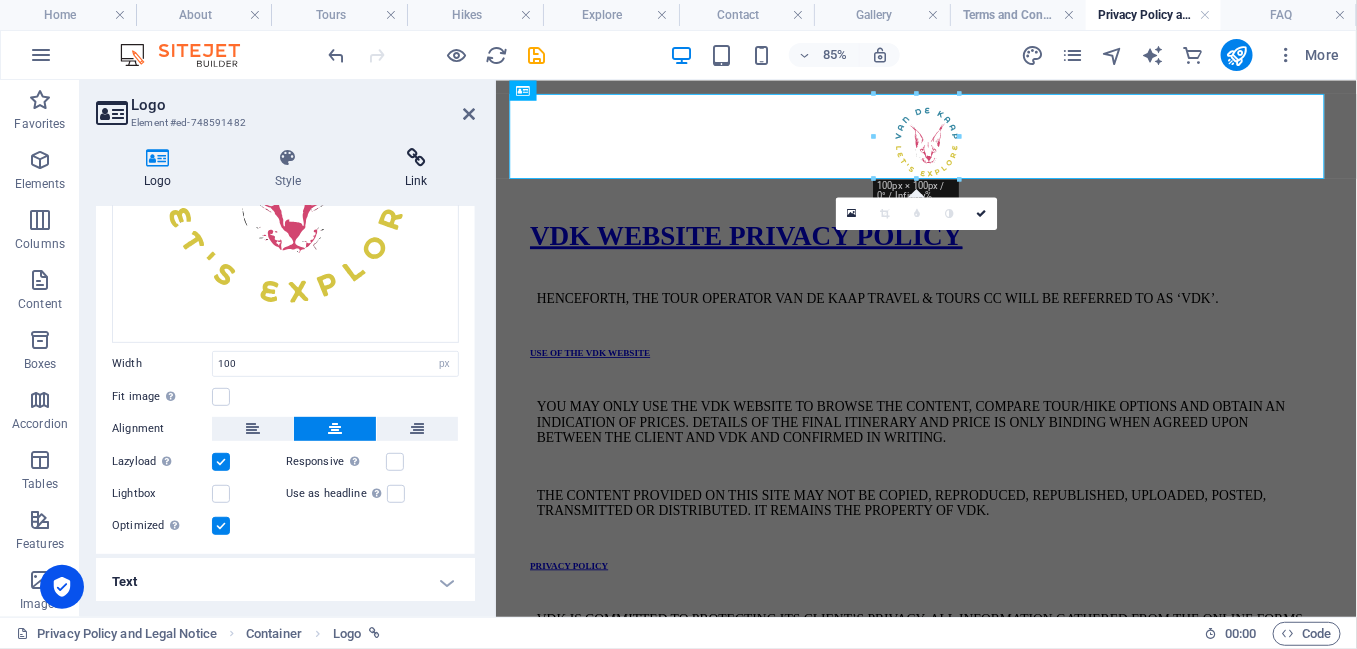 click at bounding box center [416, 158] 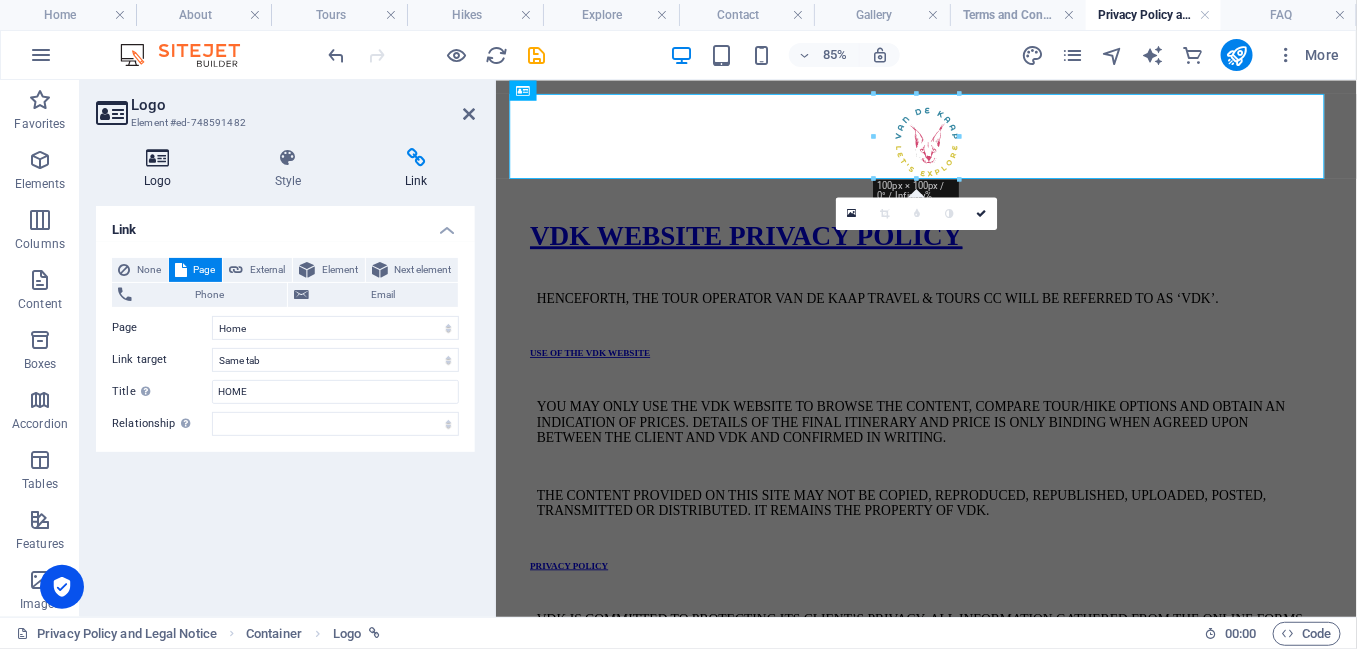 click at bounding box center [157, 158] 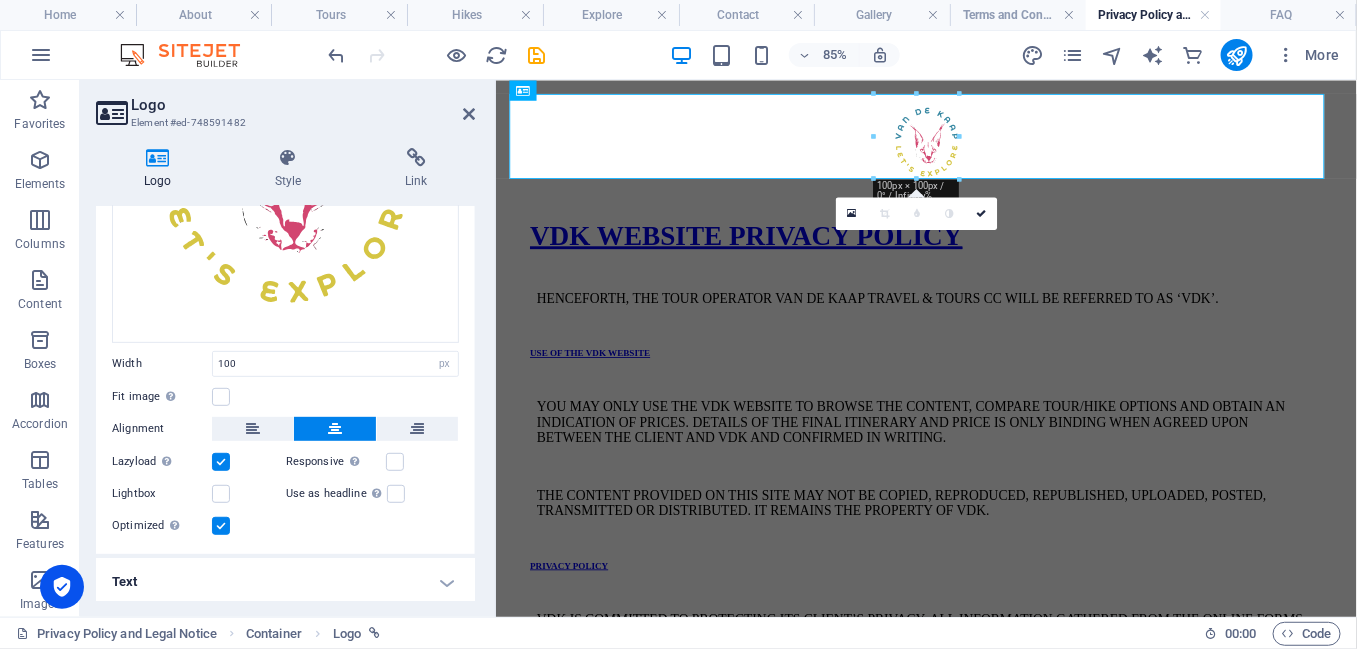 click on "Text" at bounding box center (285, 582) 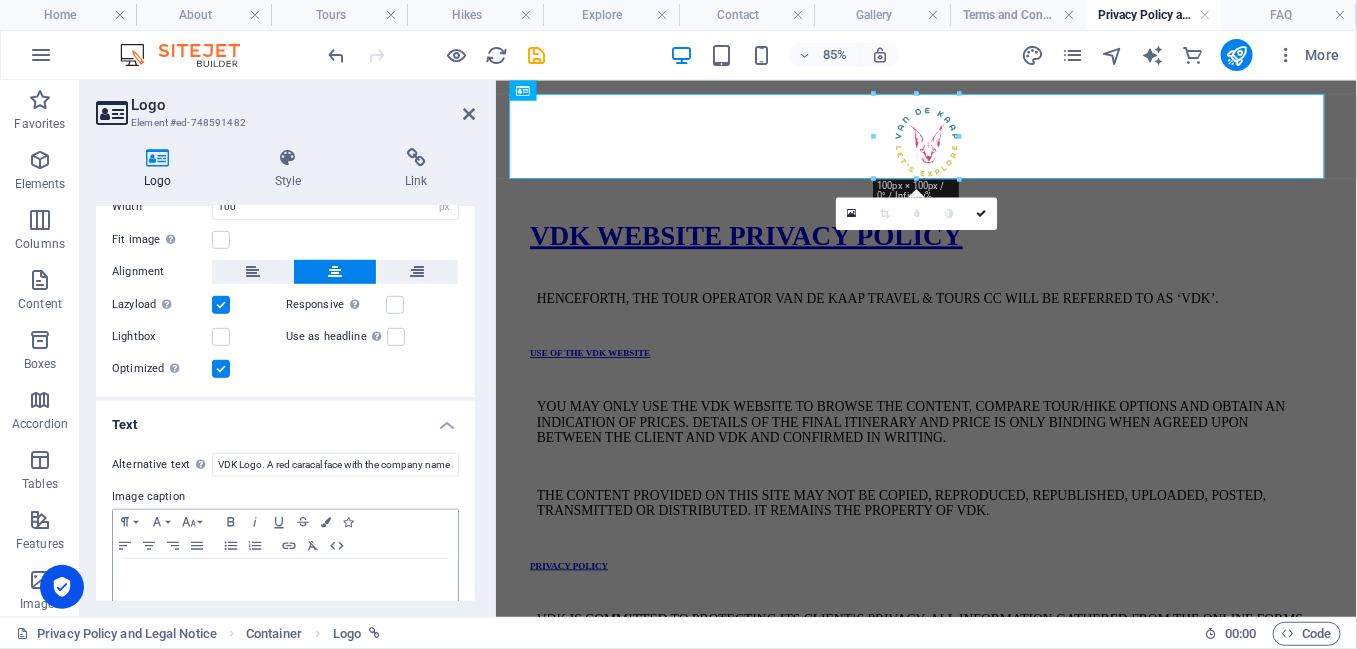 scroll, scrollTop: 483, scrollLeft: 0, axis: vertical 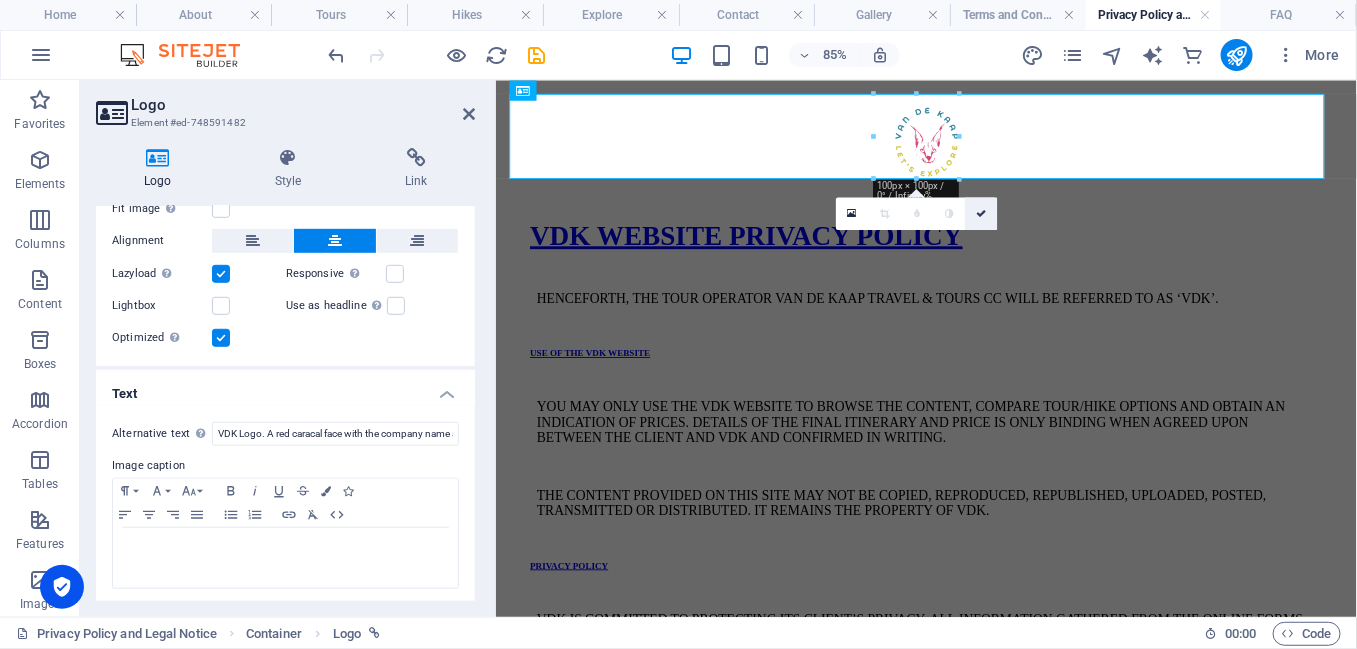 click at bounding box center (982, 213) 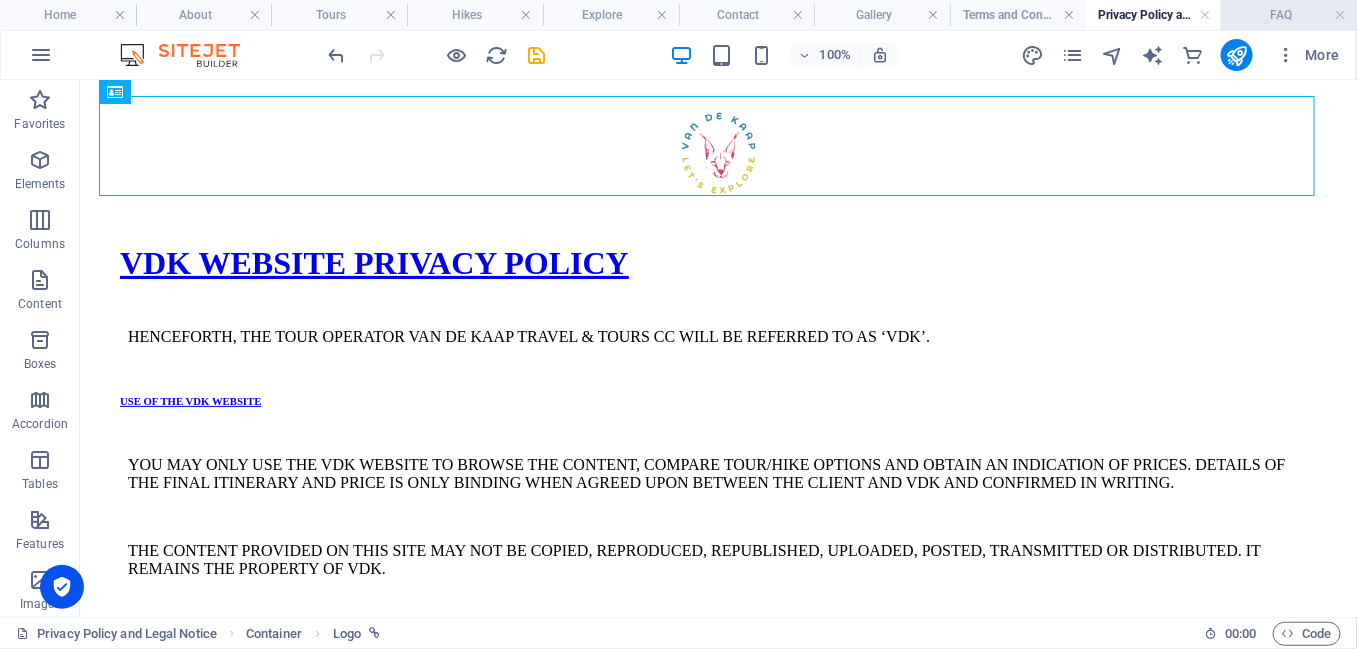 click on "FAQ" at bounding box center [1289, 15] 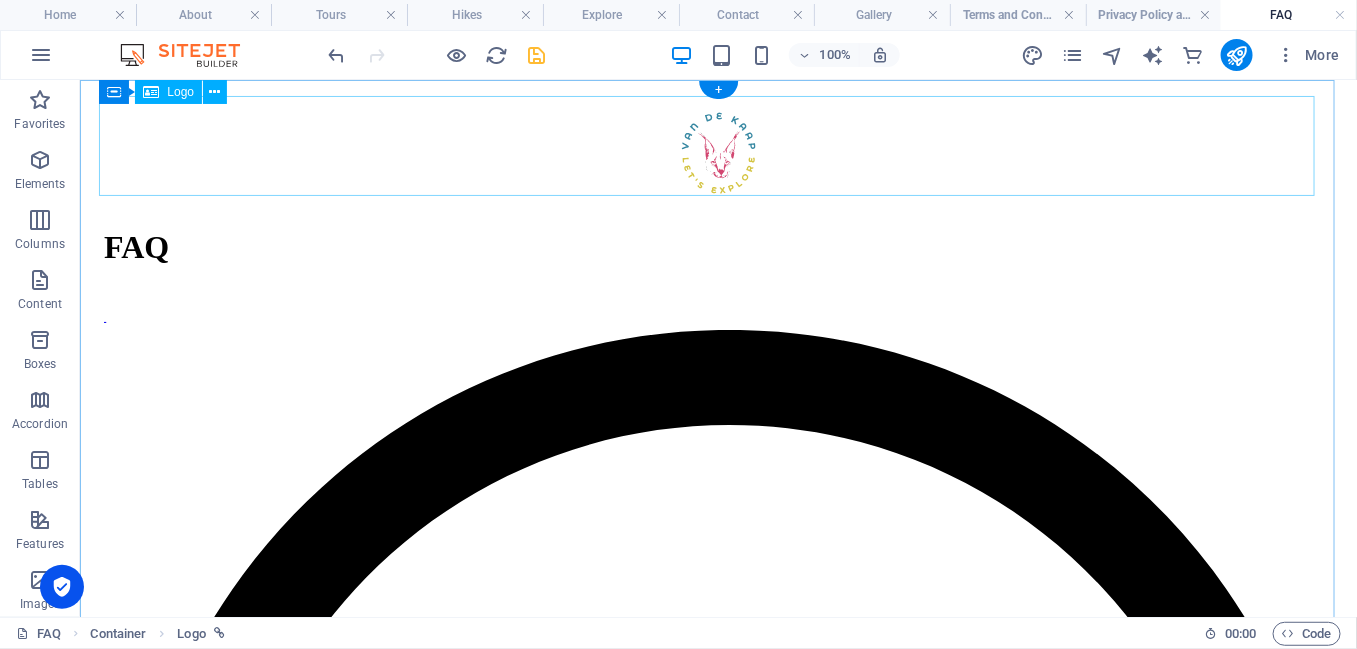 click at bounding box center [717, 155] 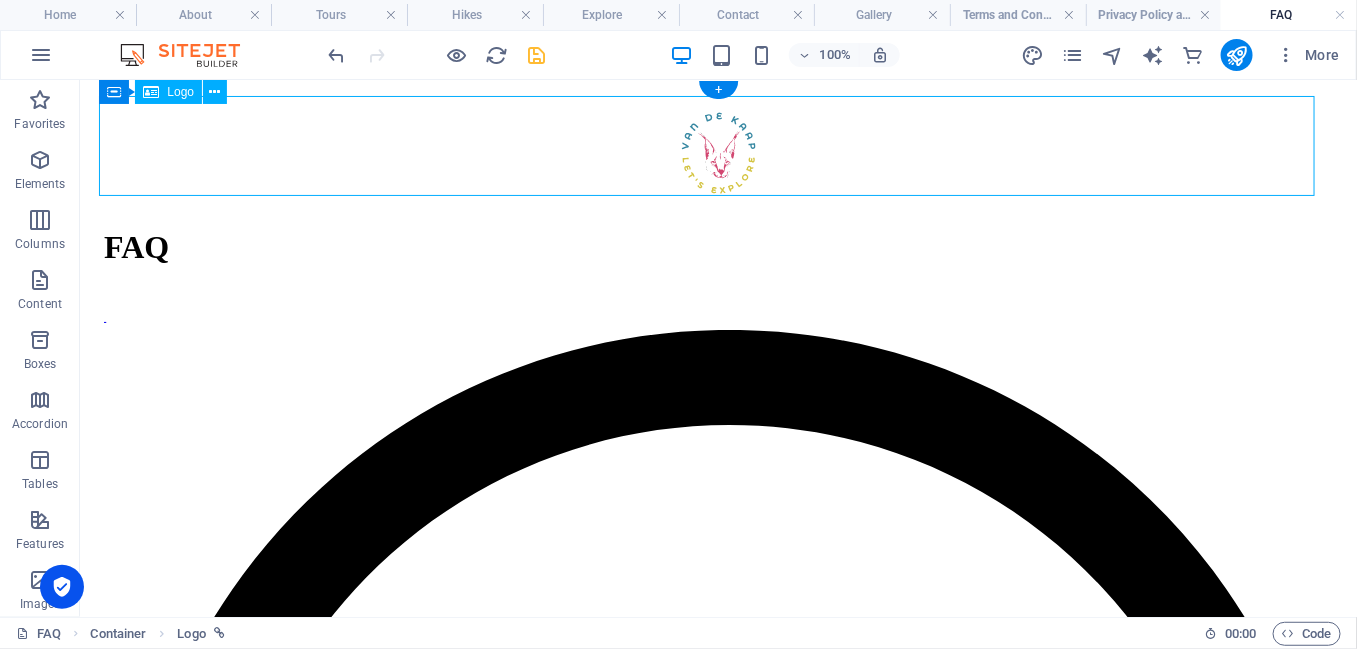 click at bounding box center (717, 155) 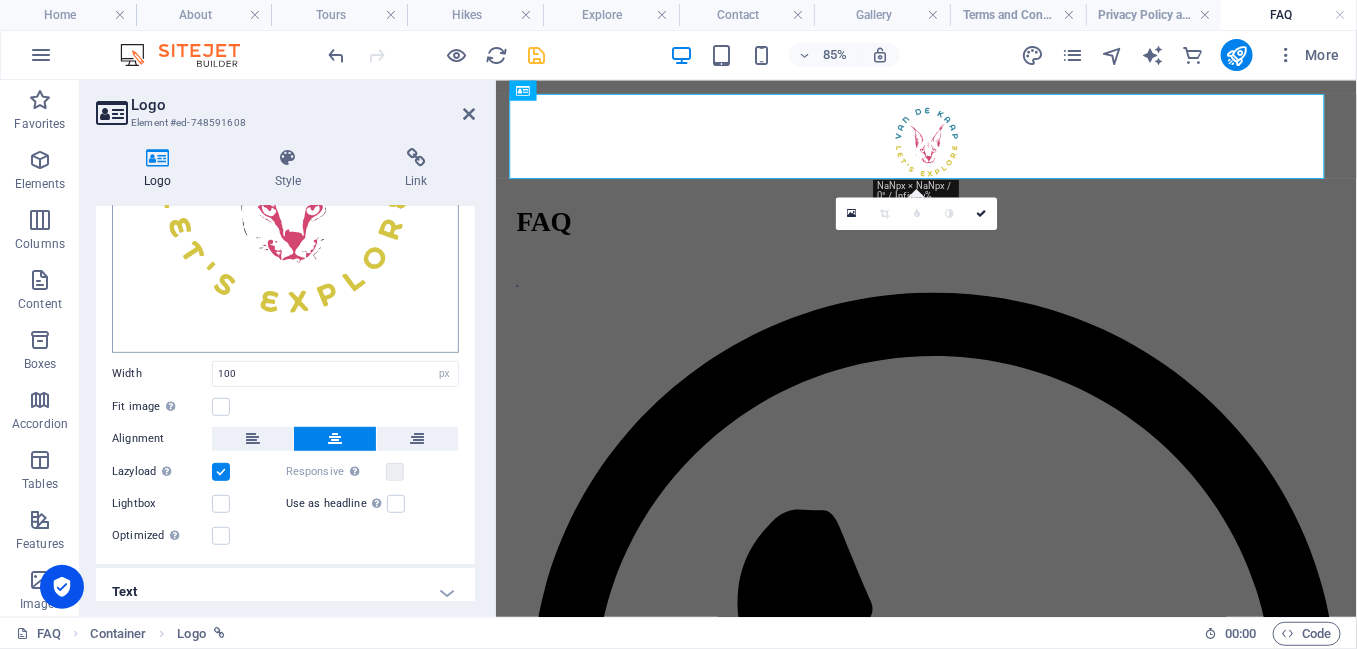 scroll, scrollTop: 295, scrollLeft: 0, axis: vertical 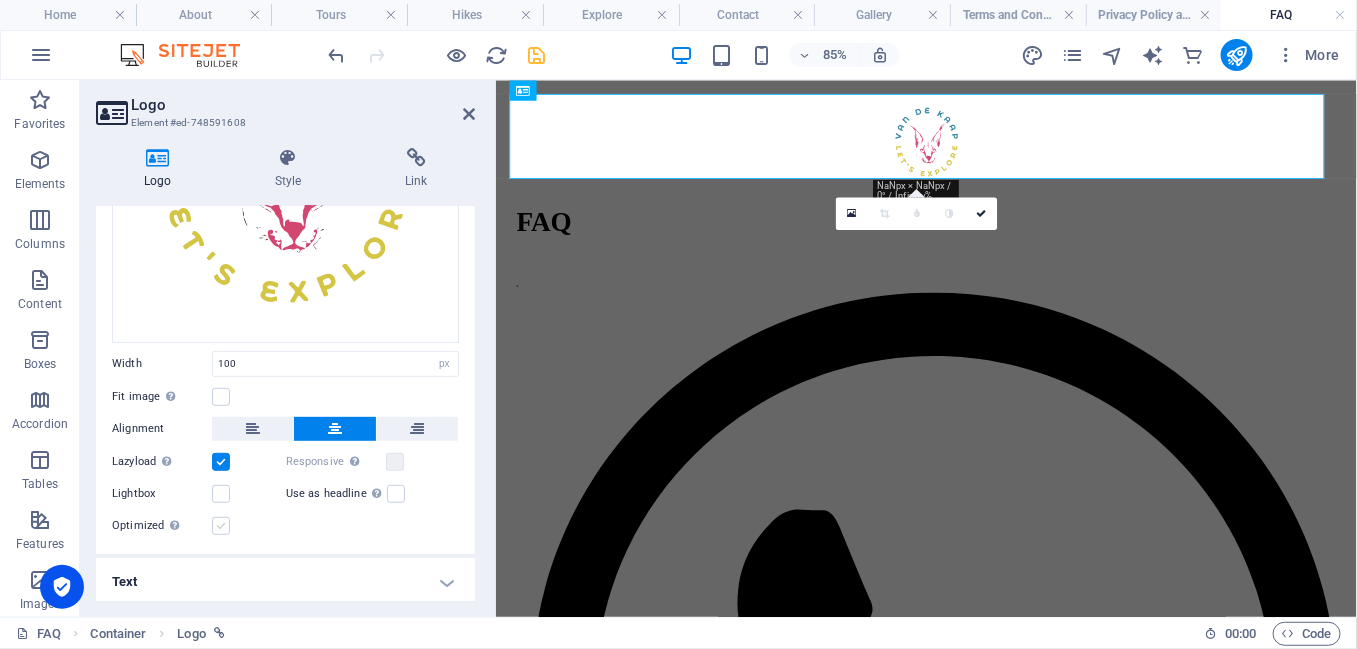 click at bounding box center (221, 526) 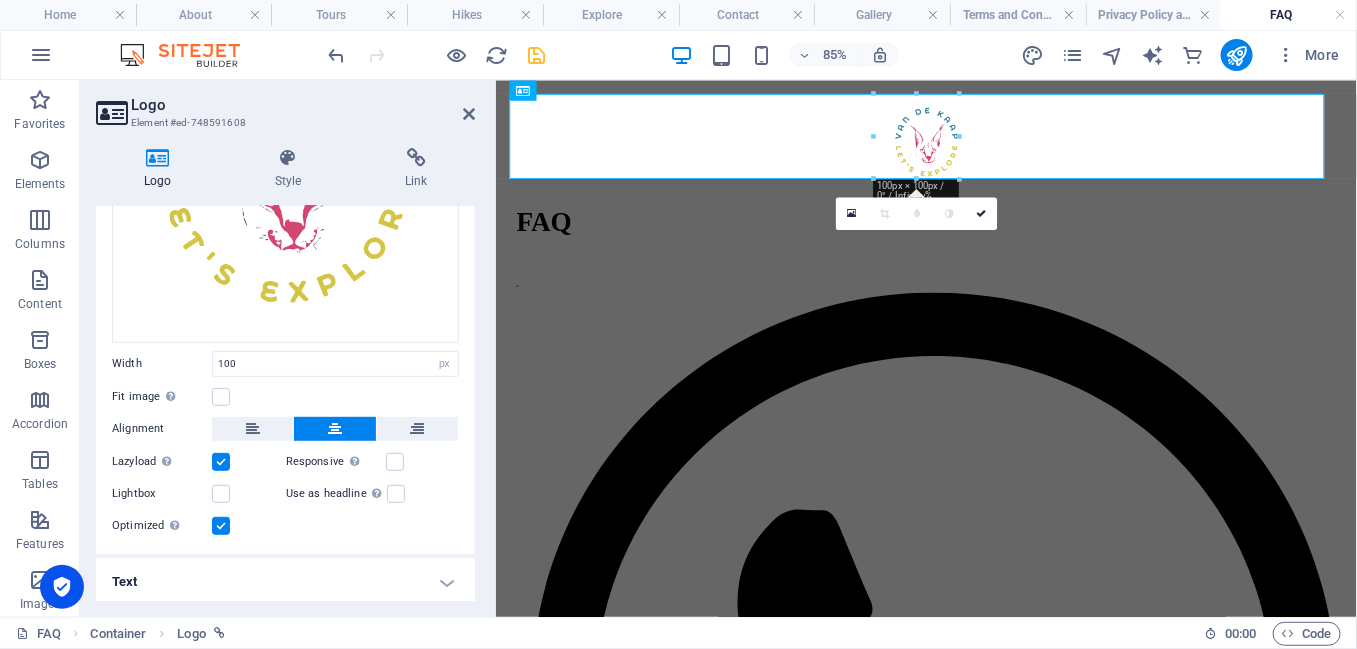 click on "Text" at bounding box center (285, 582) 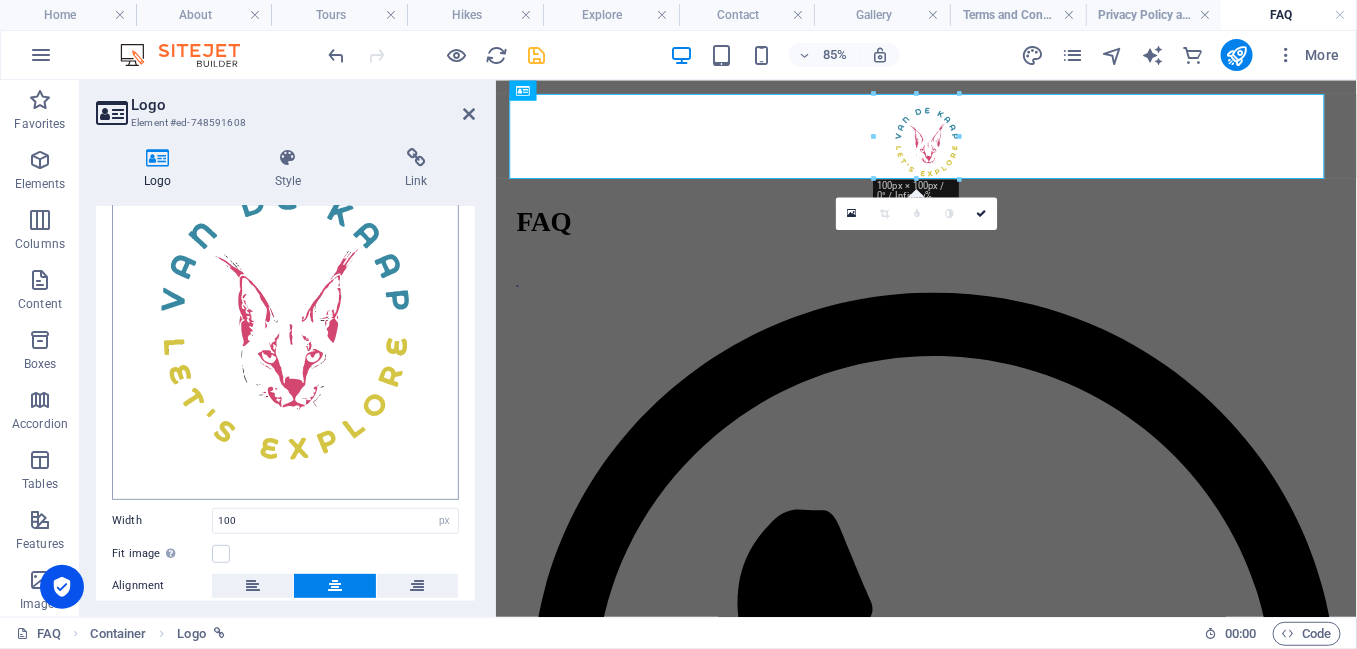 scroll, scrollTop: 33, scrollLeft: 0, axis: vertical 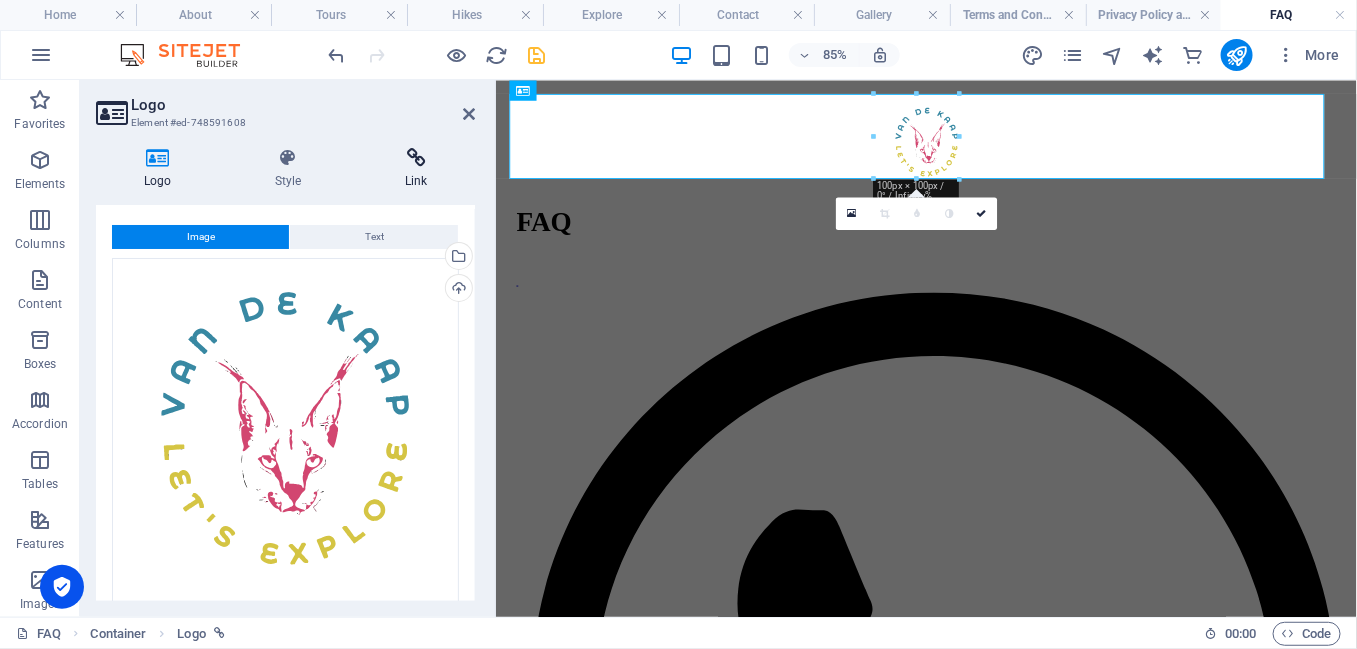 click on "Link" at bounding box center [416, 169] 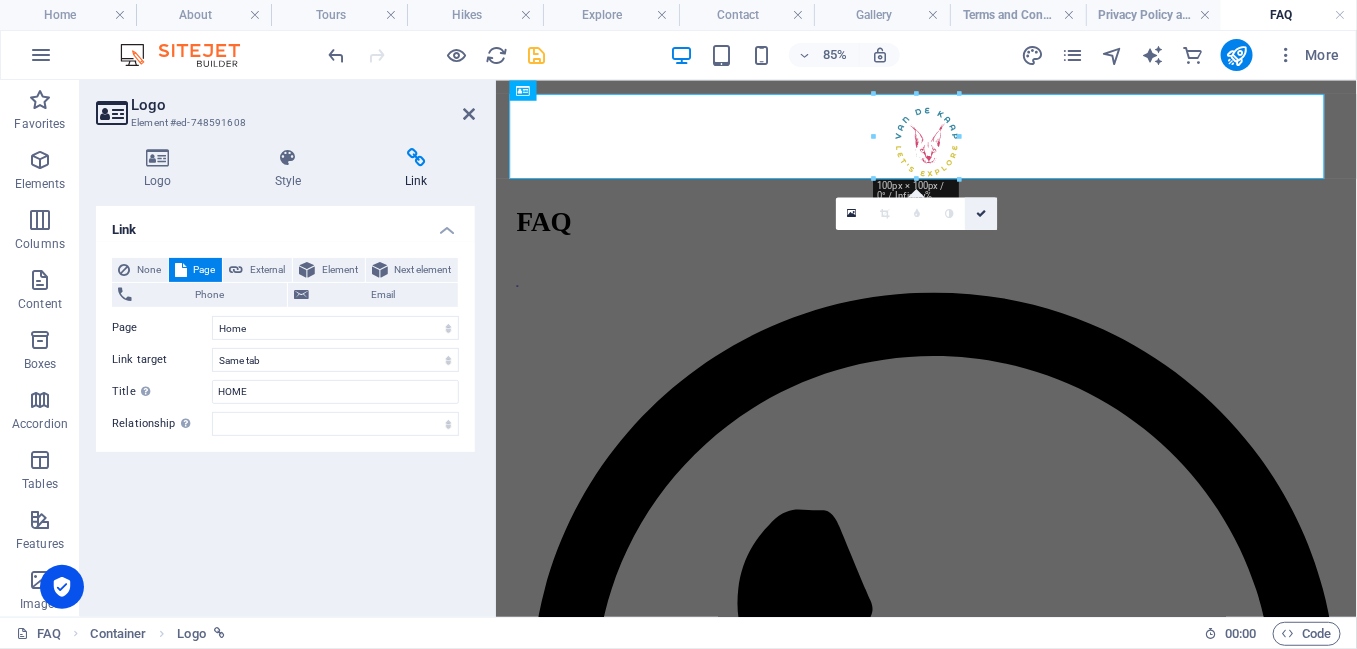 click at bounding box center [982, 213] 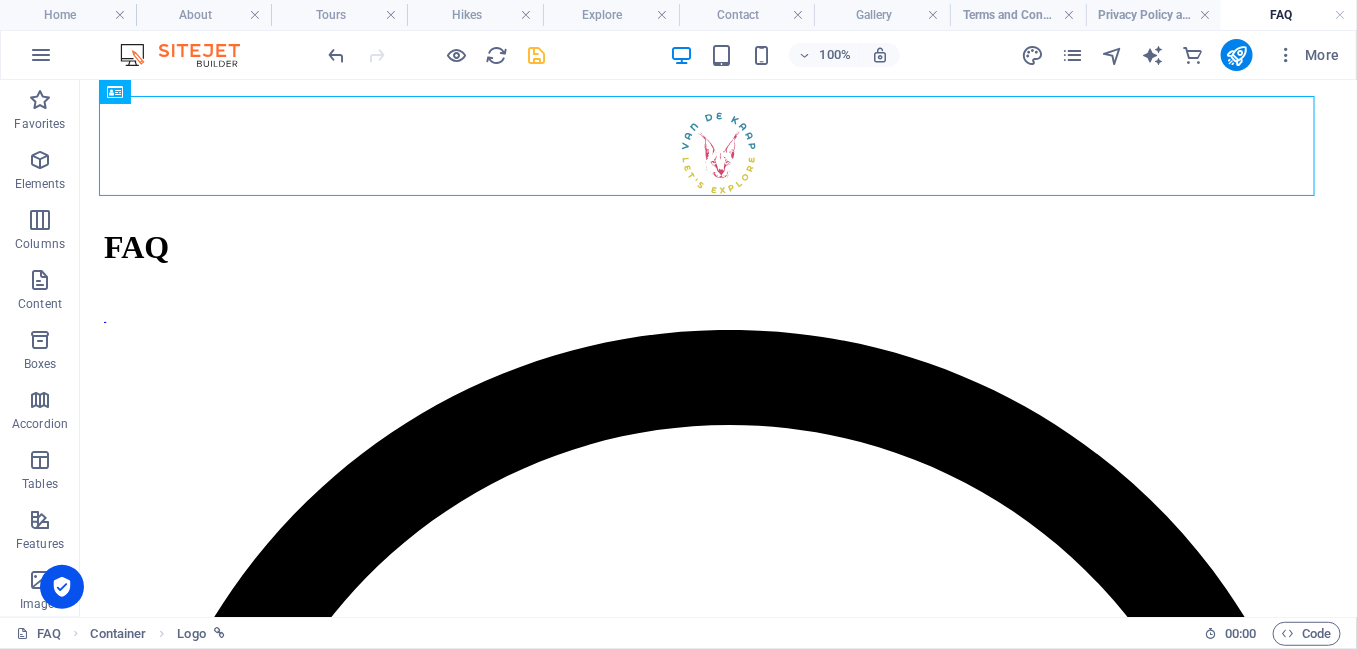 click at bounding box center [537, 55] 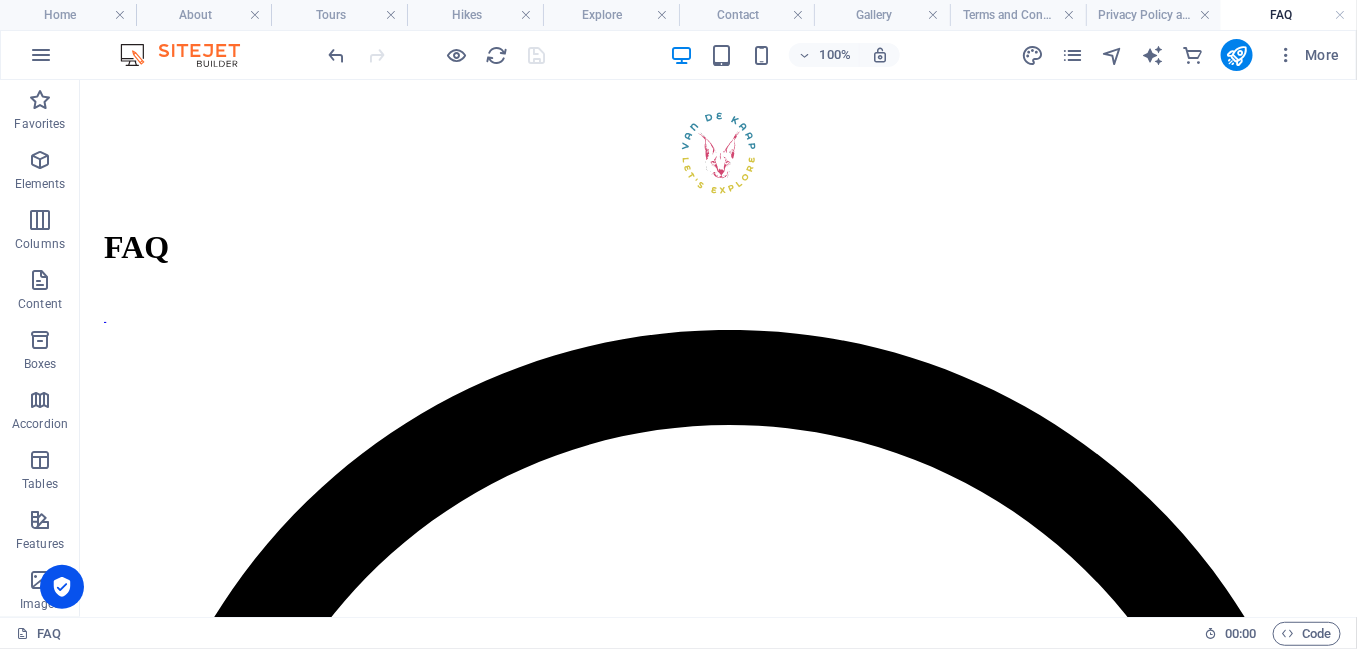 click on "More" at bounding box center [1184, 55] 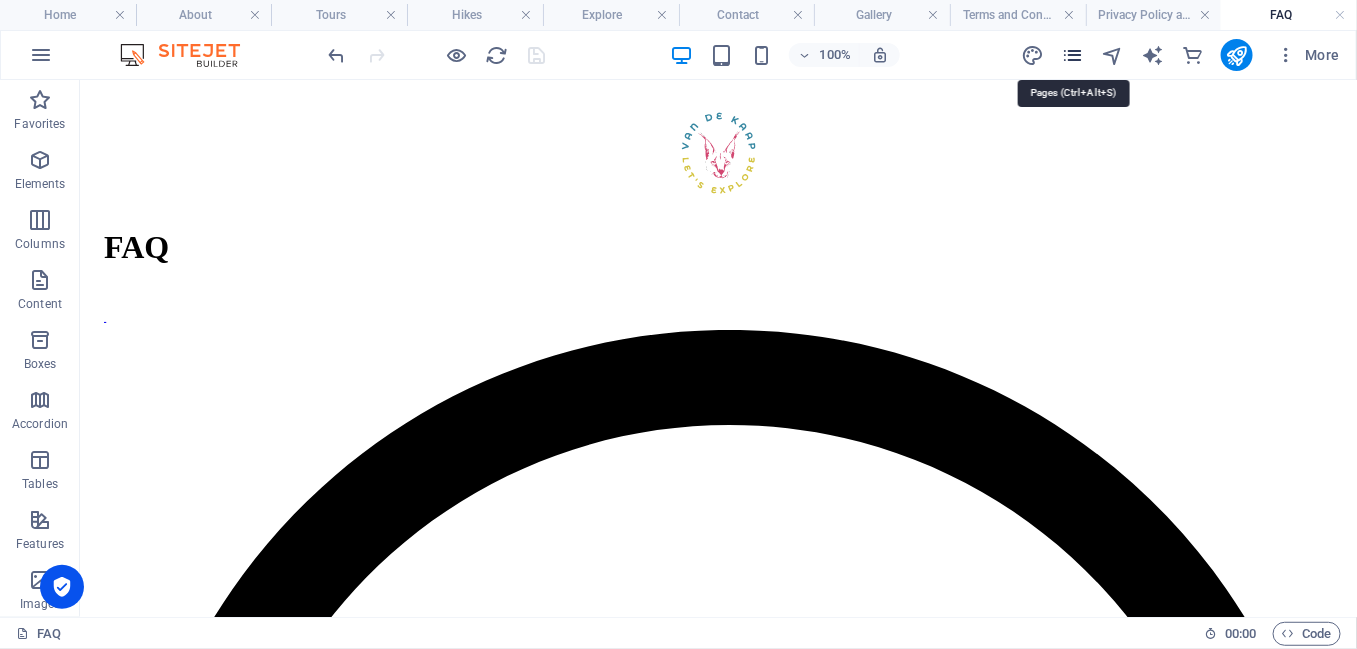 click at bounding box center (1072, 55) 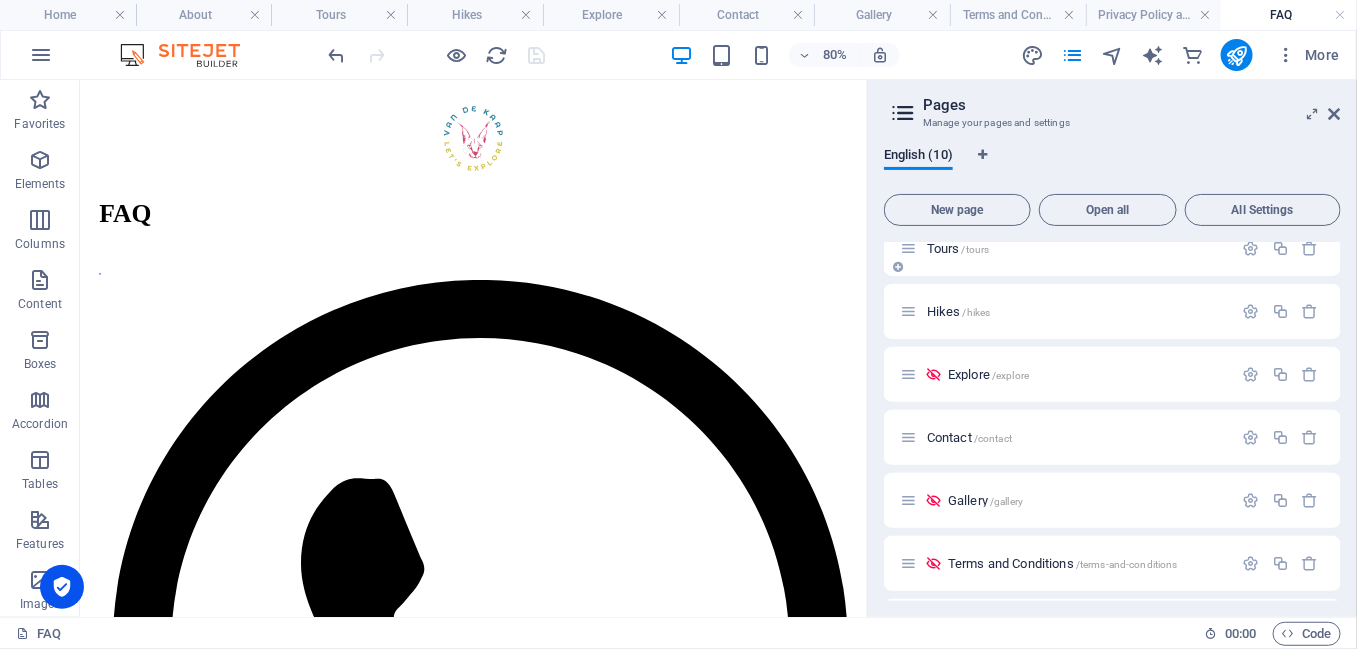 scroll, scrollTop: 150, scrollLeft: 0, axis: vertical 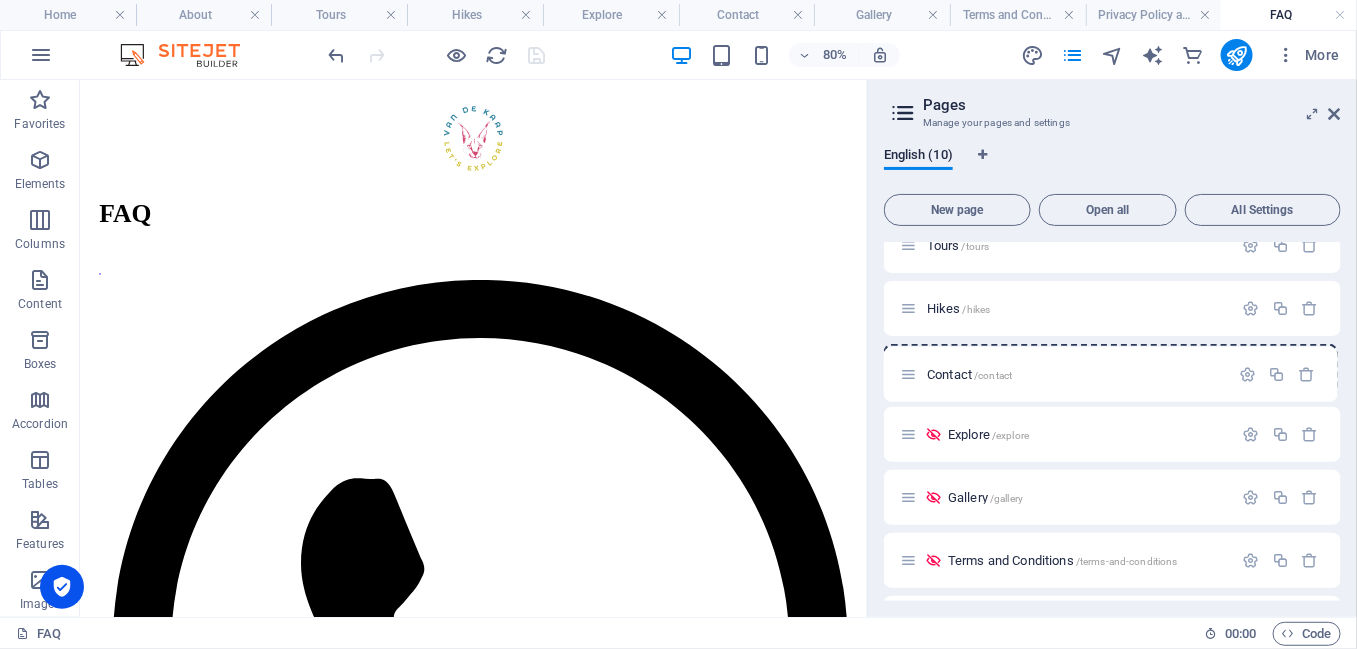 drag, startPoint x: 915, startPoint y: 437, endPoint x: 923, endPoint y: 378, distance: 59.5399 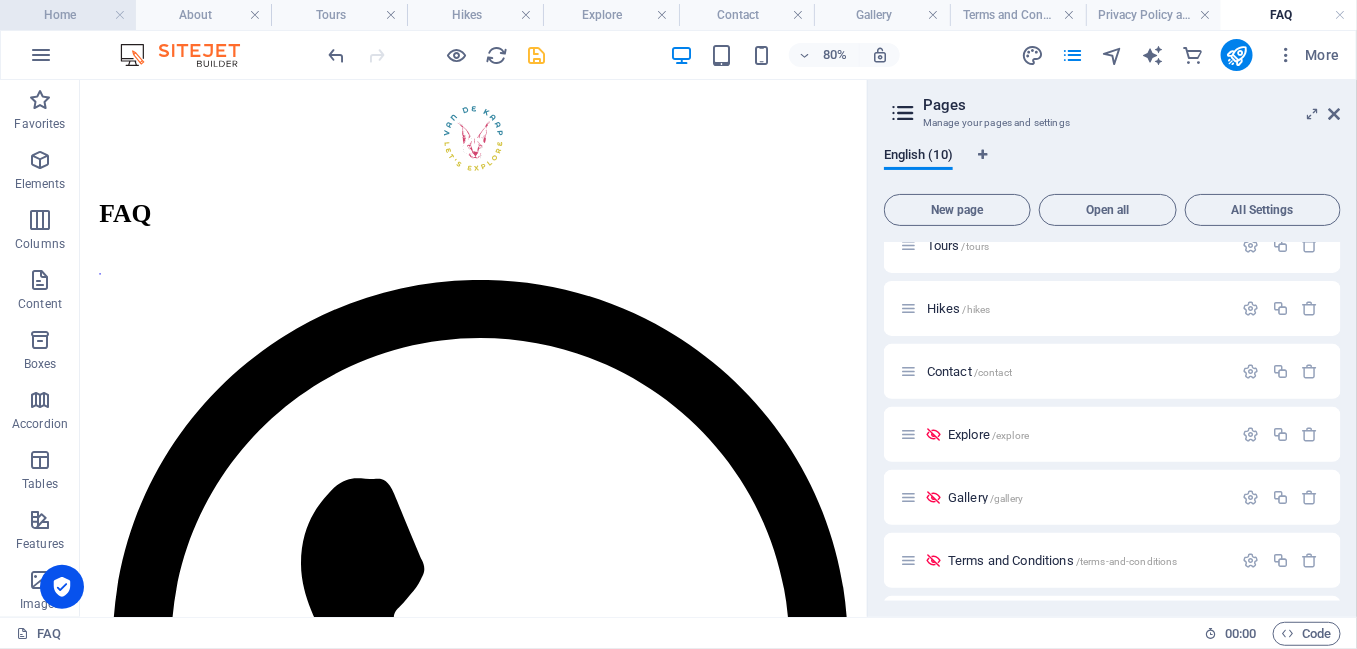 click on "Home" at bounding box center [68, 15] 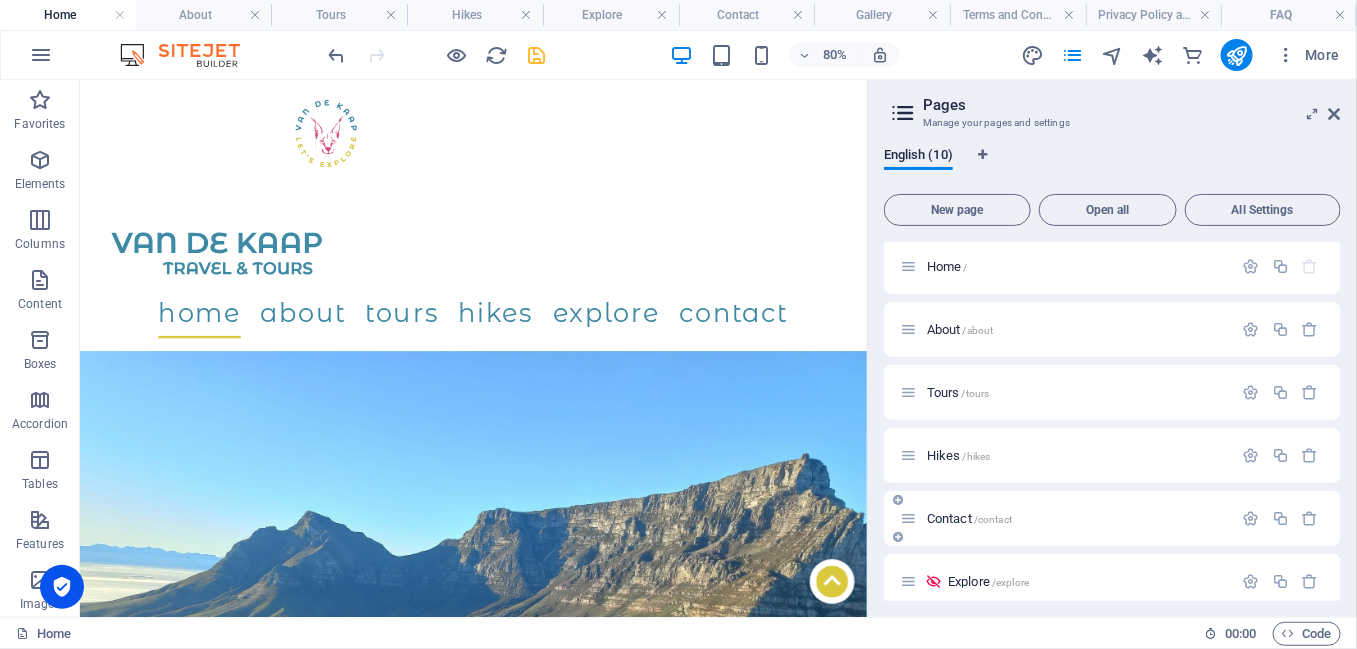 scroll, scrollTop: 0, scrollLeft: 0, axis: both 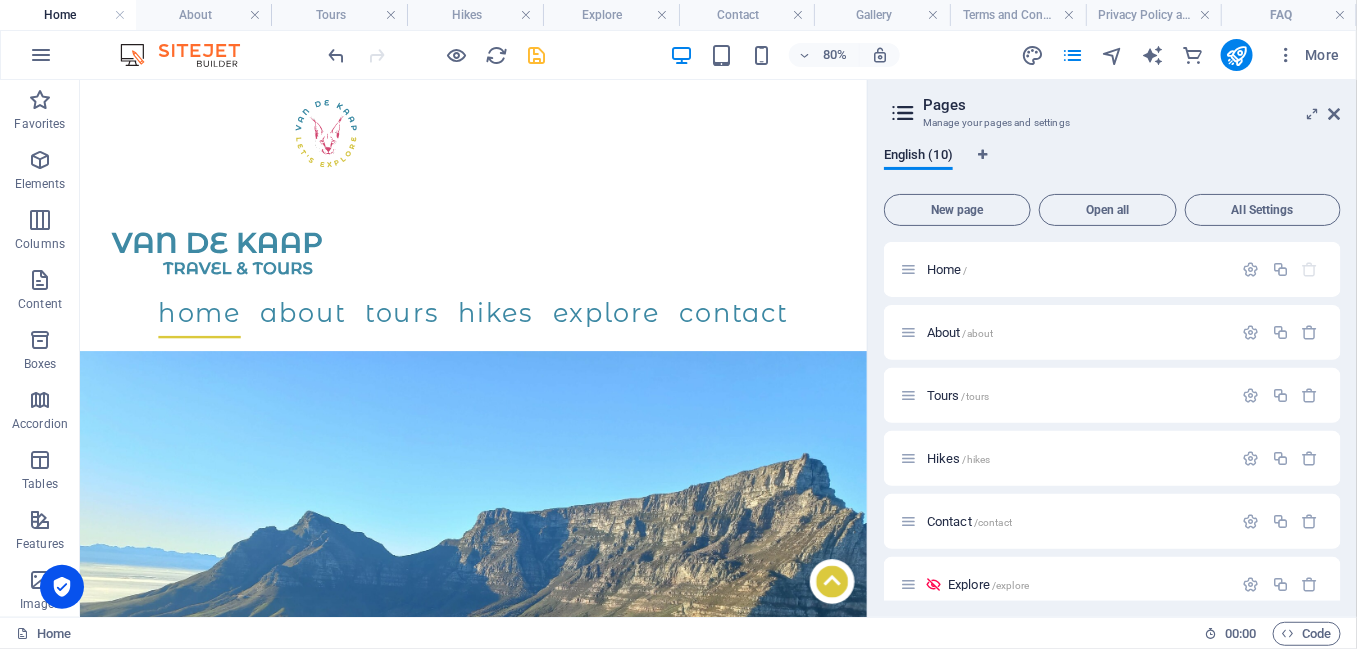 click on "80% More" at bounding box center [836, 55] 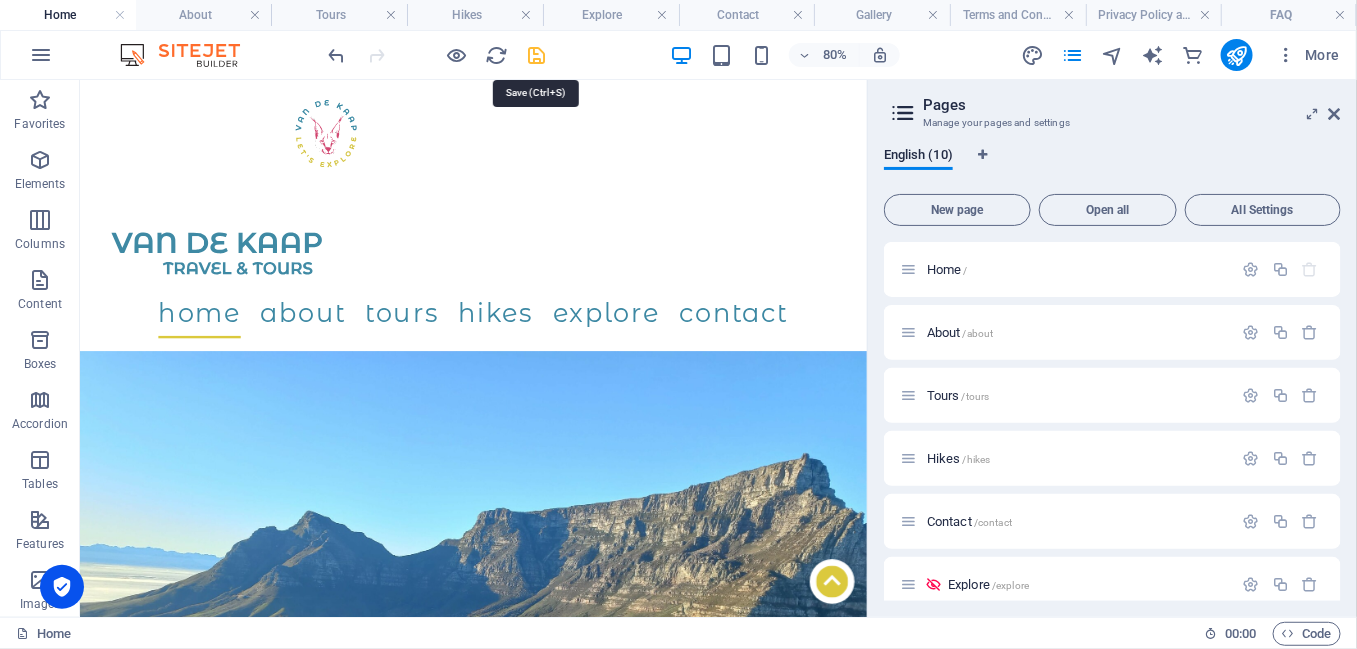 drag, startPoint x: 535, startPoint y: 63, endPoint x: 383, endPoint y: 97, distance: 155.75623 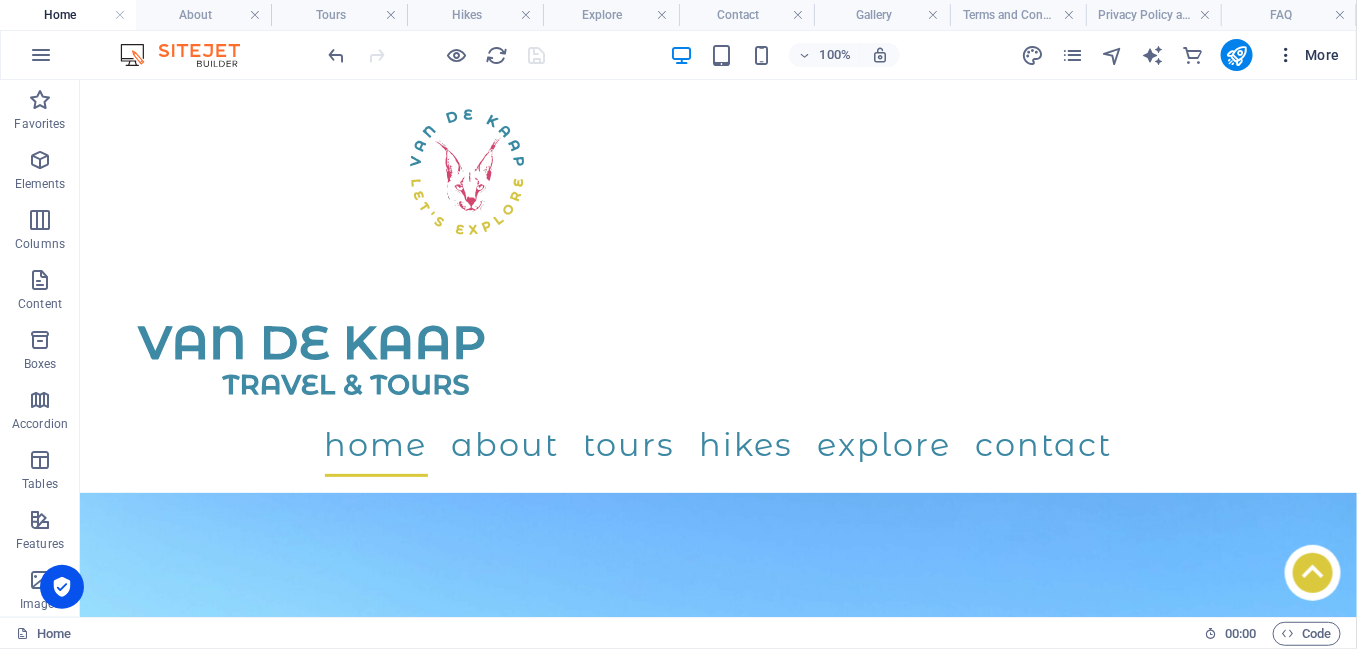 click on "More" at bounding box center (1308, 55) 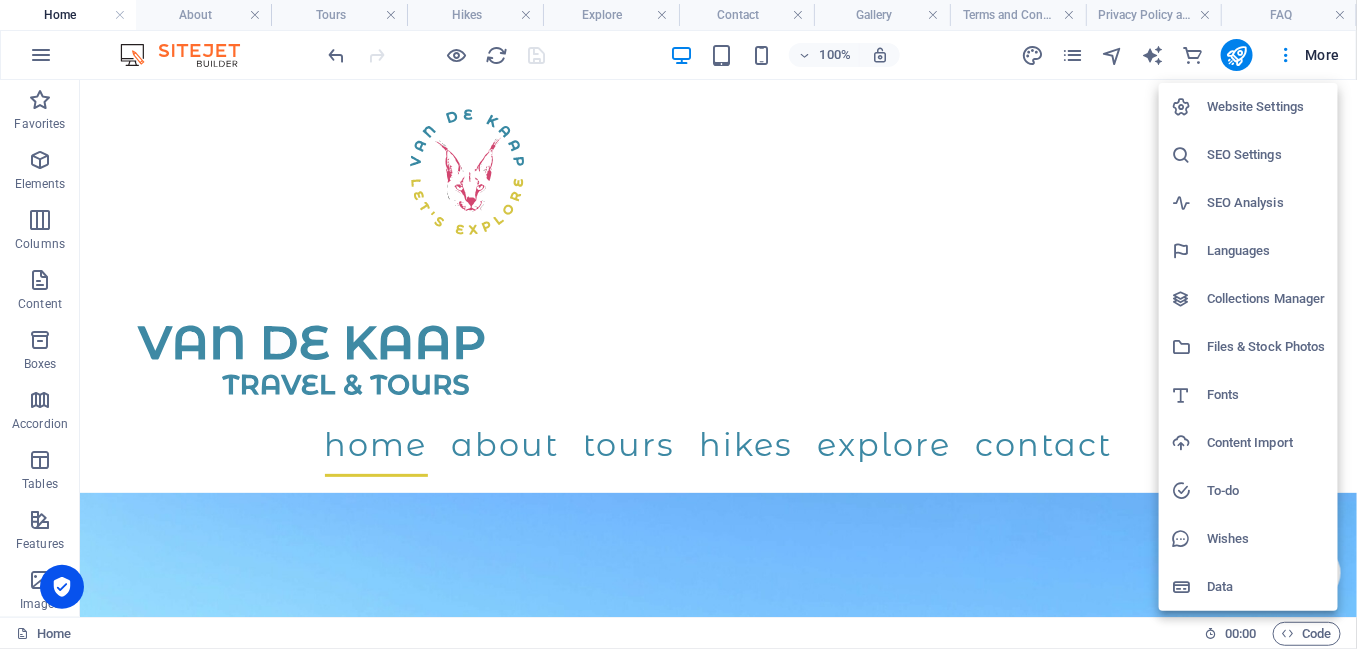 click on "SEO Settings" at bounding box center (1266, 155) 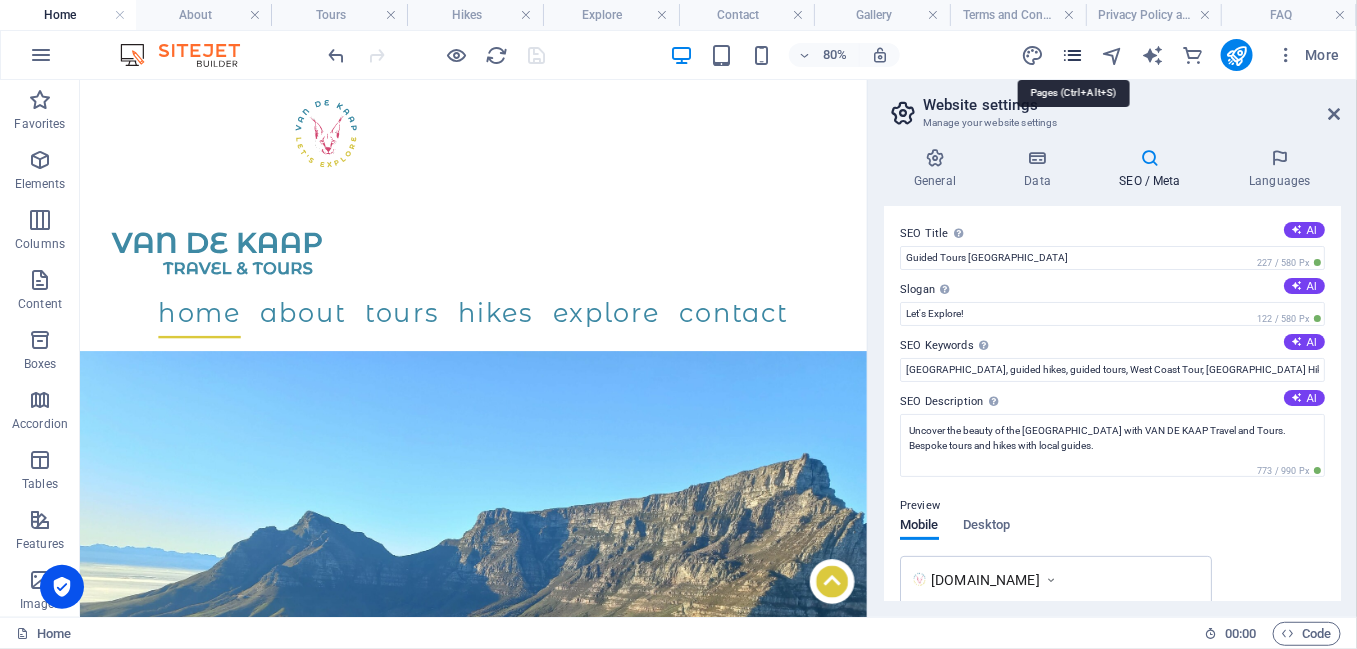 click at bounding box center [1072, 55] 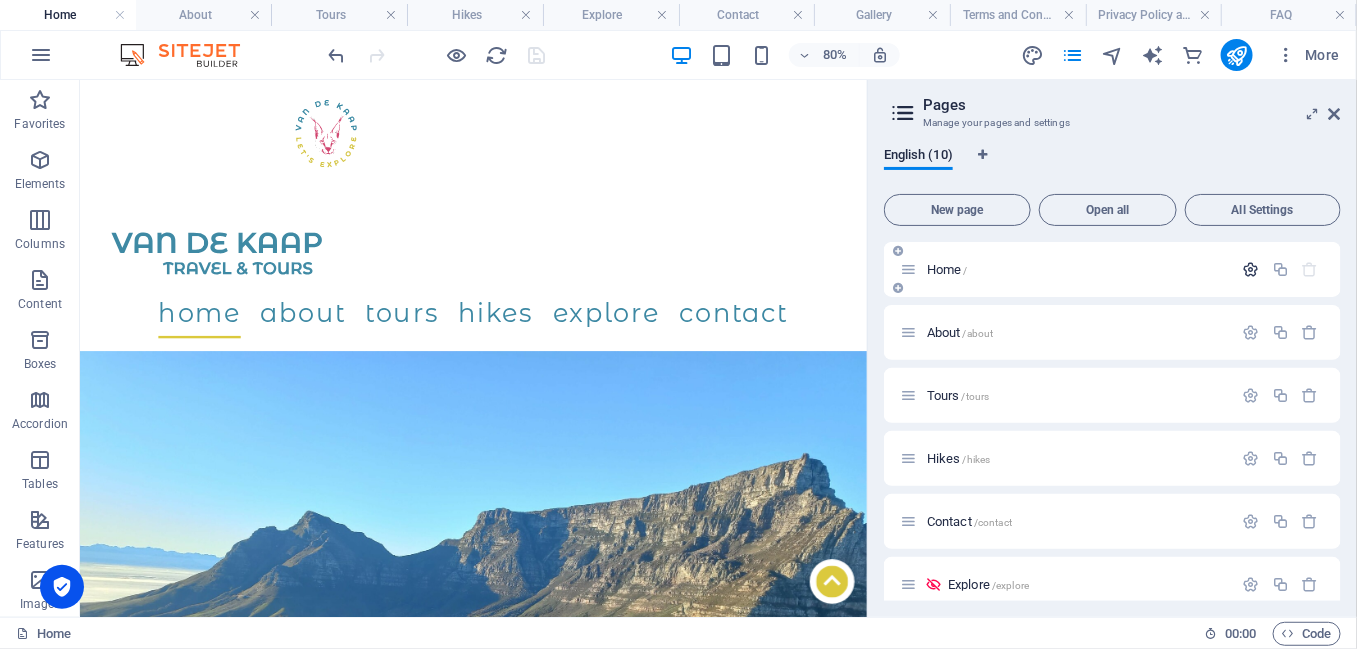 click at bounding box center [1251, 269] 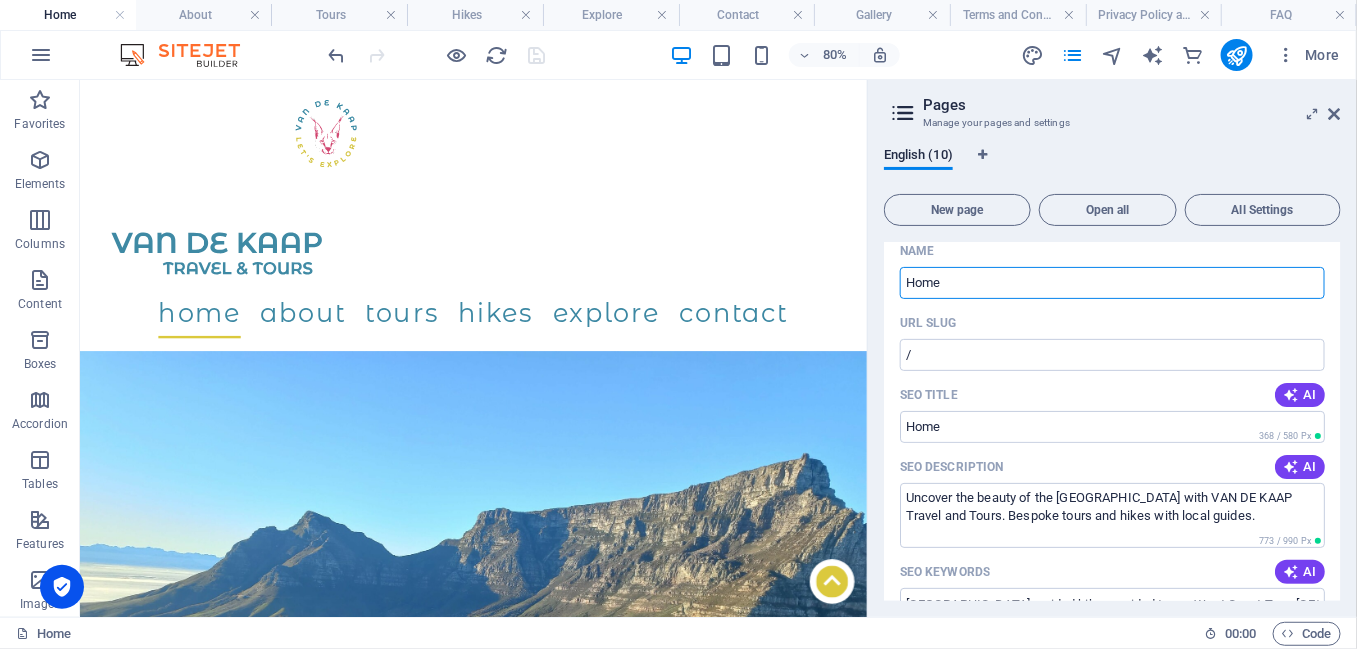 scroll, scrollTop: 0, scrollLeft: 0, axis: both 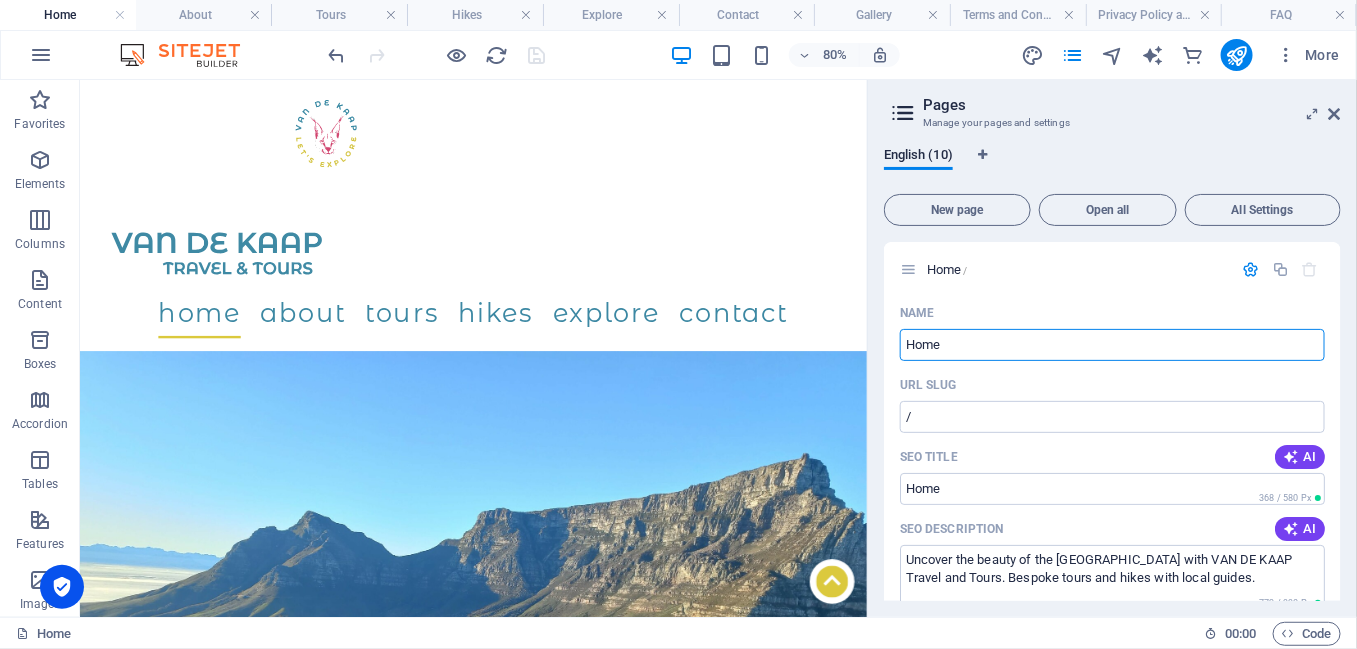 drag, startPoint x: 1329, startPoint y: 108, endPoint x: 1205, endPoint y: 73, distance: 128.84486 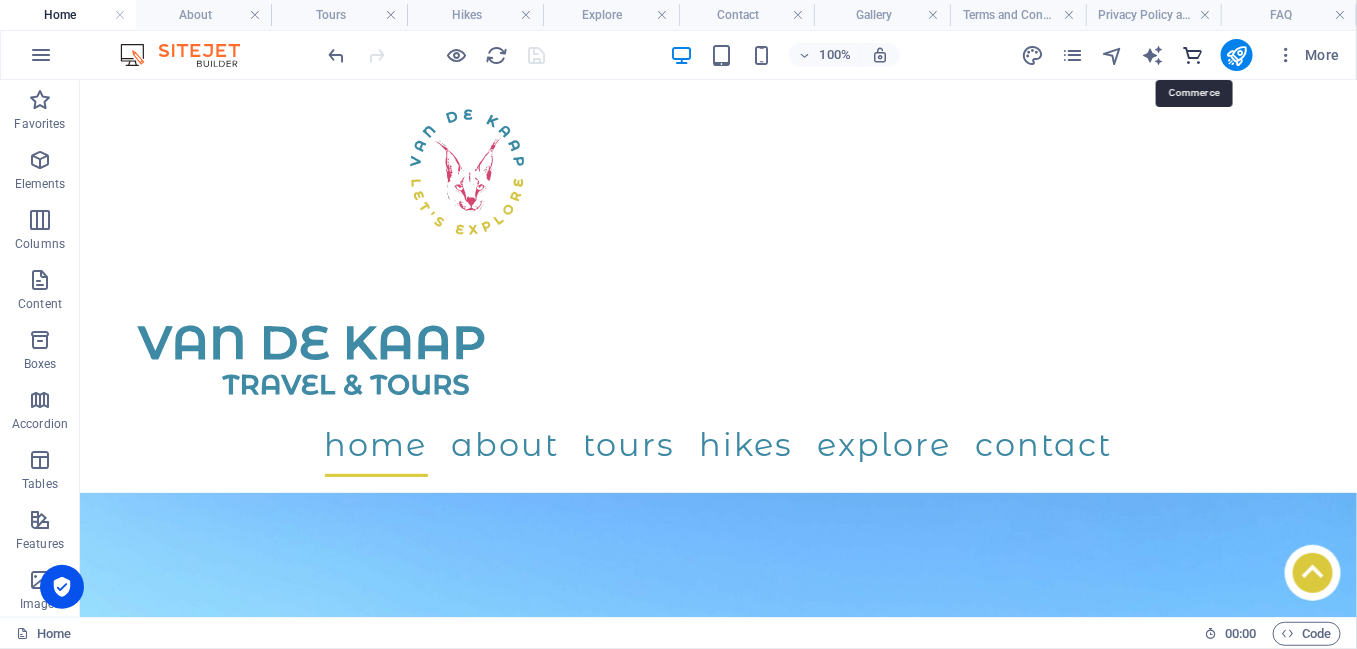 click at bounding box center (1192, 55) 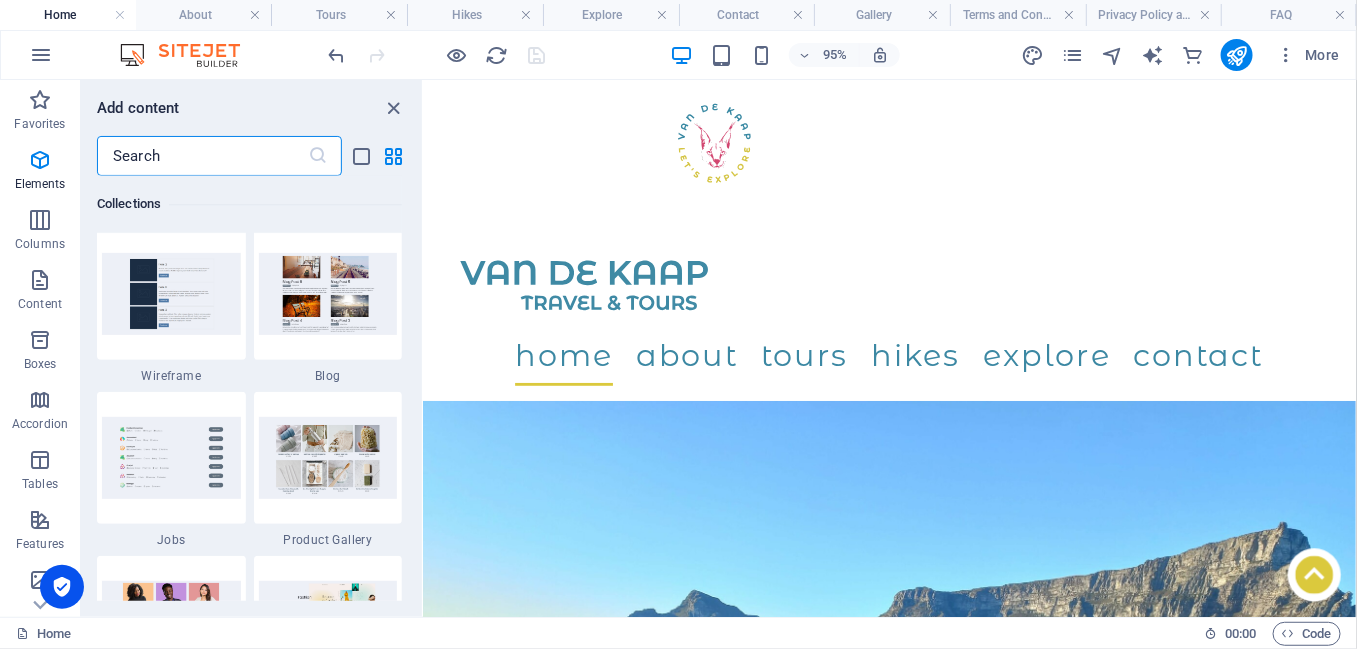 scroll, scrollTop: 19104, scrollLeft: 0, axis: vertical 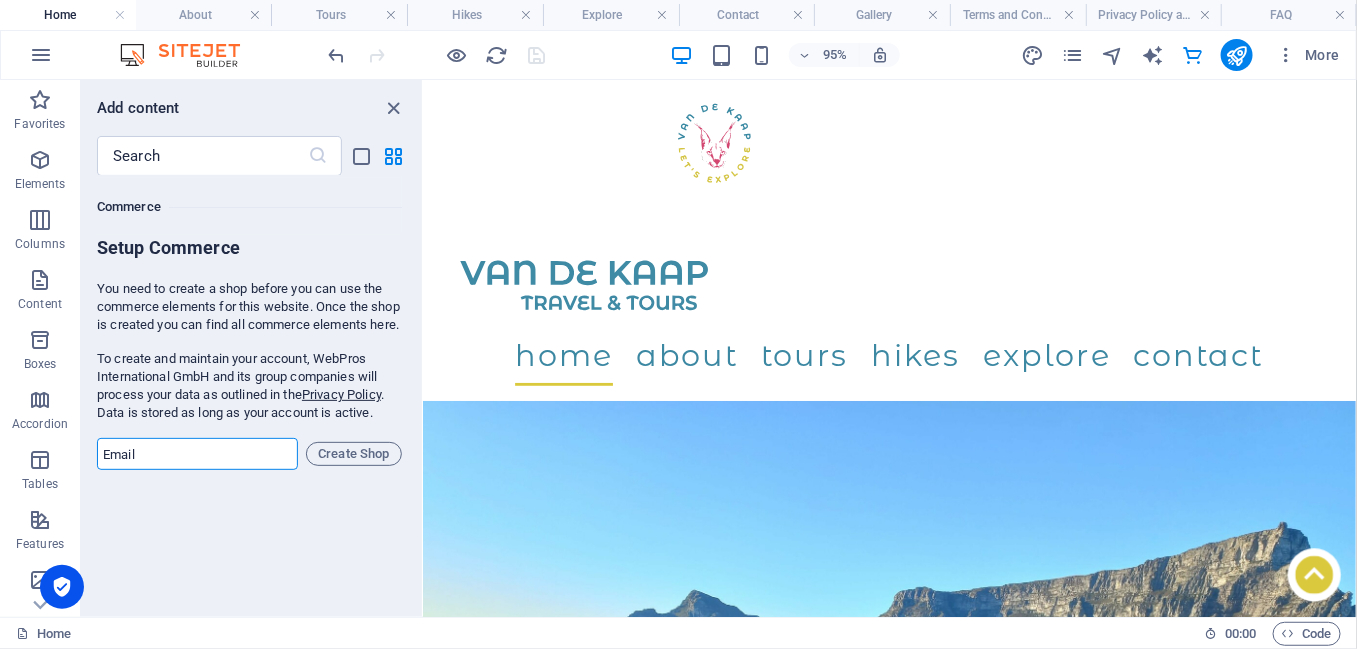 click at bounding box center (197, 454) 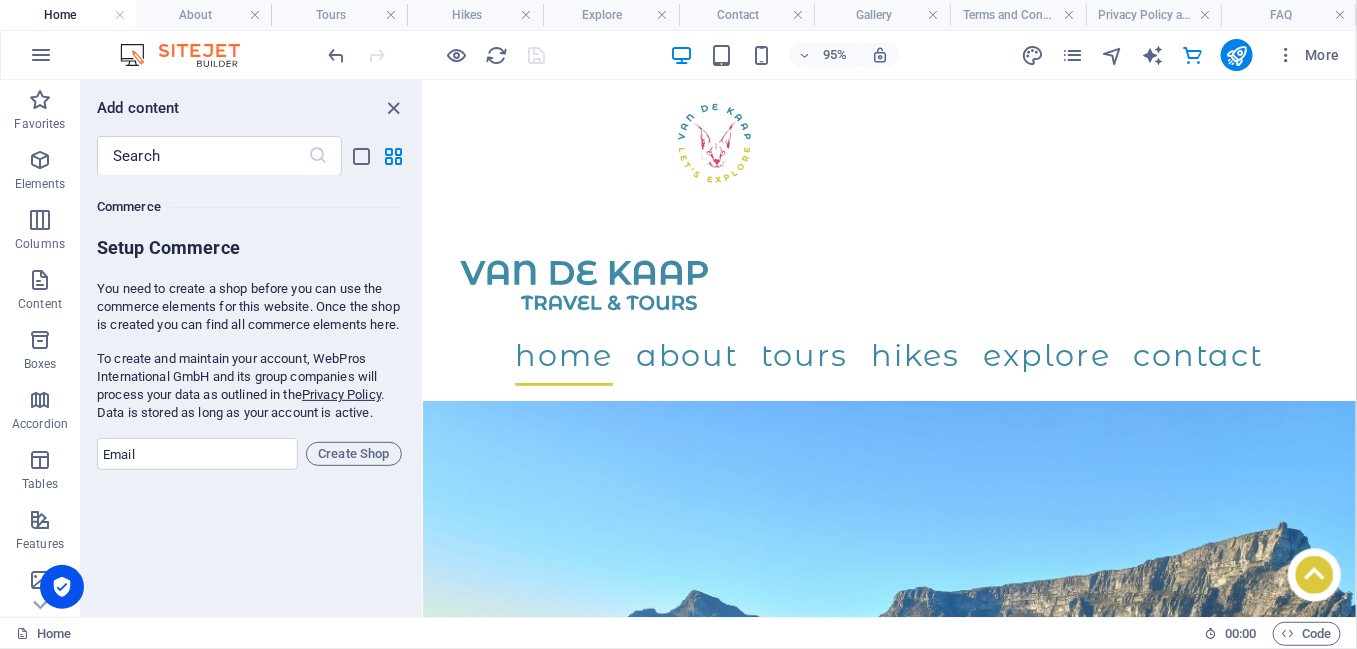 click on "Favorites 1 Star Headline 1 Star Container Elements 1 Star Headline 1 Star Text 1 Star Image 1 Star Container 1 Star Spacer 1 Star Separator 1 Star HTML 1 Star Icon 1 Star Button 1 Star Logo 1 Star SVG 1 Star Image slider 1 Star Slider 1 Star Gallery 1 Star Menu 1 Star Map 1 Star Facebook 1 Star Video 1 Star YouTube 1 Star Vimeo 1 Star Document 1 Star Audio 1 Star Iframe 1 Star Privacy 1 Star Languages Columns 1 Star Container 1 Star 2 columns 1 Star 3 columns 1 Star 4 columns 1 Star 5 columns 1 Star 6 columns 1 Star 40-60 1 Star 20-80 1 Star 80-20 1 Star 30-70 1 Star 70-30 1 Star Unequal Columns 1 Star 25-25-50 1 Star 25-50-25 1 Star 50-25-25 1 Star 20-60-20 1 Star [PHONE_NUMBER] 1 Star [PHONE_NUMBER] 1 Star Grid 2-1 1 Star Grid 1-2 1 Star Grid 3-1 1 Star Grid 1-3 1 Star Grid 4-1 1 Star Grid 1-4 1 Star Grid 1-2-1 1 Star Grid 1-1-2 1 Star Grid 2h-2v 1 Star Grid 2v-2h 1 Star Grid 2-1-2 1 Star Grid 3-4 Content 1 Star Text in columns 1 Star Text 1 Star Text with separator 1 Star Image with text box 1 Star 1 Star Boxes" at bounding box center (251, 388) 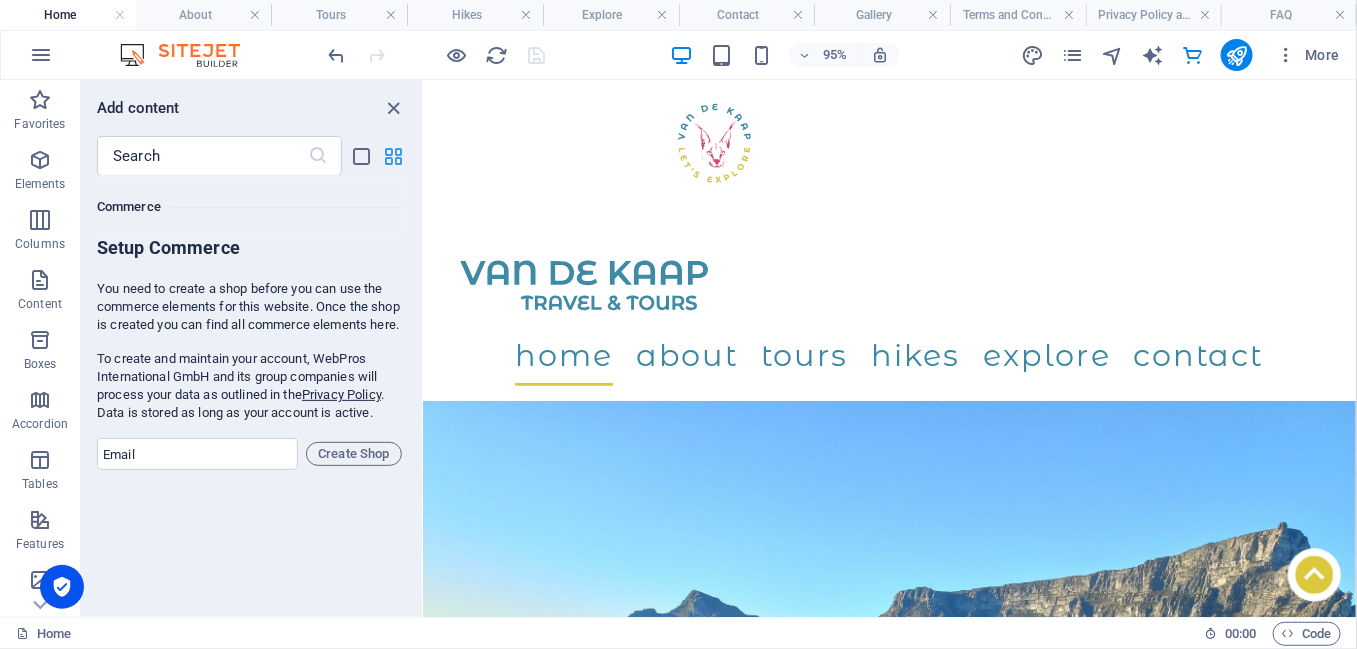 click at bounding box center [394, 156] 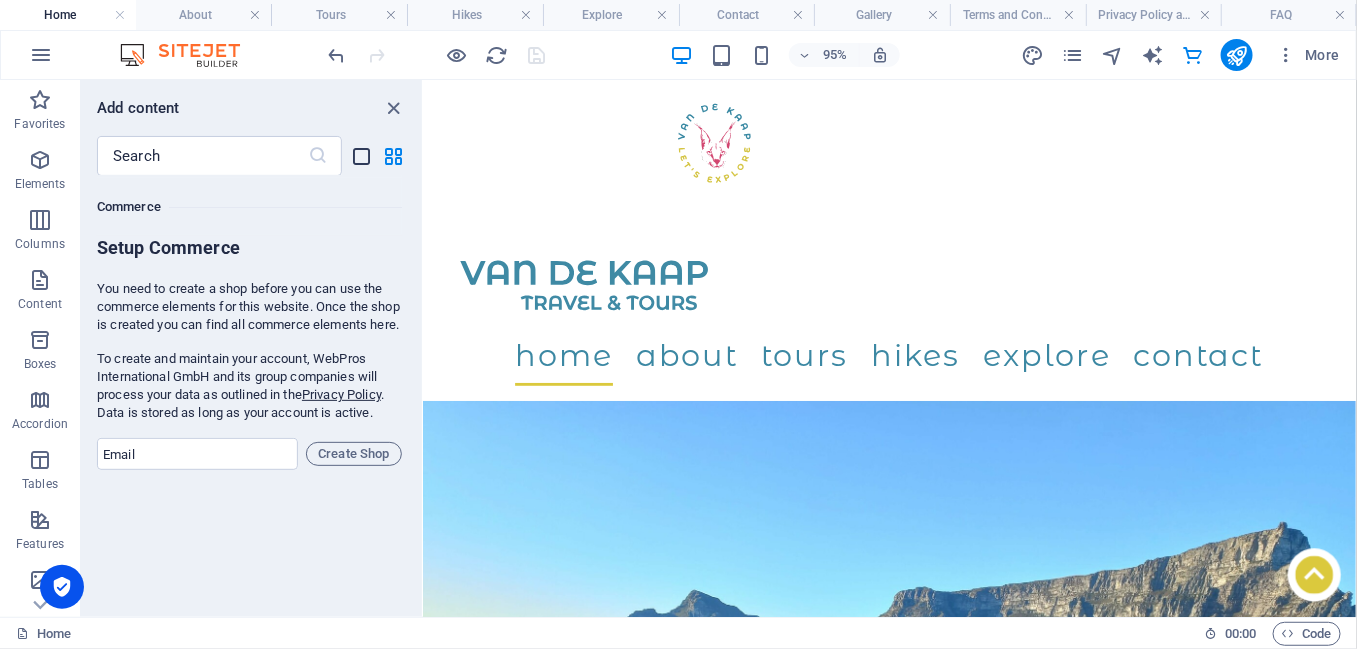 click at bounding box center [362, 156] 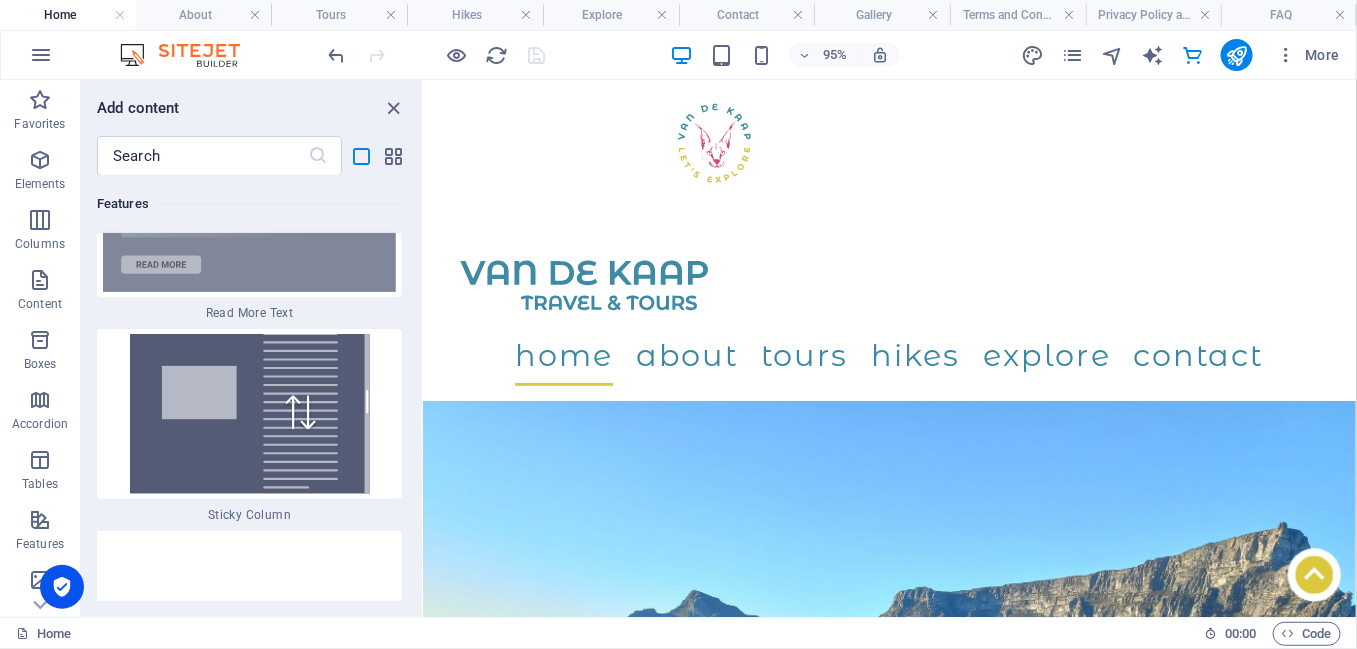 scroll, scrollTop: 42800, scrollLeft: 0, axis: vertical 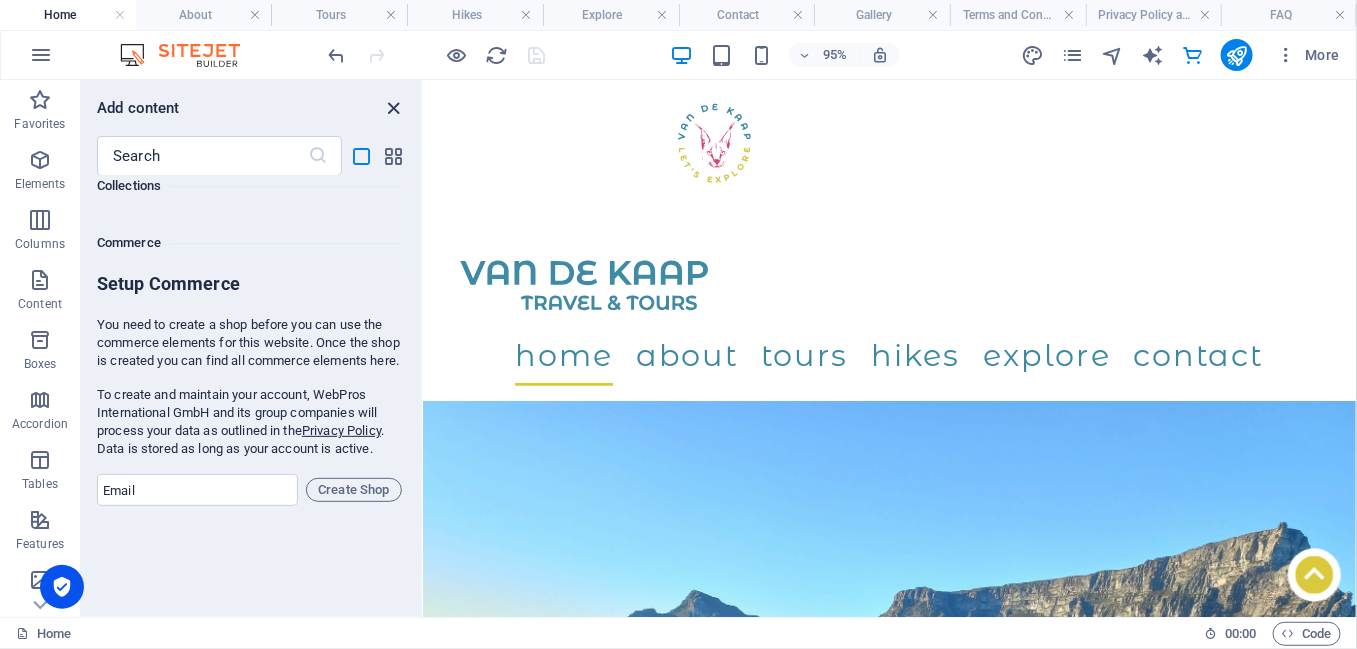 drag, startPoint x: 394, startPoint y: 108, endPoint x: 310, endPoint y: 37, distance: 109.98637 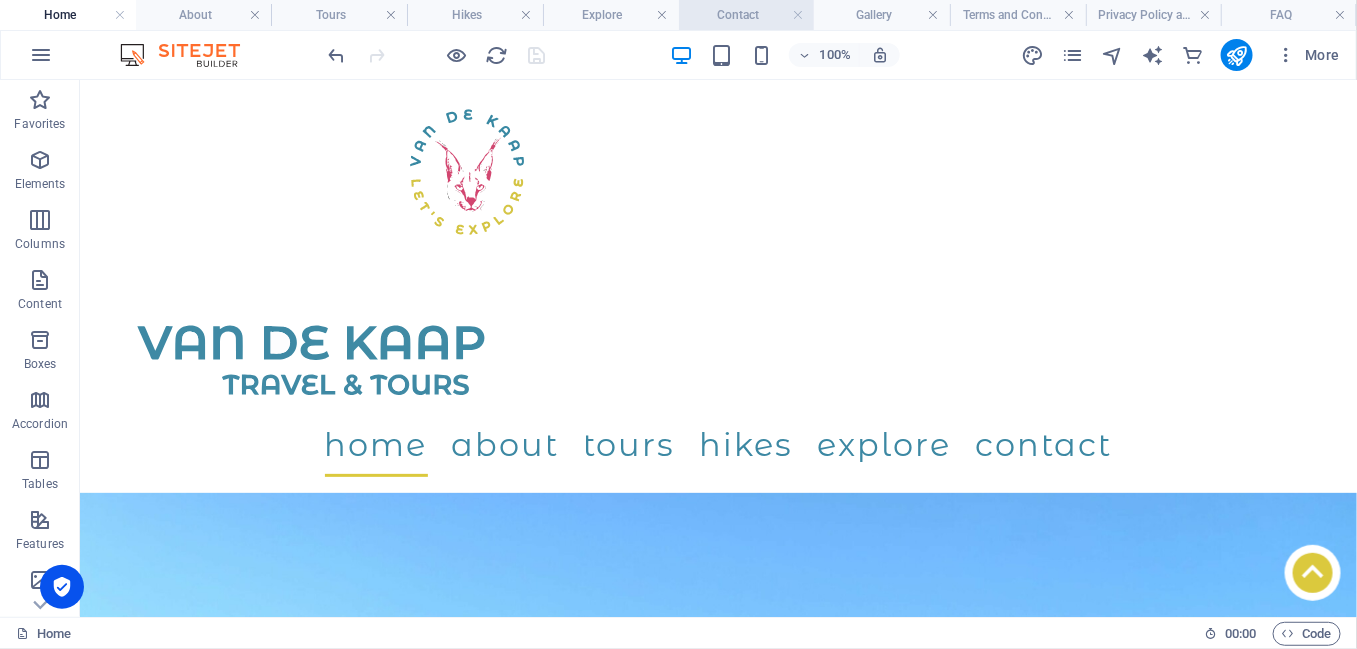click on "Contact" at bounding box center (747, 15) 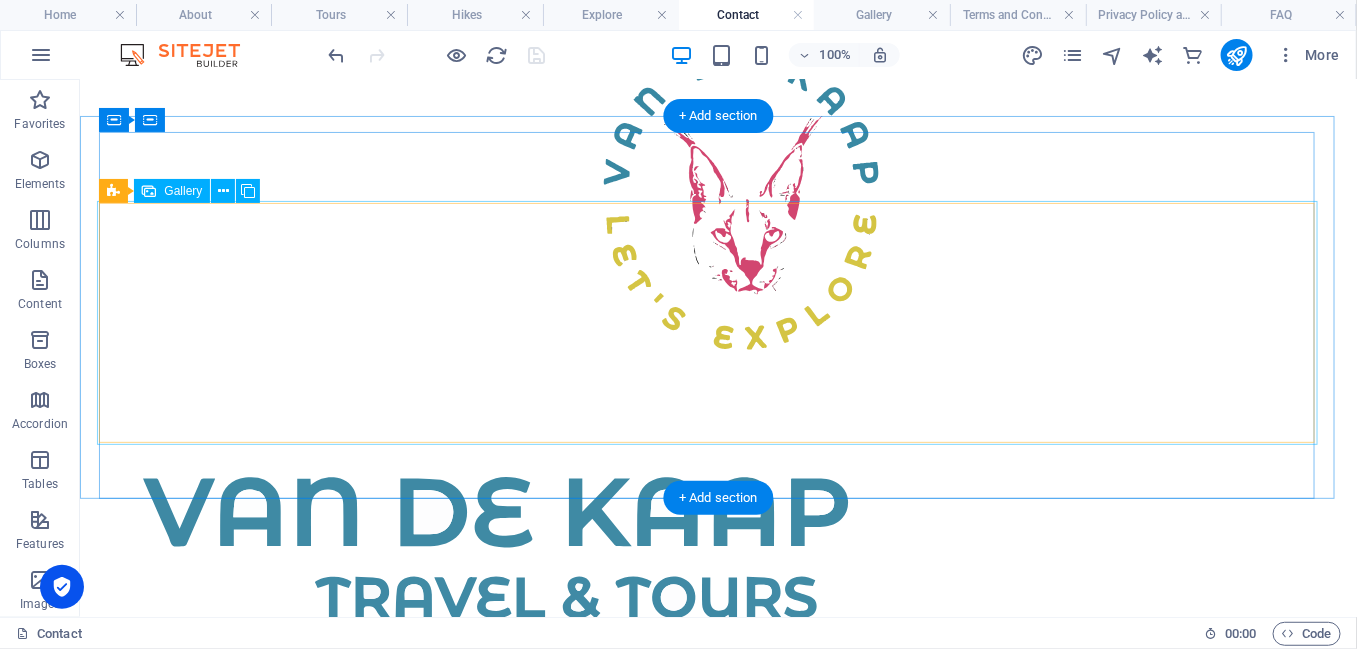 scroll, scrollTop: 0, scrollLeft: 0, axis: both 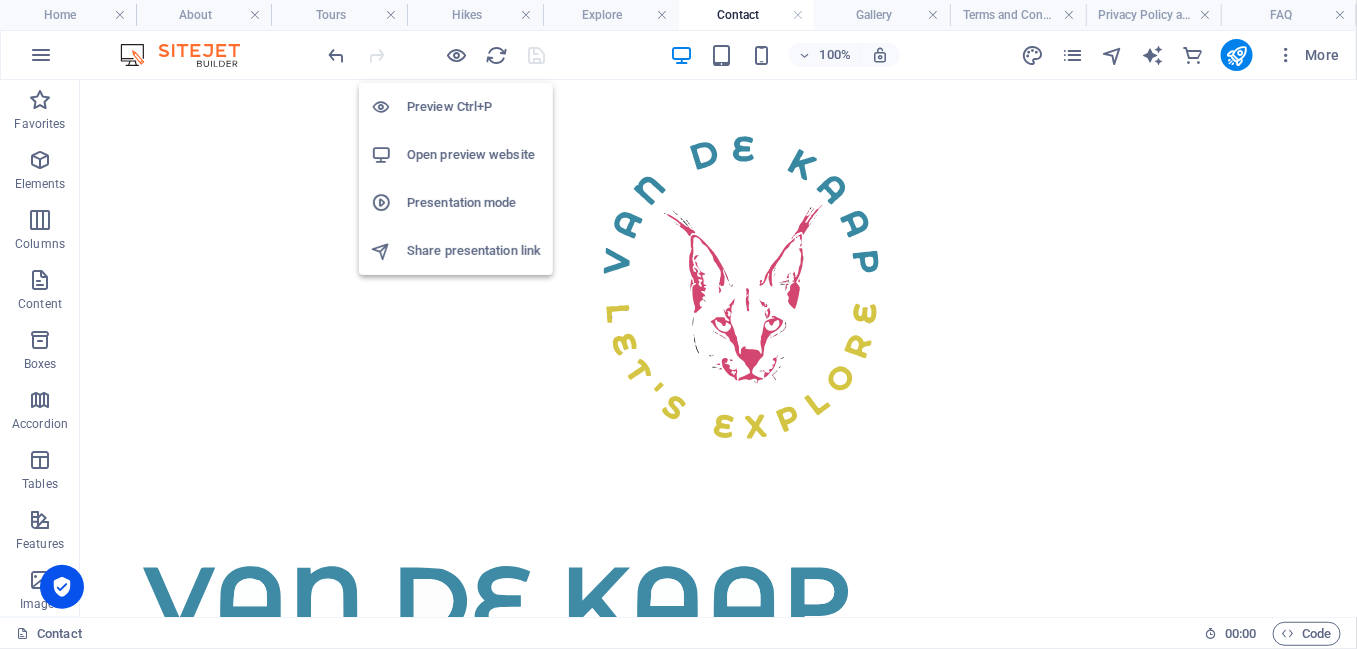 click on "Presentation mode" at bounding box center [474, 203] 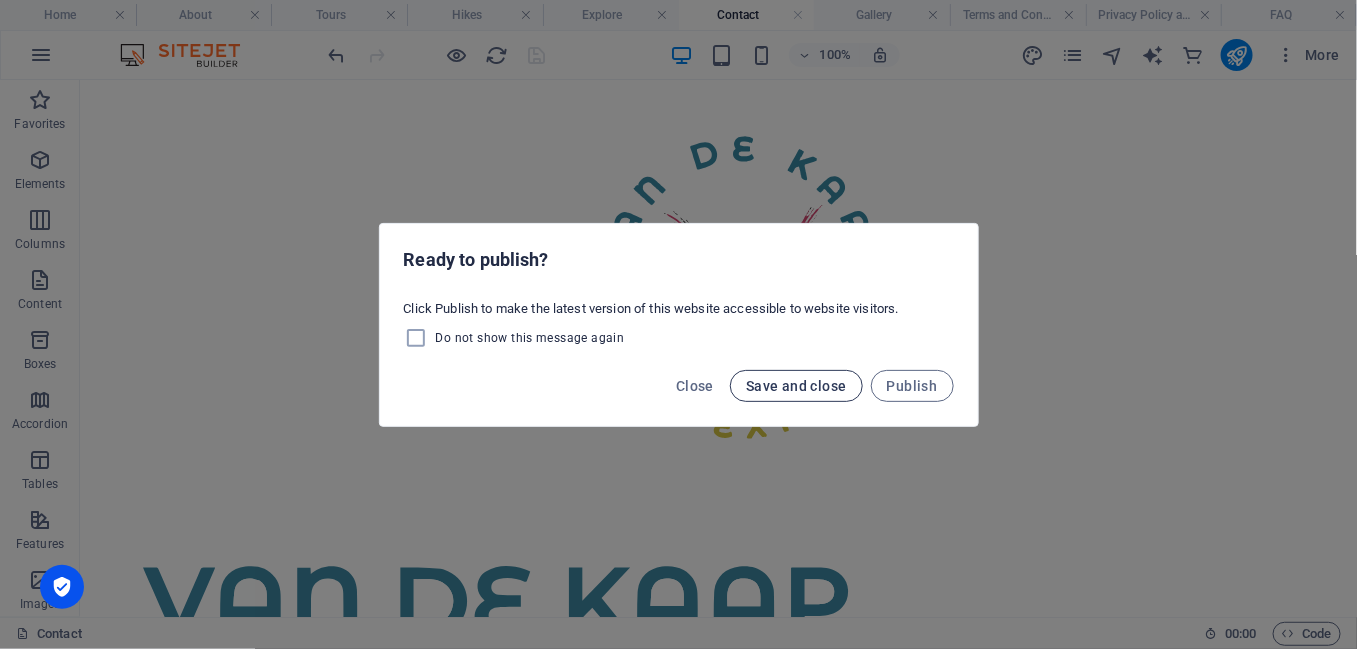 click on "Save and close" at bounding box center (796, 386) 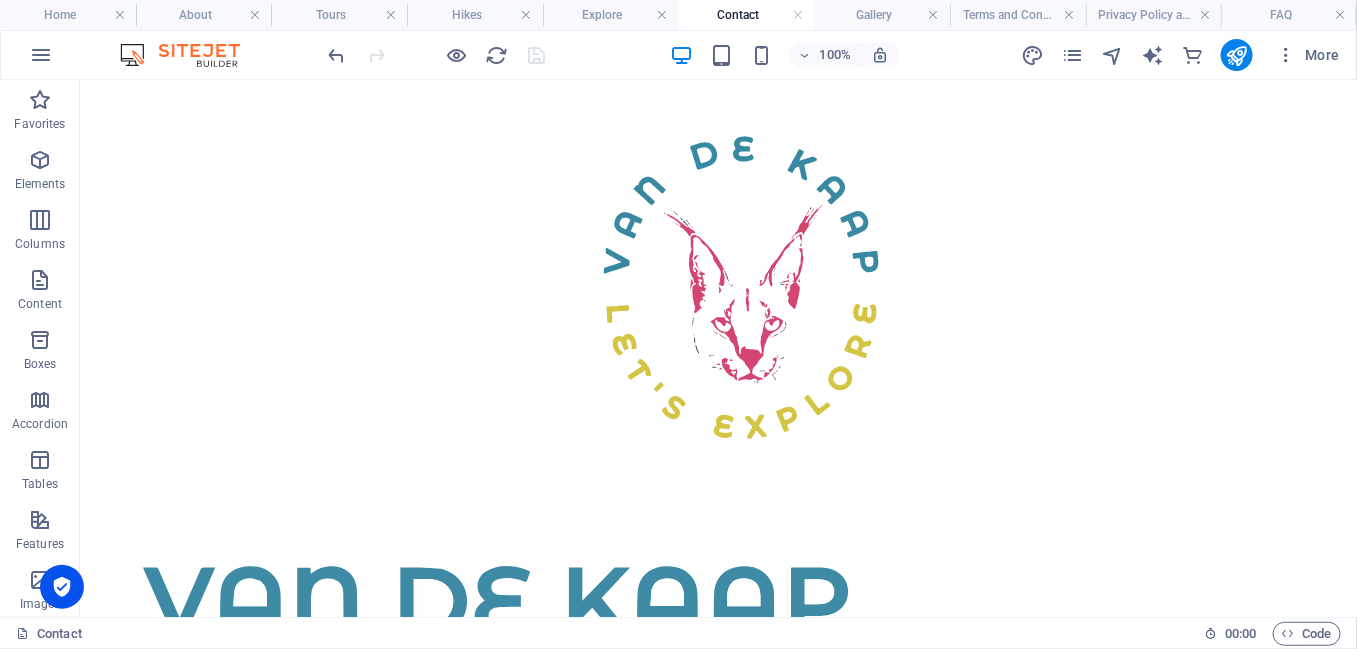 click at bounding box center (190, 55) 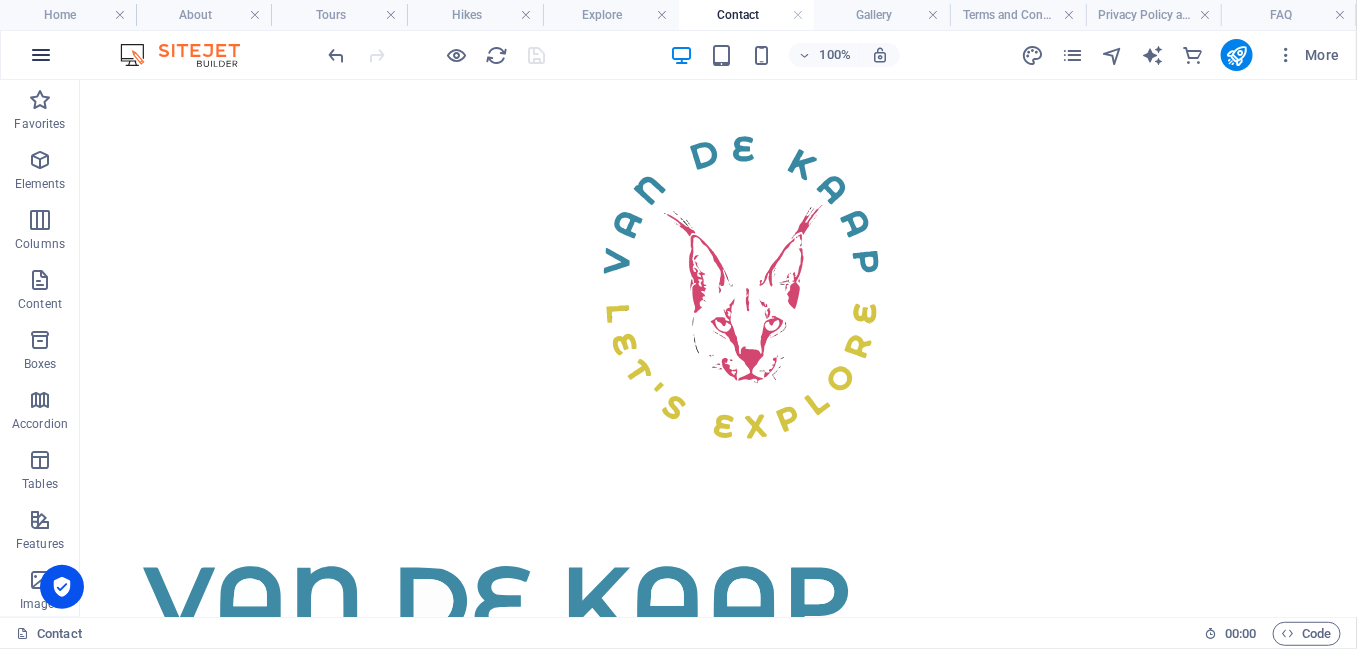 click at bounding box center (41, 55) 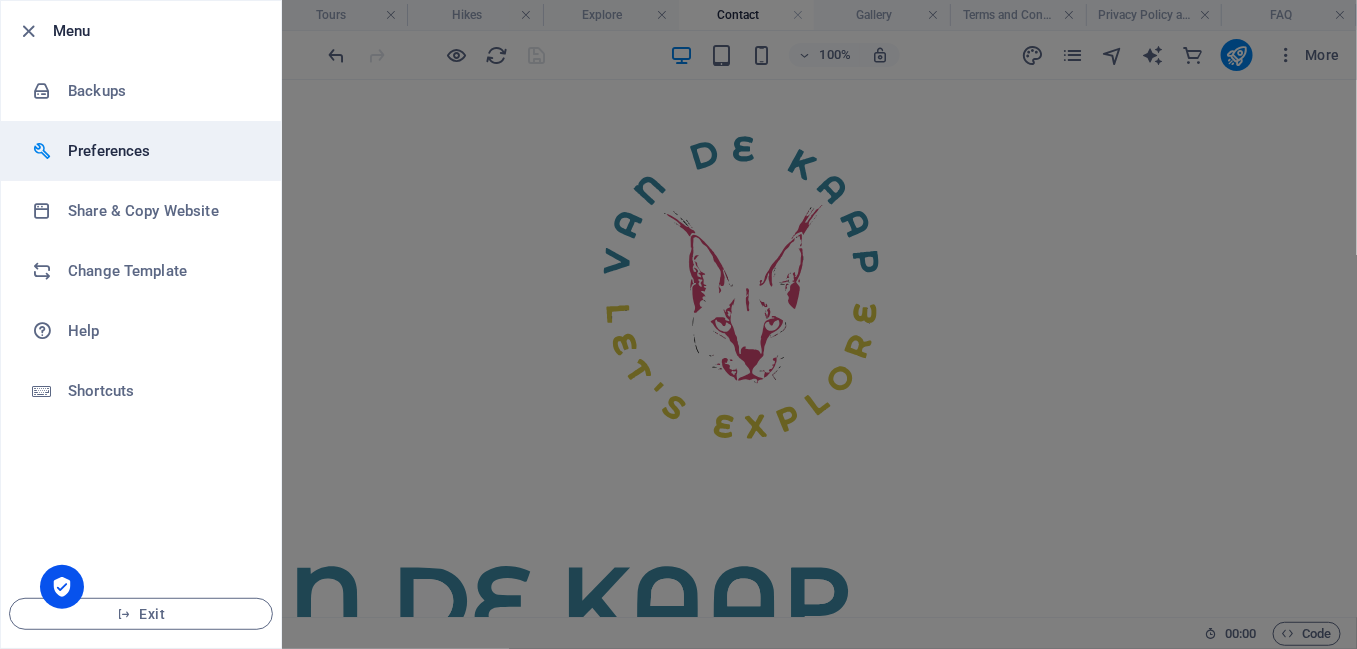 click on "Preferences" at bounding box center (160, 151) 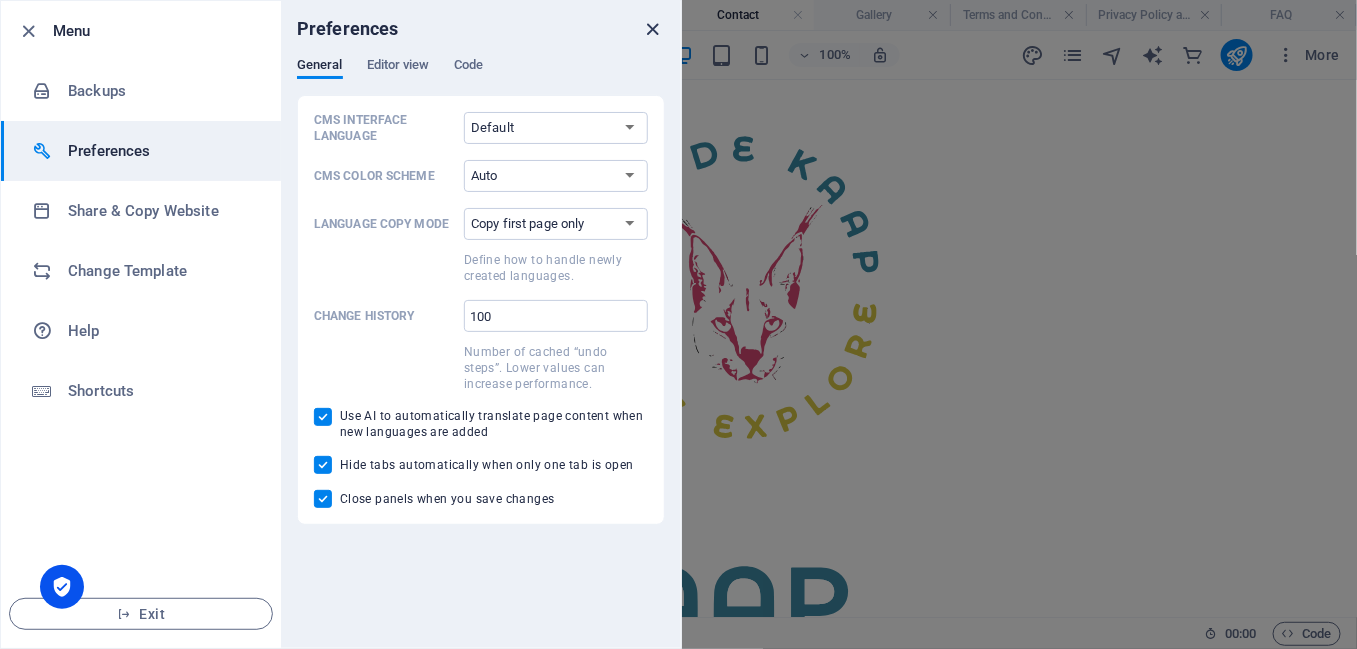 click at bounding box center (653, 29) 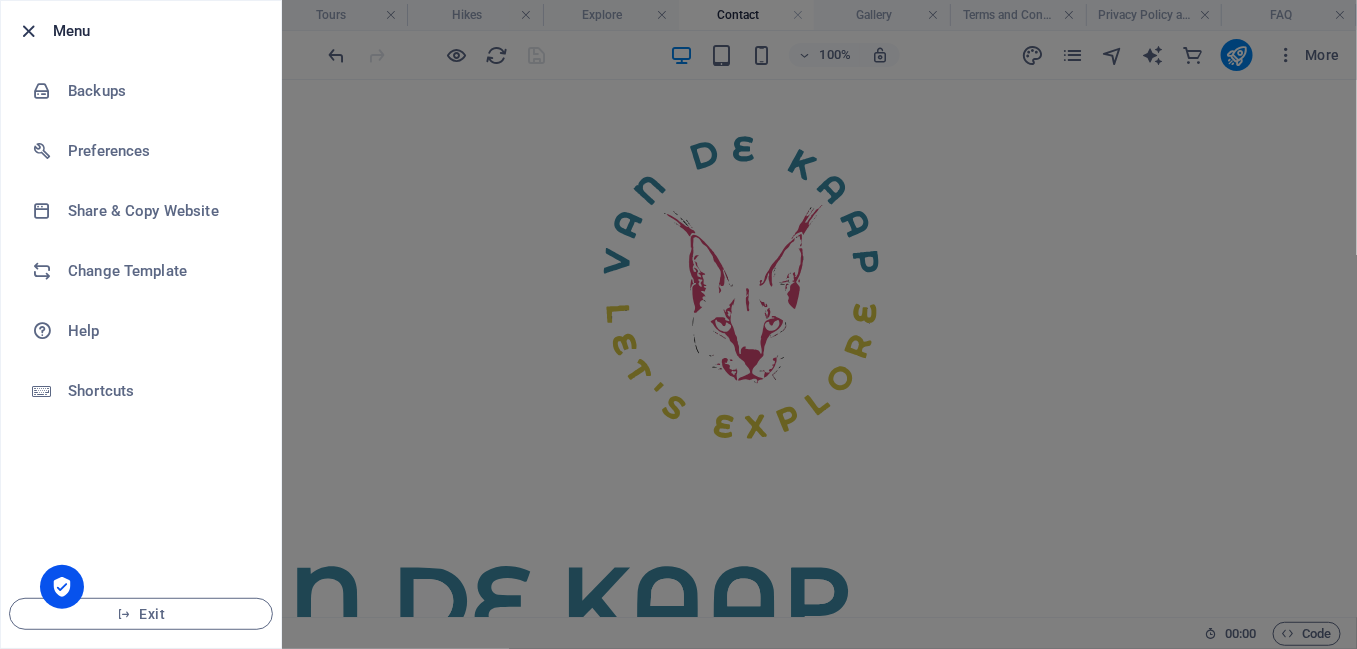 click at bounding box center (29, 31) 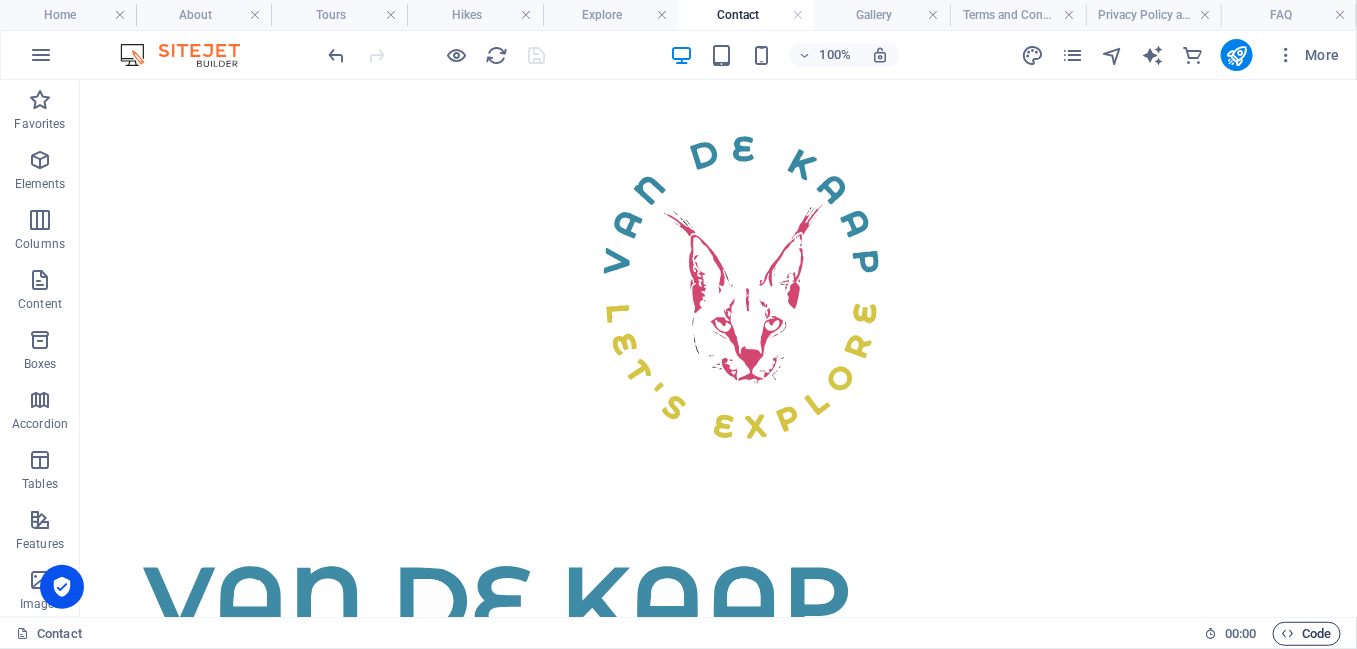 click on "Code" at bounding box center [1307, 634] 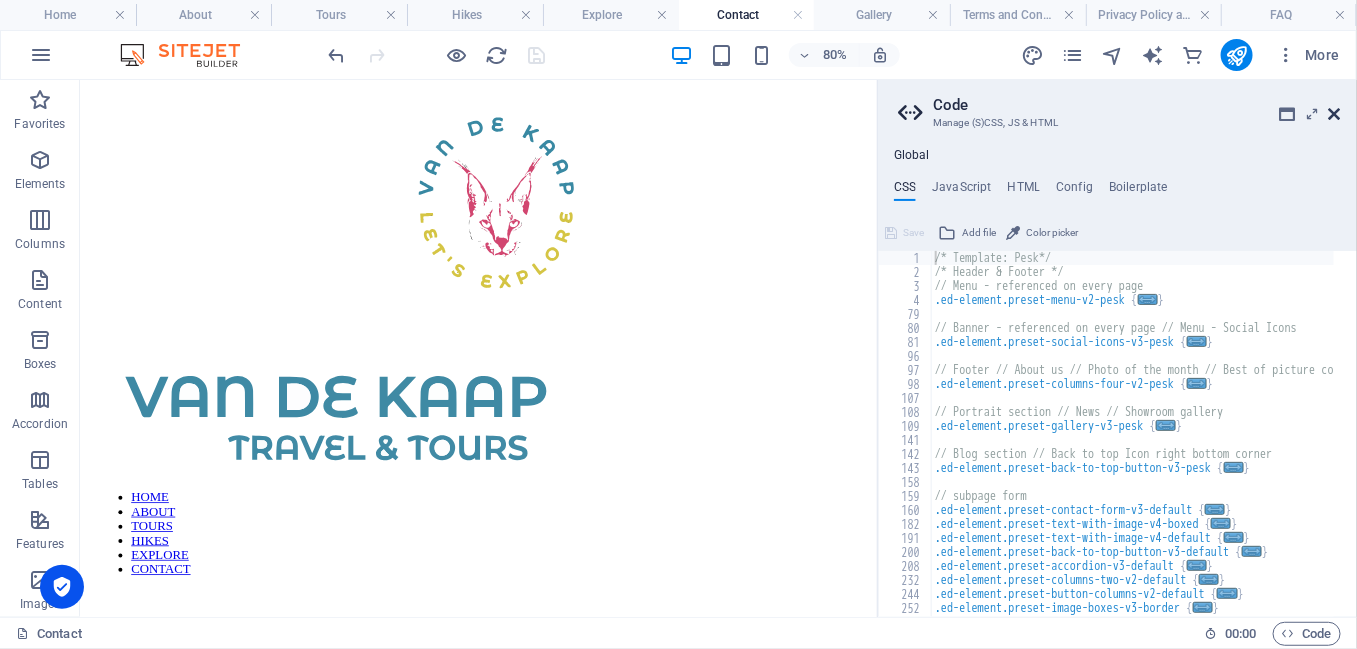 drag, startPoint x: 1335, startPoint y: 115, endPoint x: 1251, endPoint y: 31, distance: 118.79394 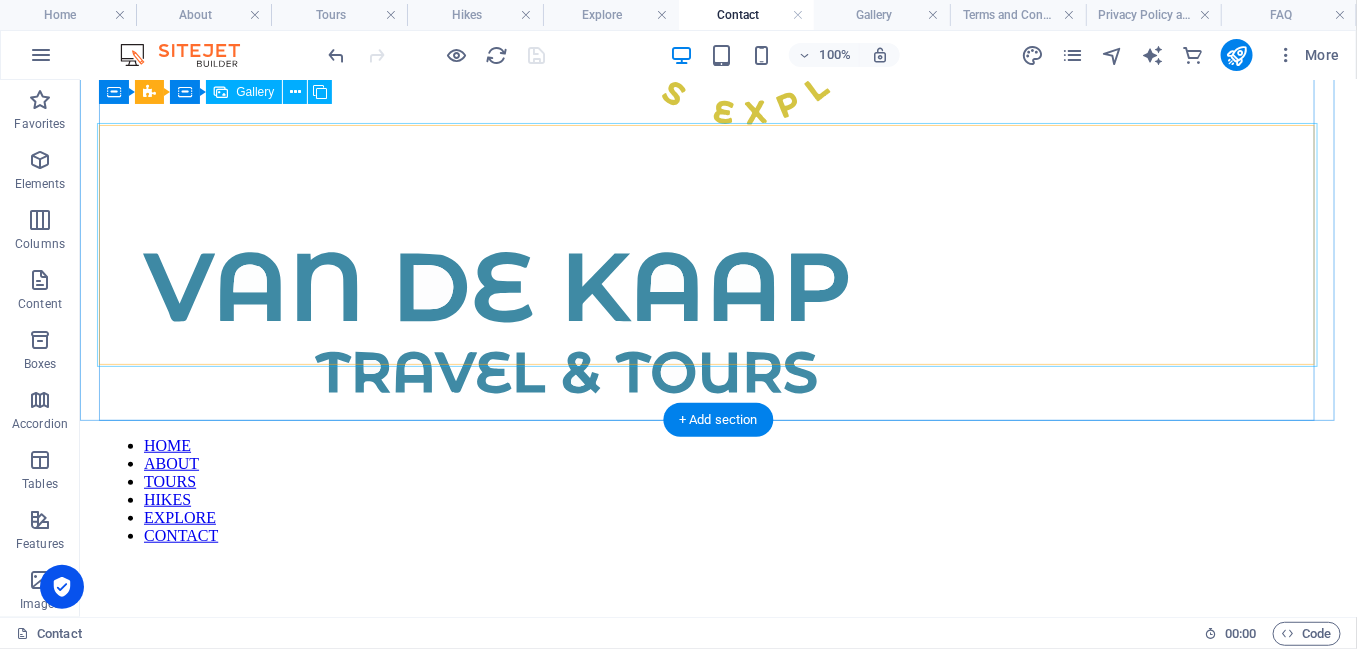 scroll, scrollTop: 0, scrollLeft: 0, axis: both 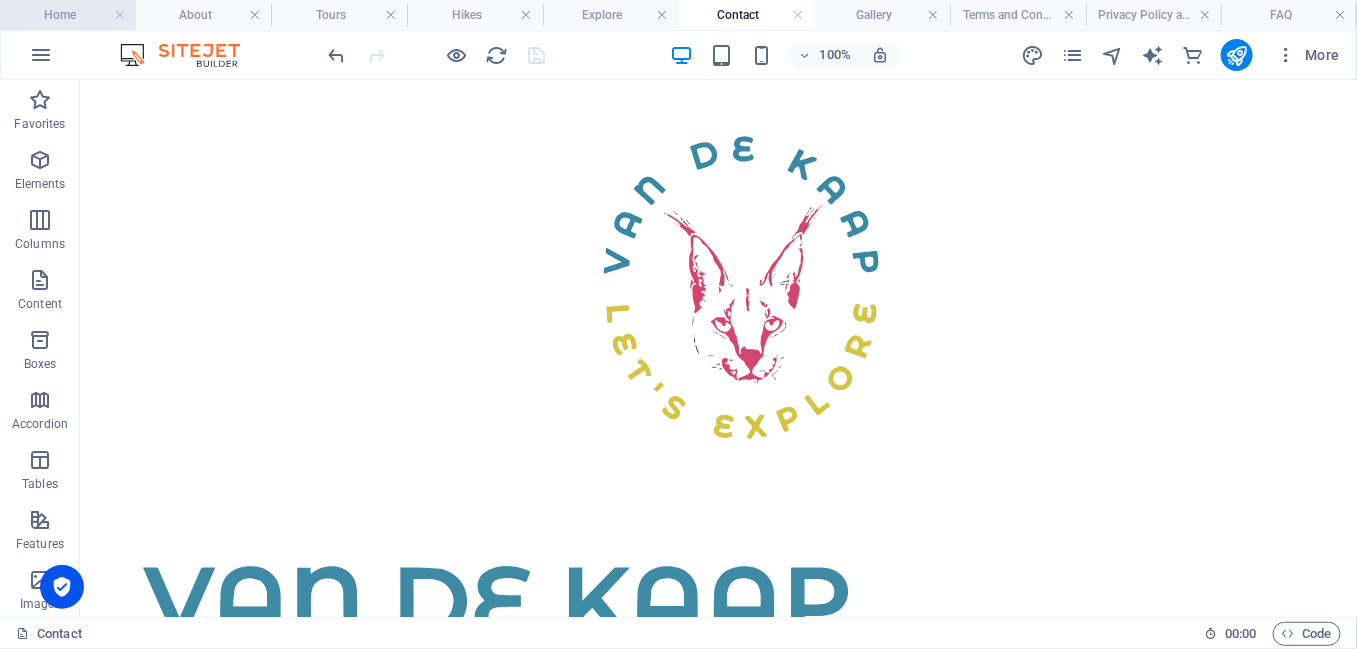 click on "Home" at bounding box center [68, 15] 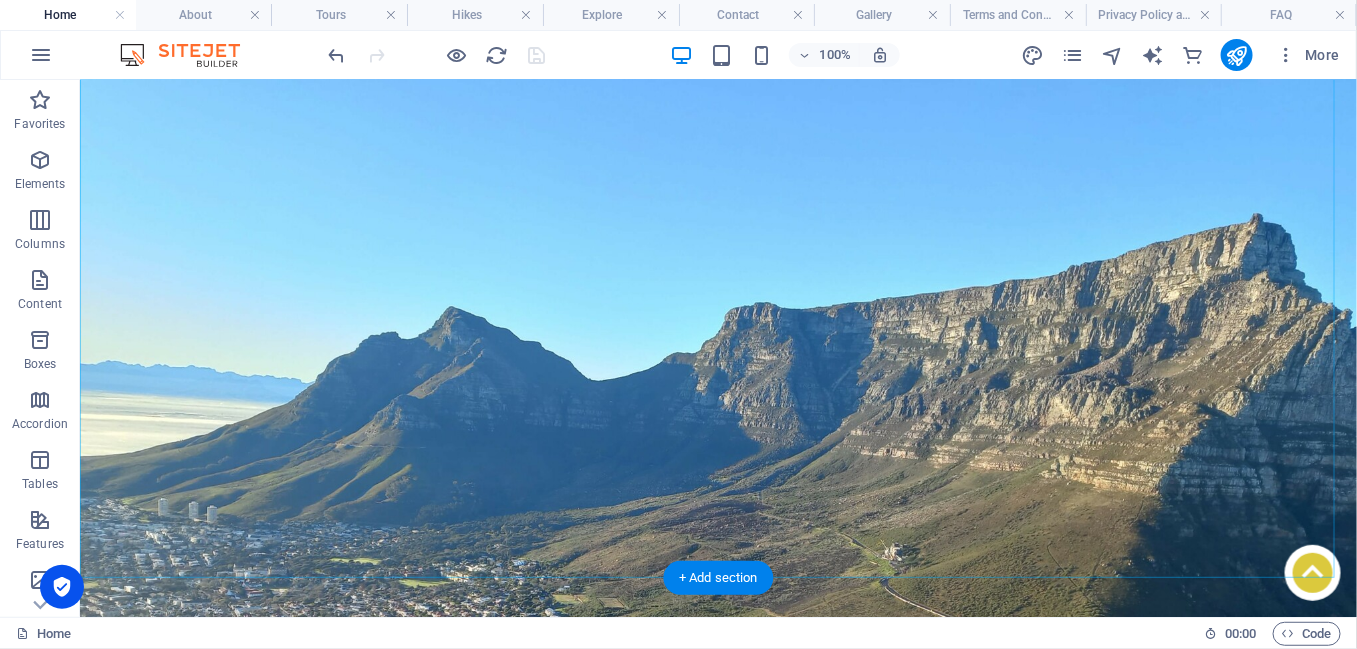 scroll, scrollTop: 450, scrollLeft: 0, axis: vertical 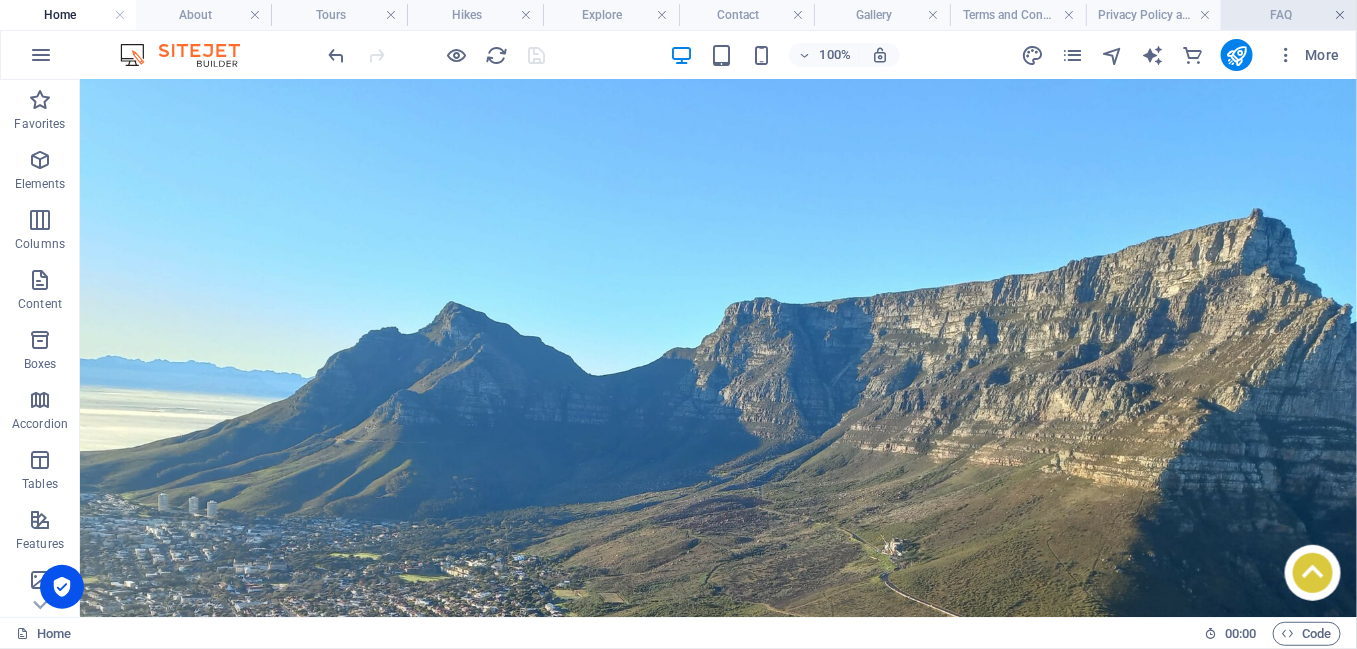 click at bounding box center (1341, 15) 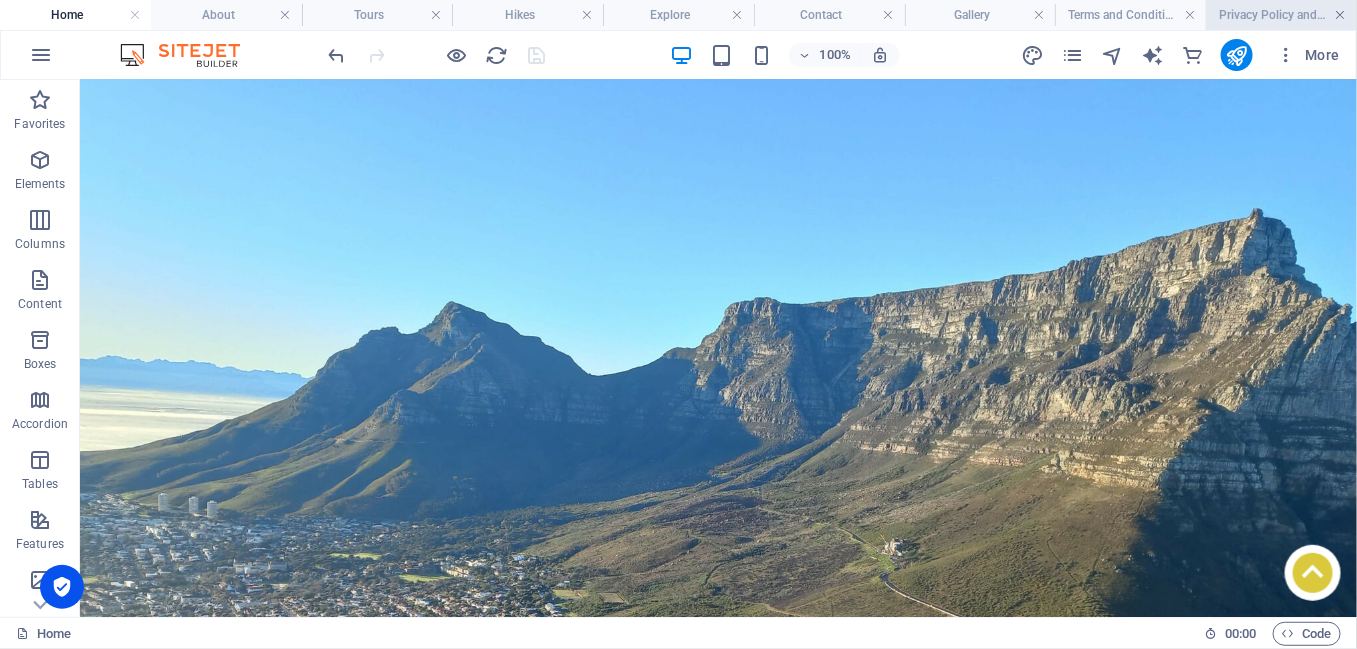 click at bounding box center (1341, 15) 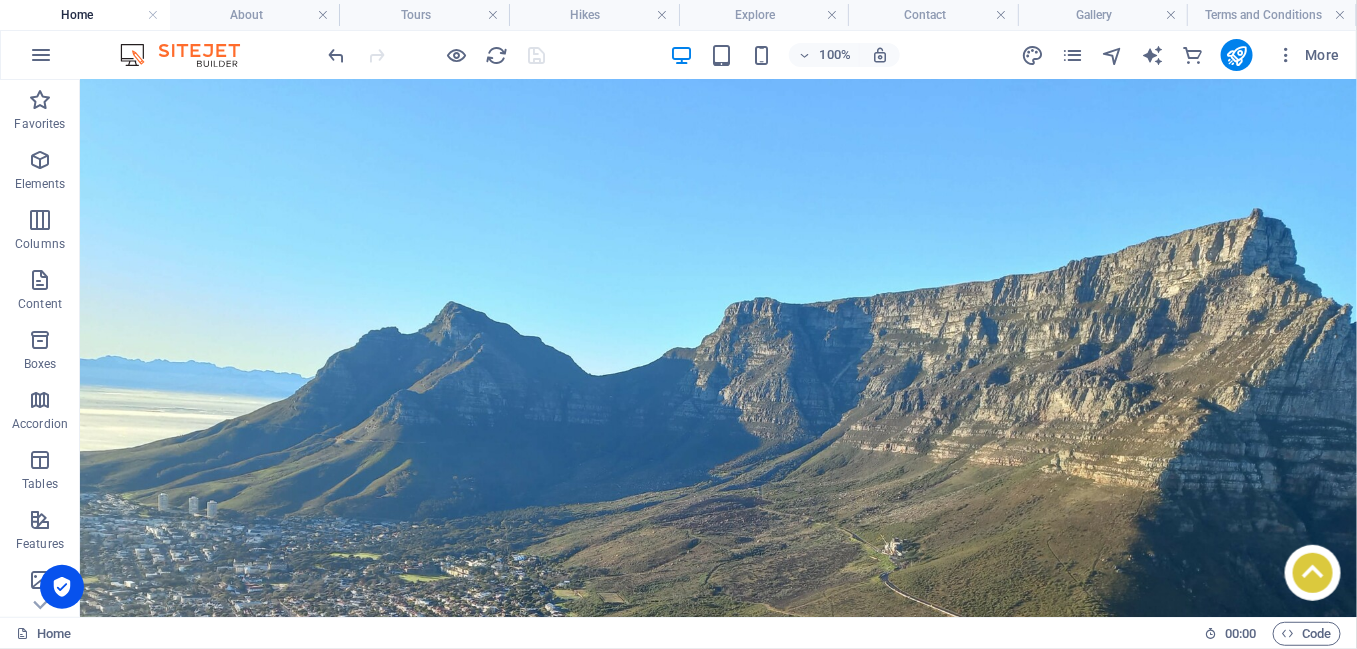 click at bounding box center (1341, 15) 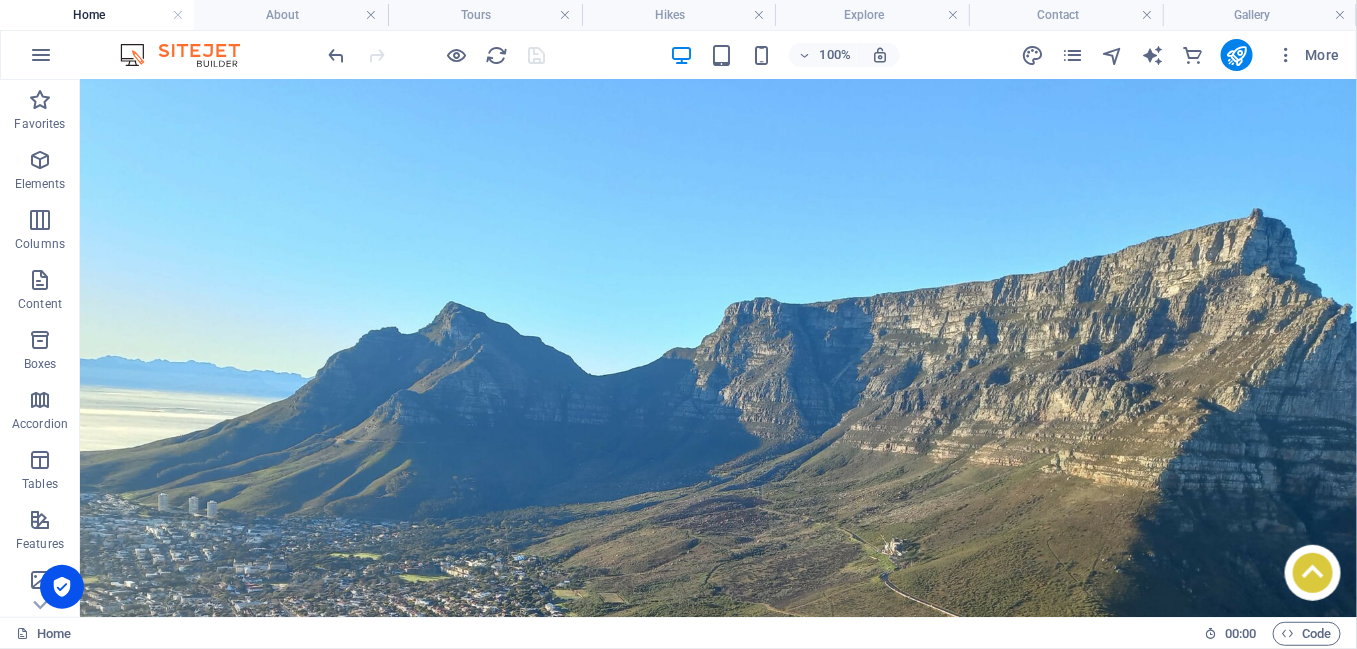 click at bounding box center [1341, 15] 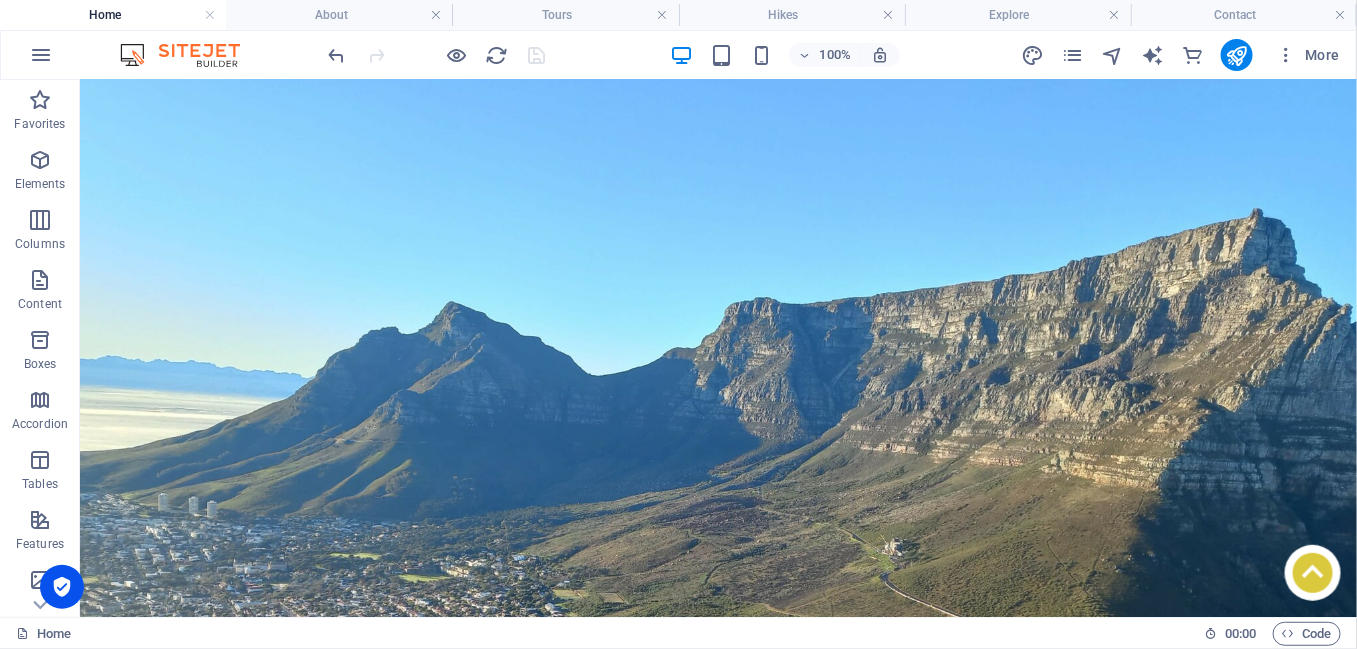 click at bounding box center (1341, 15) 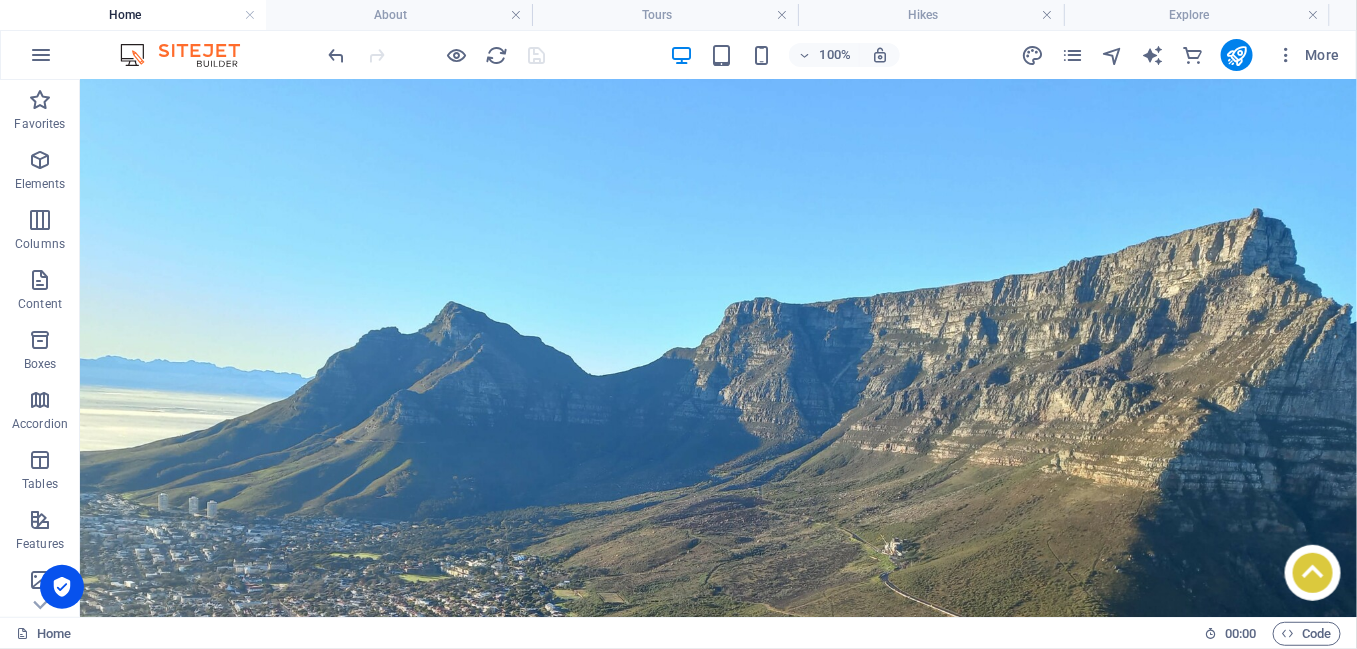 click on "Home About Tours Hikes Explore" at bounding box center (678, 15) 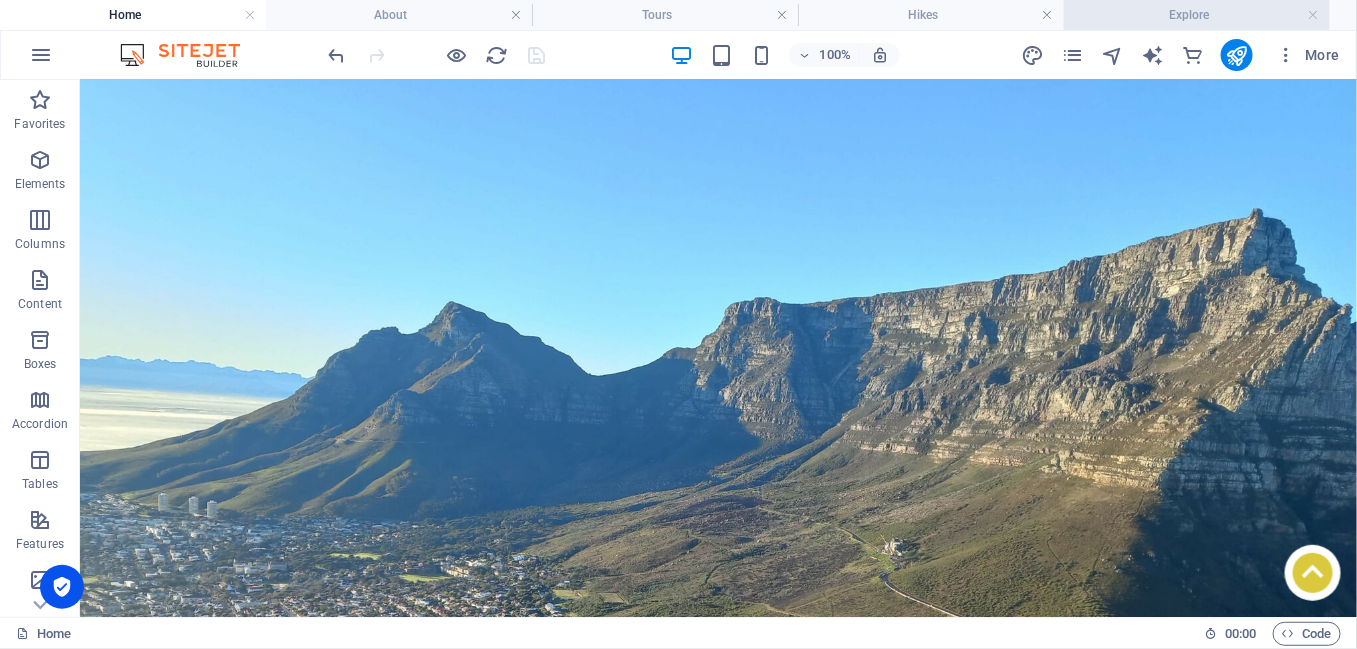 click on "Explore" at bounding box center [1197, 15] 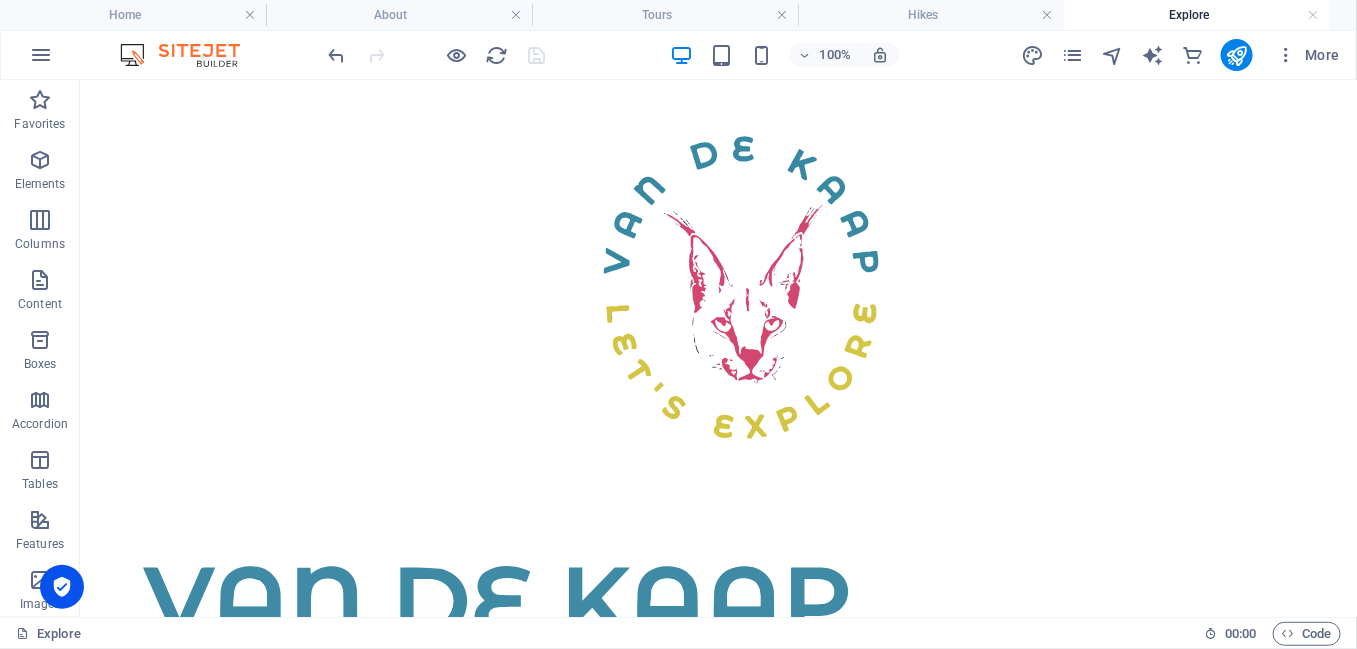 scroll, scrollTop: 0, scrollLeft: 0, axis: both 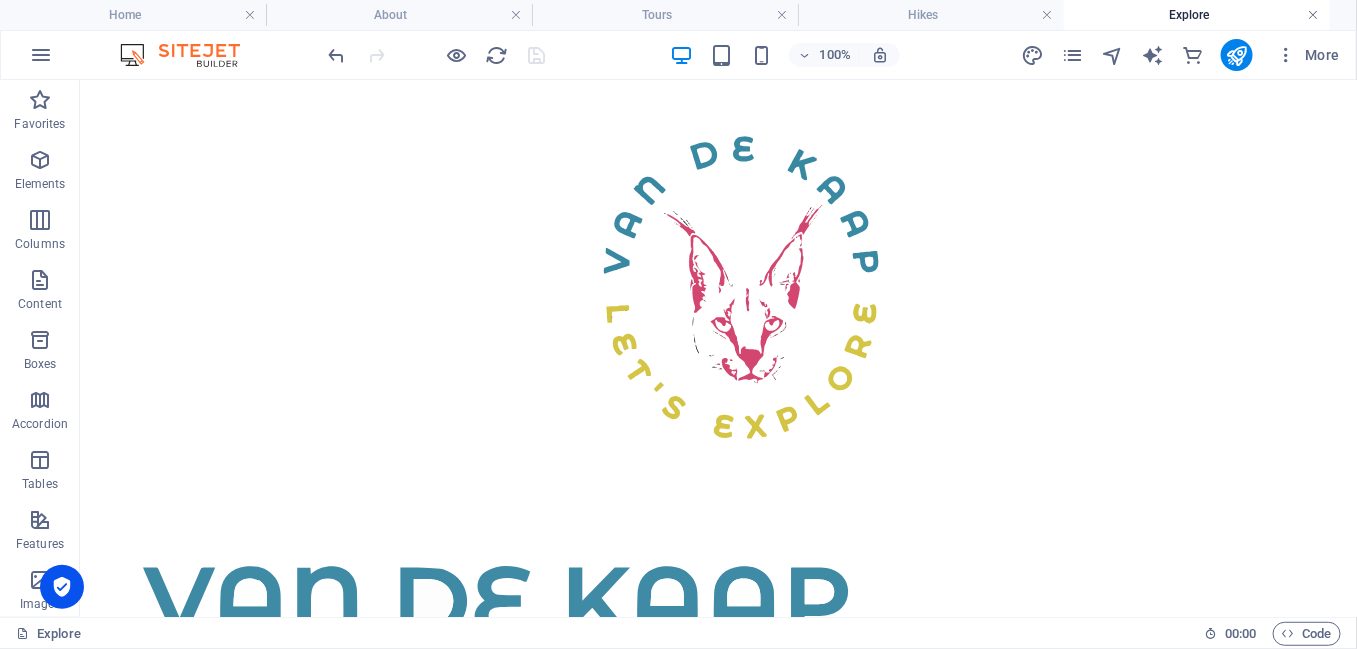 click at bounding box center [1314, 15] 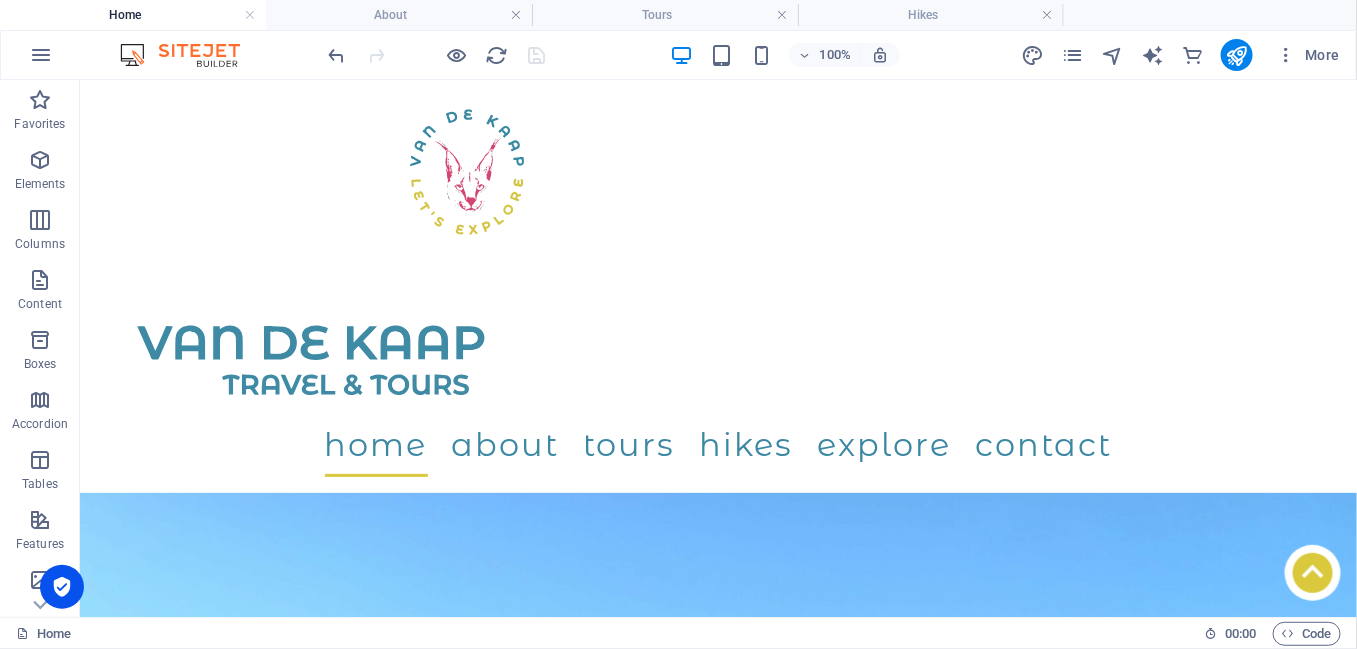 scroll, scrollTop: 450, scrollLeft: 0, axis: vertical 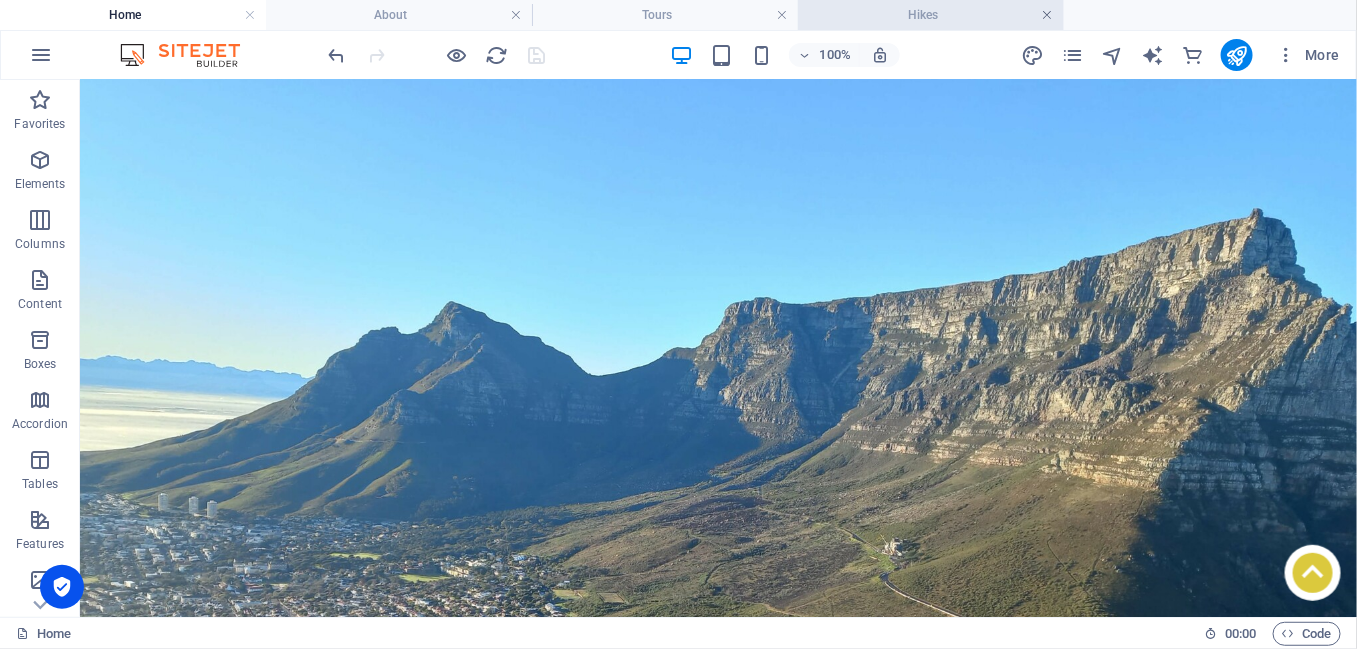 click at bounding box center [1048, 15] 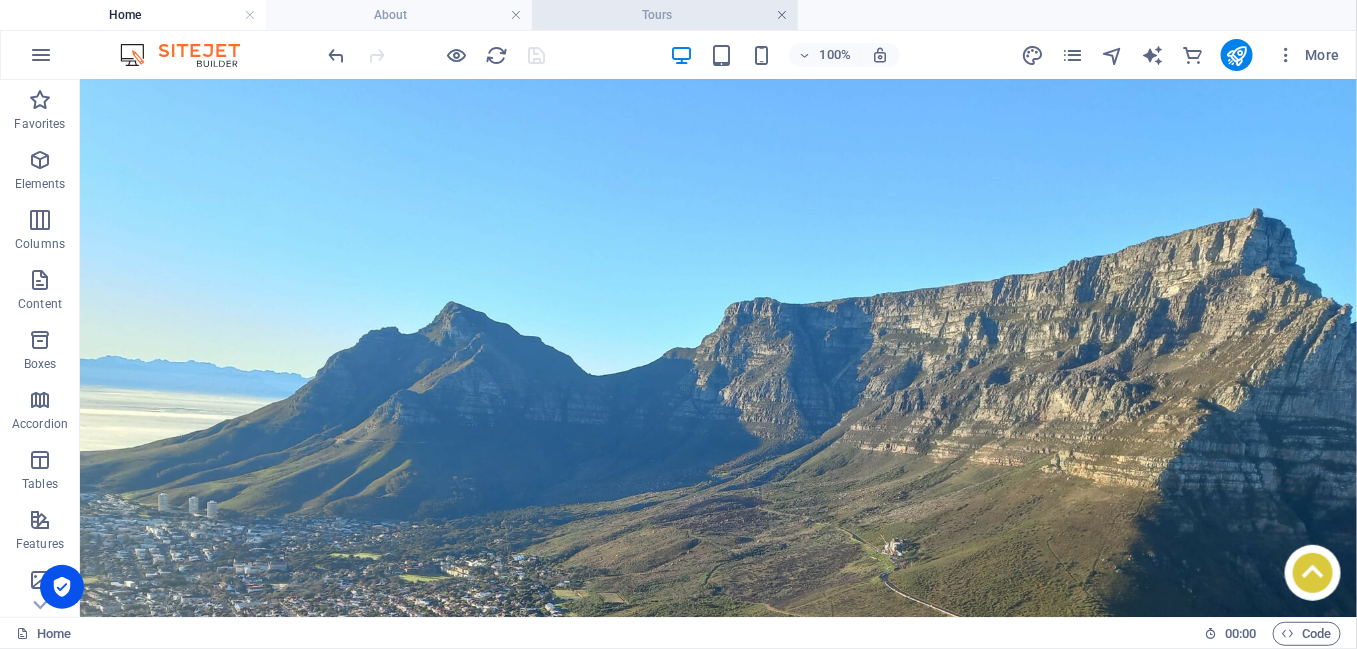 click at bounding box center (782, 15) 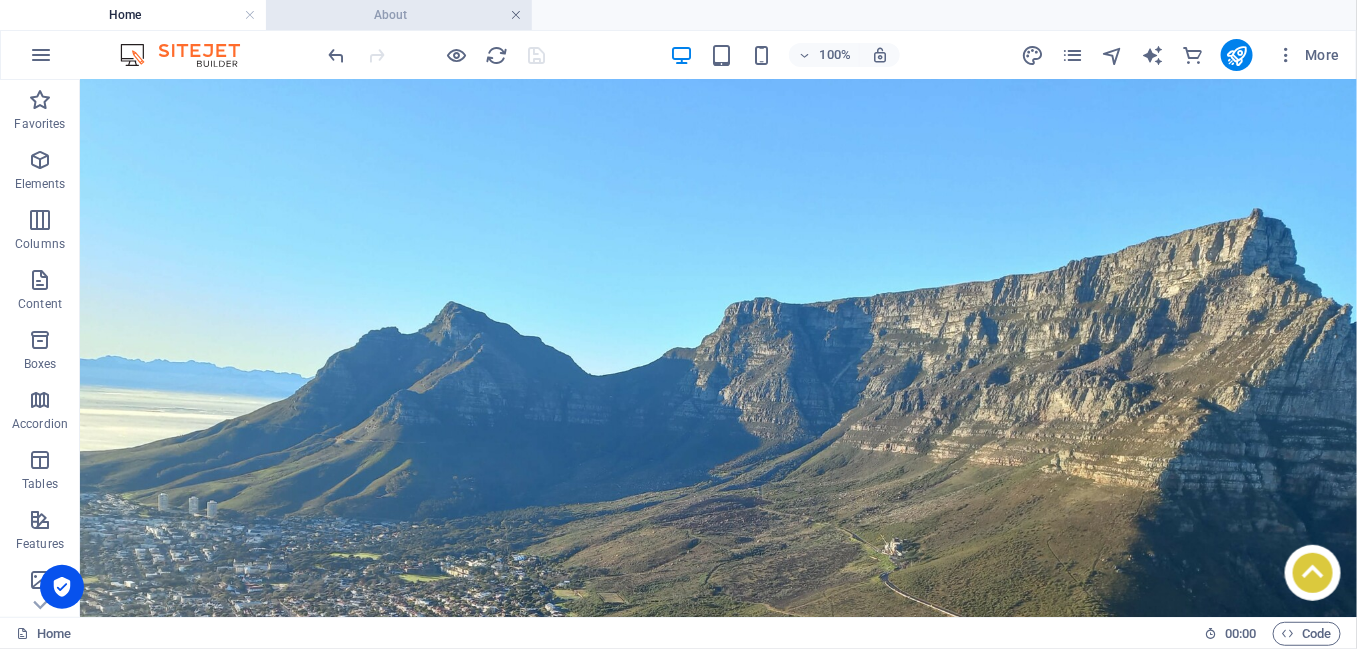 click at bounding box center [516, 15] 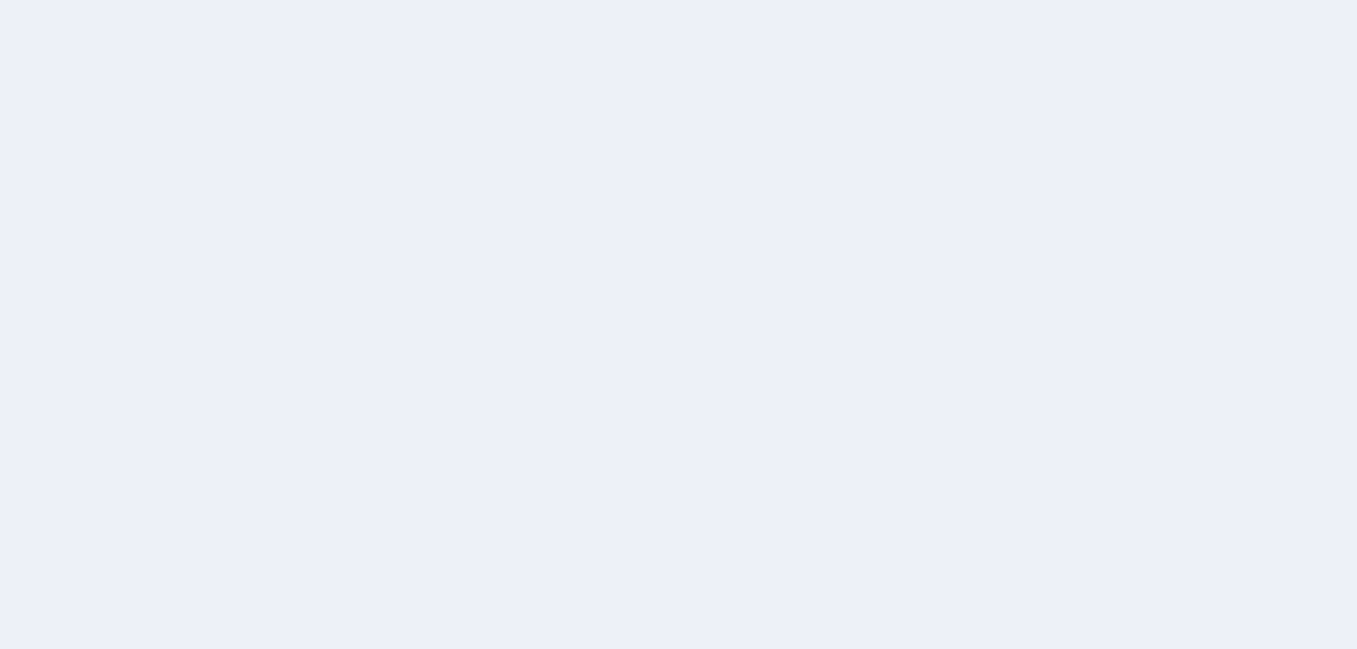scroll, scrollTop: 0, scrollLeft: 0, axis: both 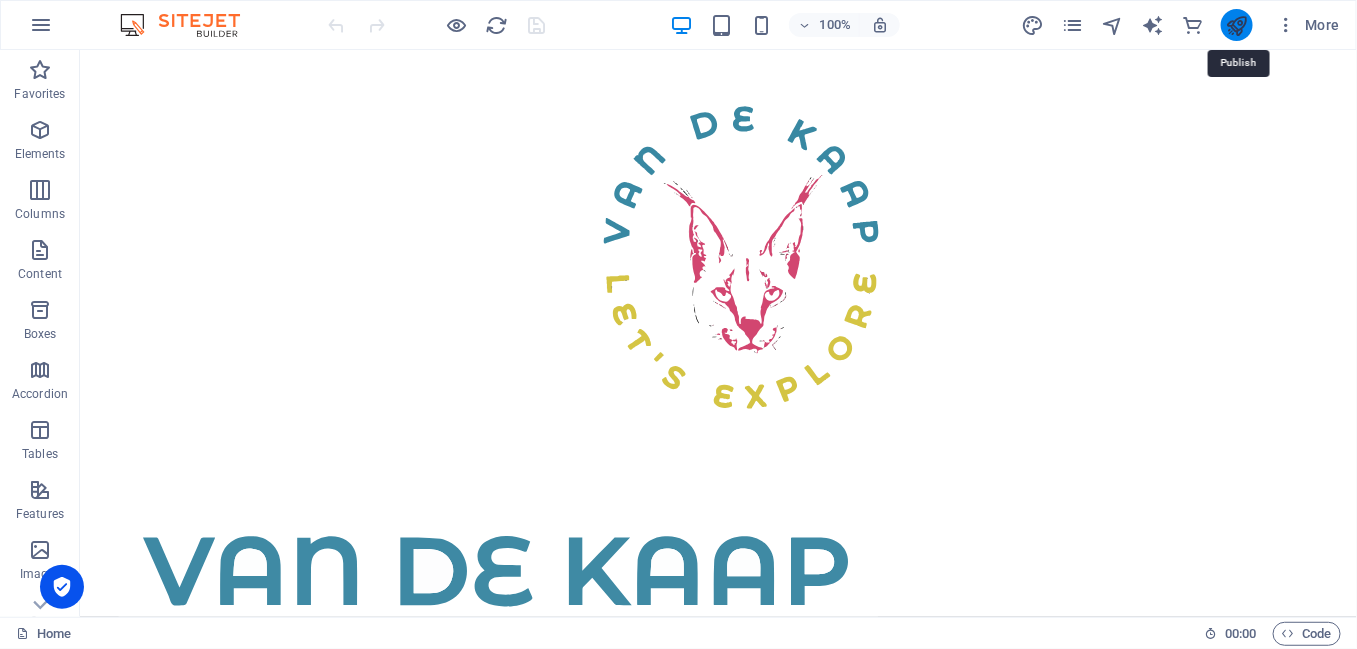 drag, startPoint x: 1228, startPoint y: 30, endPoint x: 1074, endPoint y: 25, distance: 154.08115 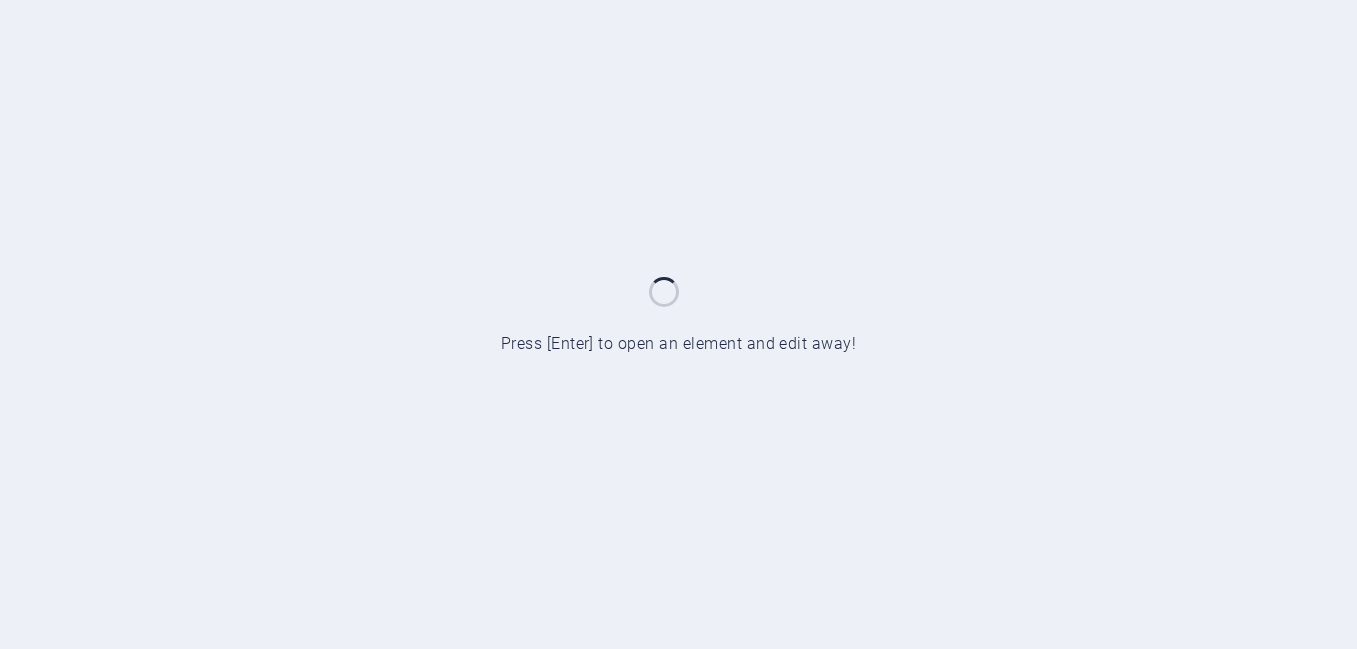 scroll, scrollTop: 0, scrollLeft: 0, axis: both 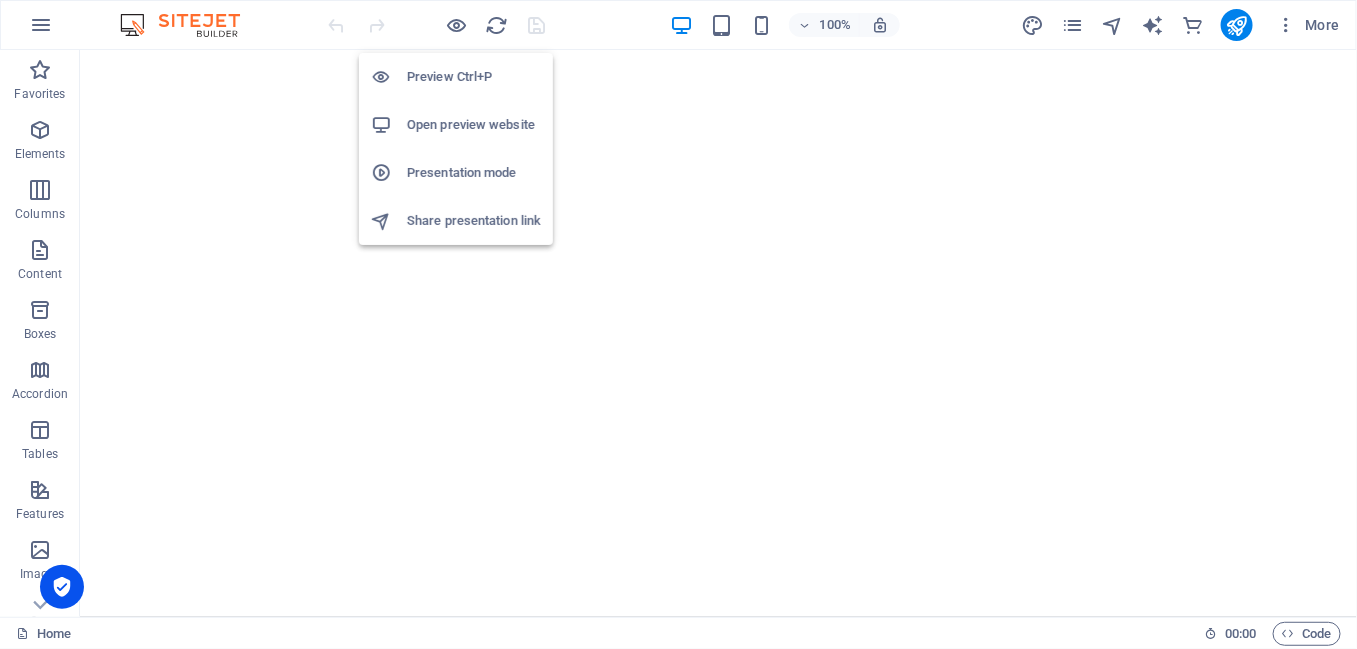 click on "Presentation mode" at bounding box center [474, 173] 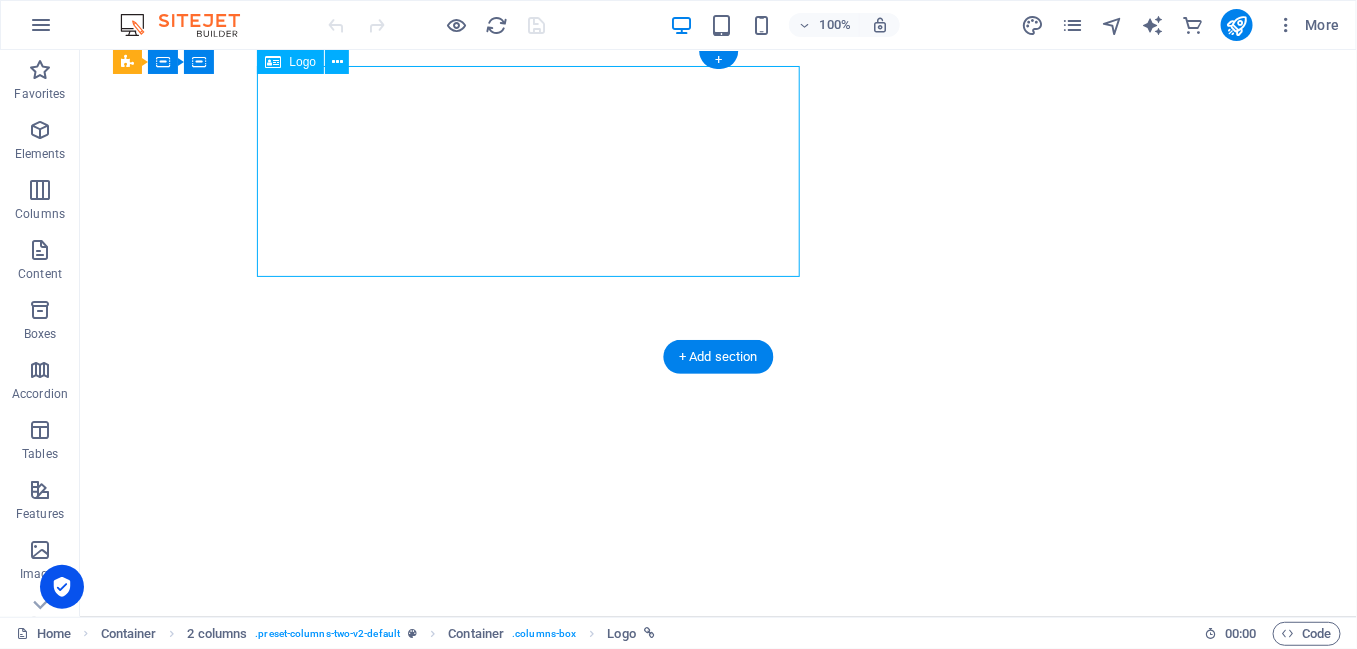 select on "%" 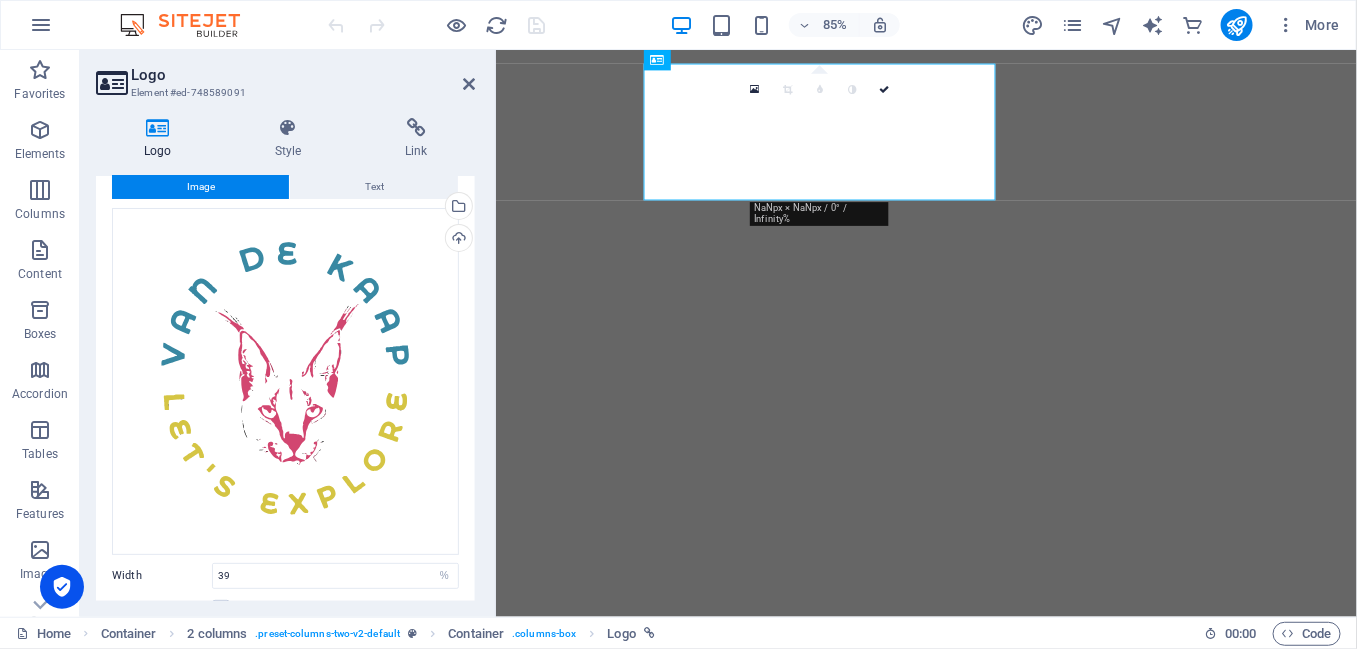 scroll, scrollTop: 265, scrollLeft: 0, axis: vertical 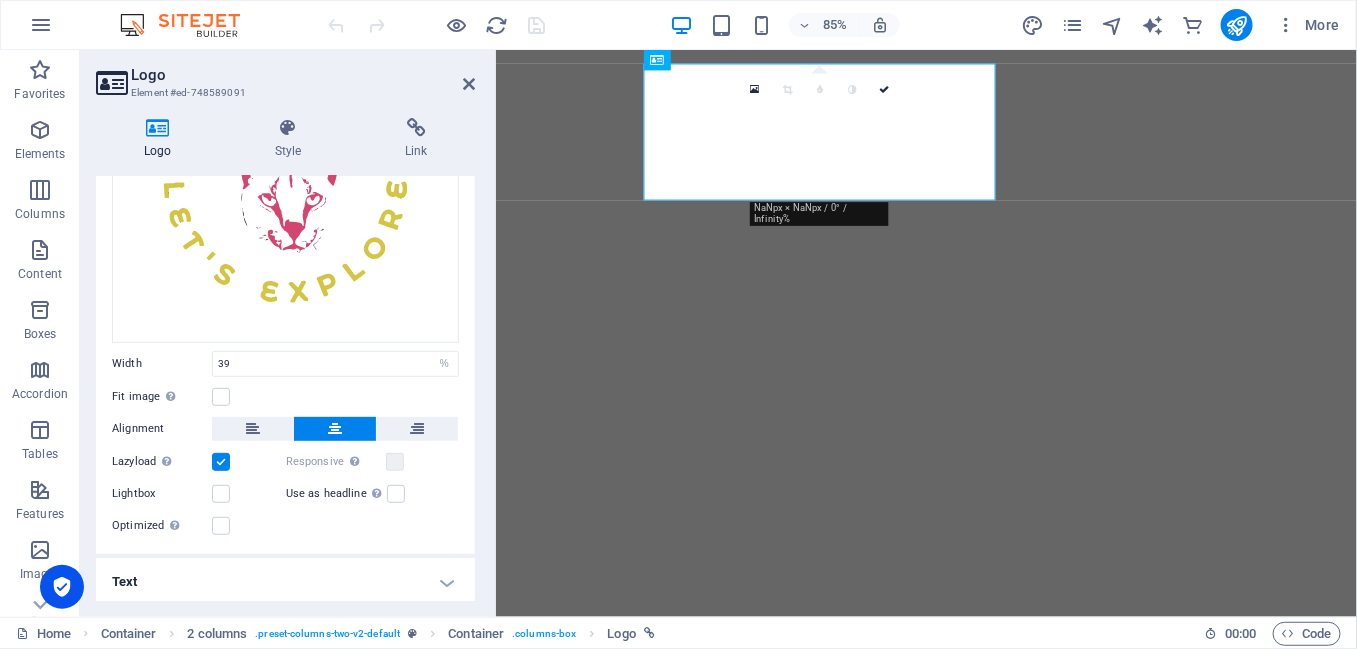 click on "Optimized Images are compressed to improve page speed." at bounding box center (285, 526) 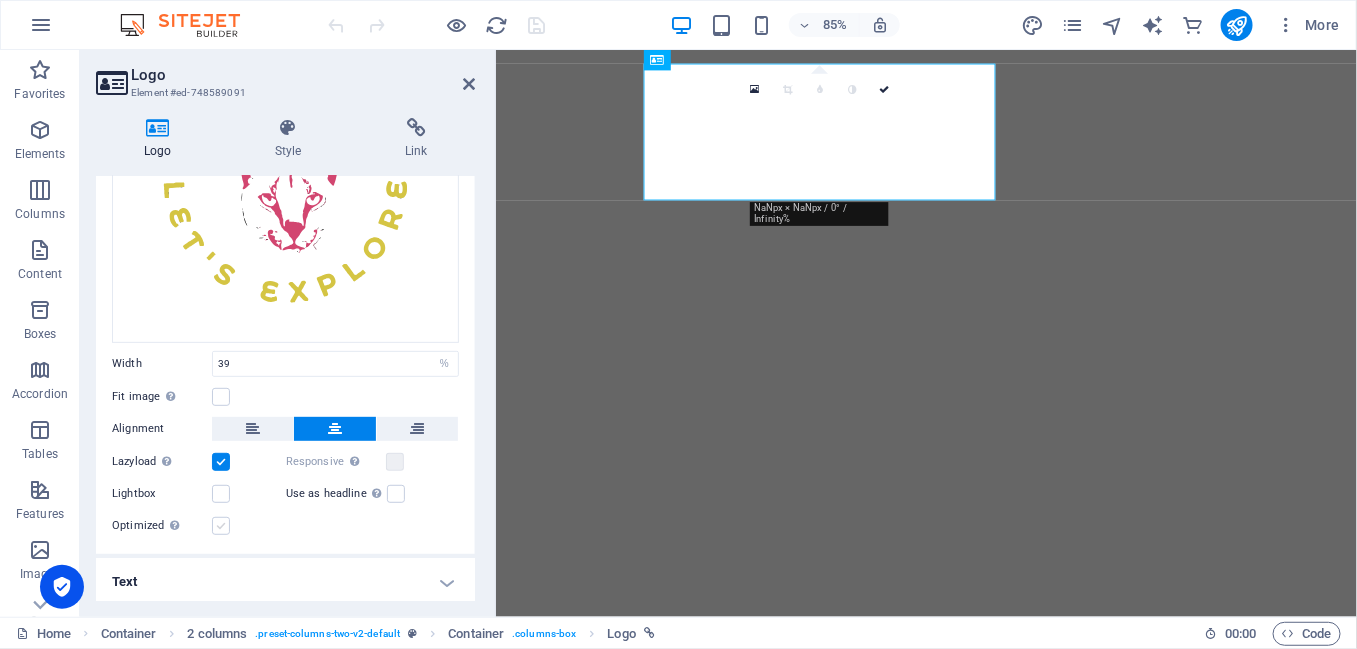 click at bounding box center (221, 526) 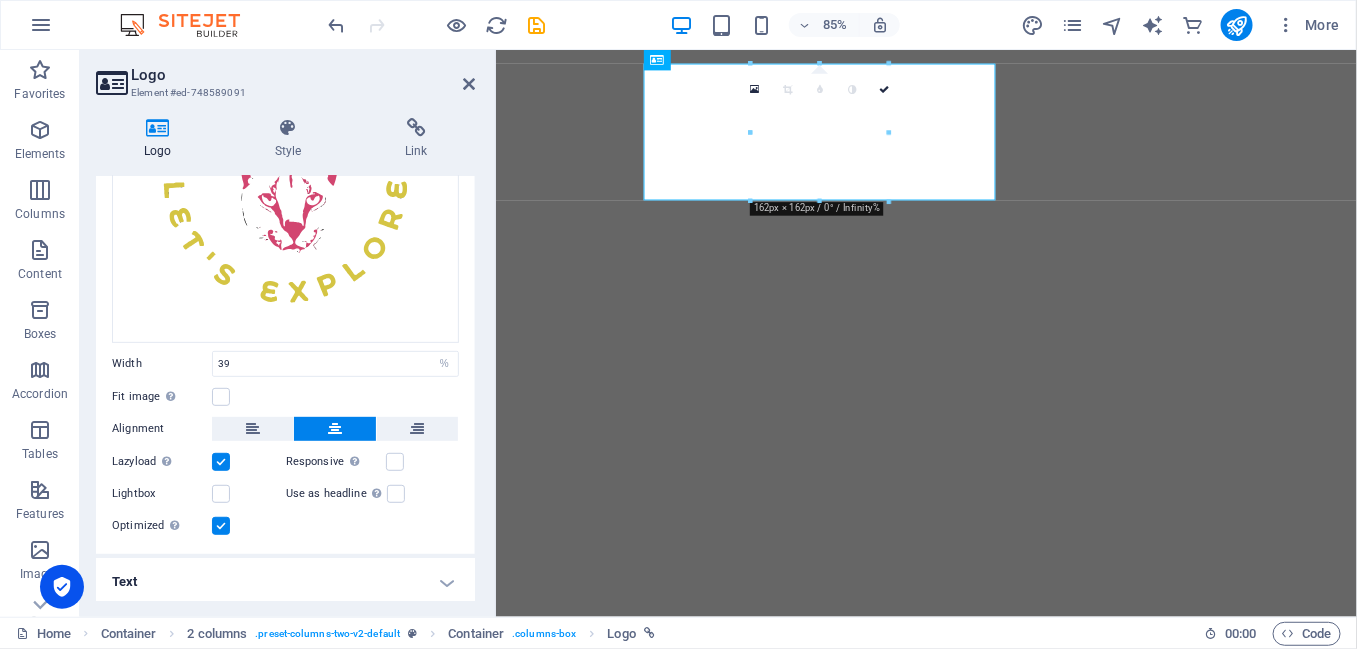 click on "Text" at bounding box center (285, 582) 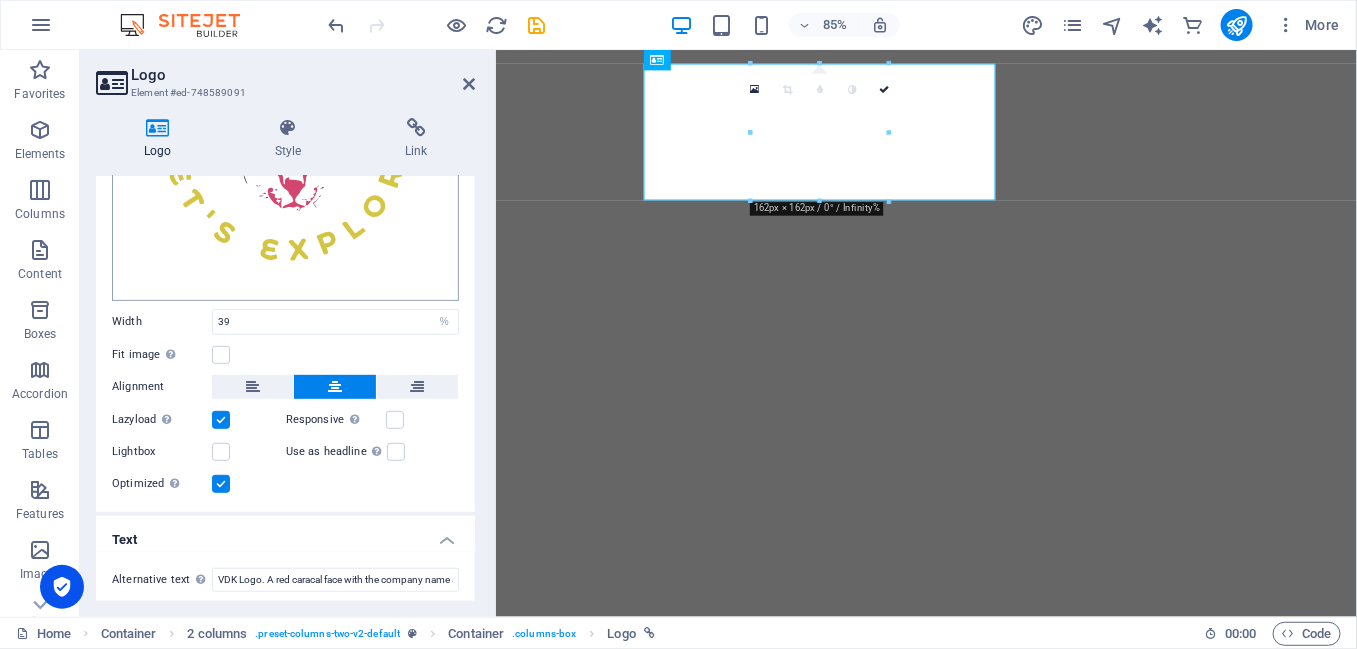 scroll, scrollTop: 0, scrollLeft: 0, axis: both 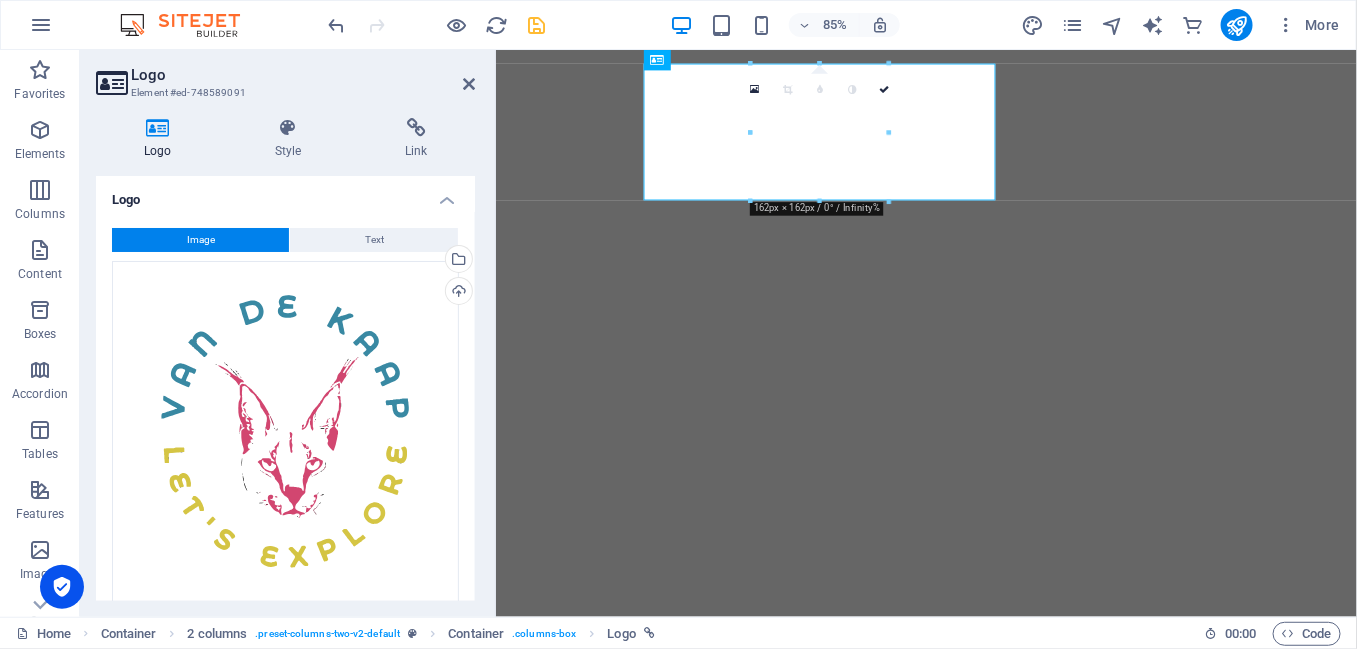 click at bounding box center [537, 25] 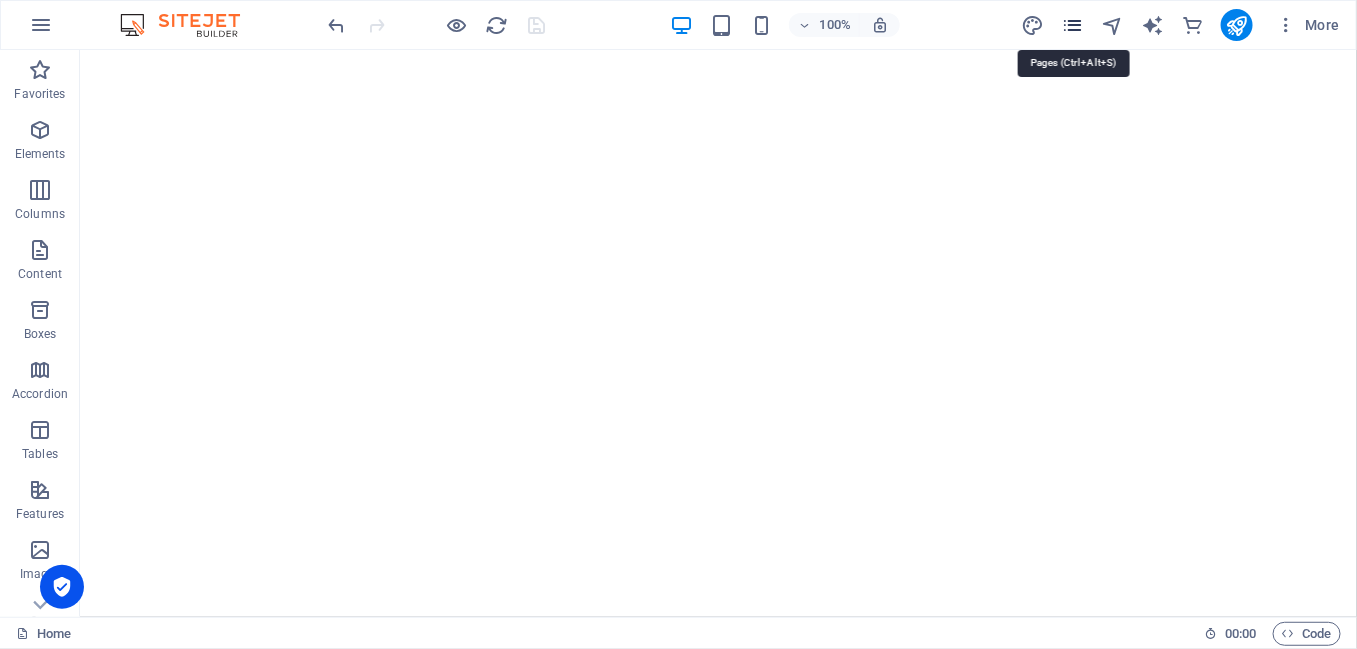 click at bounding box center (1072, 25) 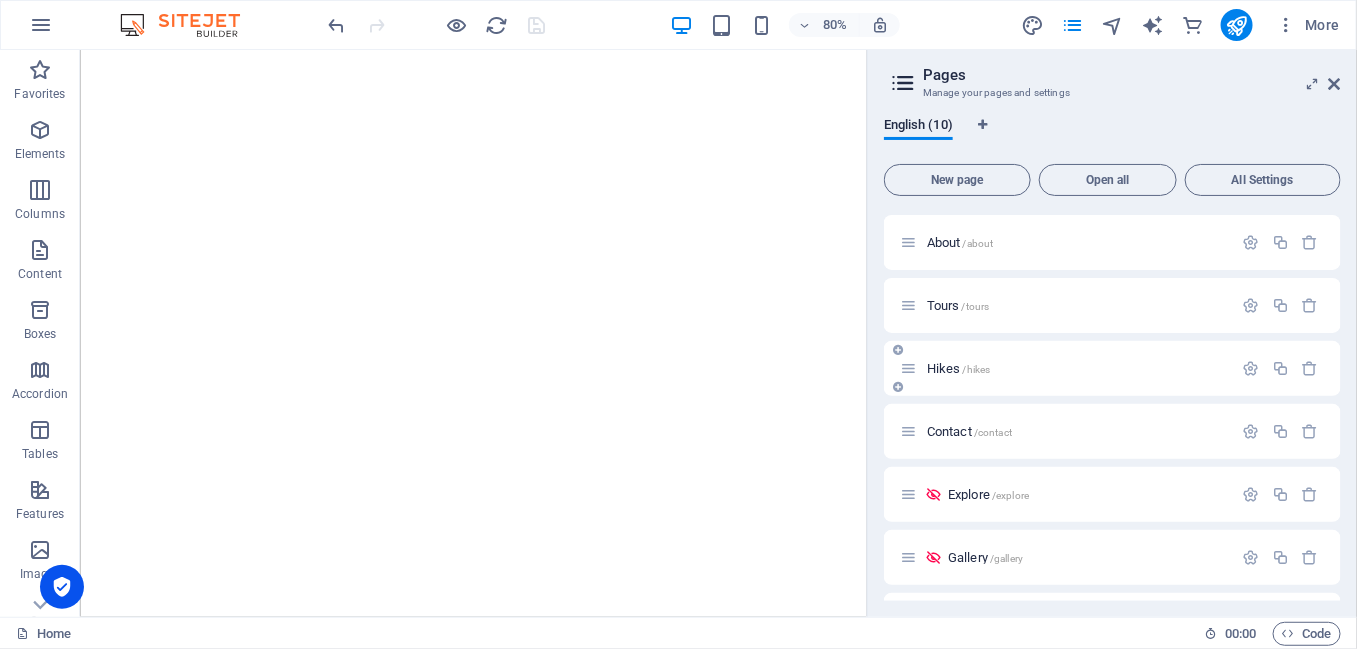 scroll, scrollTop: 240, scrollLeft: 0, axis: vertical 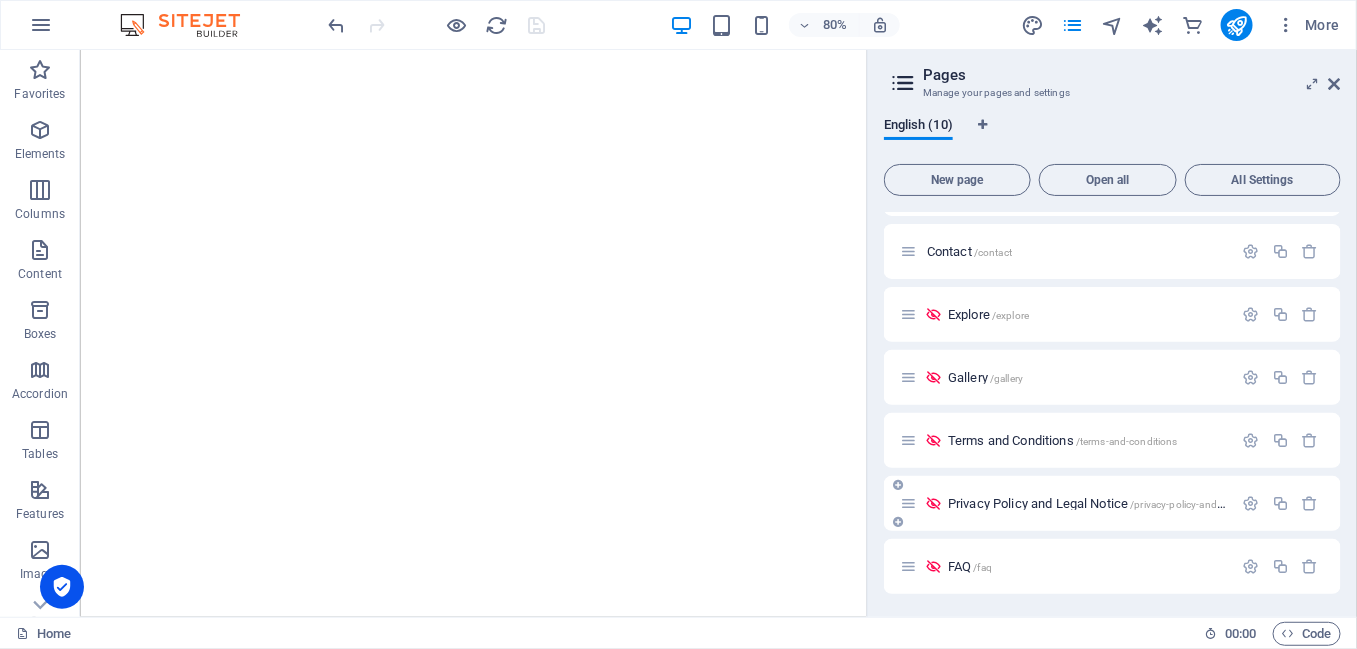 click on "Privacy Policy and Legal Notice /privacy-policy-and-legal-notice" at bounding box center [1110, 503] 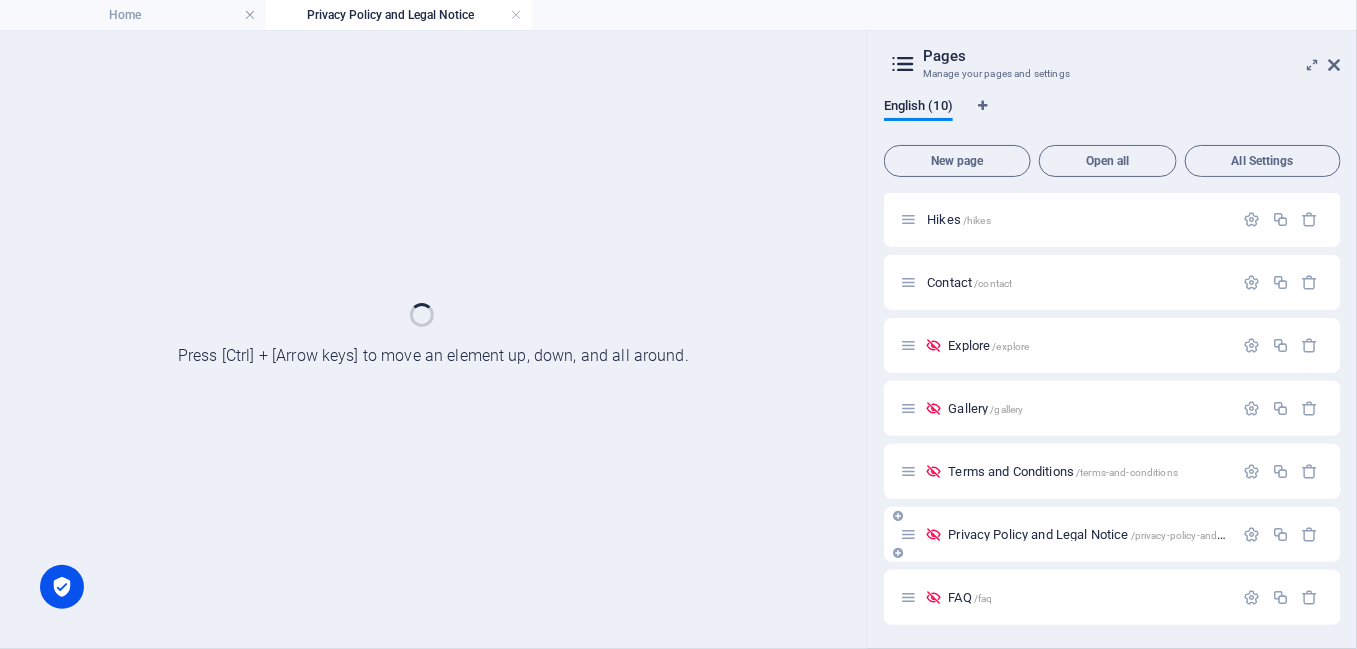 scroll, scrollTop: 189, scrollLeft: 0, axis: vertical 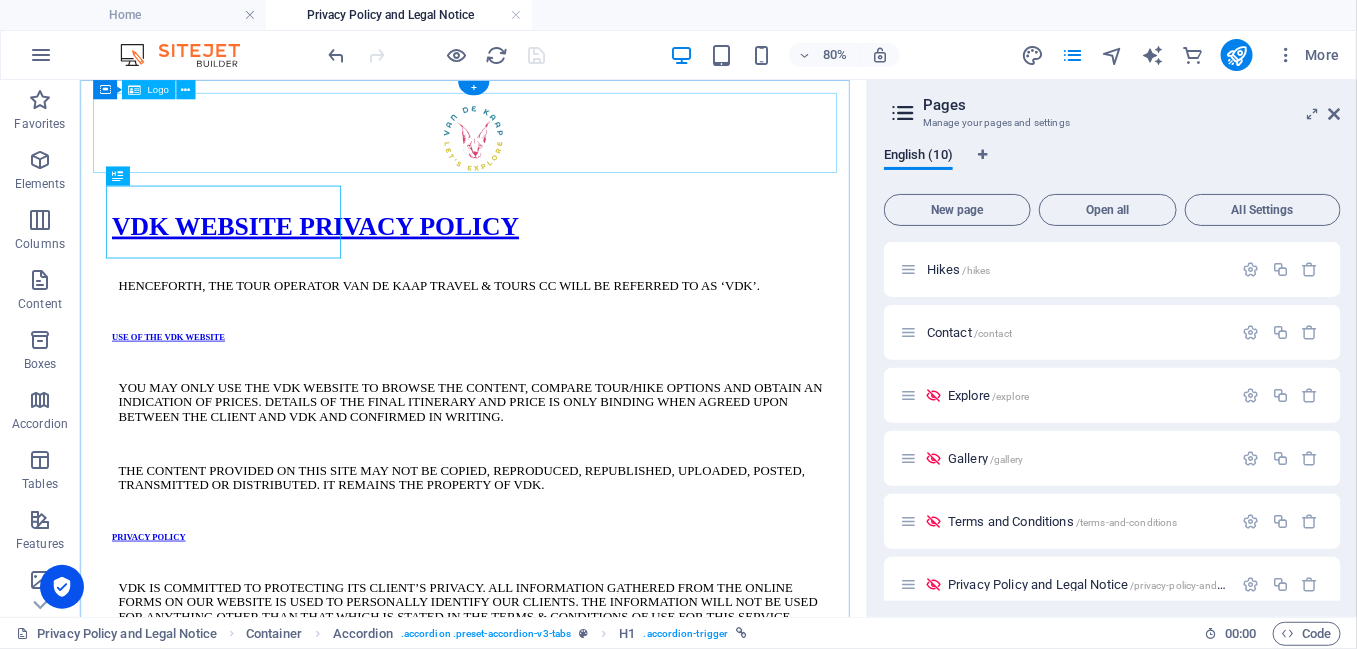 click at bounding box center [571, 155] 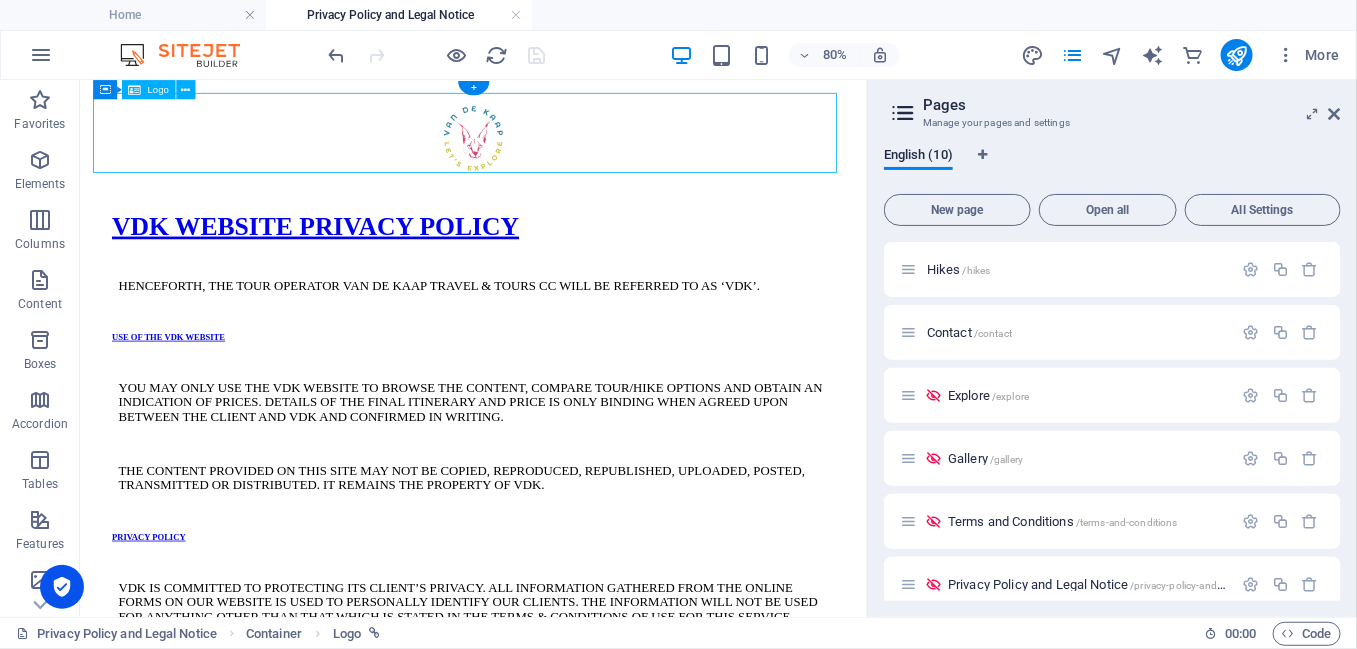 click at bounding box center (571, 155) 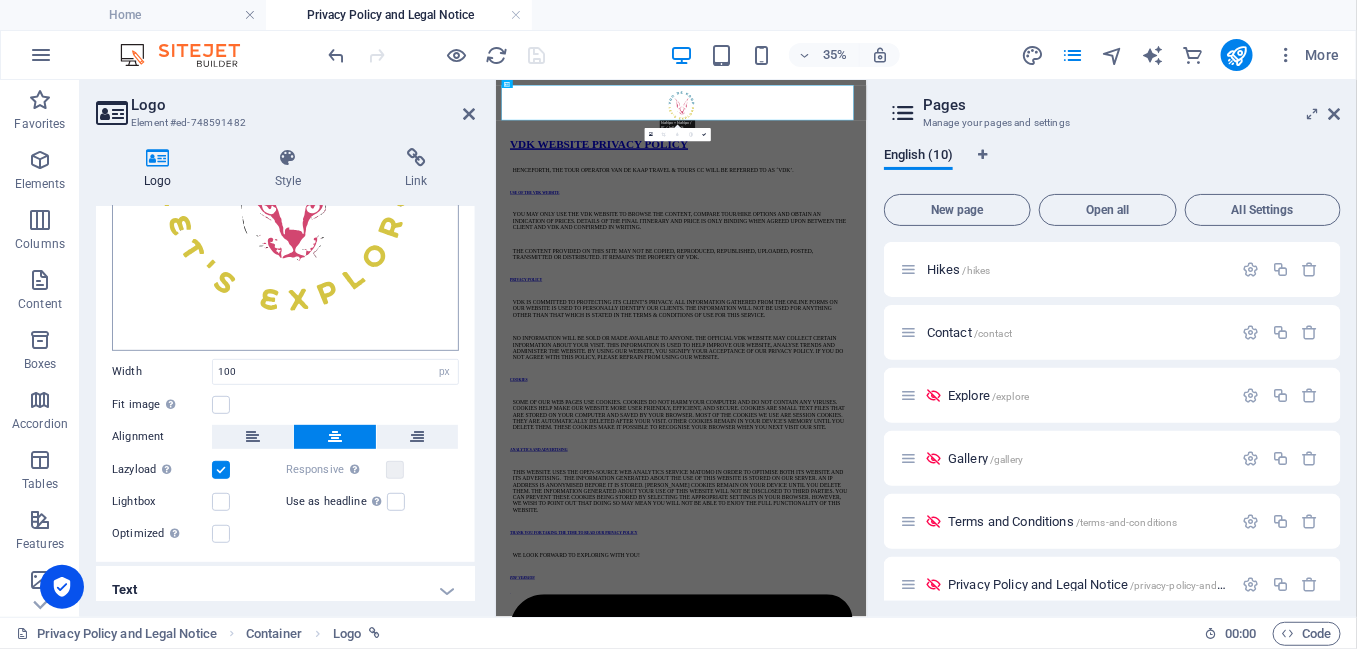 scroll, scrollTop: 295, scrollLeft: 0, axis: vertical 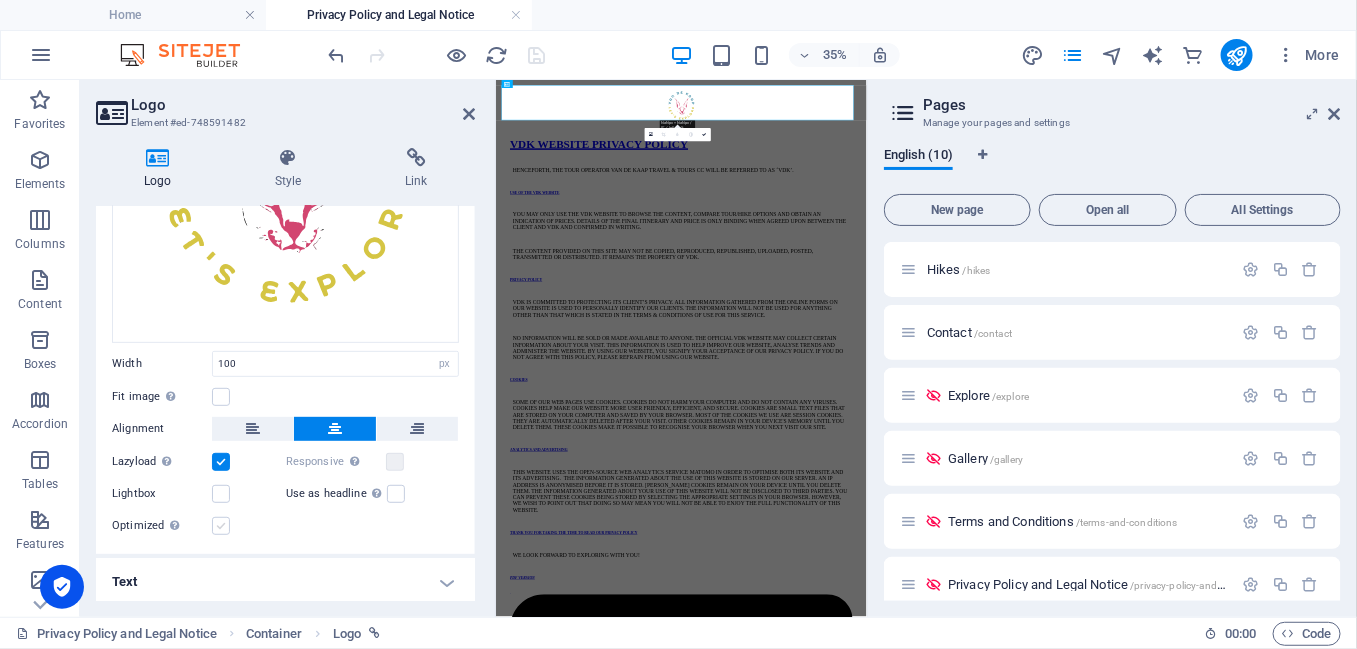 click at bounding box center [221, 526] 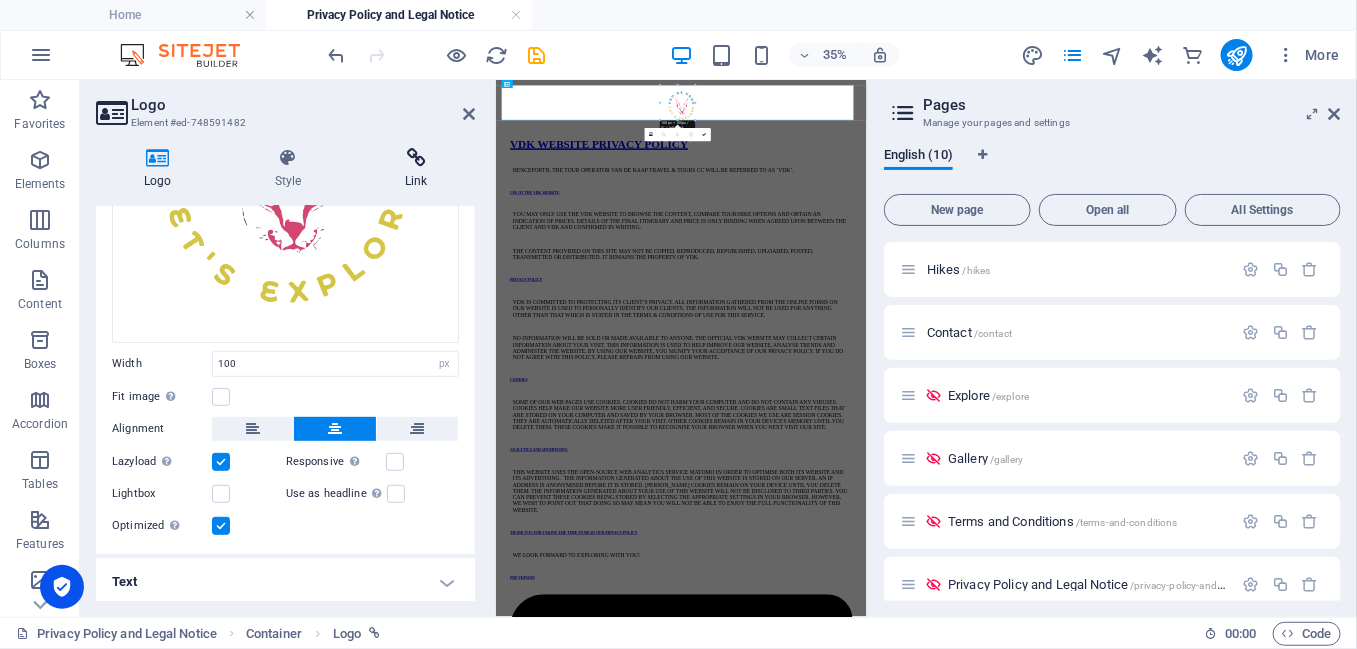 click at bounding box center (416, 158) 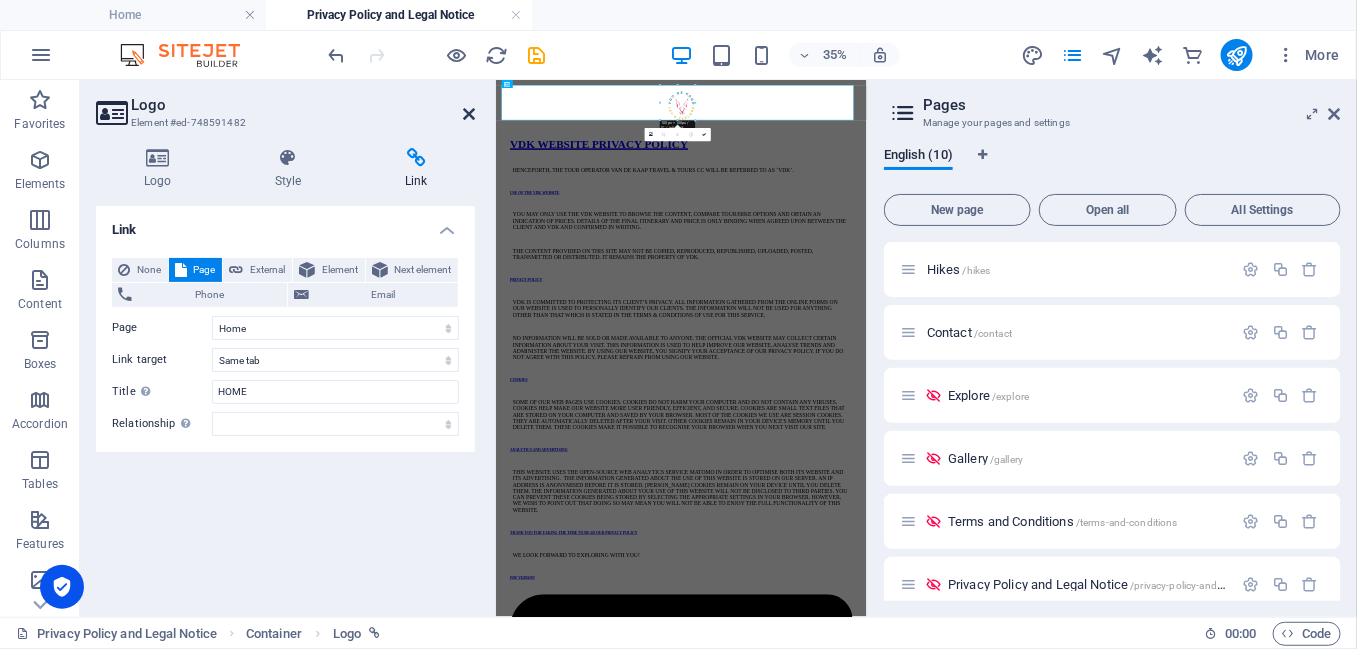 click at bounding box center [469, 114] 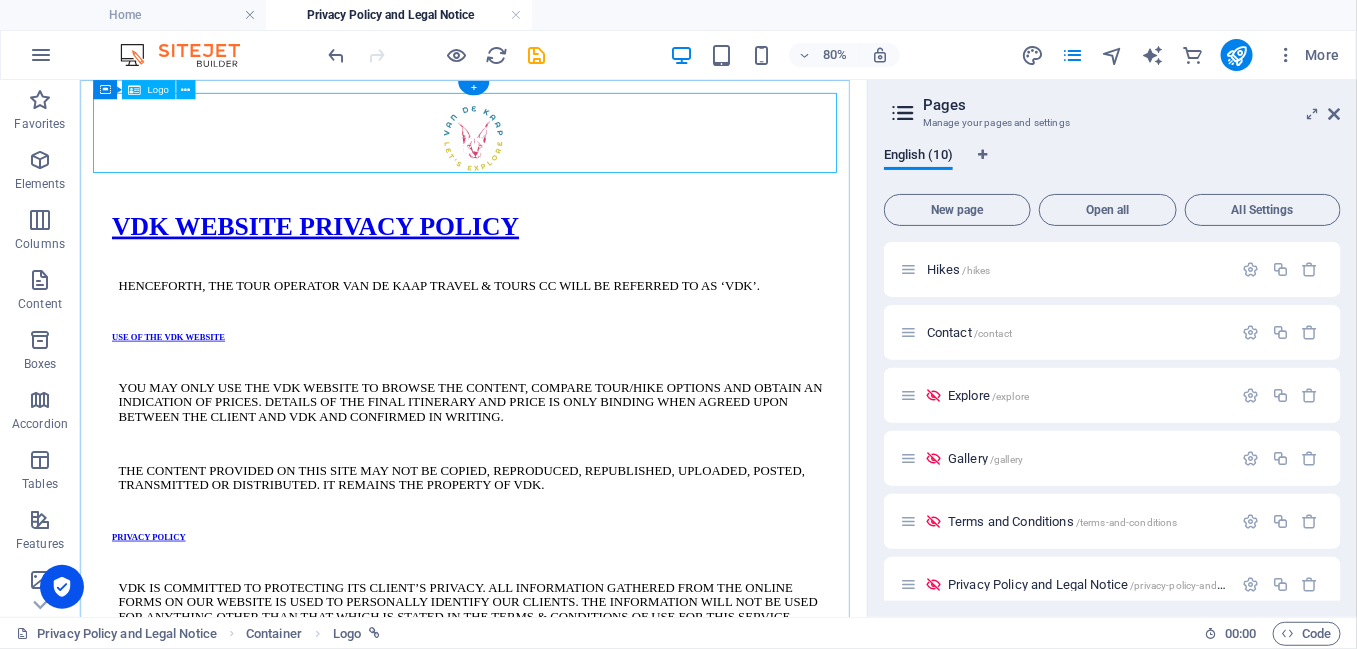 click at bounding box center (571, 155) 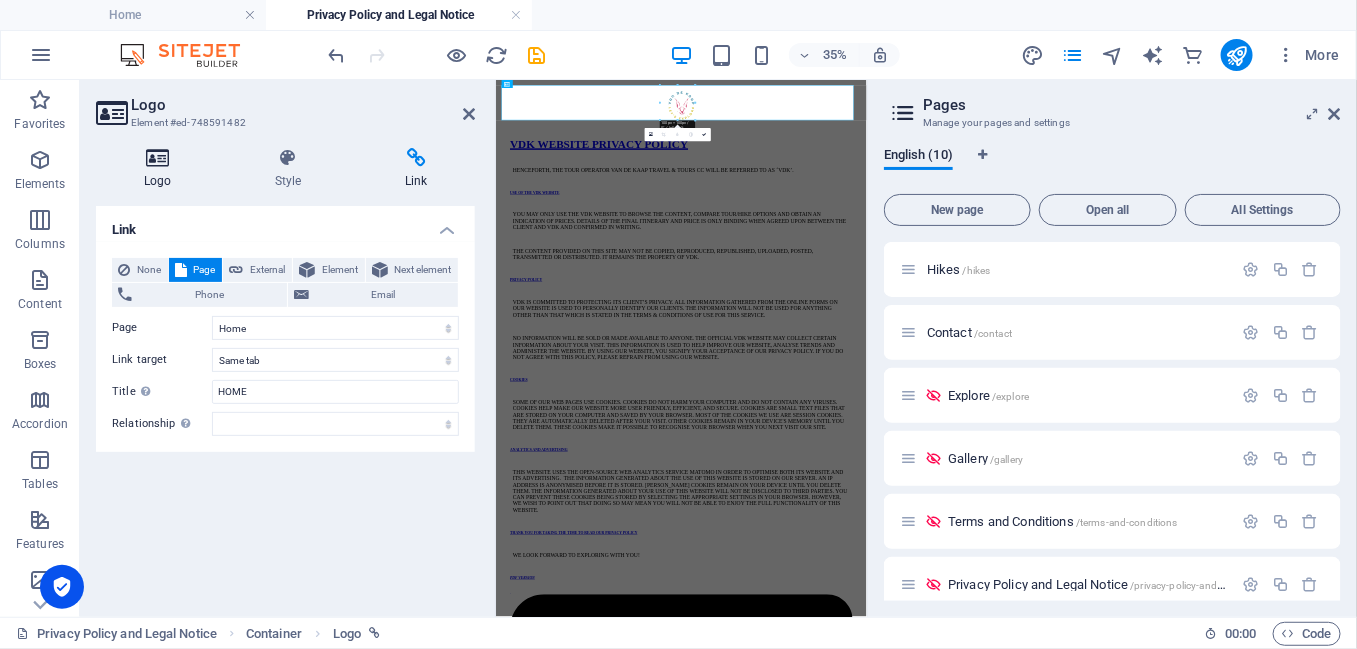 click at bounding box center (157, 158) 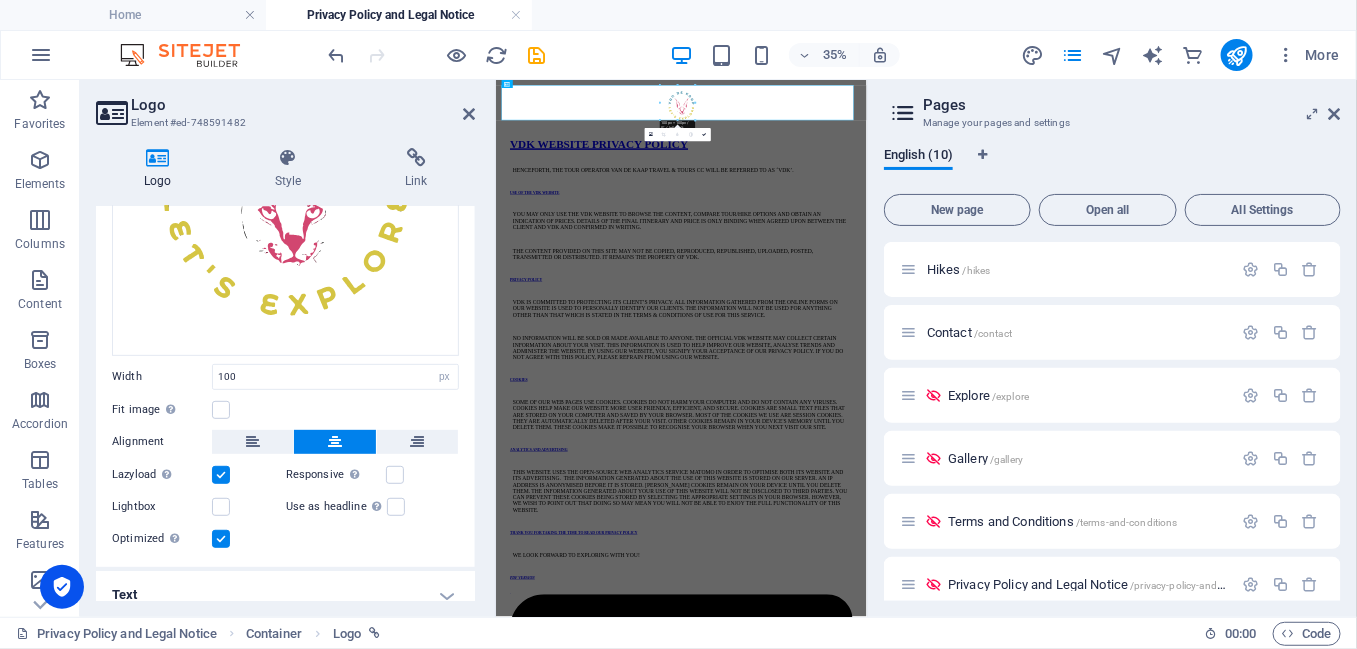 scroll, scrollTop: 295, scrollLeft: 0, axis: vertical 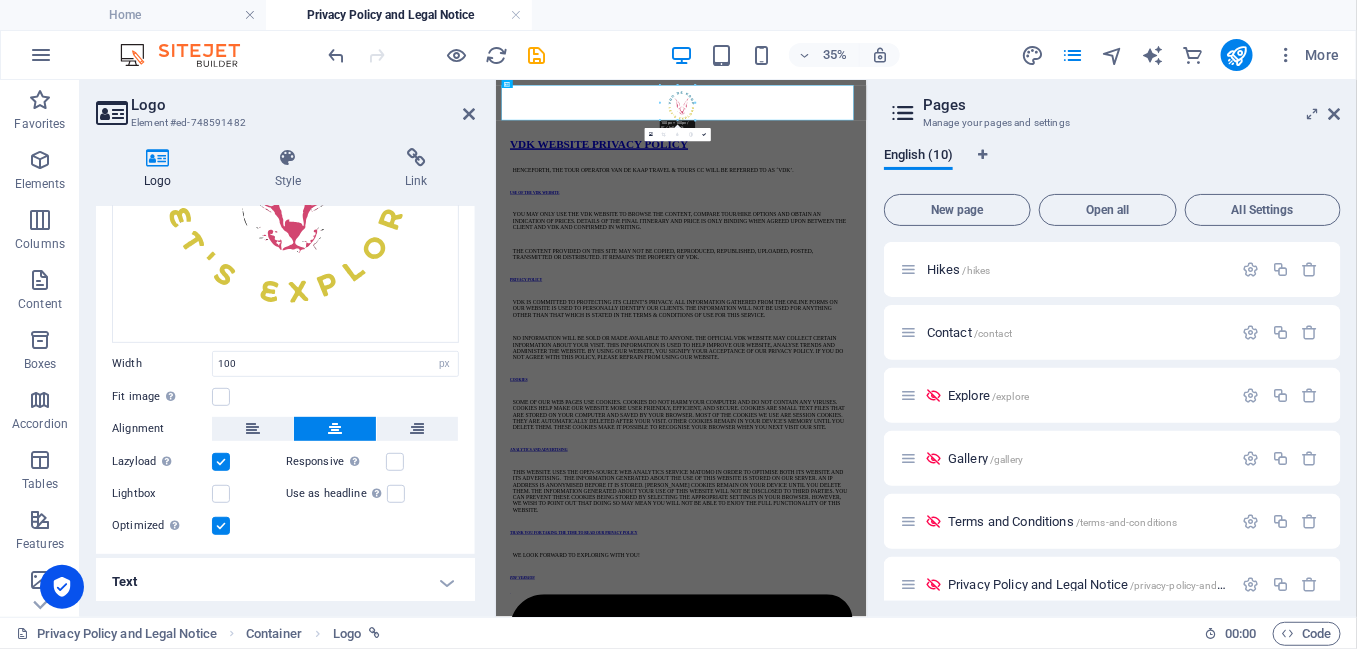 click on "Text" at bounding box center (285, 582) 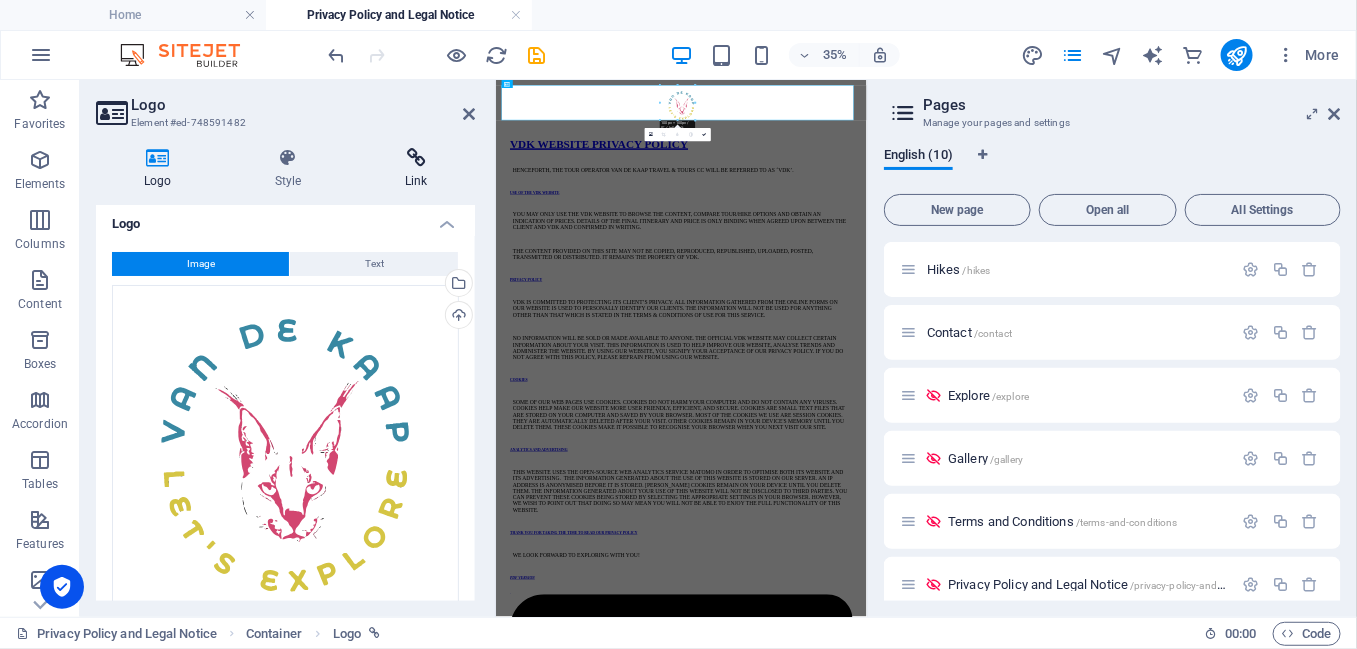scroll, scrollTop: 0, scrollLeft: 0, axis: both 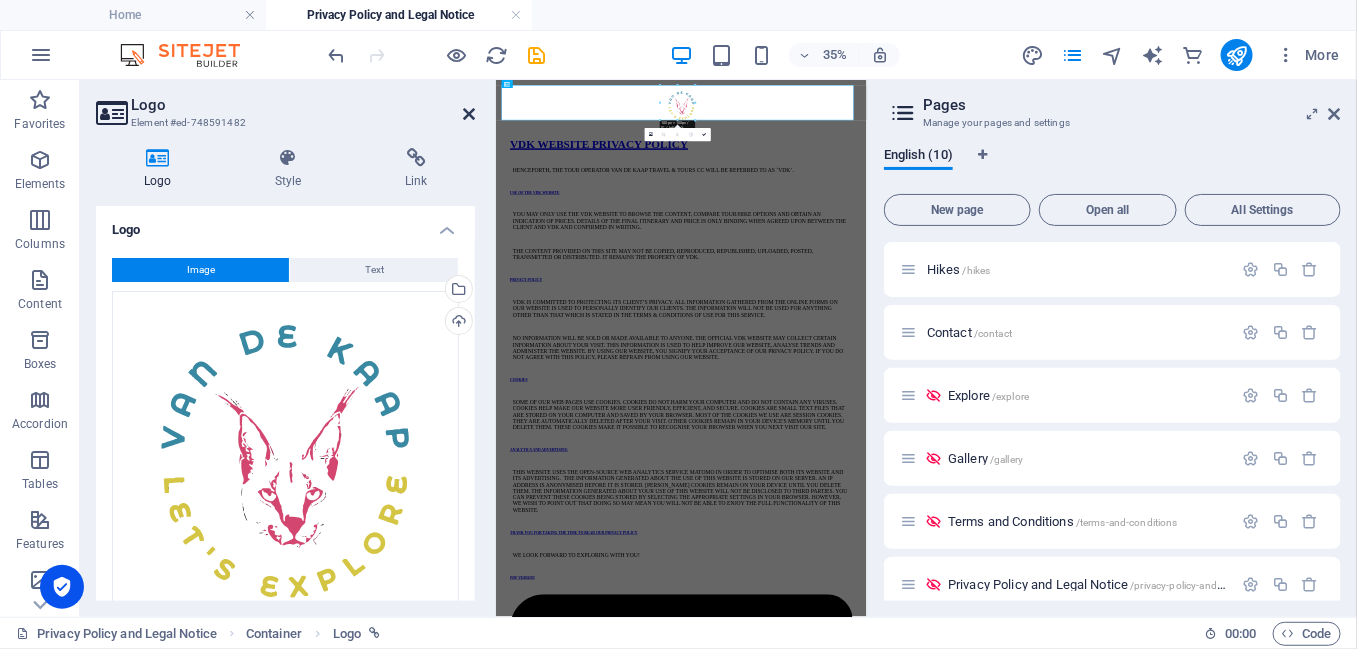 drag, startPoint x: 473, startPoint y: 112, endPoint x: 542, endPoint y: 1, distance: 130.69812 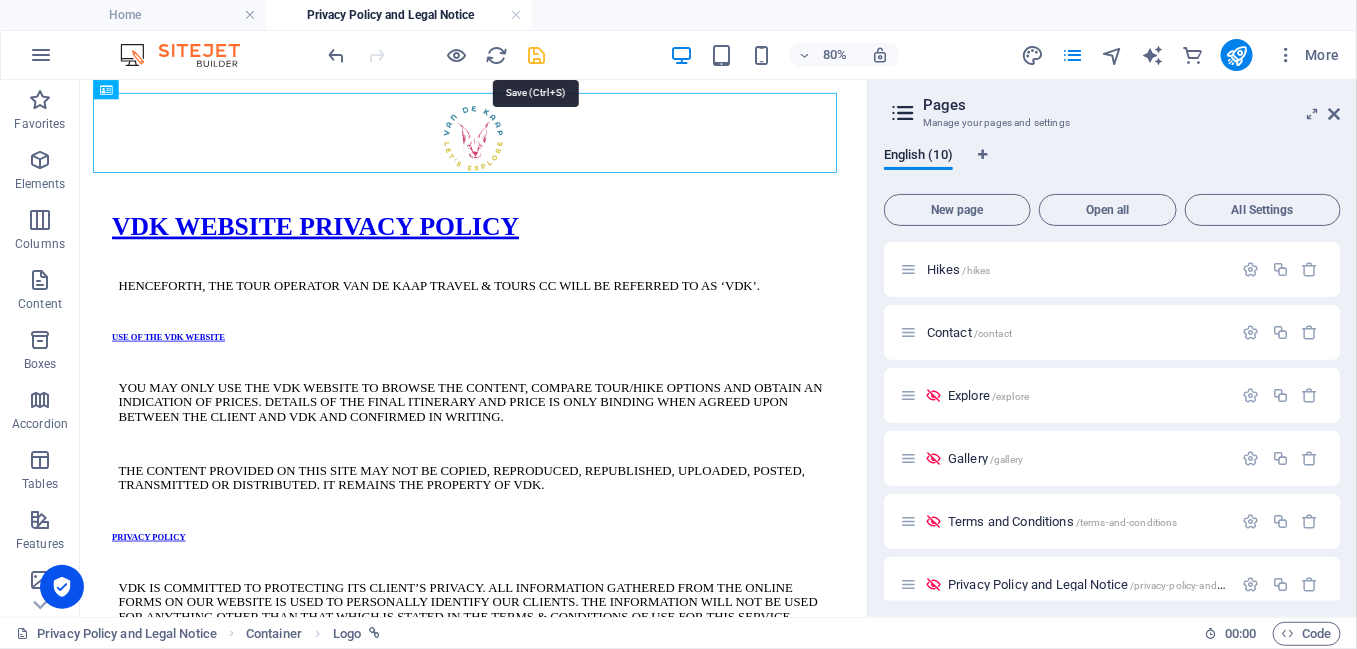 click at bounding box center [537, 55] 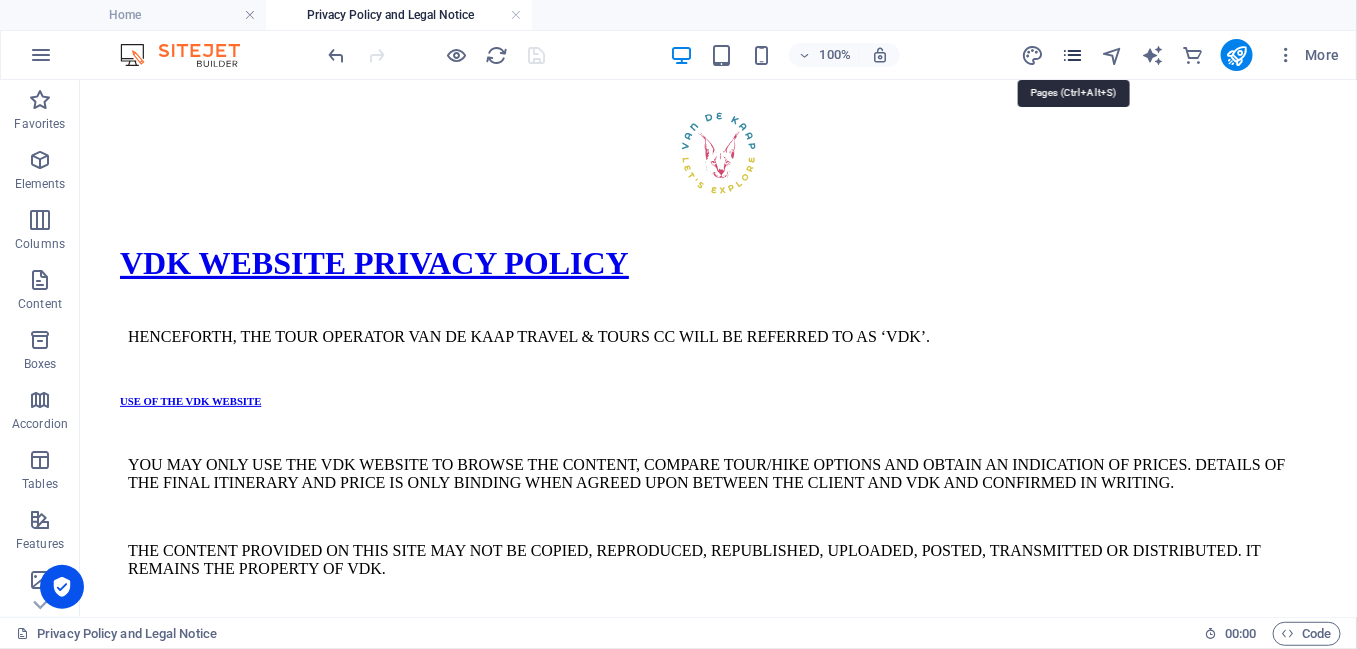 click at bounding box center (1072, 55) 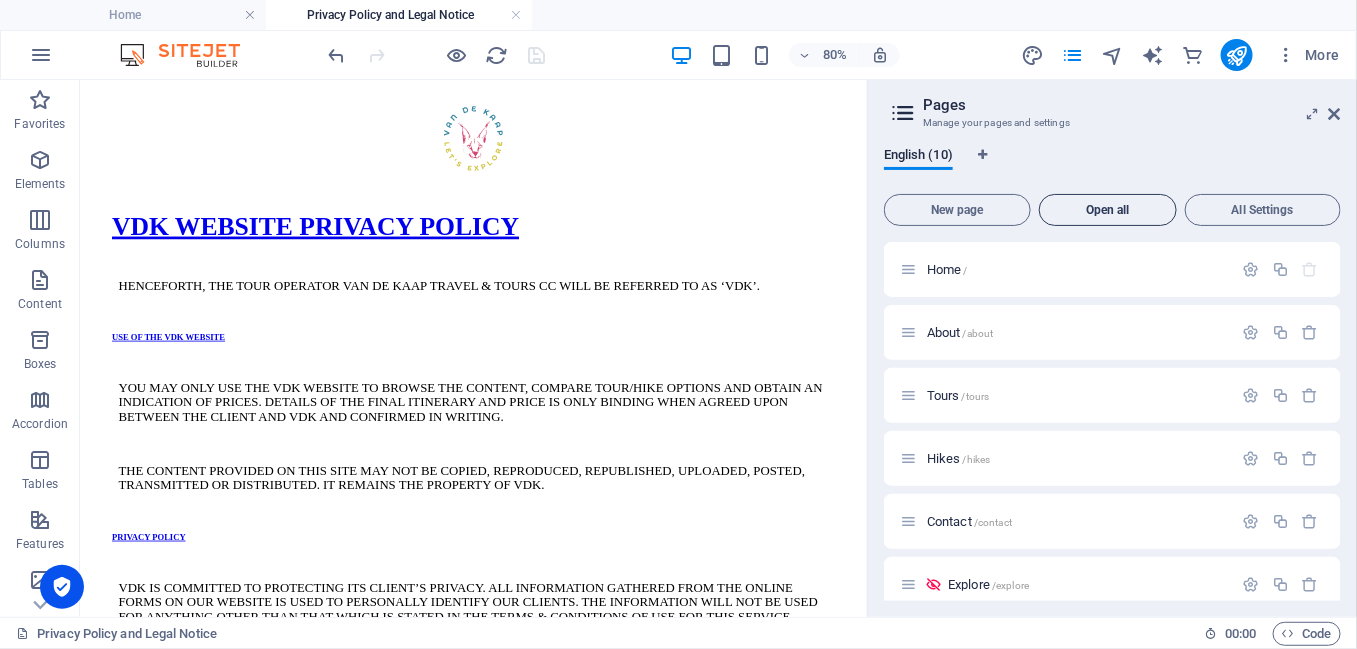 click on "Open all" at bounding box center (1108, 210) 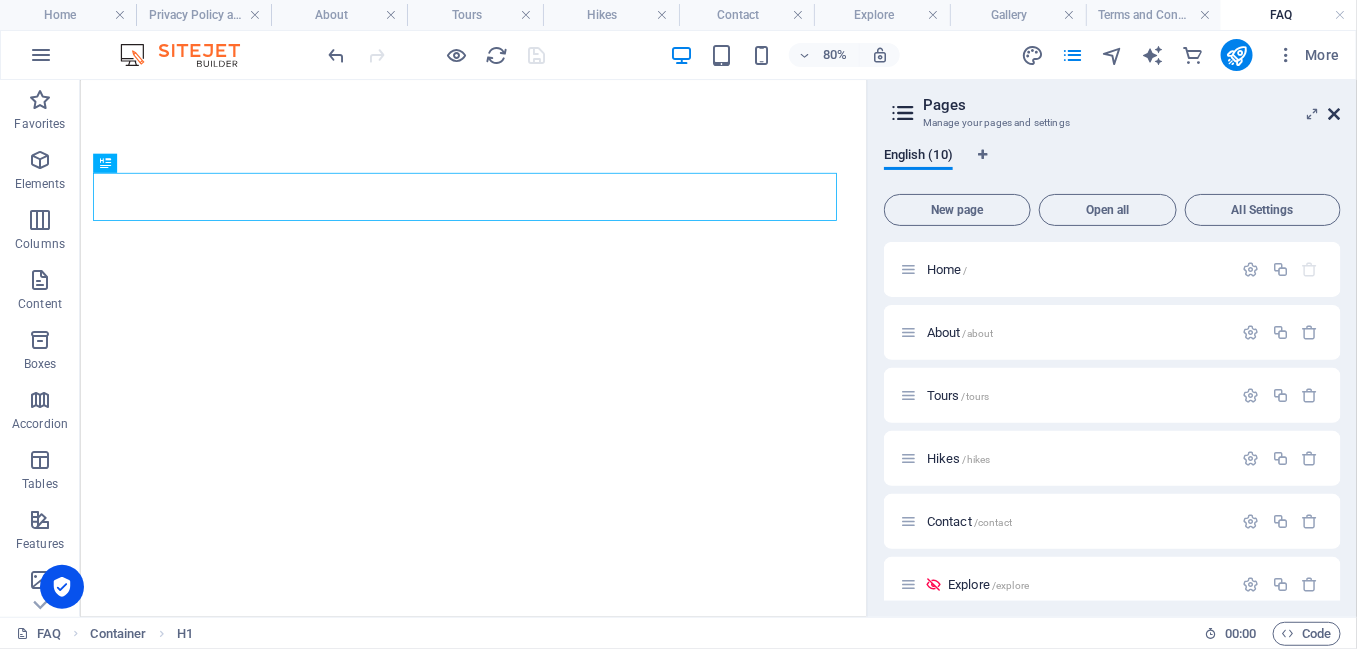 scroll, scrollTop: 0, scrollLeft: 0, axis: both 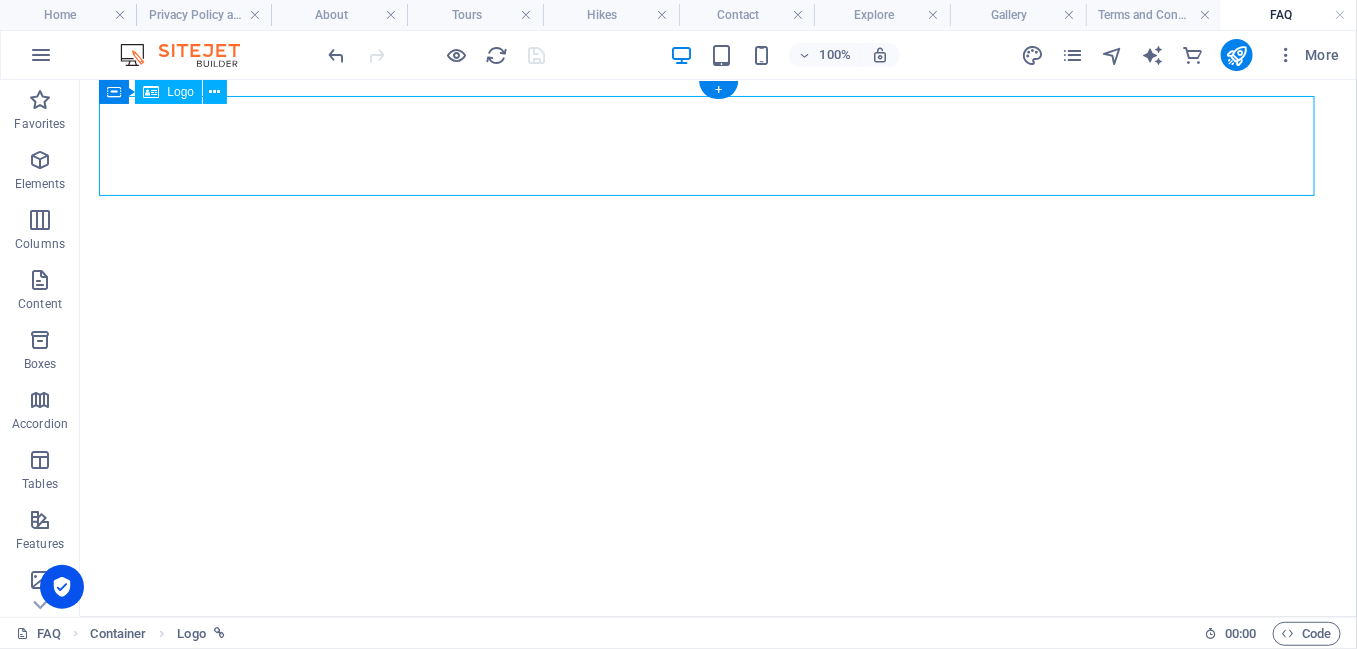 select on "px" 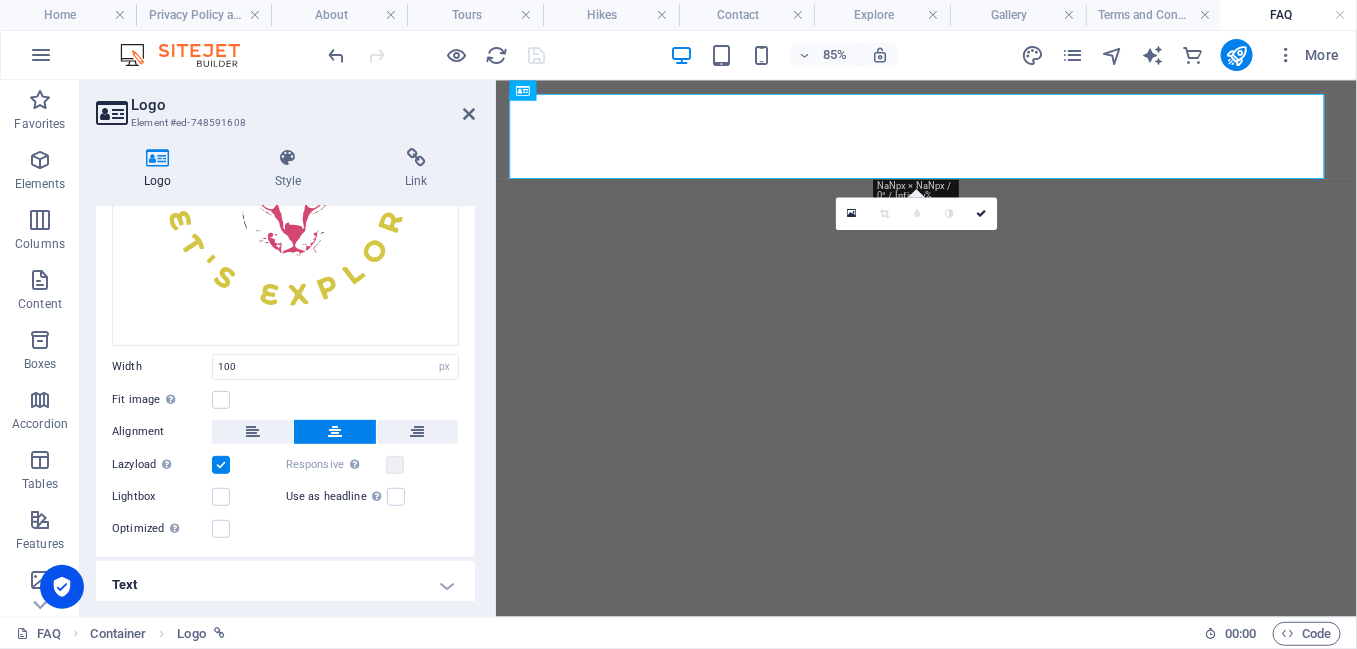 scroll, scrollTop: 295, scrollLeft: 0, axis: vertical 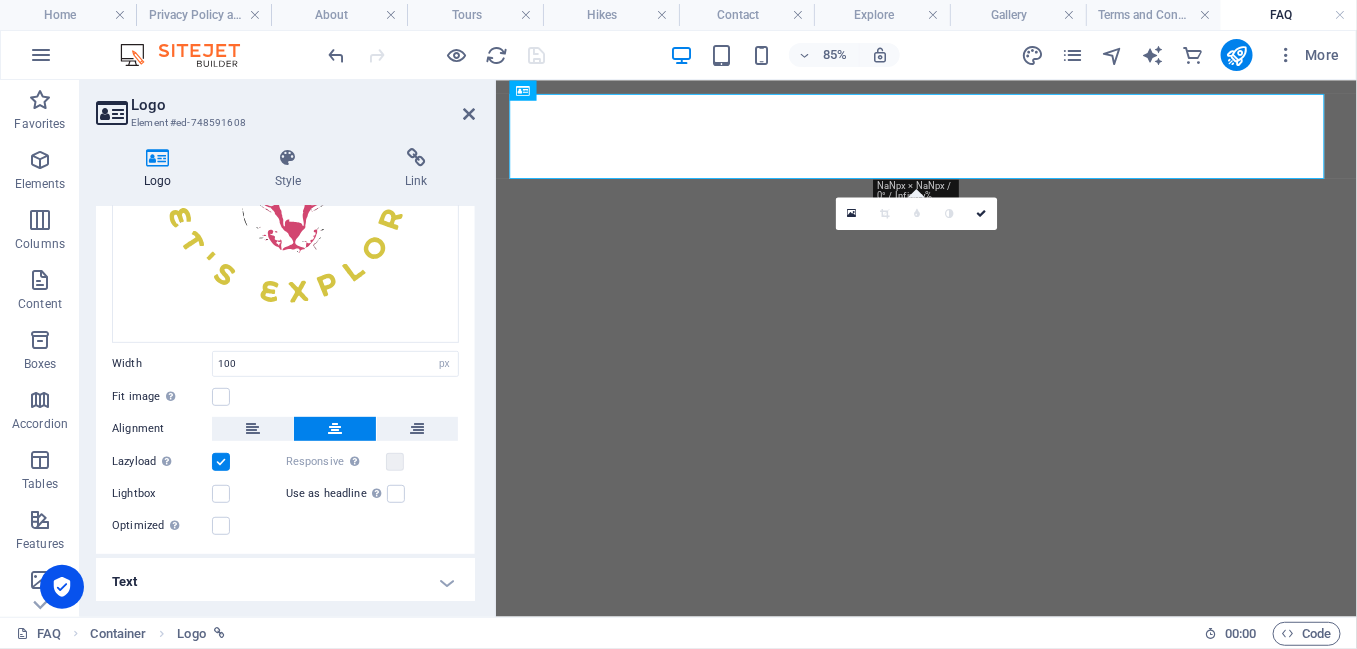 click on "Optimized Images are compressed to improve page speed." at bounding box center (162, 526) 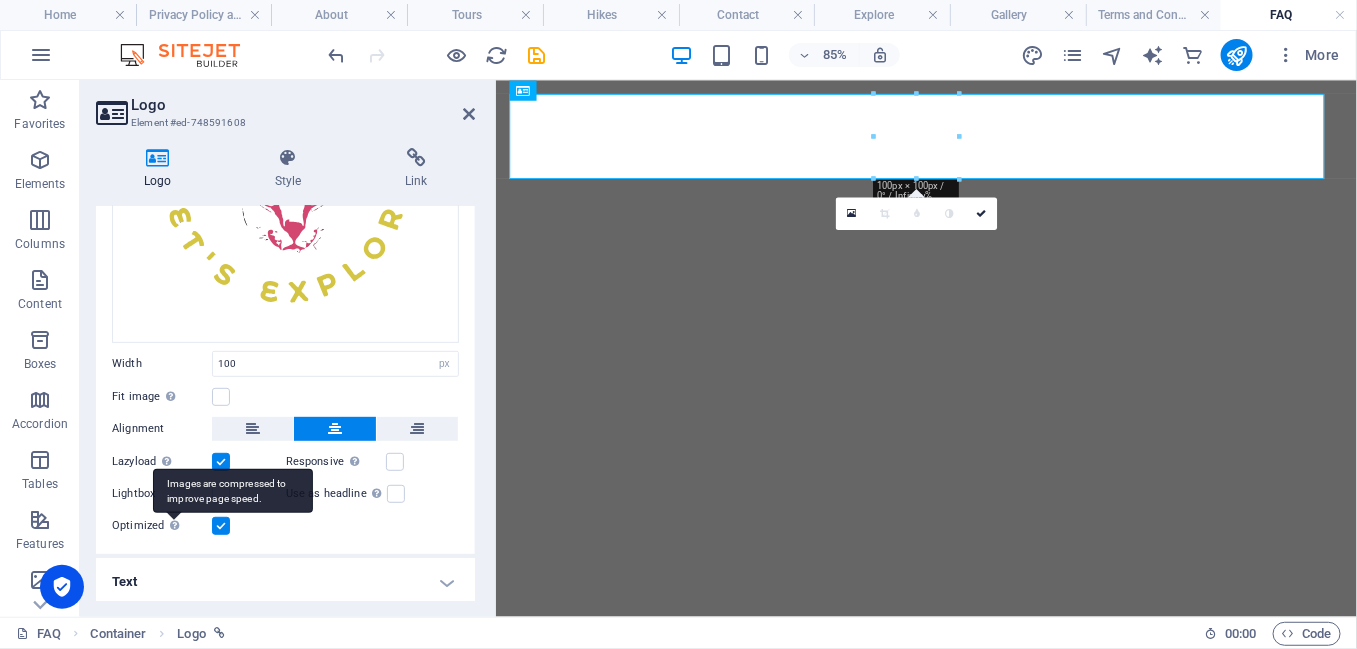 scroll, scrollTop: 0, scrollLeft: 0, axis: both 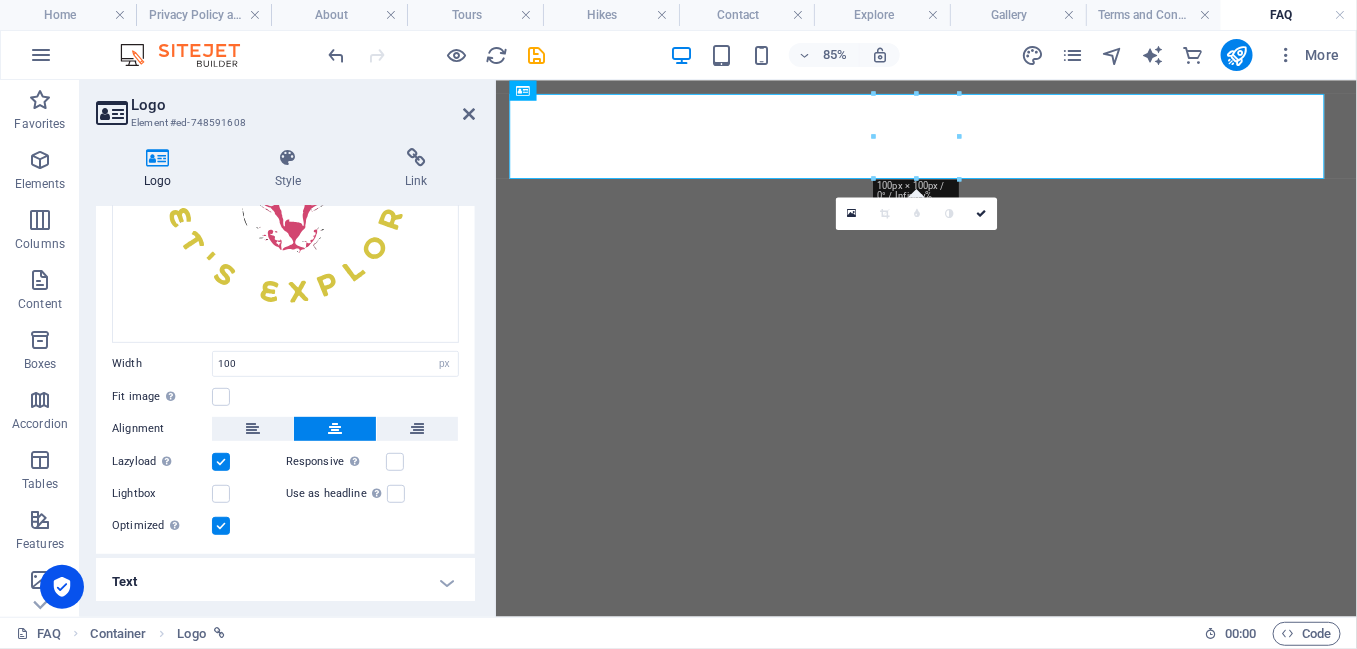 click on "Text" at bounding box center (285, 582) 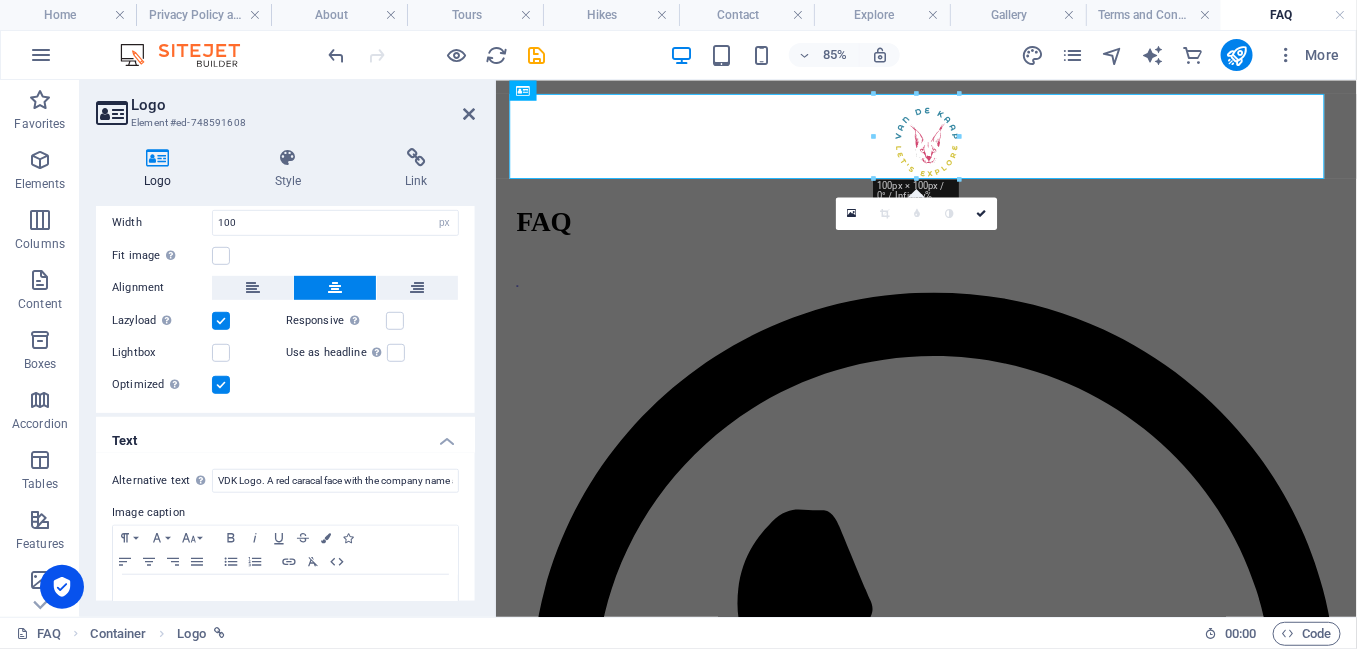 scroll, scrollTop: 0, scrollLeft: 0, axis: both 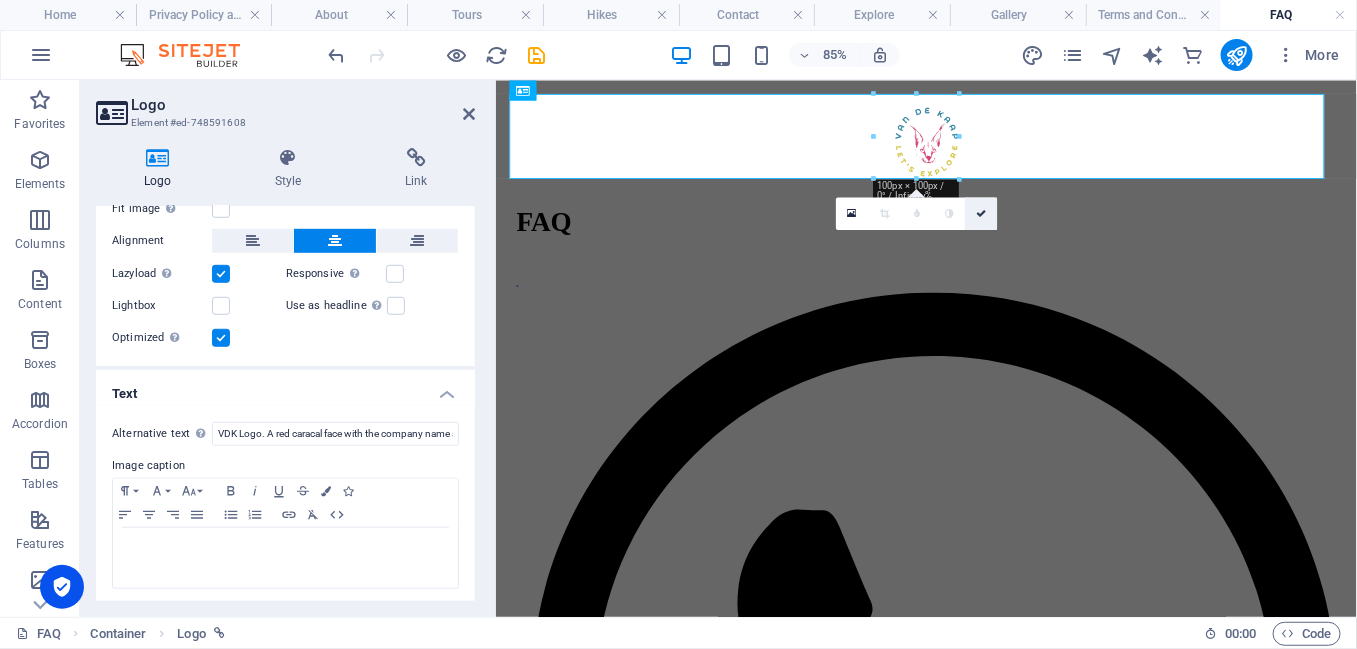 click at bounding box center (982, 213) 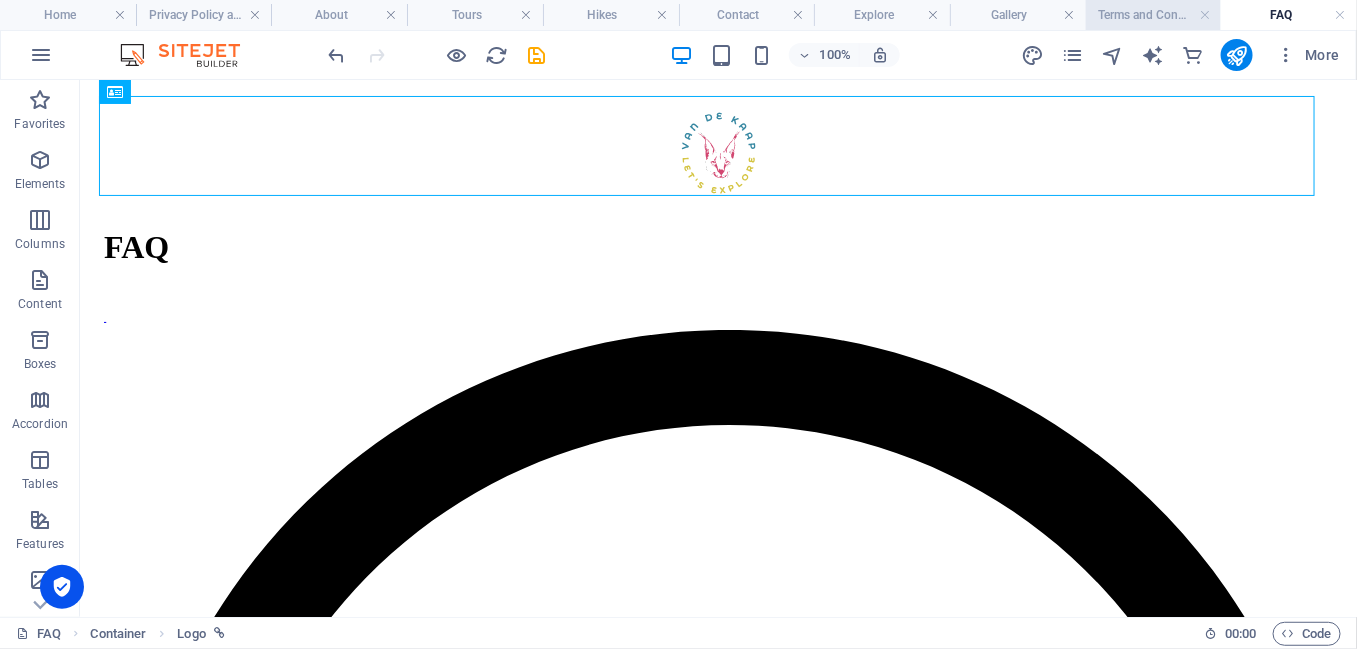 click on "Terms and Conditions" at bounding box center (1154, 15) 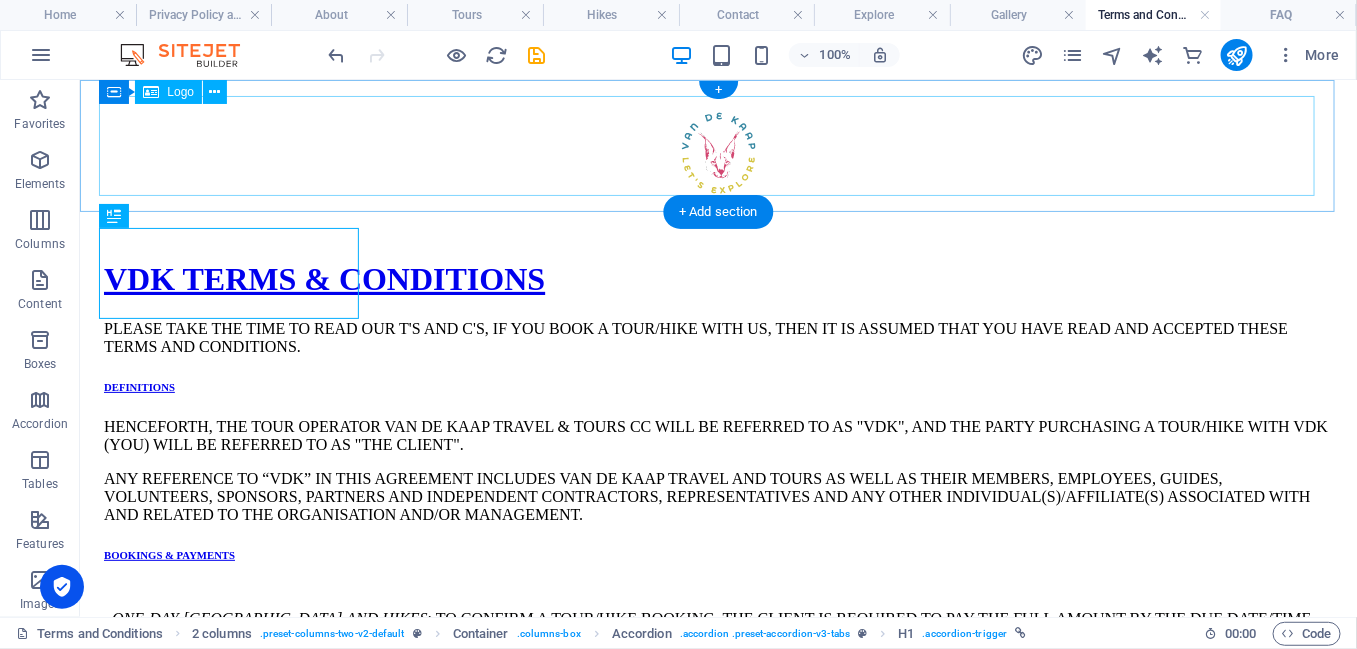 click at bounding box center [717, 155] 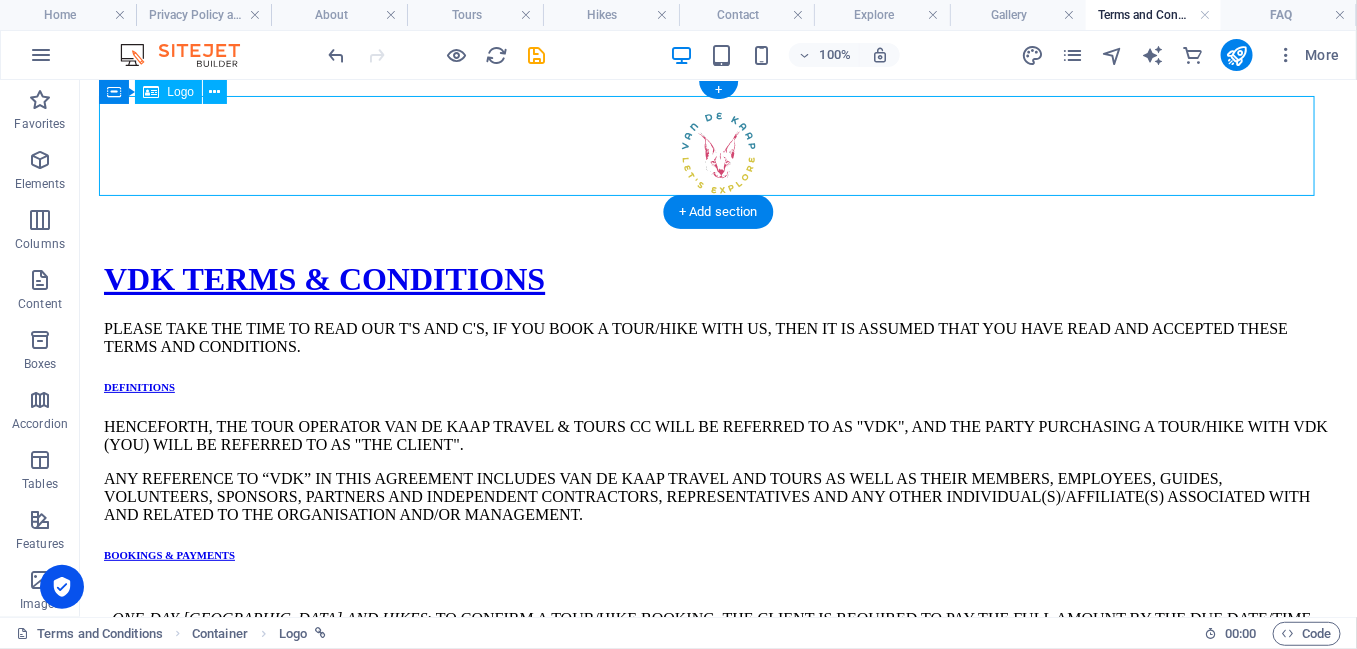 click at bounding box center [717, 155] 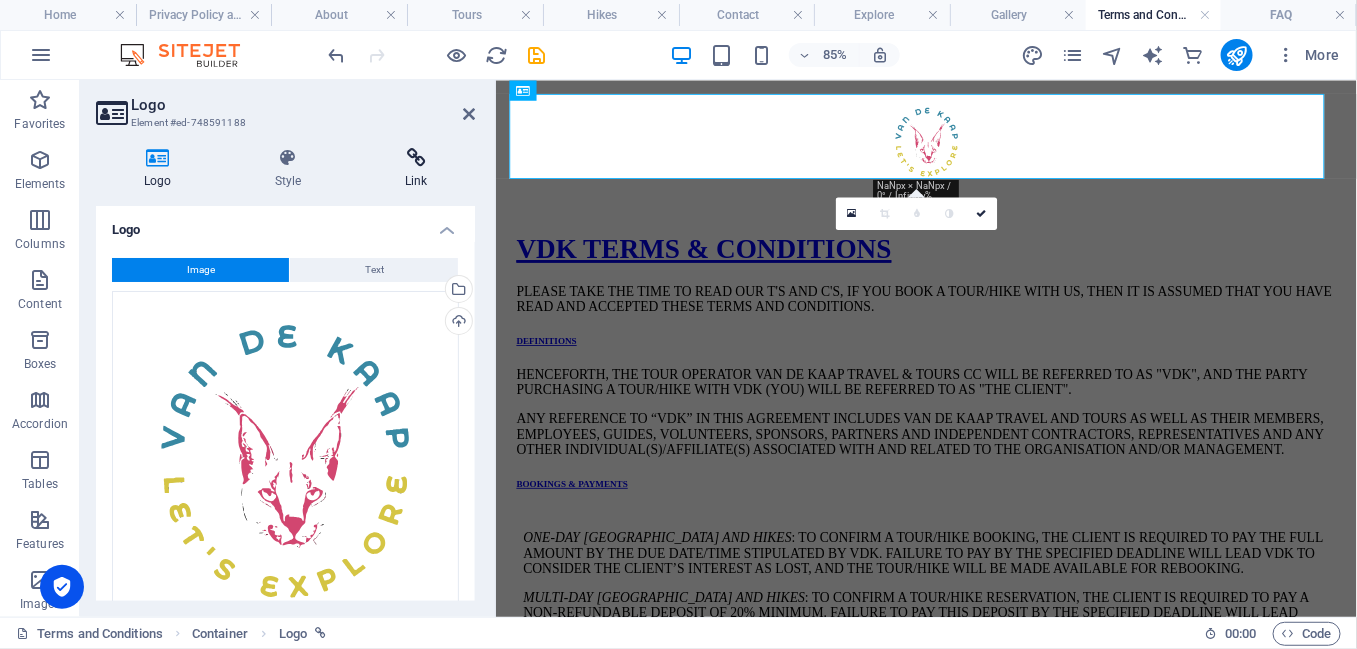 click at bounding box center [416, 158] 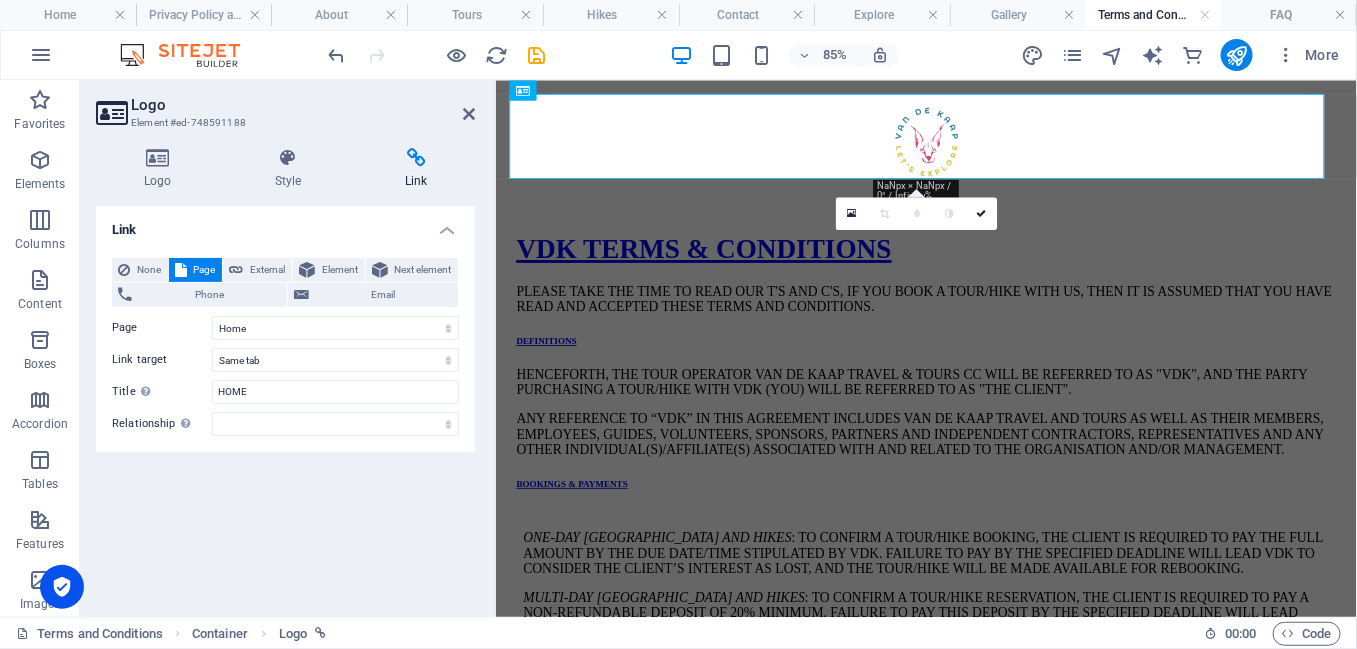 click at bounding box center [416, 158] 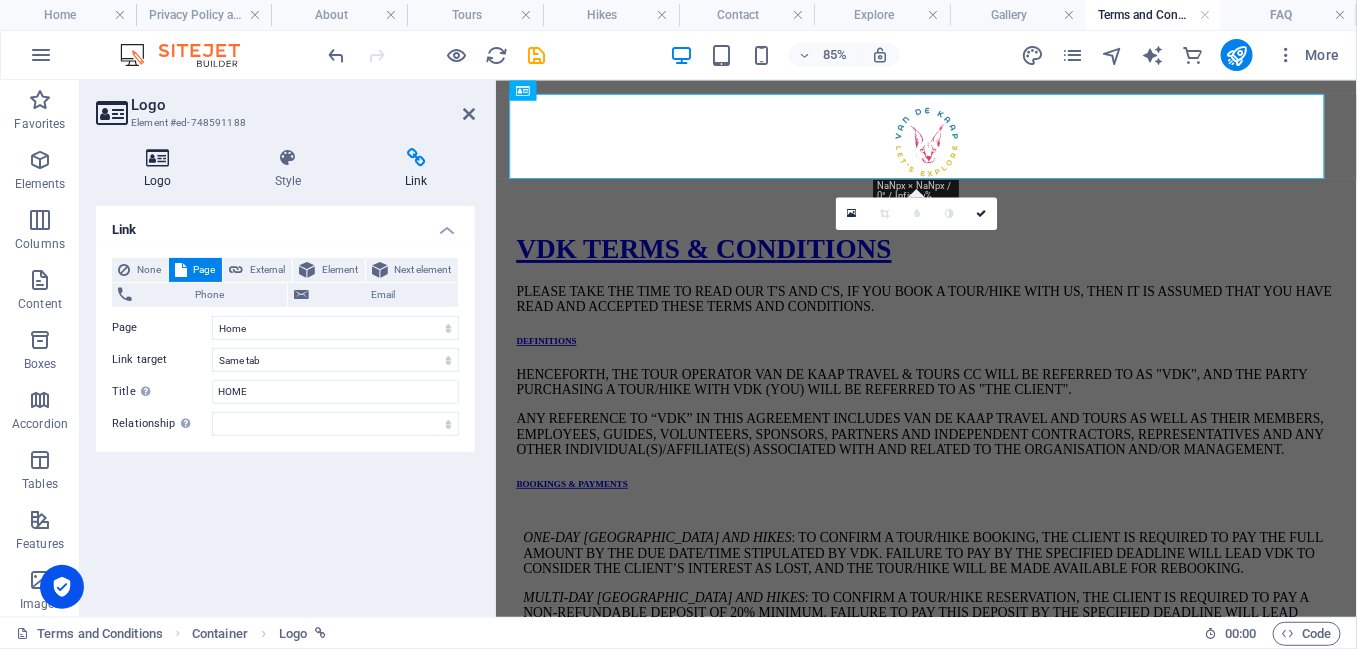 click on "Logo" at bounding box center [161, 169] 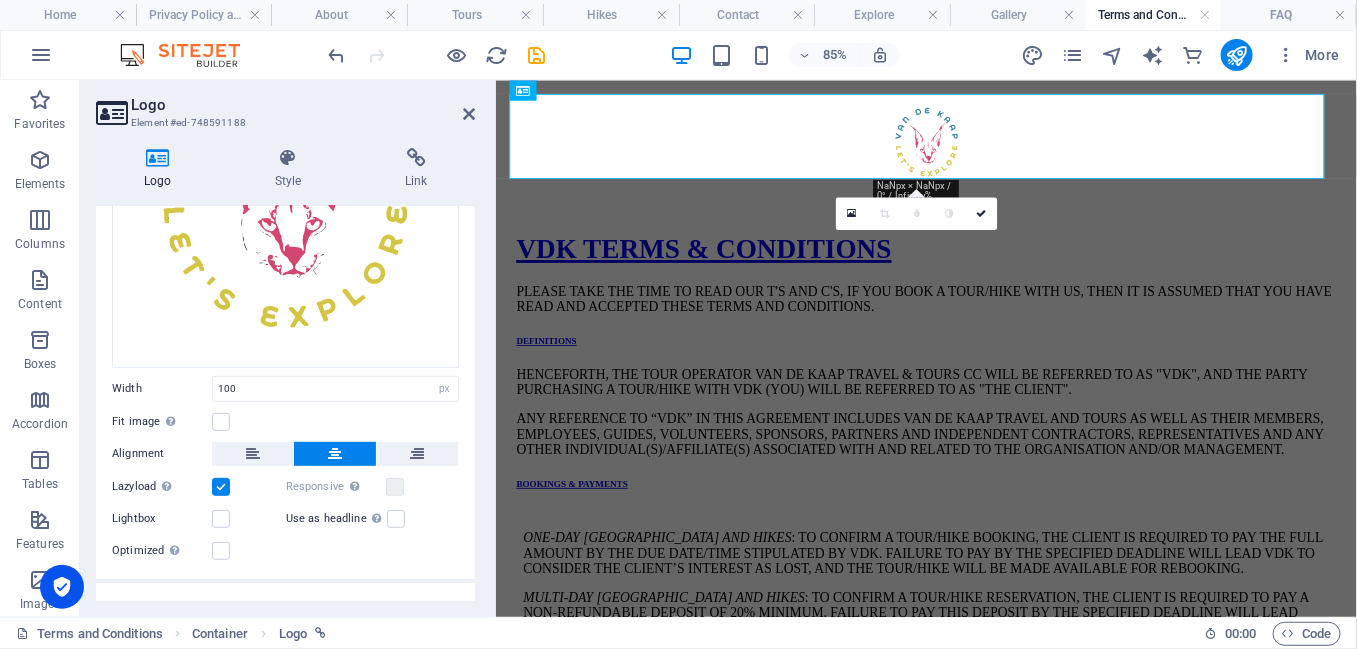scroll, scrollTop: 295, scrollLeft: 0, axis: vertical 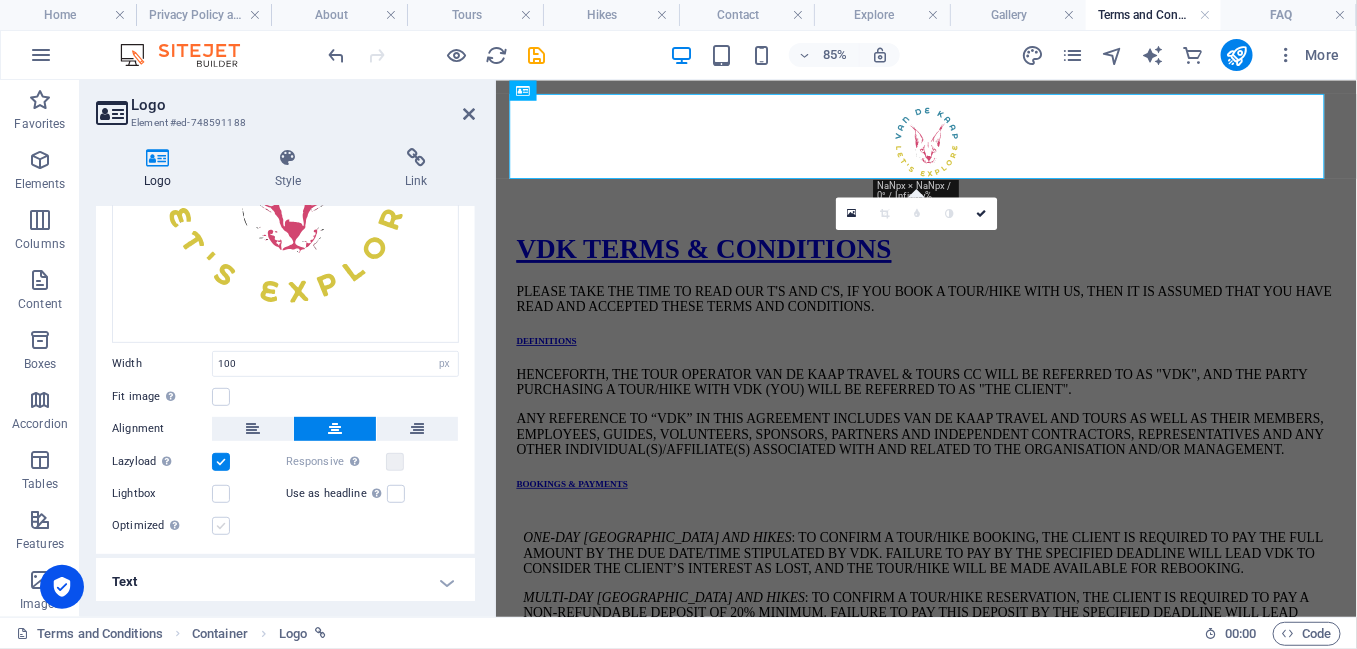 click at bounding box center (221, 526) 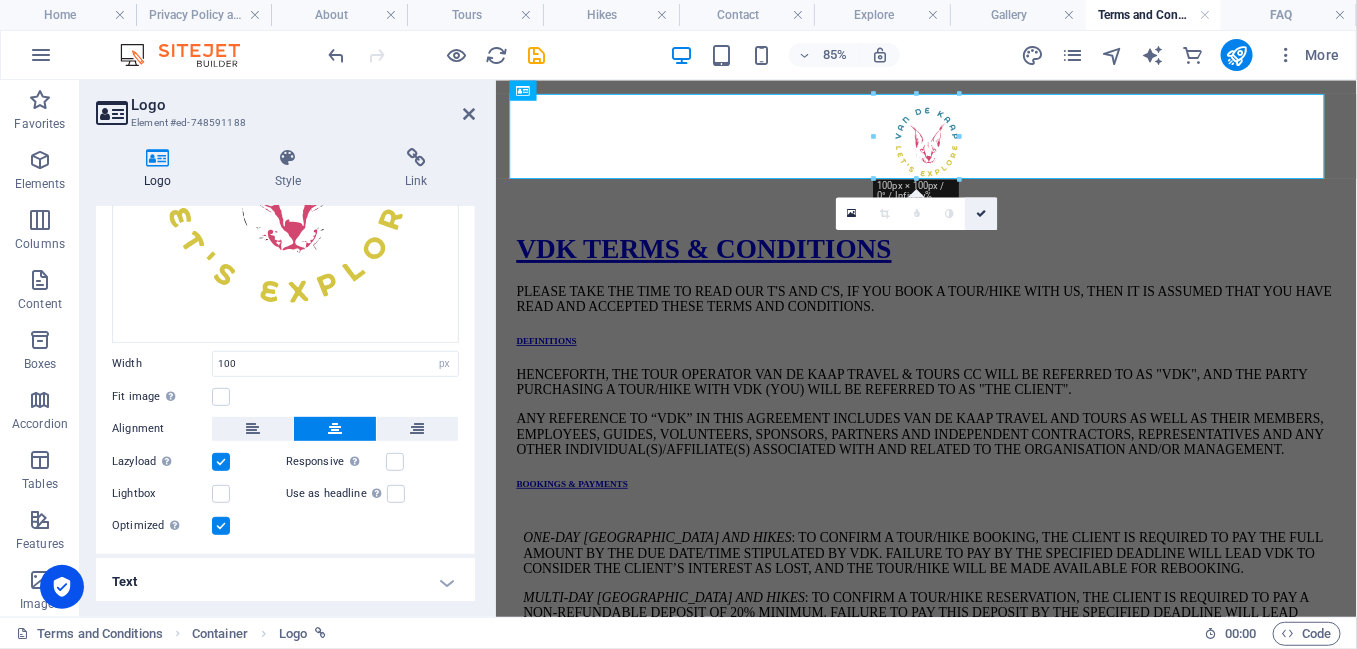 click at bounding box center (982, 213) 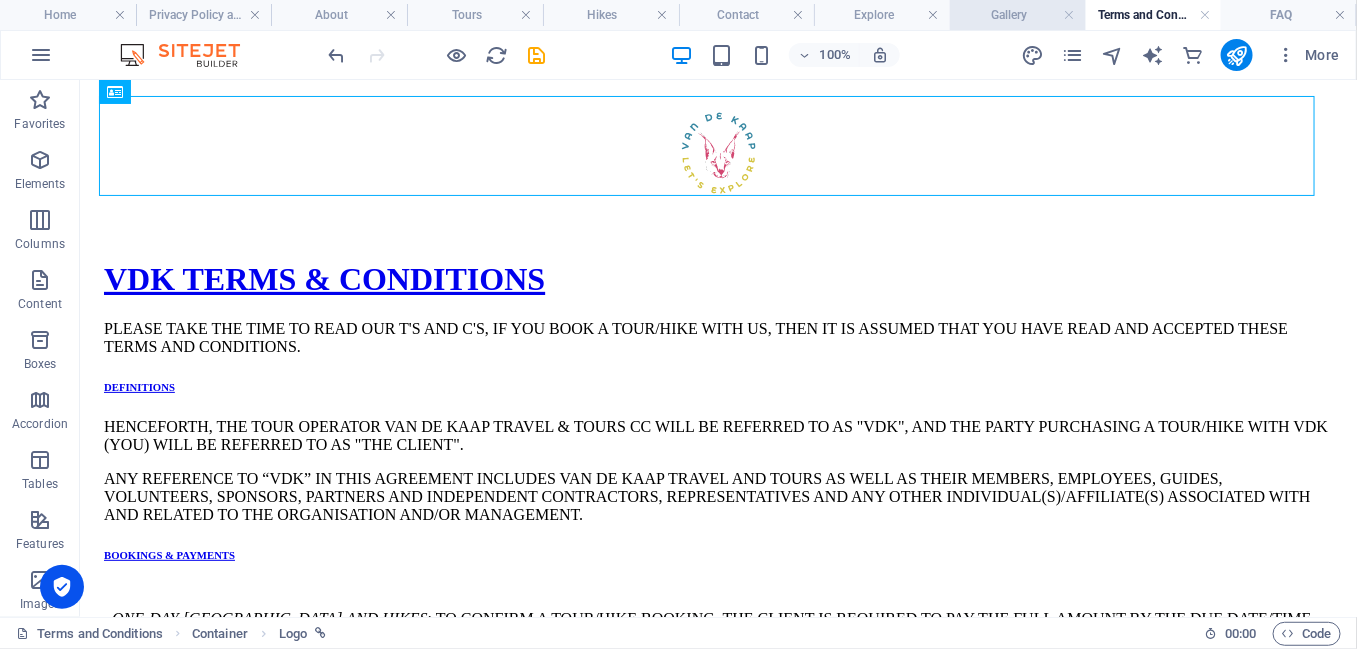 click on "Gallery" at bounding box center [1018, 15] 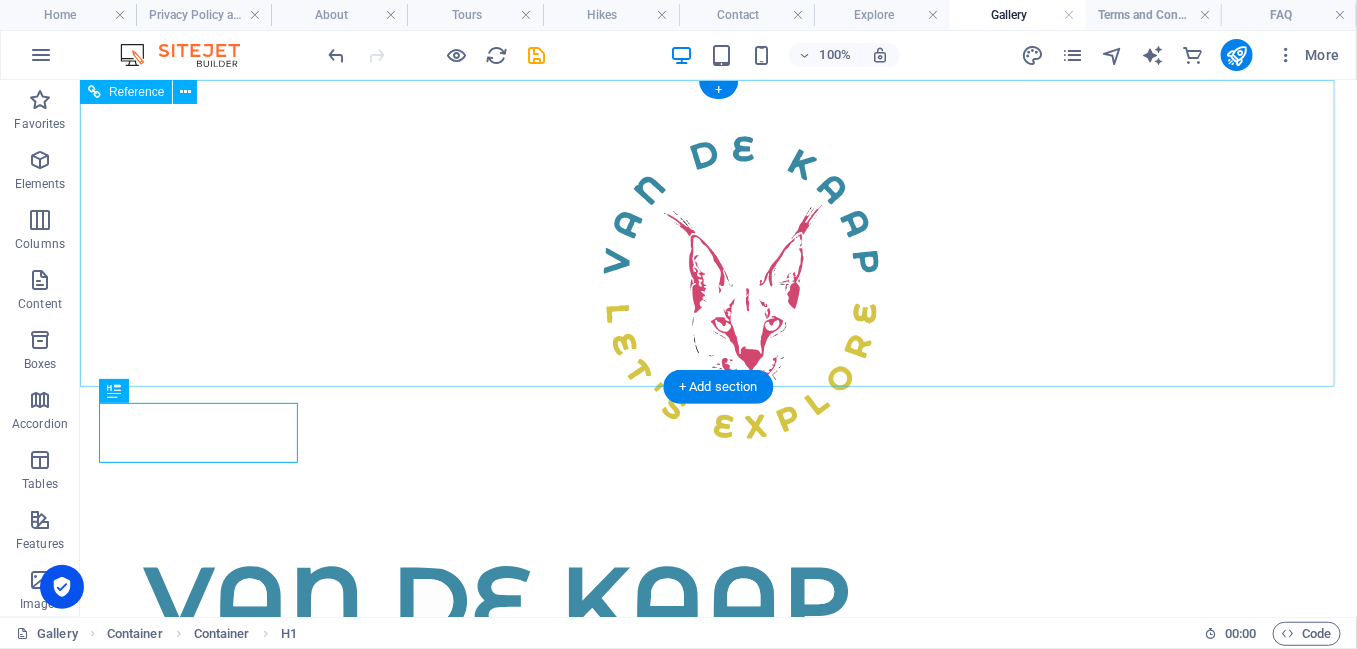 click at bounding box center [740, 292] 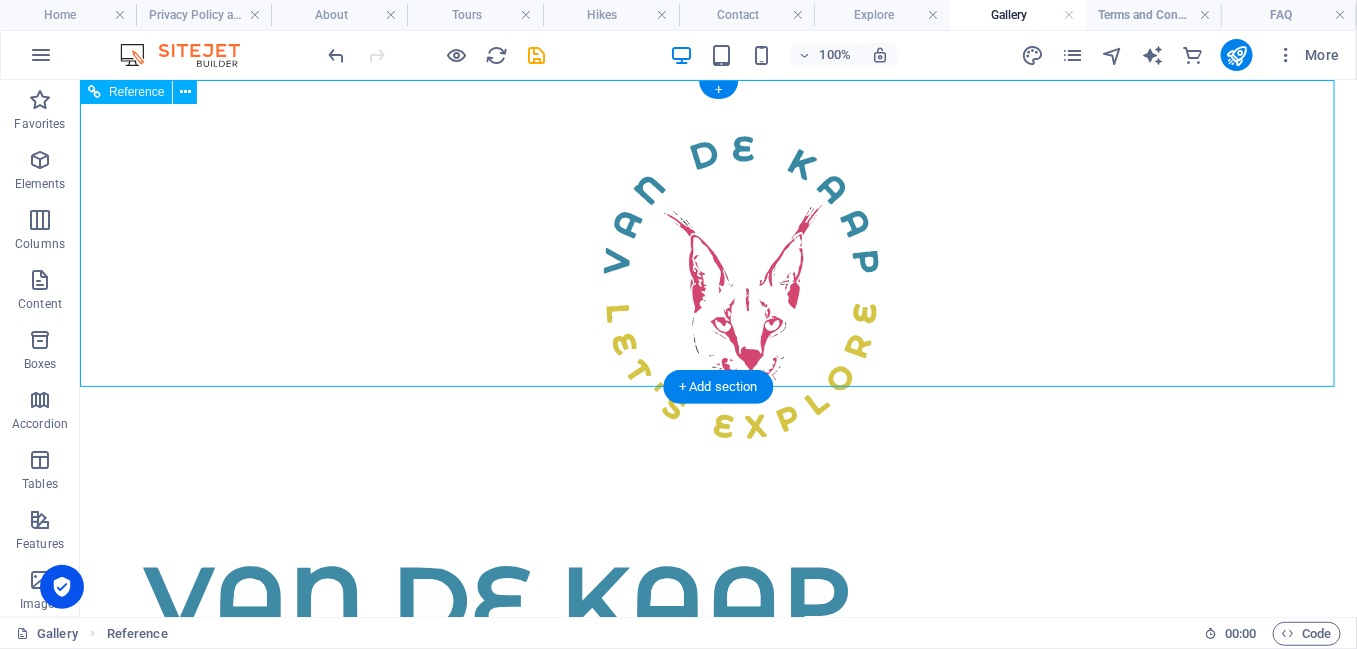click at bounding box center [740, 292] 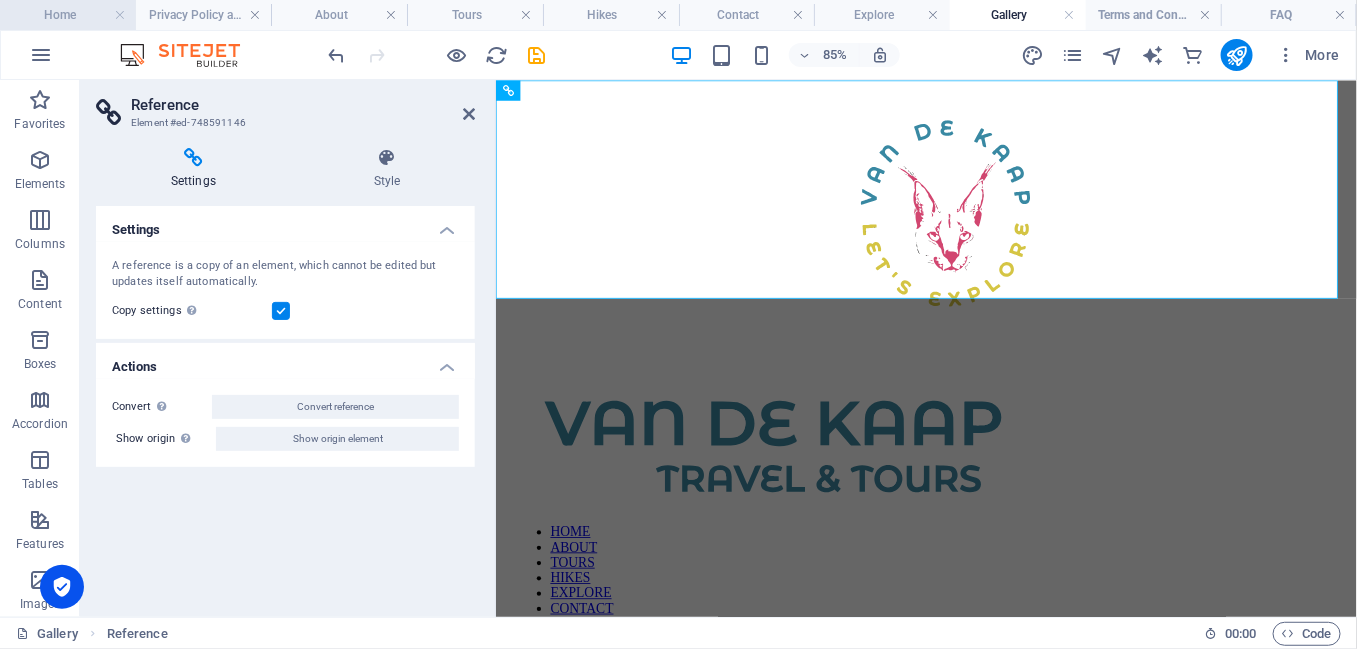 click on "Home" at bounding box center [68, 15] 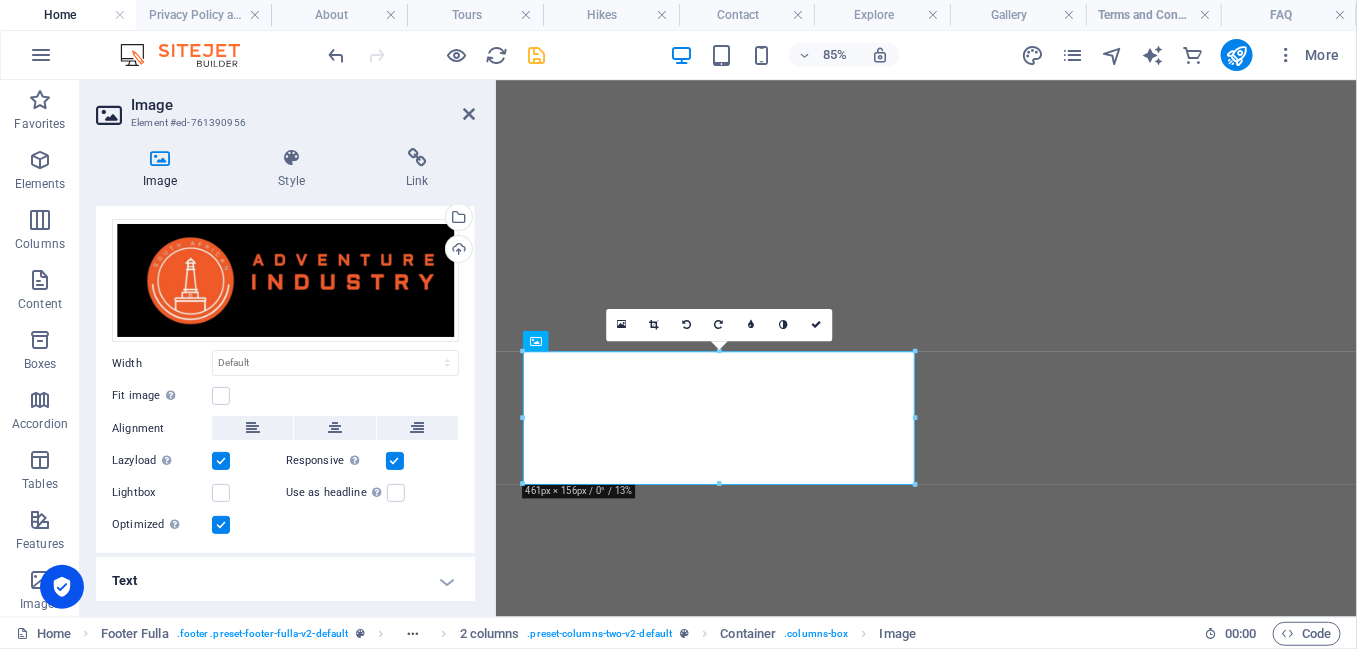 scroll, scrollTop: 41, scrollLeft: 0, axis: vertical 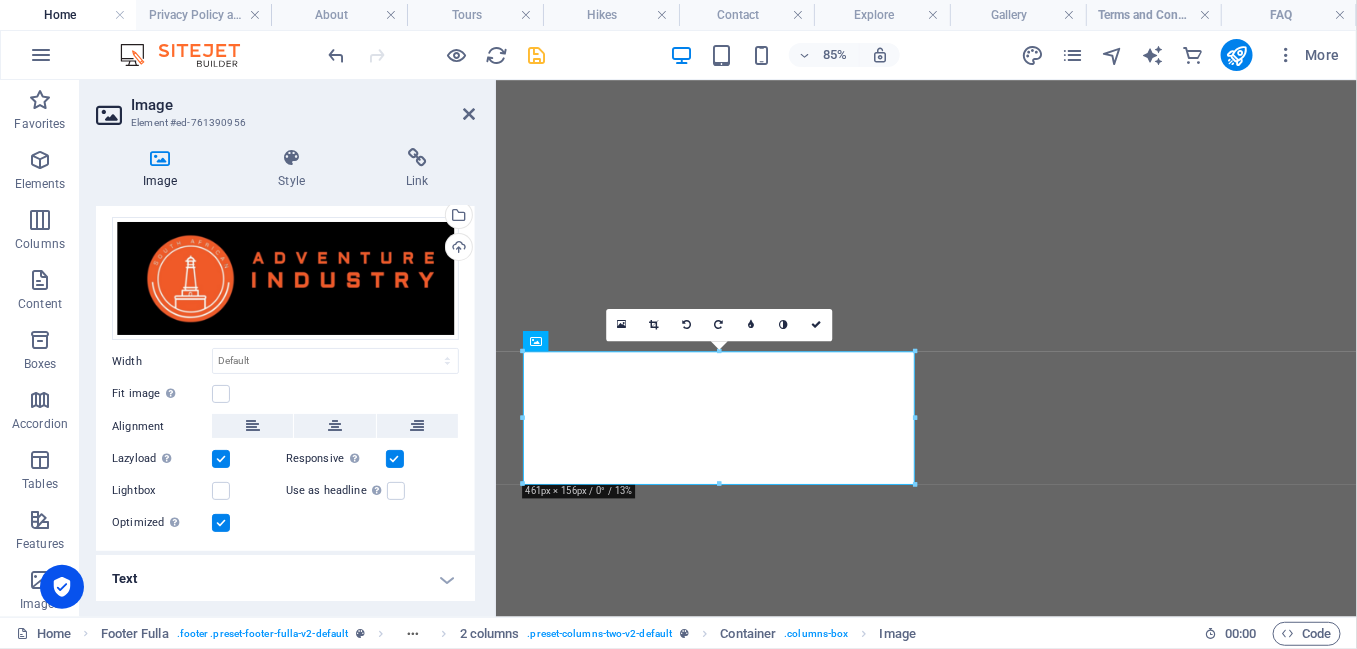 click on "Text" at bounding box center [285, 579] 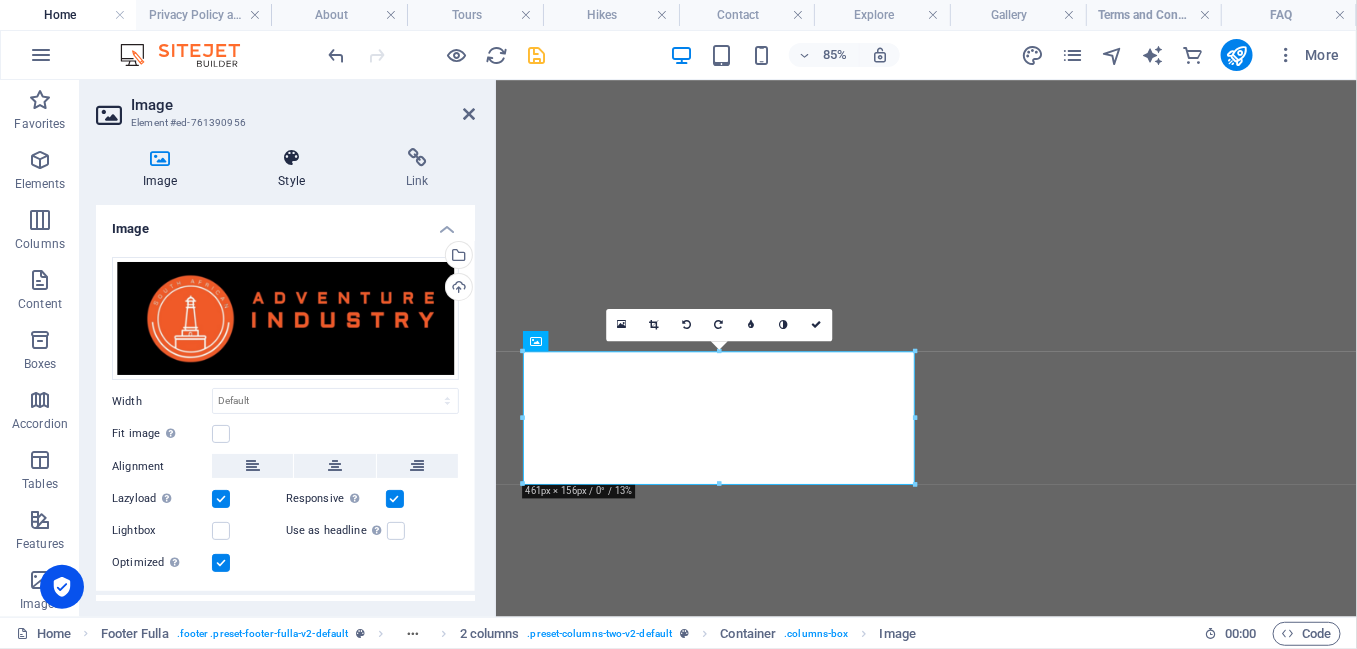 scroll, scrollTop: 0, scrollLeft: 0, axis: both 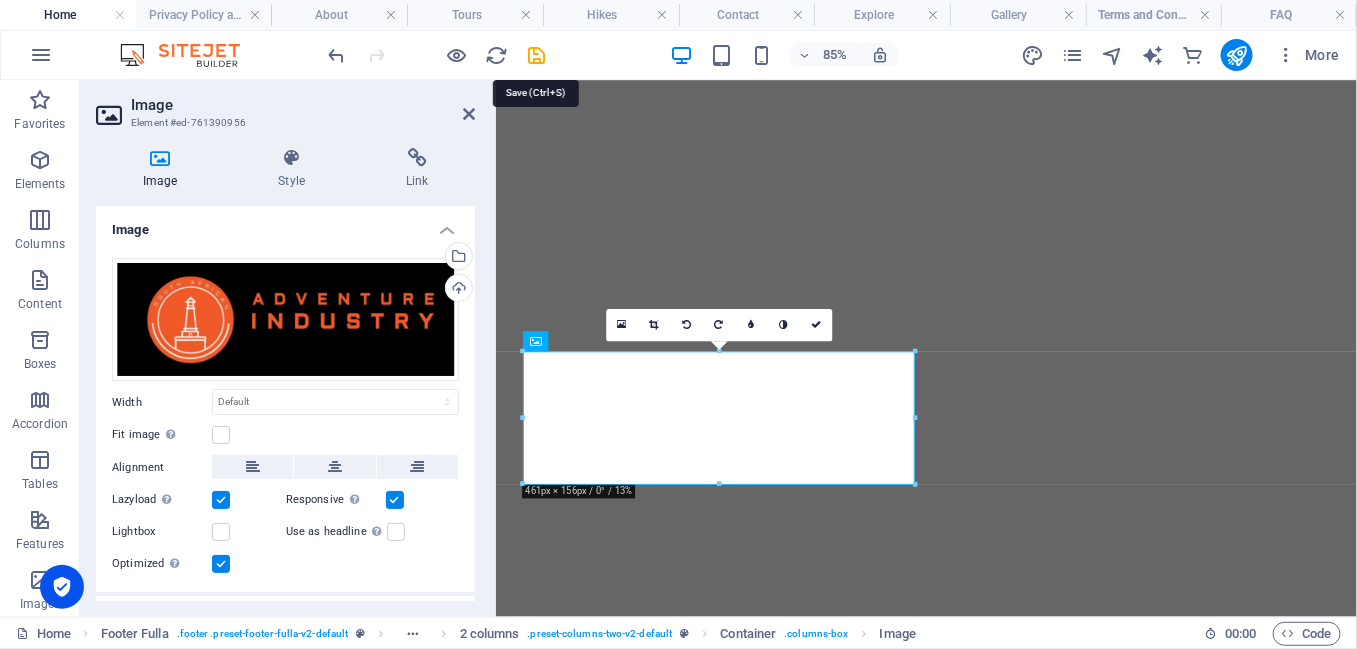 drag, startPoint x: 531, startPoint y: 60, endPoint x: 532, endPoint y: 78, distance: 18.027756 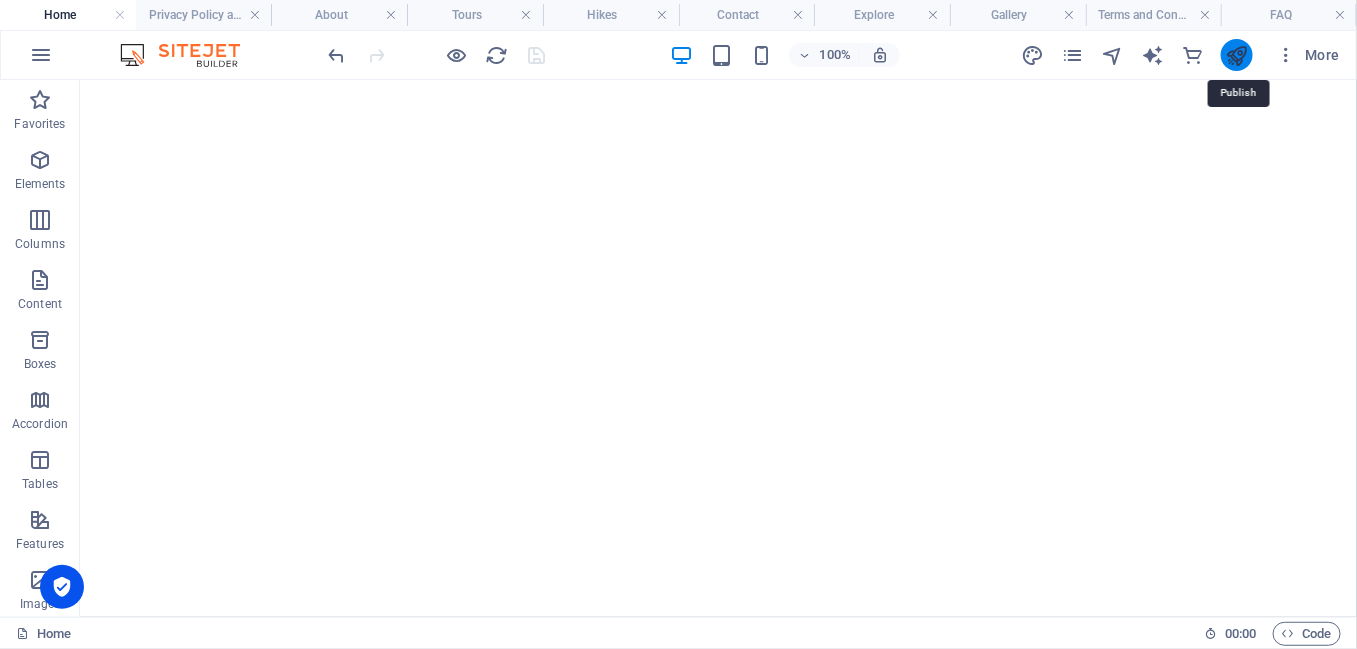 click at bounding box center [1236, 55] 